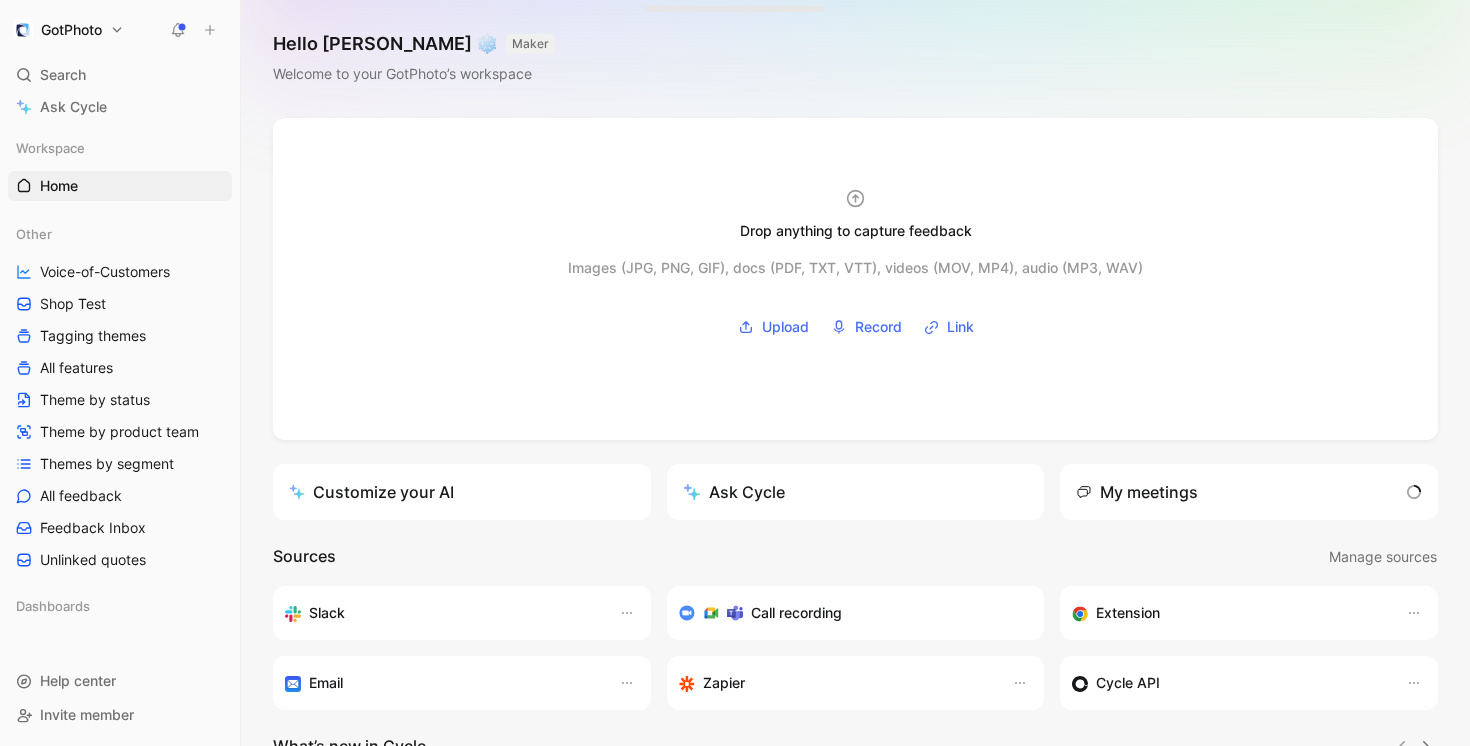 scroll, scrollTop: 0, scrollLeft: 0, axis: both 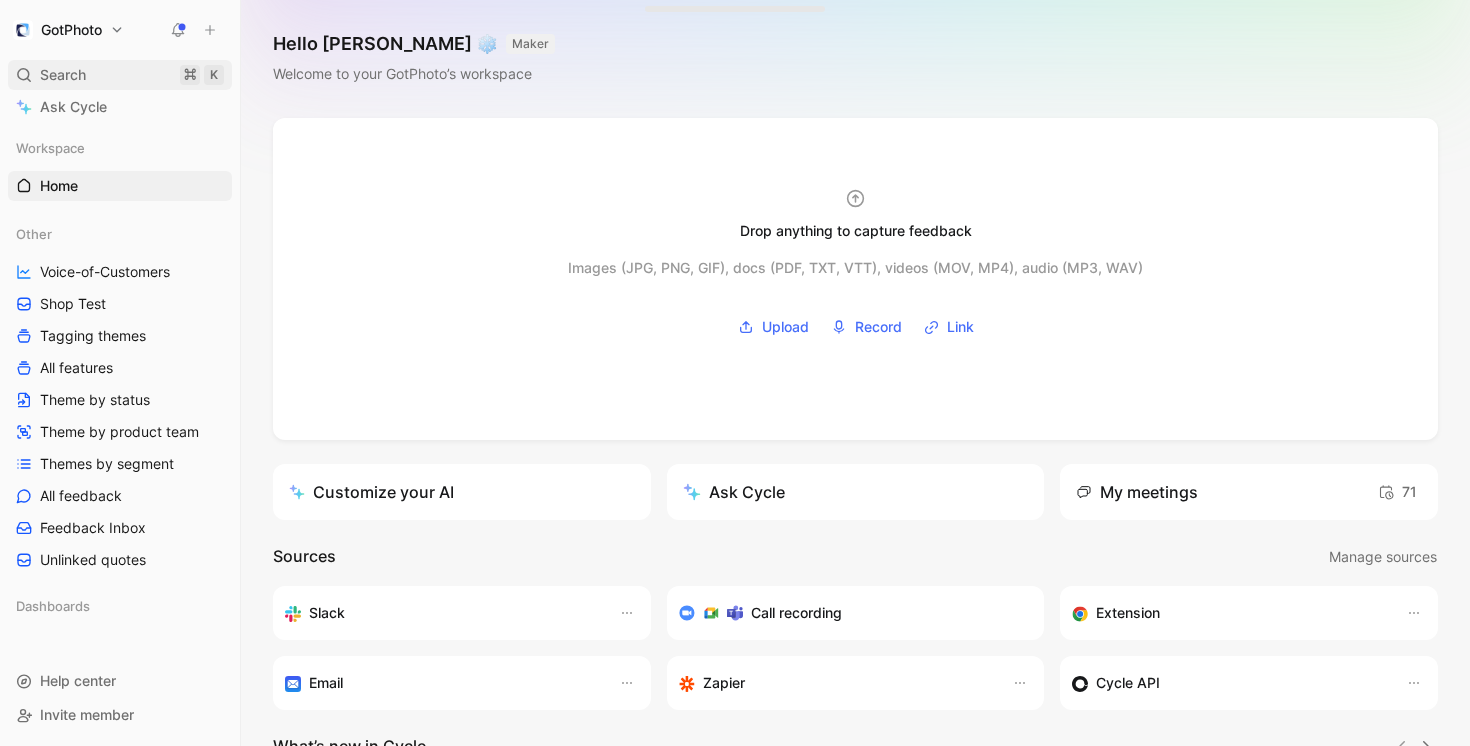 click on "Search" at bounding box center (63, 75) 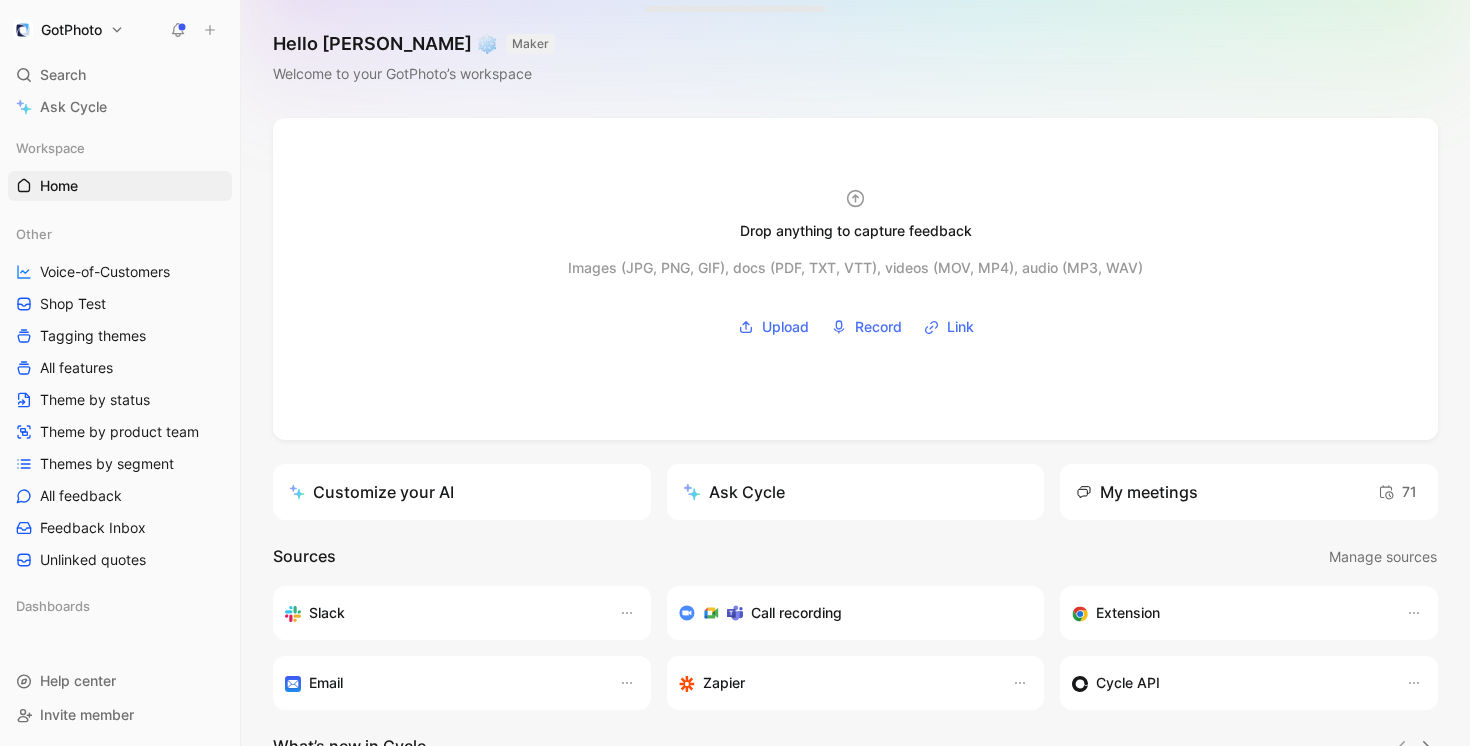 drag, startPoint x: 155, startPoint y: 124, endPoint x: 141, endPoint y: 120, distance: 14.56022 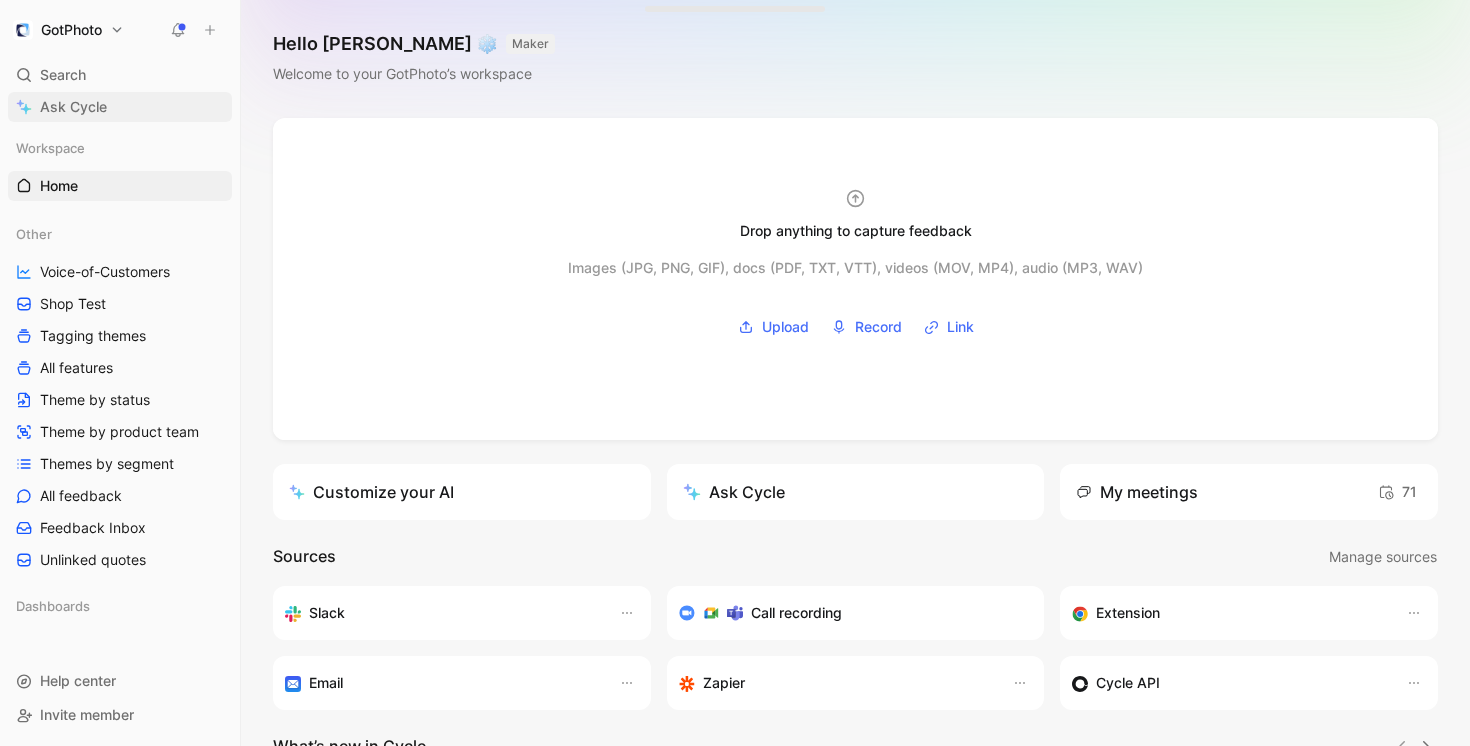drag, startPoint x: 69, startPoint y: 101, endPoint x: 85, endPoint y: 104, distance: 16.27882 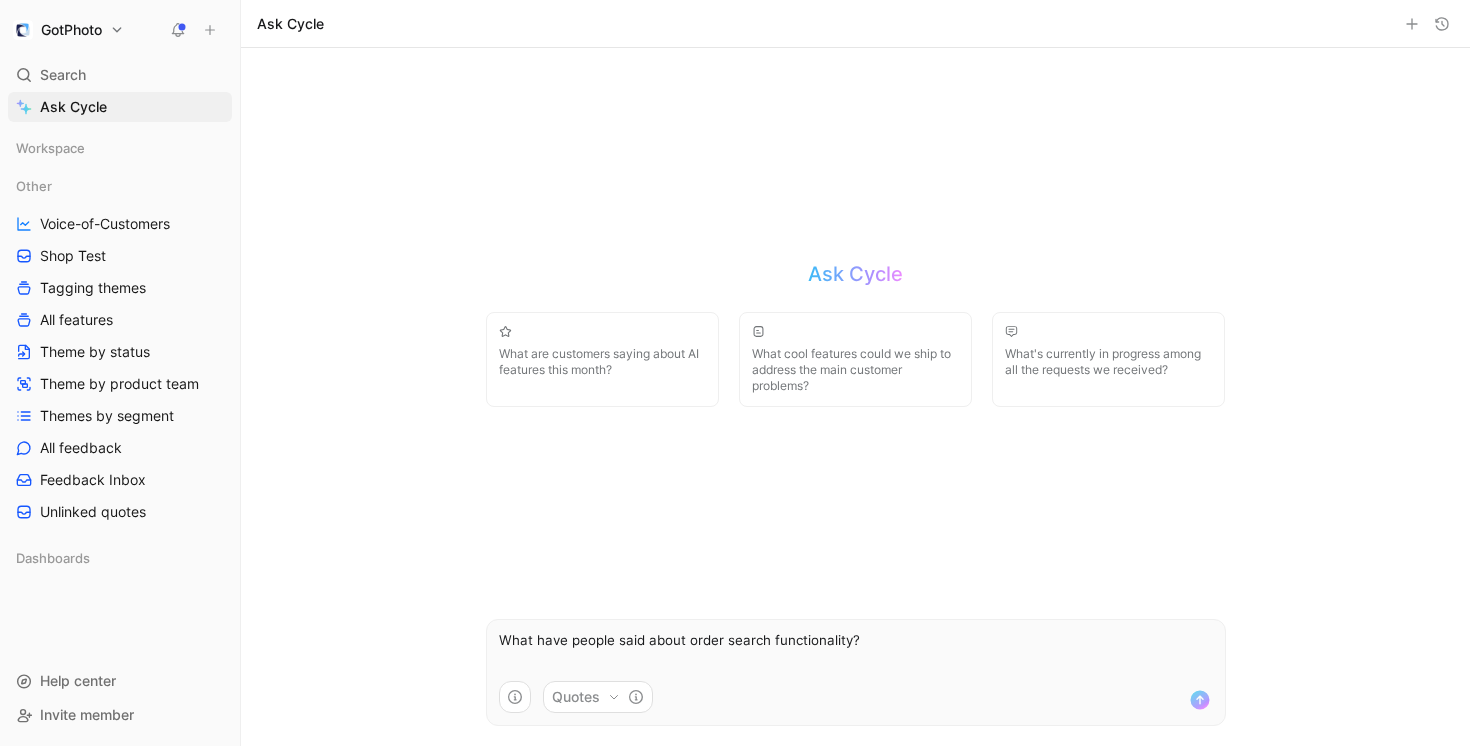 type on "What have people said about order search functionality?" 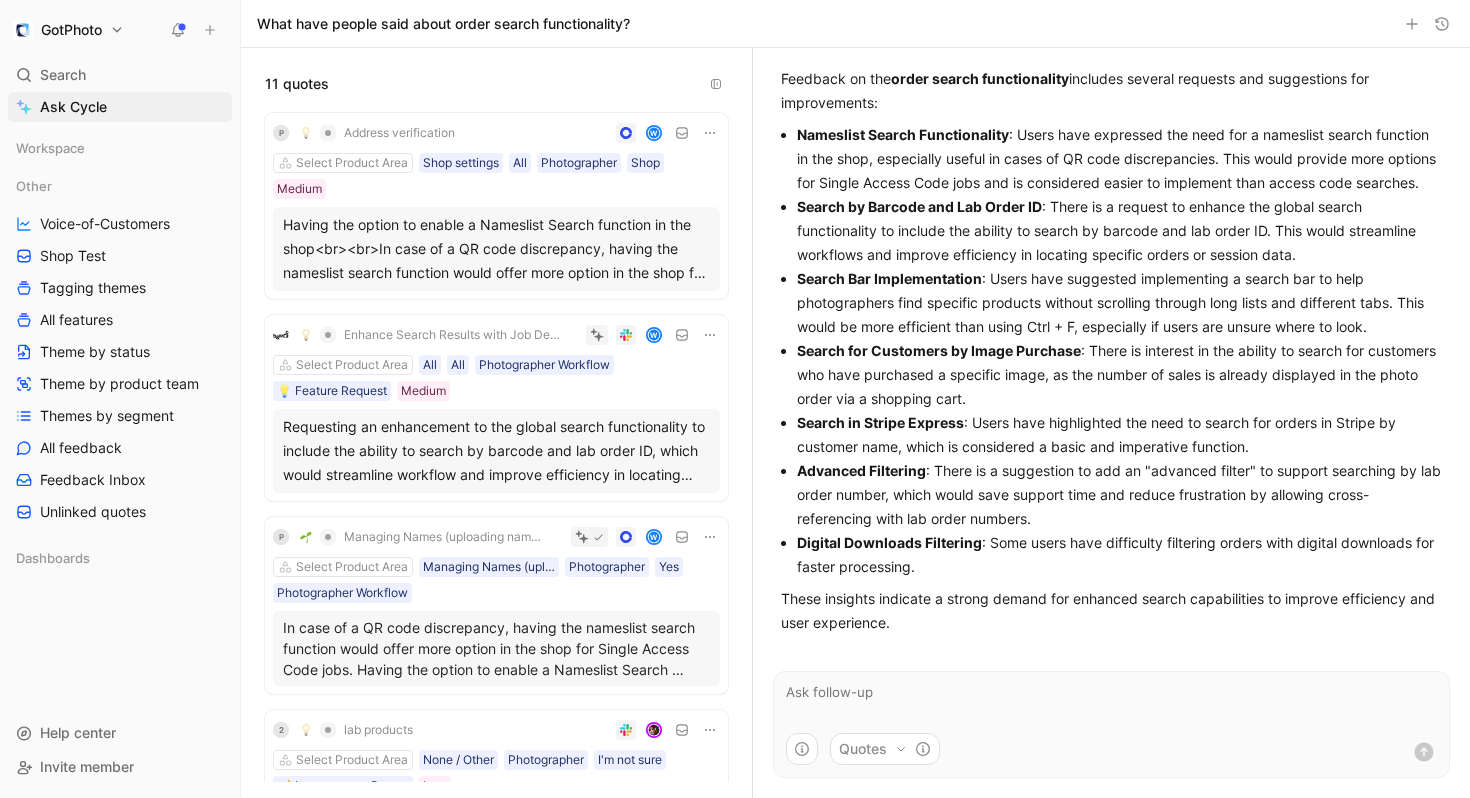 scroll, scrollTop: 0, scrollLeft: 0, axis: both 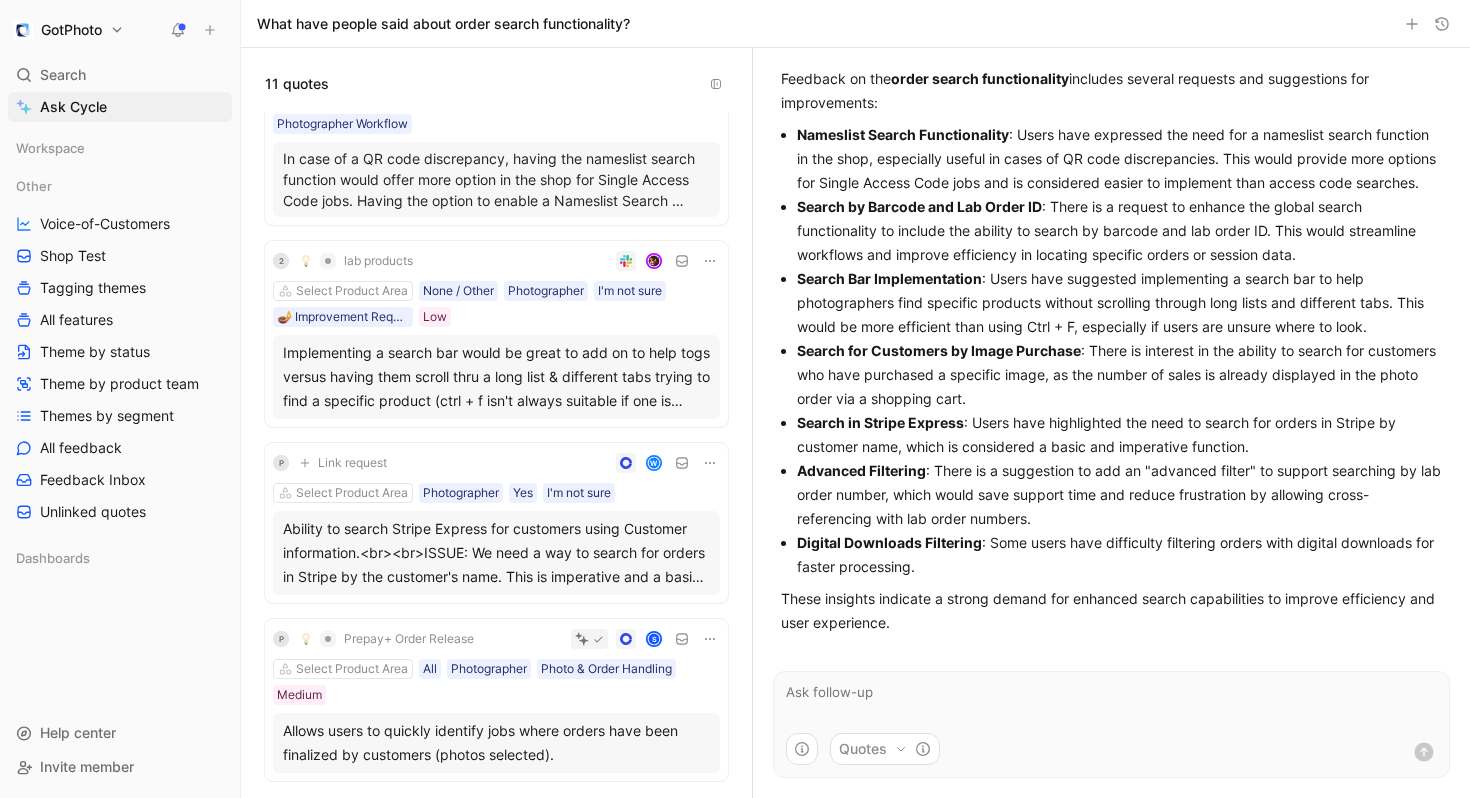 click on "GotPhoto Search ⌘ K Ask Cycle Workspace Other Voice-of-Customers Shop Test Tagging themes All features Theme by status Theme by product team Themes by segment All feedback Feedback Inbox Unlinked quotes Dashboards
To pick up a draggable item, press the space bar.
While dragging, use the arrow keys to move the item.
Press space again to drop the item in its new position, or press escape to cancel.
Help center Invite member What have people said about order search functionality? 11   quotes Enhance Search Results with Job Details W Select Product Area All All Photographer Workflow 💡 Feature Request Medium Requesting an enhancement to the global search functionality to include the ability to search by barcode and lab order ID, which would streamline workflow and improve efficiency in locating specific orders or session data. P Managing Names (uploading names lists, merging duplicates) W Select Product Area Managing Names (uploading names lists, merging duplicates) Yes 2 Low P" at bounding box center (735, 399) 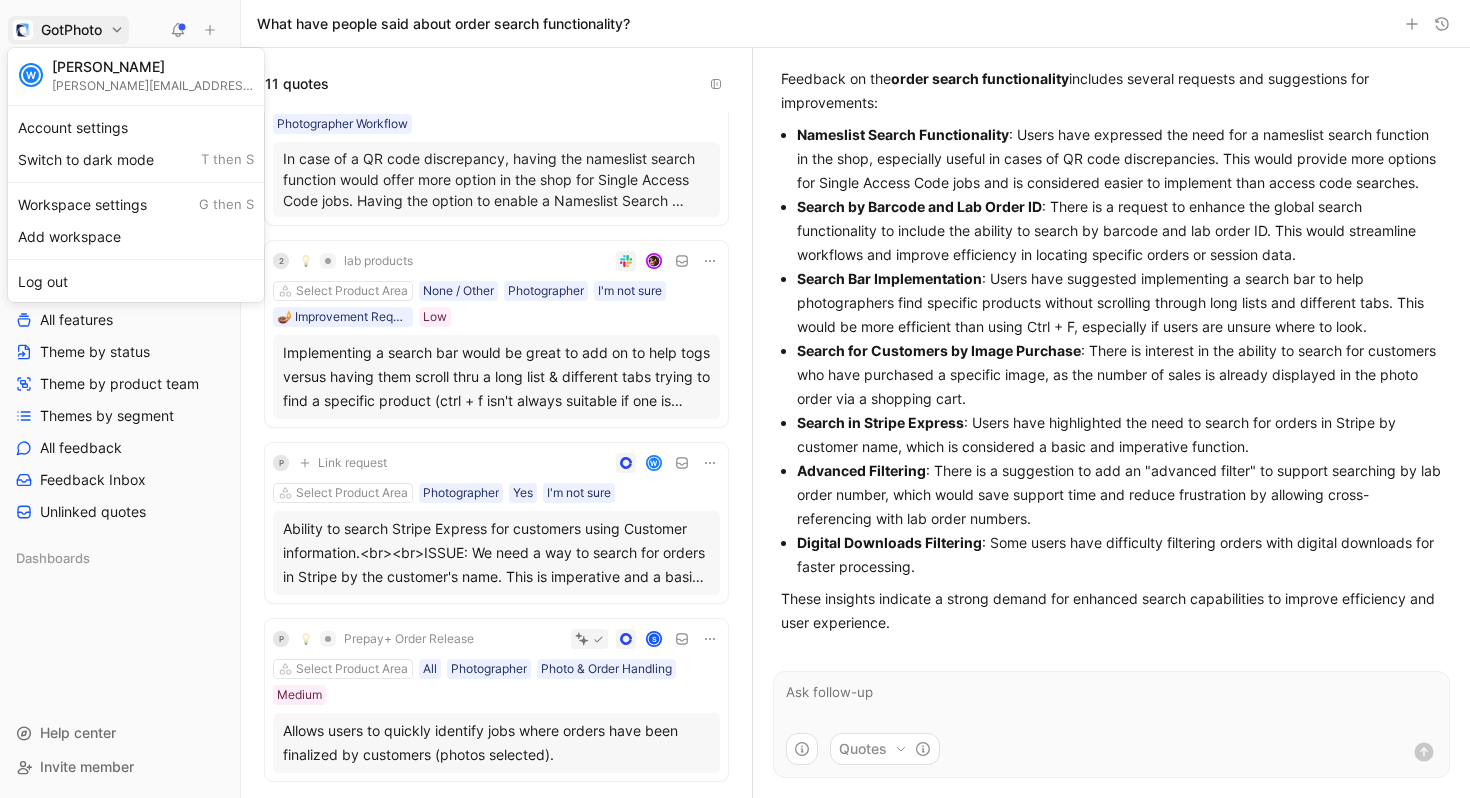 click on "GotPhoto Search ⌘ K Ask Cycle Workspace Other Voice-of-Customers Shop Test Tagging themes All features Theme by status Theme by product team Themes by segment All feedback Feedback Inbox Unlinked quotes Dashboards
To pick up a draggable item, press the space bar.
While dragging, use the arrow keys to move the item.
Press space again to drop the item in its new position, or press escape to cancel.
Help center Invite member What have people said about order search functionality? 11   quotes Enhance Search Results with Job Details W Select Product Area All All Photographer Workflow 💡 Feature Request Medium Requesting an enhancement to the global search functionality to include the ability to search by barcode and lab order ID, which would streamline workflow and improve efficiency in locating specific orders or session data. P Managing Names (uploading names lists, merging duplicates) W Select Product Area Managing Names (uploading names lists, merging duplicates) Yes 2 Low P" at bounding box center [735, 399] 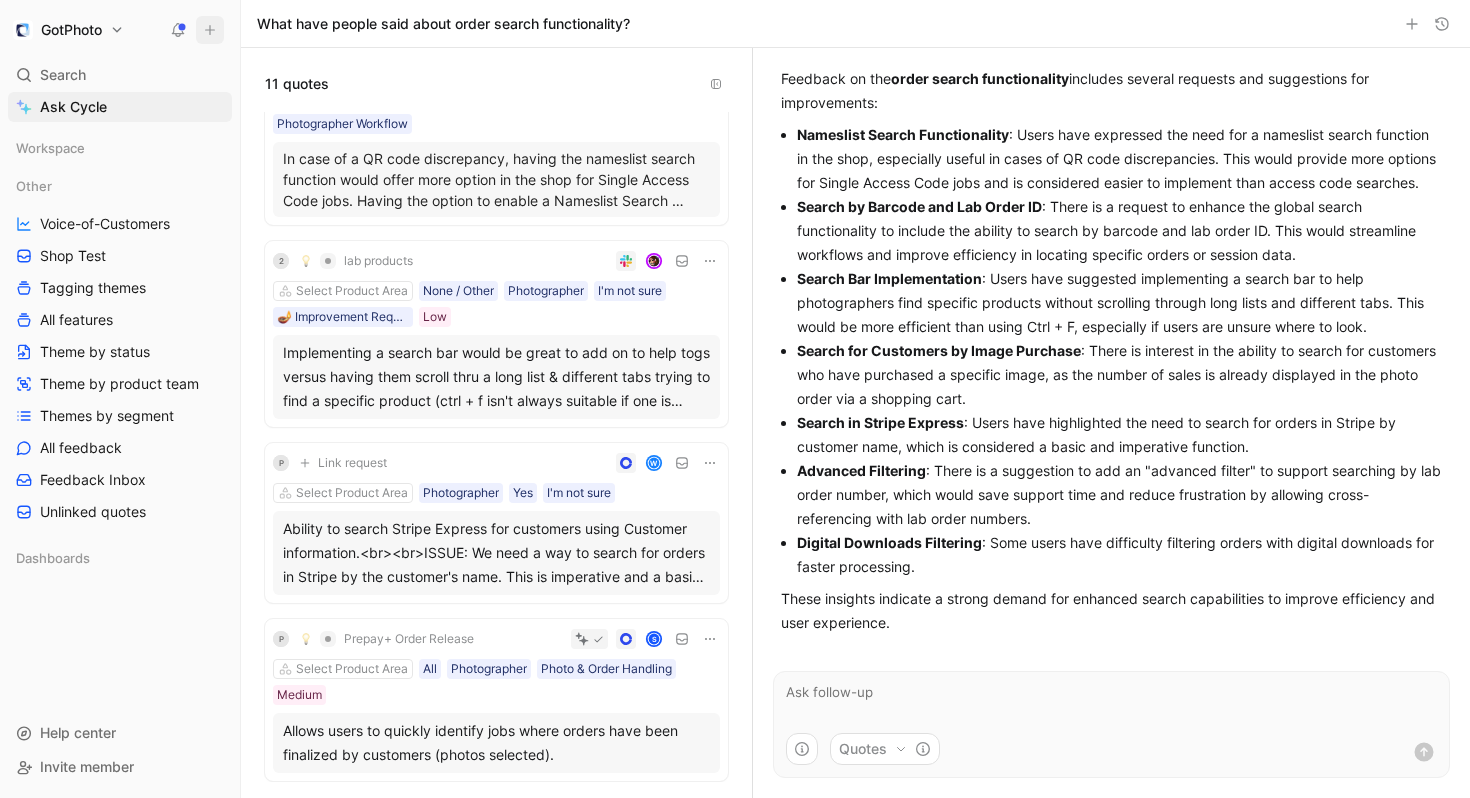click at bounding box center (210, 30) 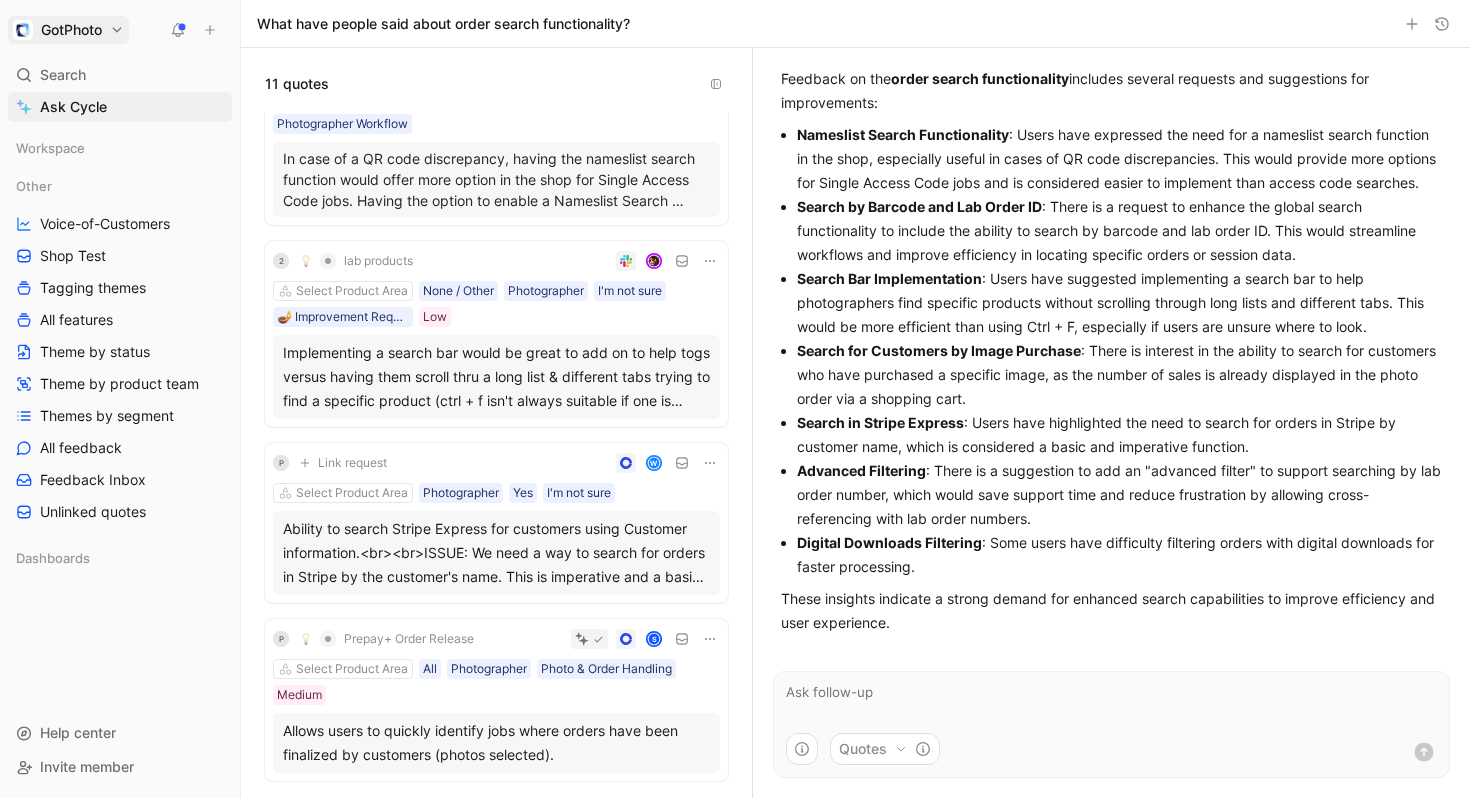 click on "GotPhoto Search ⌘ K Ask Cycle Workspace Other Voice-of-Customers Shop Test Tagging themes All features Theme by status Theme by product team Themes by segment All feedback Feedback Inbox Unlinked quotes Dashboards
To pick up a draggable item, press the space bar.
While dragging, use the arrow keys to move the item.
Press space again to drop the item in its new position, or press escape to cancel.
Help center Invite member What have people said about order search functionality? 11   quotes Enhance Search Results with Job Details W Select Product Area All All Photographer Workflow 💡 Feature Request Medium Requesting an enhancement to the global search functionality to include the ability to search by barcode and lab order ID, which would streamline workflow and improve efficiency in locating specific orders or session data. P Managing Names (uploading names lists, merging duplicates) W Select Product Area Managing Names (uploading names lists, merging duplicates) Yes 2 Low P" at bounding box center (735, 399) 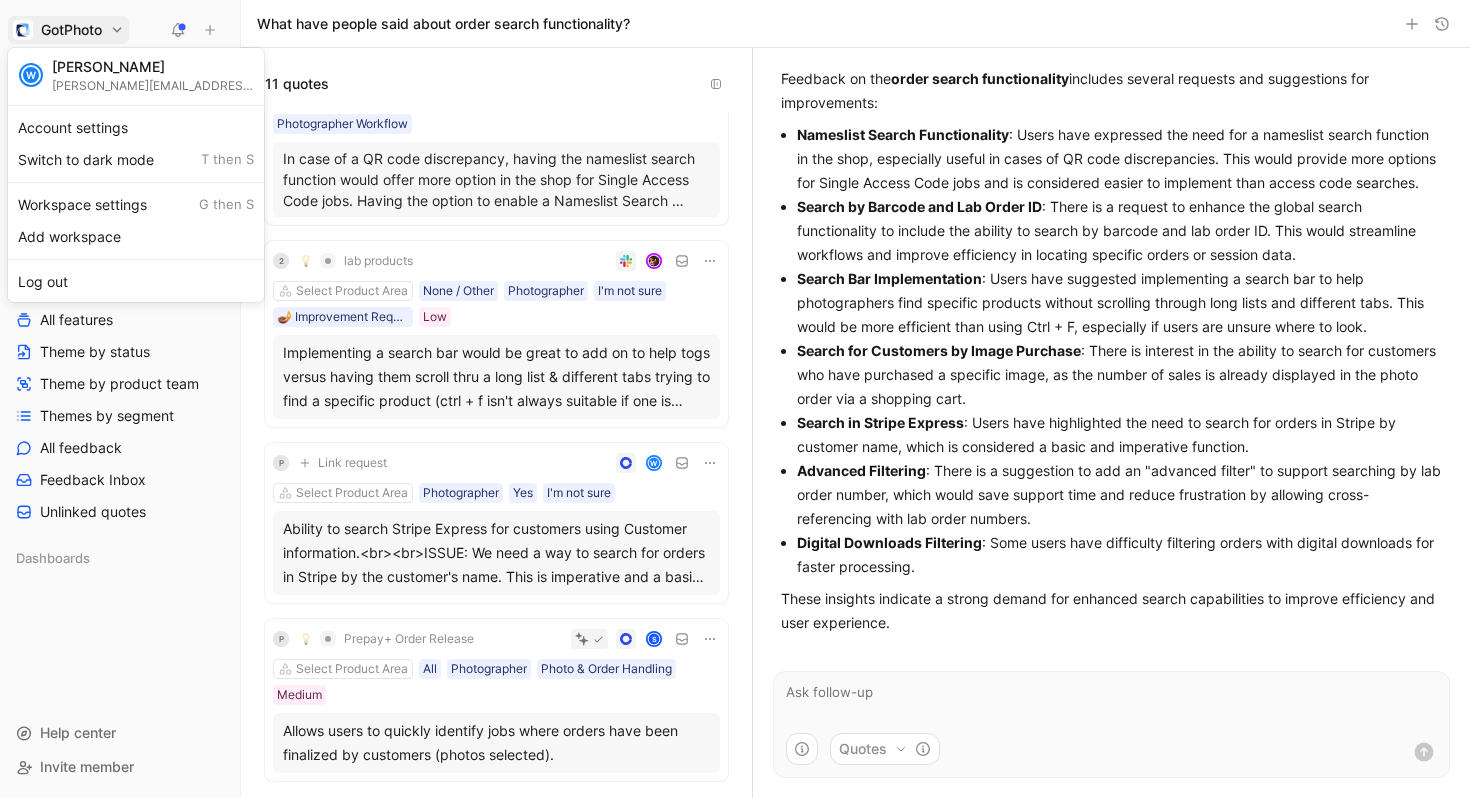 click on "GotPhoto Search ⌘ K Ask Cycle Workspace Other Voice-of-Customers Shop Test Tagging themes All features Theme by status Theme by product team Themes by segment All feedback Feedback Inbox Unlinked quotes Dashboards
To pick up a draggable item, press the space bar.
While dragging, use the arrow keys to move the item.
Press space again to drop the item in its new position, or press escape to cancel.
Help center Invite member What have people said about order search functionality? 11   quotes Enhance Search Results with Job Details W Select Product Area All All Photographer Workflow 💡 Feature Request Medium Requesting an enhancement to the global search functionality to include the ability to search by barcode and lab order ID, which would streamline workflow and improve efficiency in locating specific orders or session data. P Managing Names (uploading names lists, merging duplicates) W Select Product Area Managing Names (uploading names lists, merging duplicates) Yes 2 Low P" at bounding box center (735, 399) 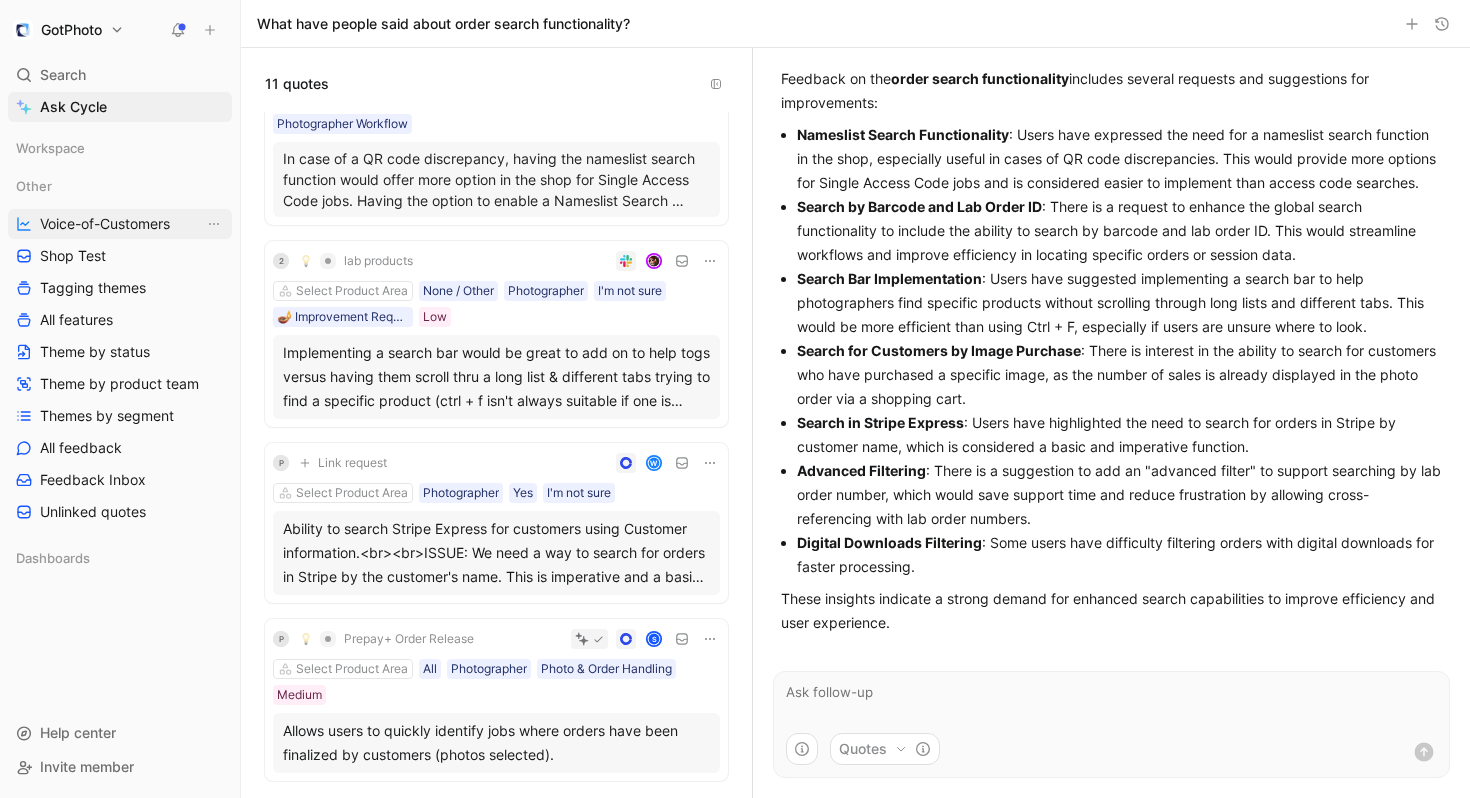 click on "Voice-of-Customers" at bounding box center [105, 224] 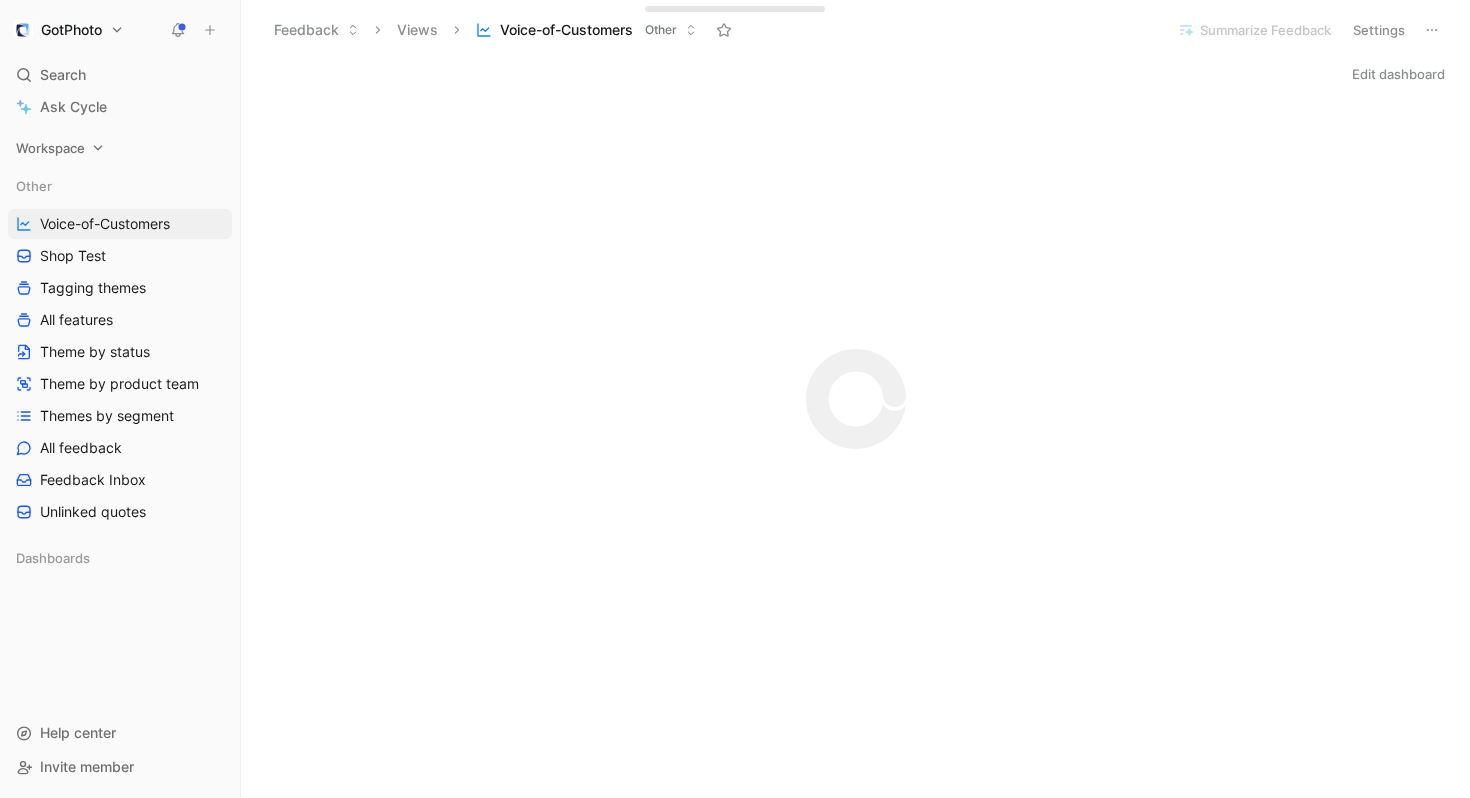 click on "Workspace" at bounding box center (50, 148) 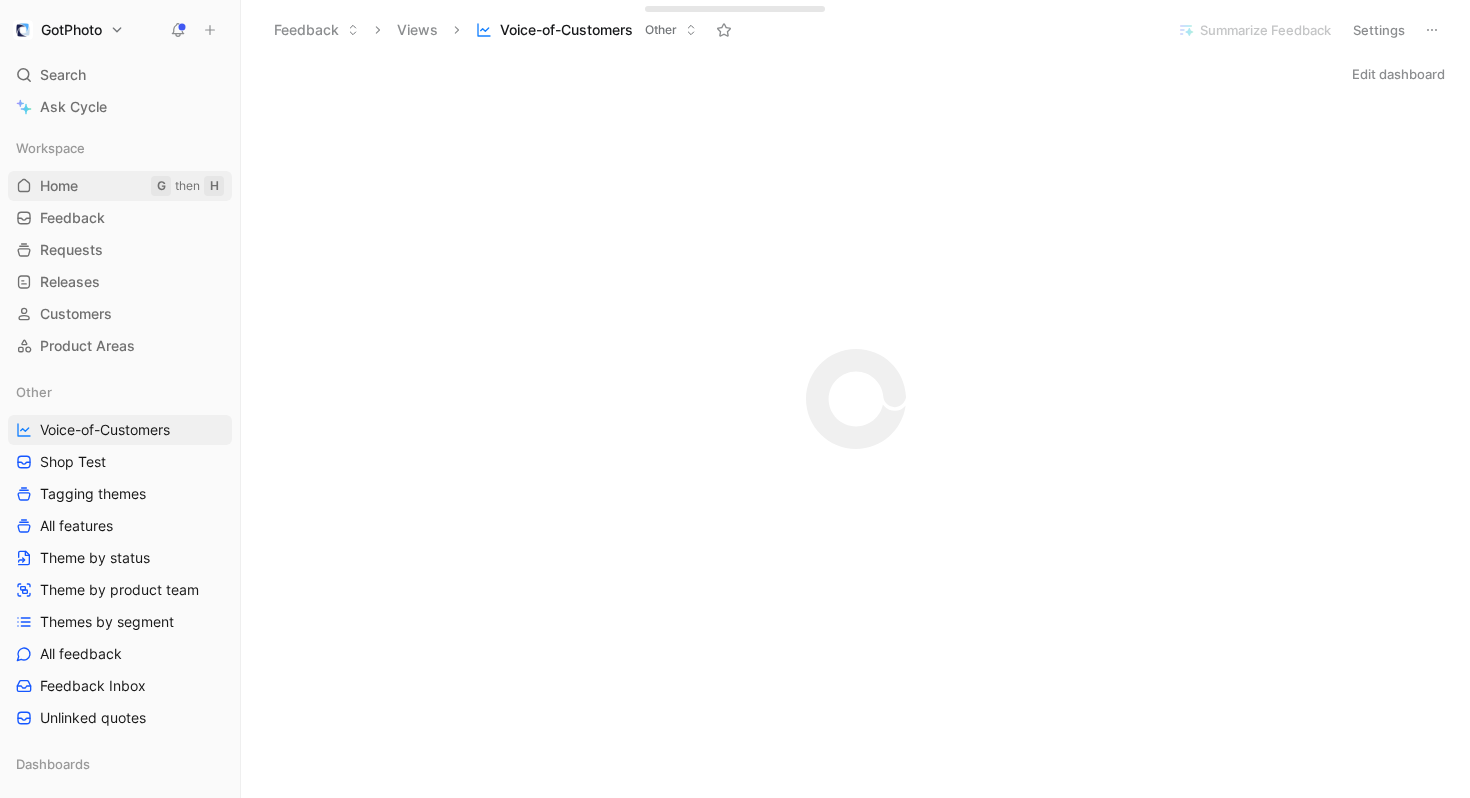 click on "Home" at bounding box center (59, 186) 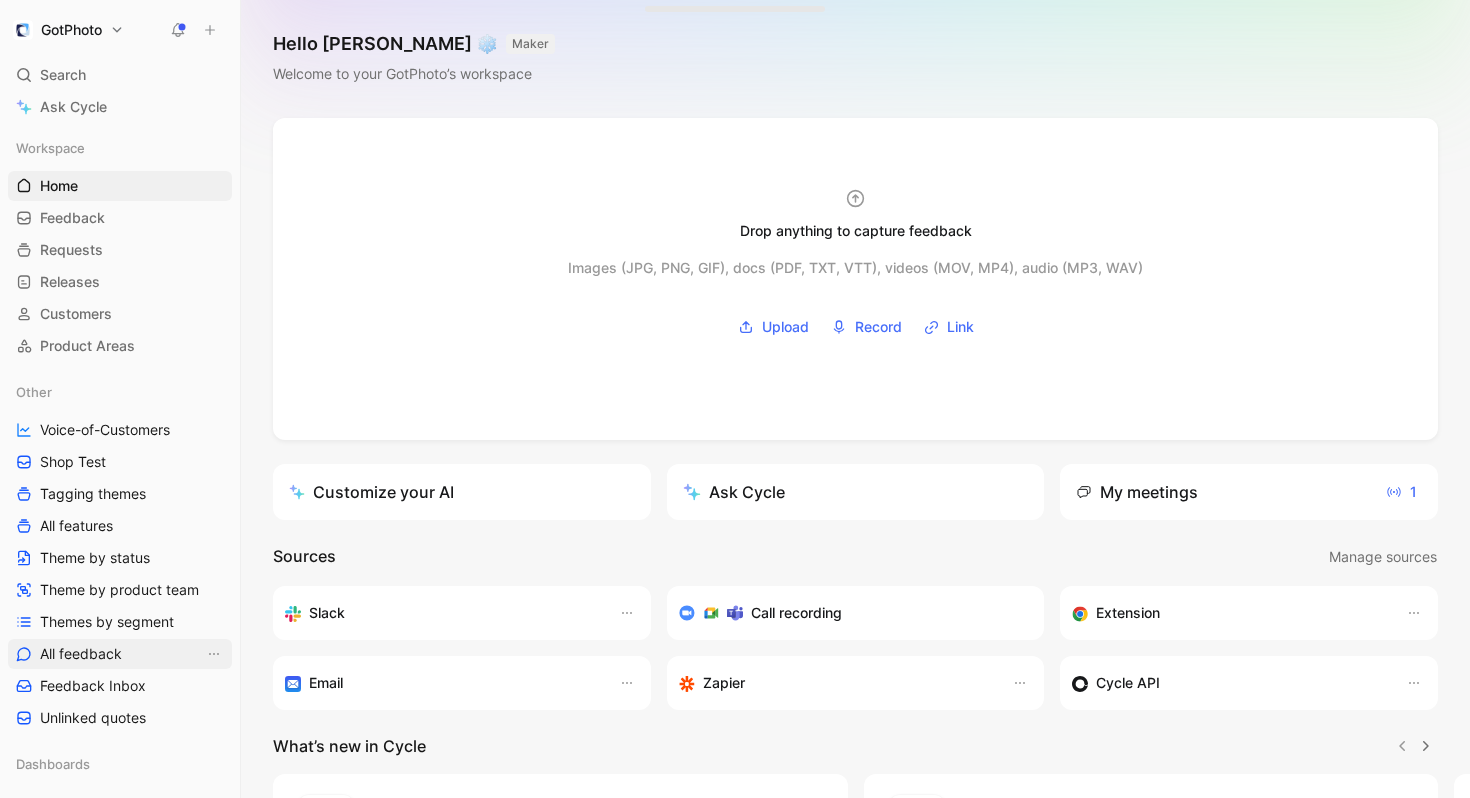 click on "All feedback" at bounding box center [81, 654] 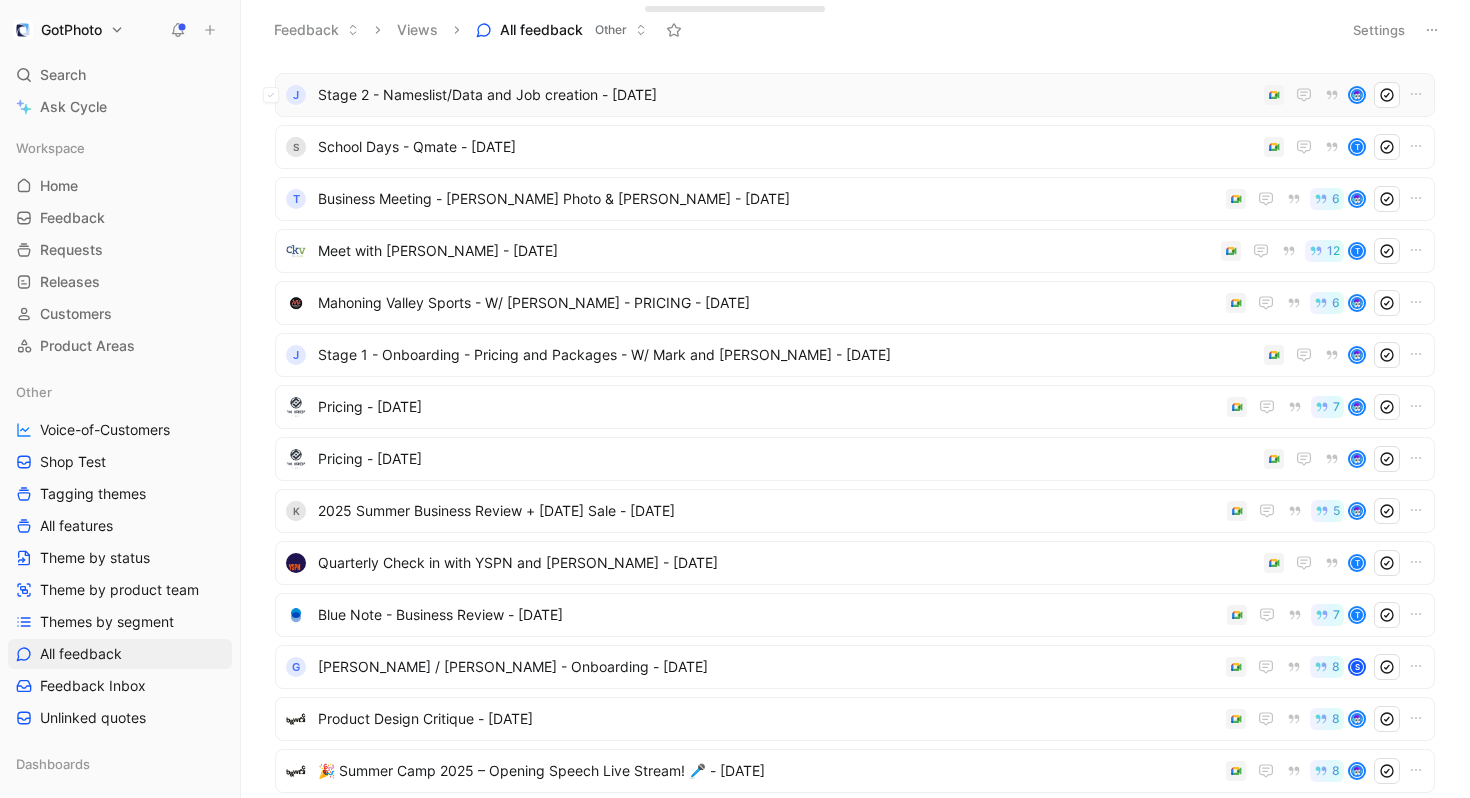 scroll, scrollTop: 0, scrollLeft: 0, axis: both 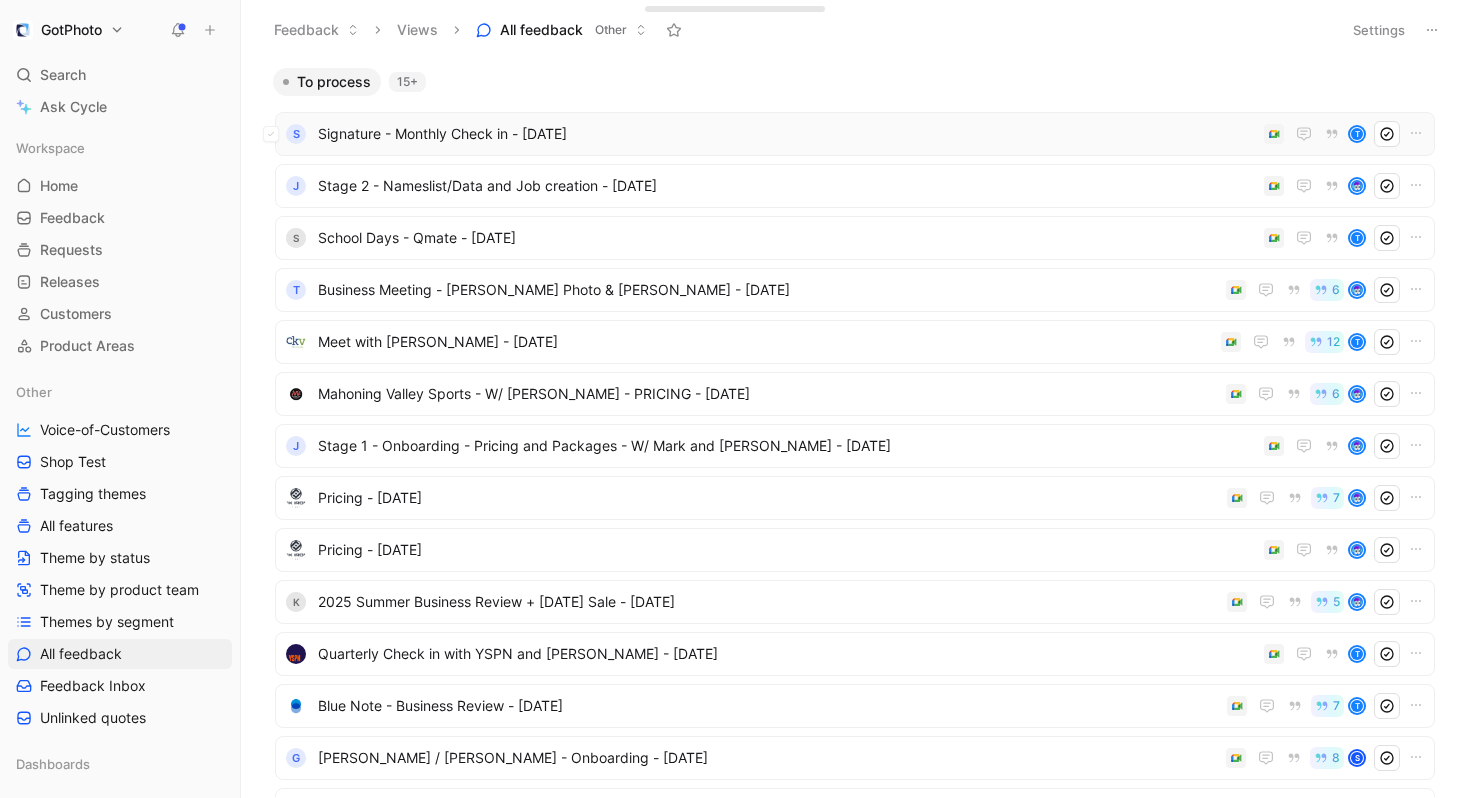 click 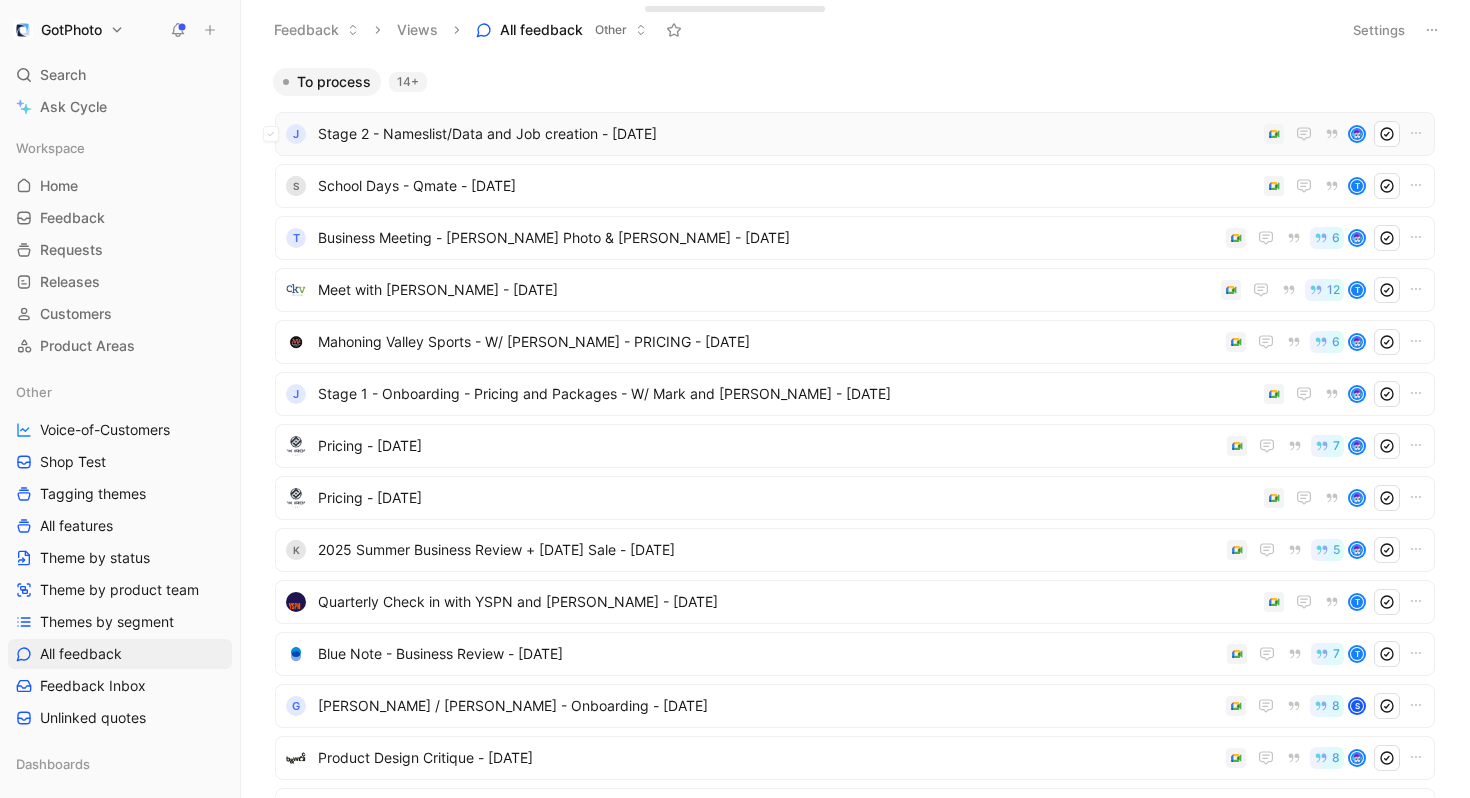 click 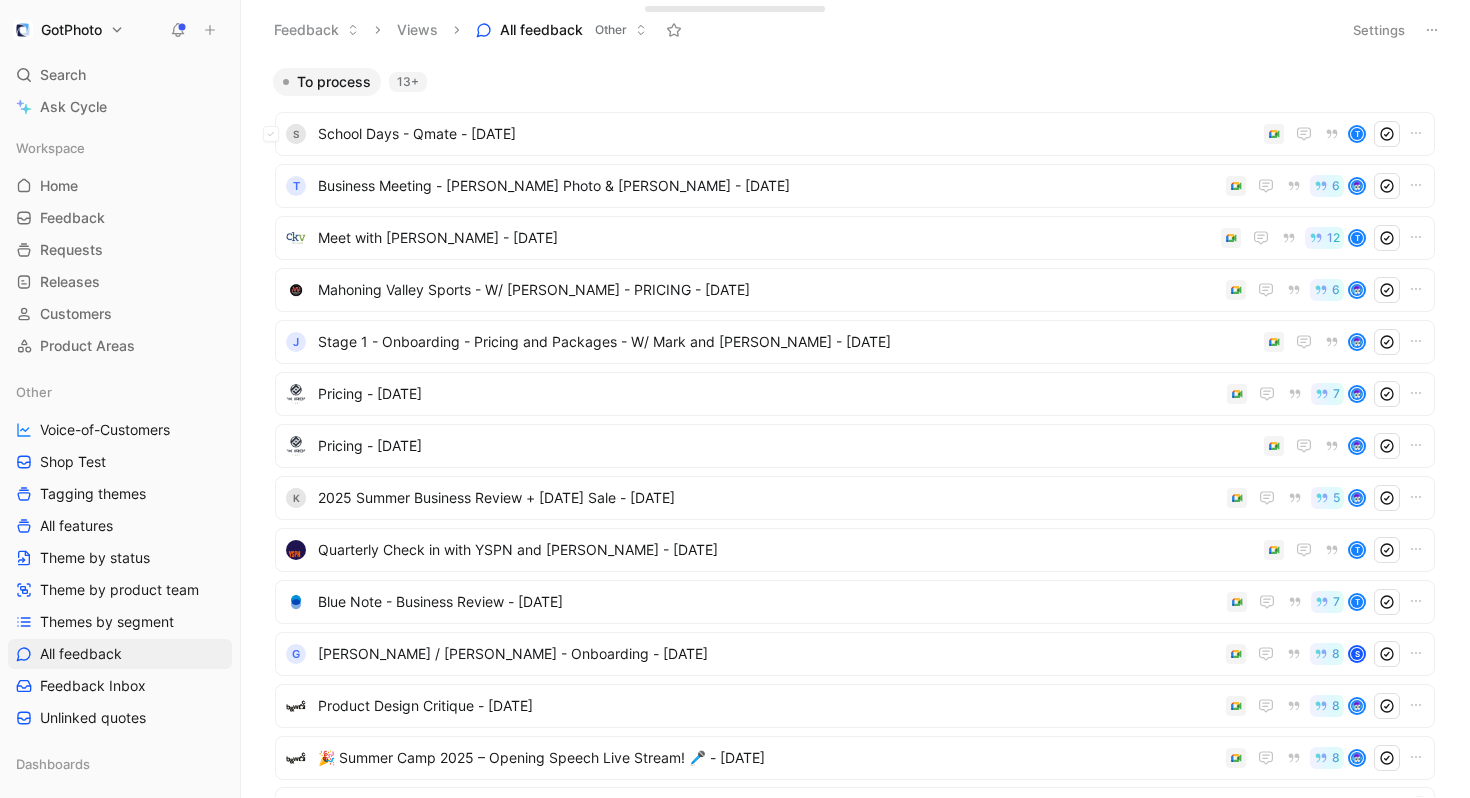 click 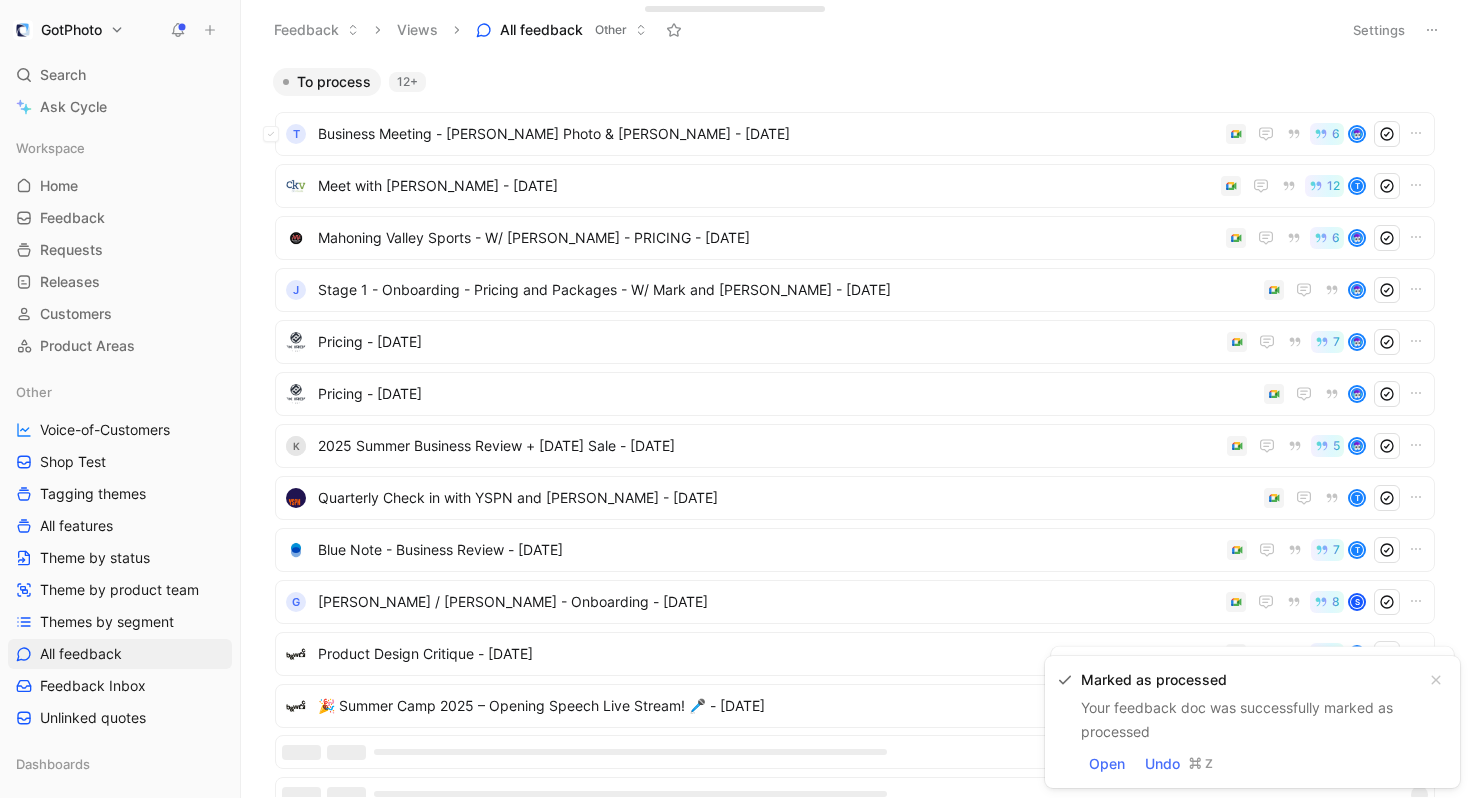 click 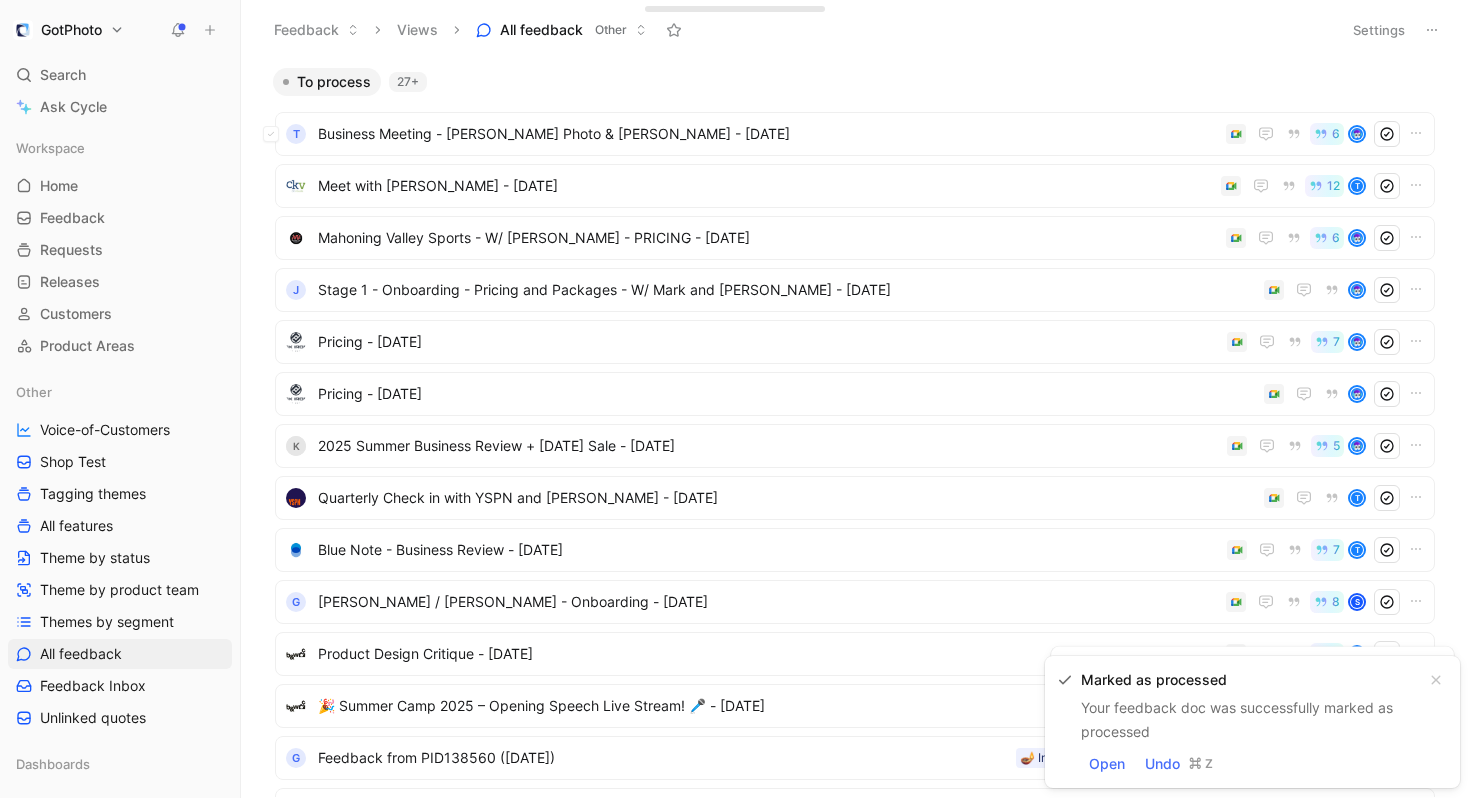 click 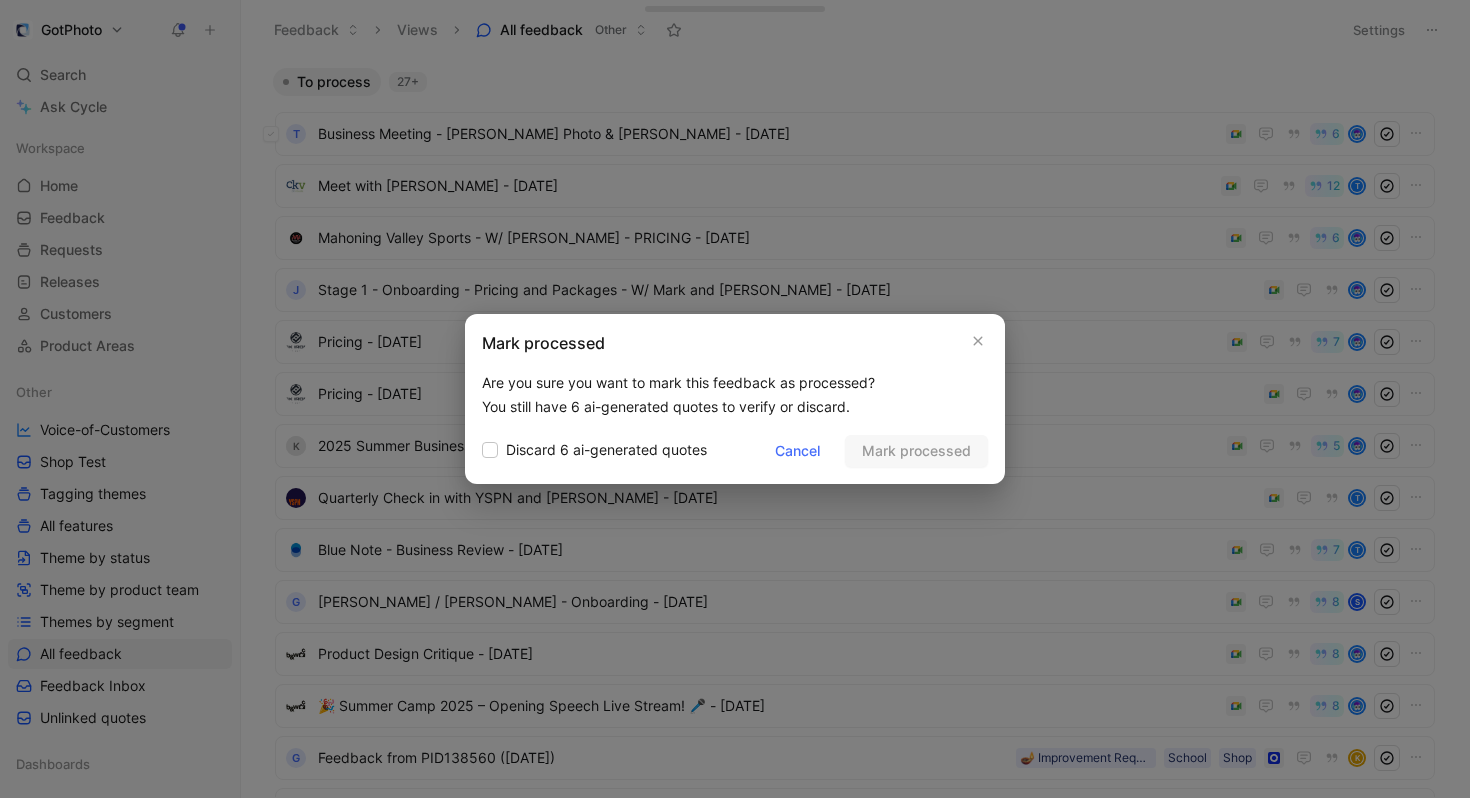 click on "You still have 6 ai-generated quotes to verify or discard." at bounding box center [735, 407] 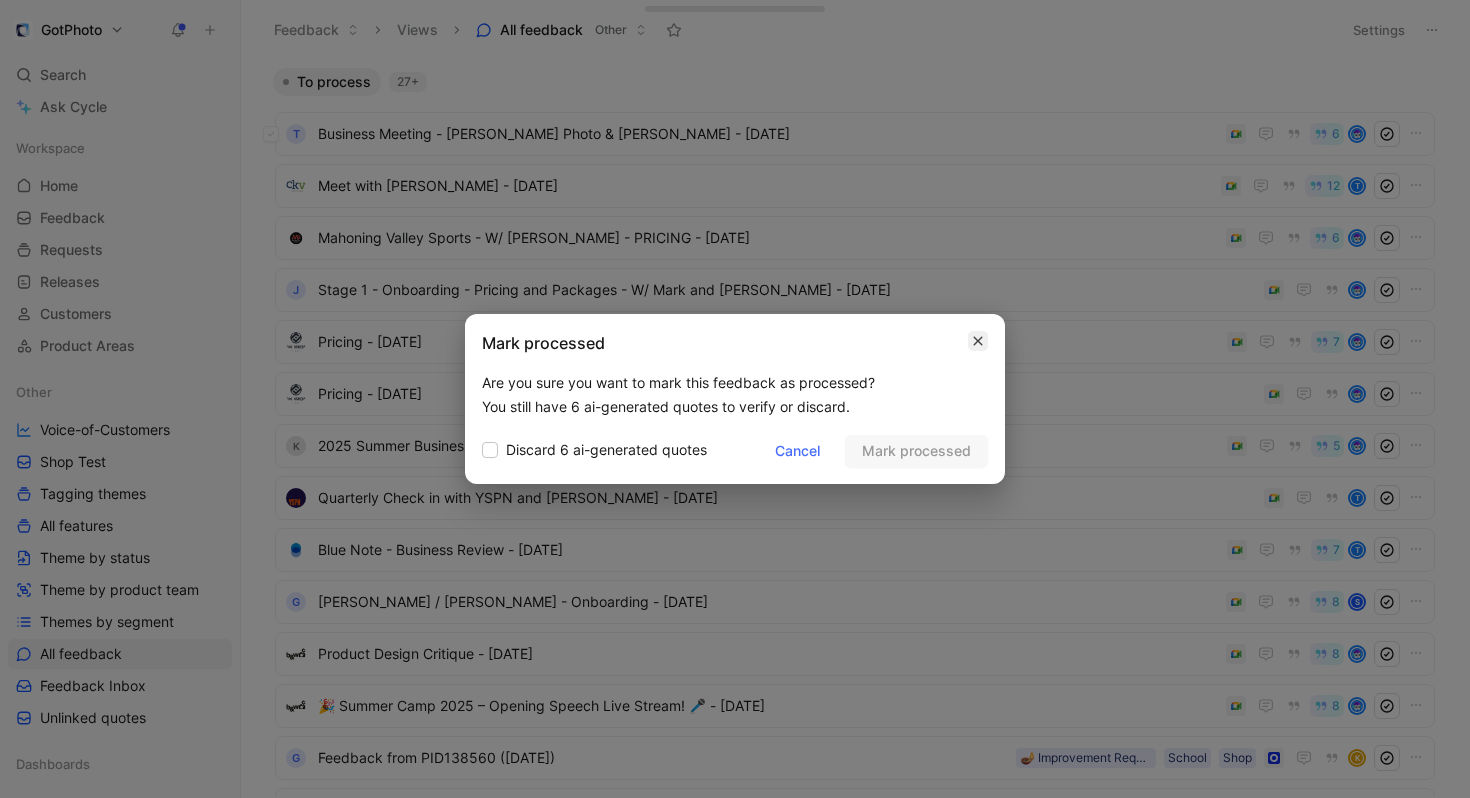 click 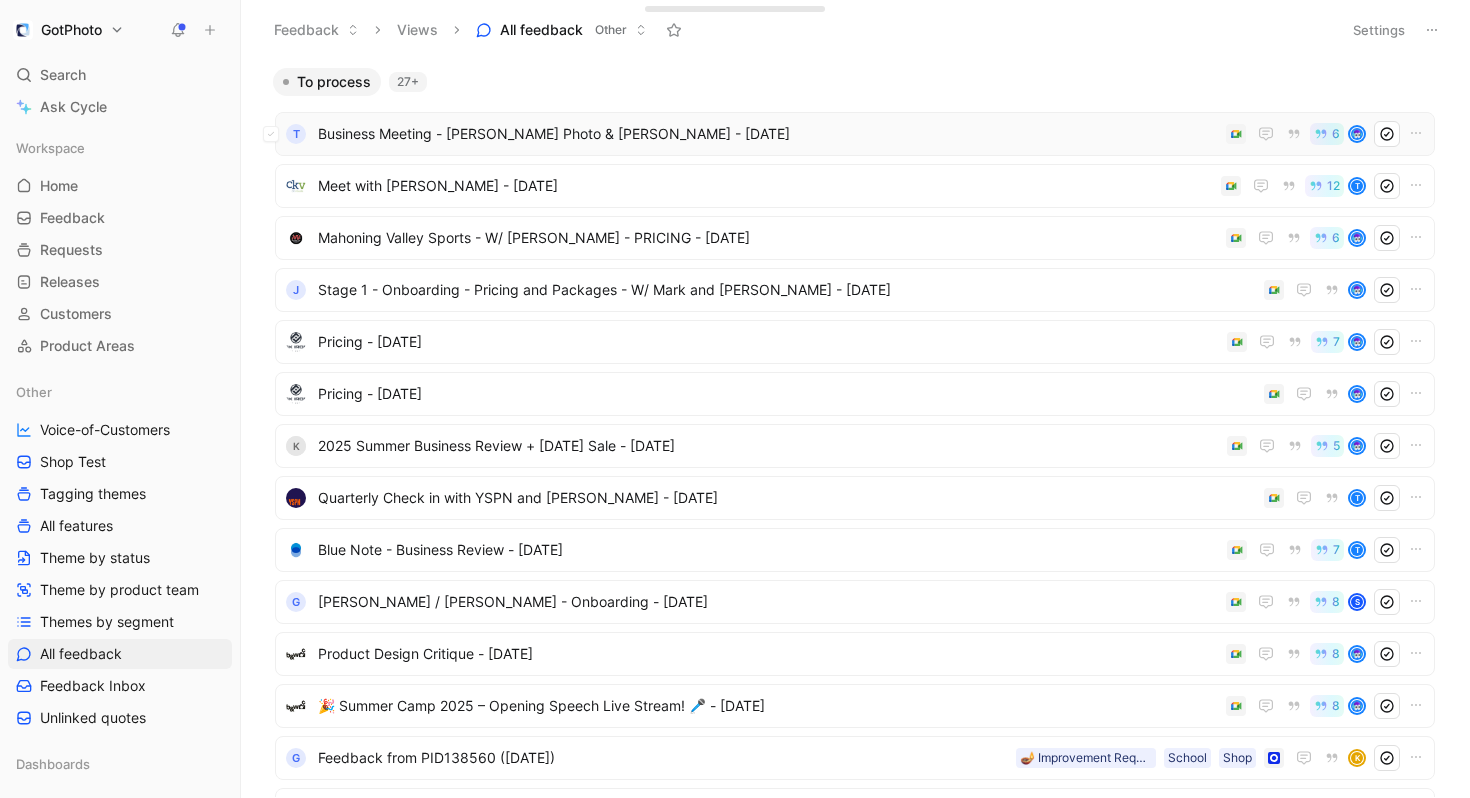click on "Business Meeting - [PERSON_NAME] Photo & [PERSON_NAME] - [DATE]" at bounding box center (768, 134) 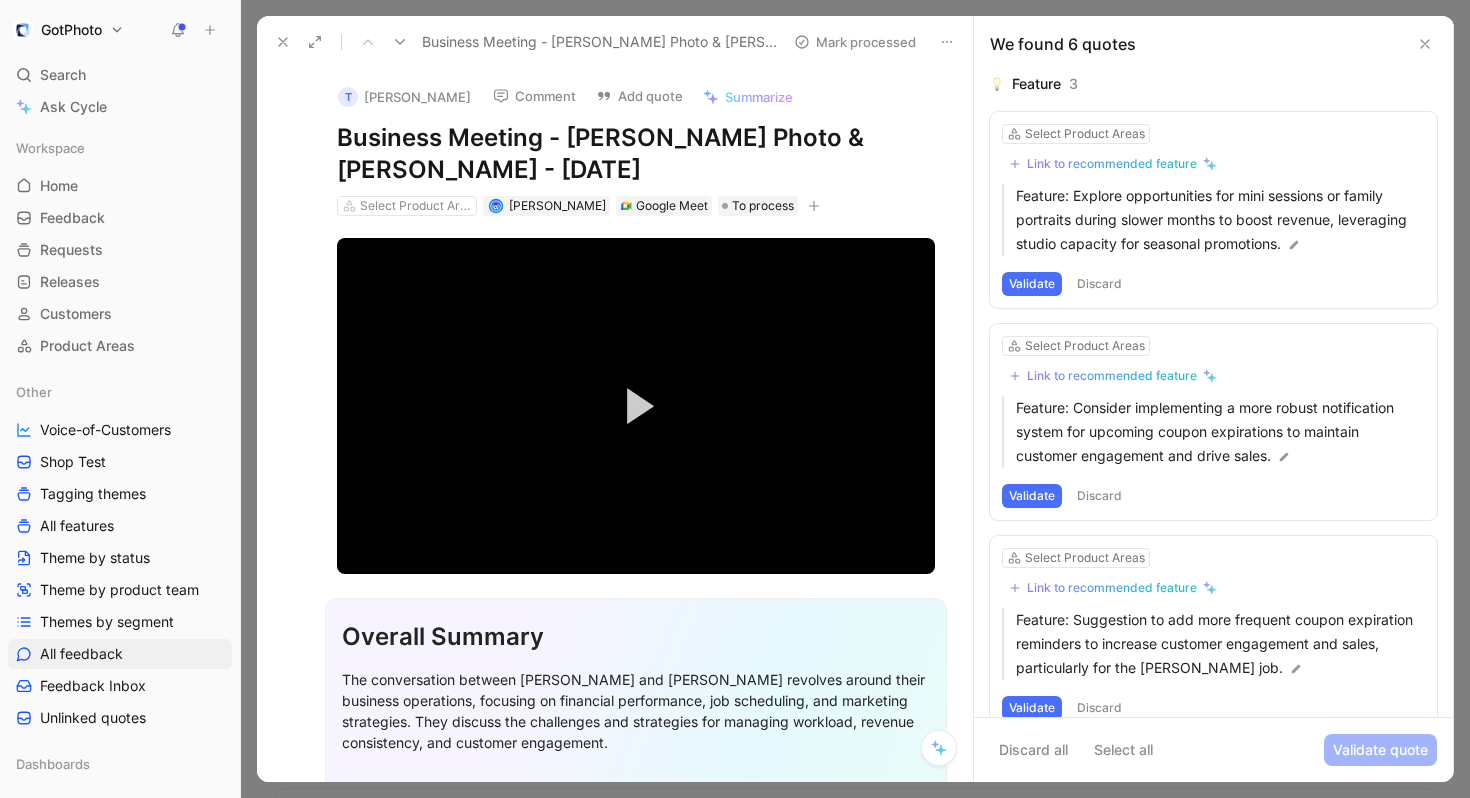 scroll, scrollTop: 25, scrollLeft: 0, axis: vertical 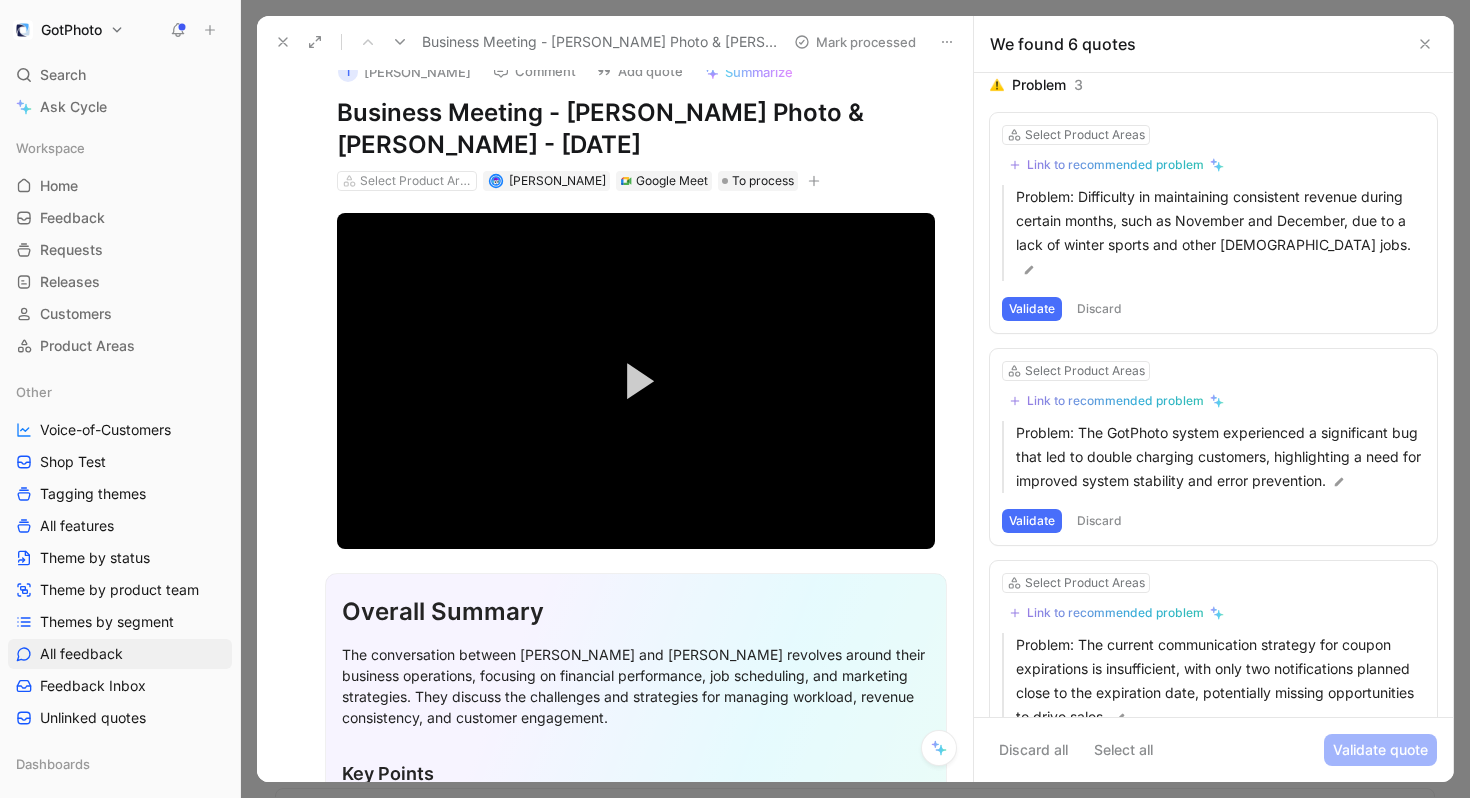 click at bounding box center (1425, 44) 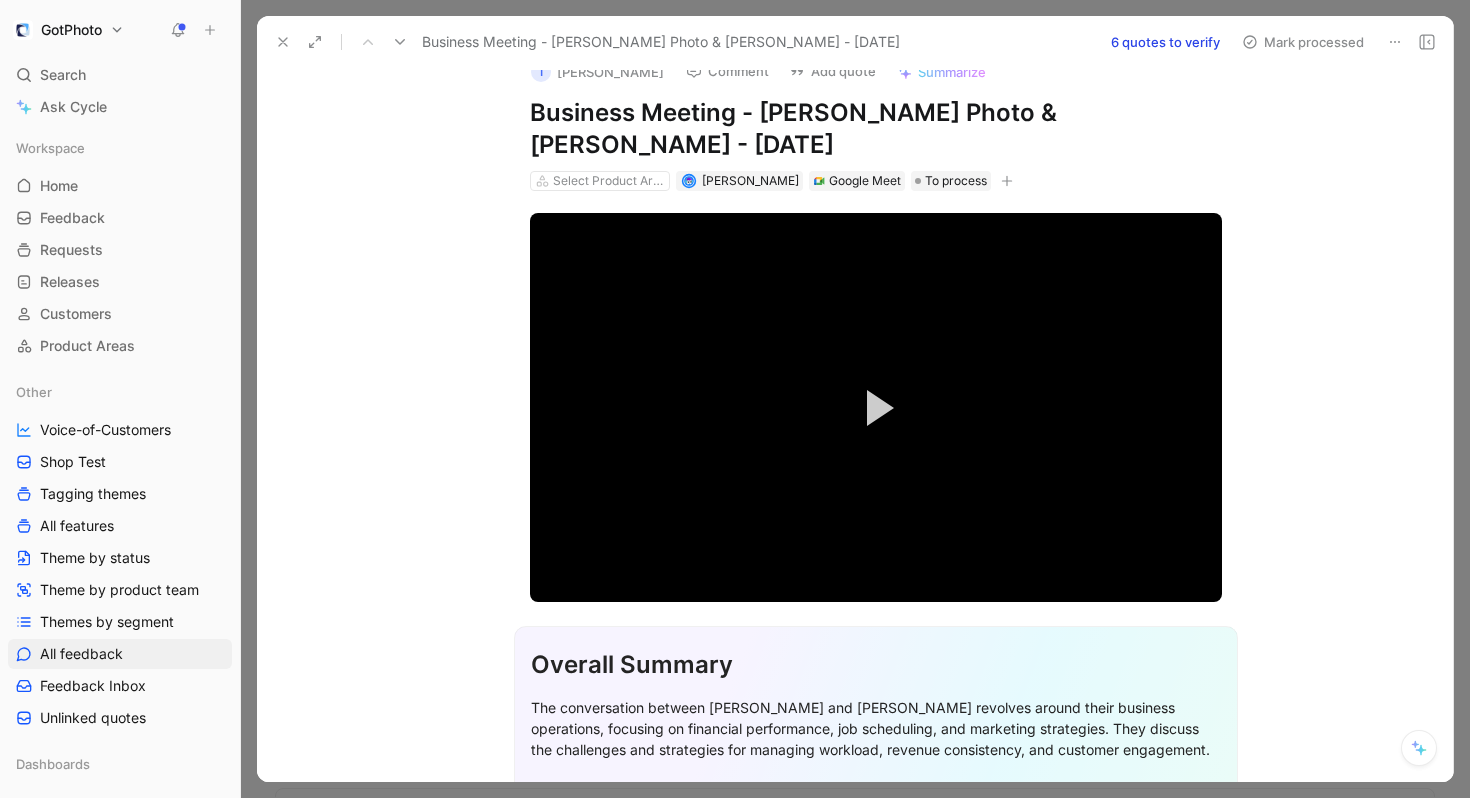 drag, startPoint x: 282, startPoint y: 35, endPoint x: 324, endPoint y: 131, distance: 104.78549 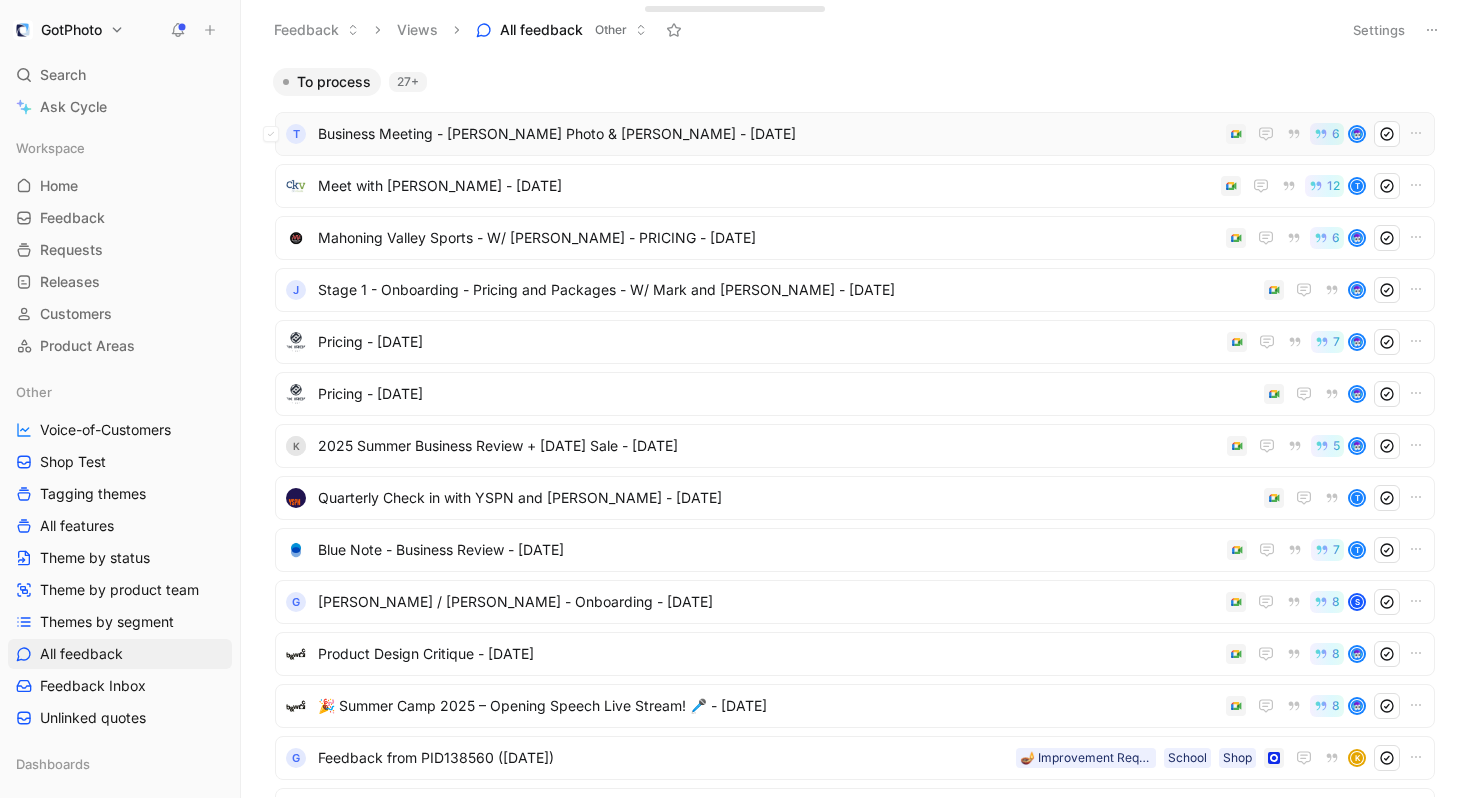 click 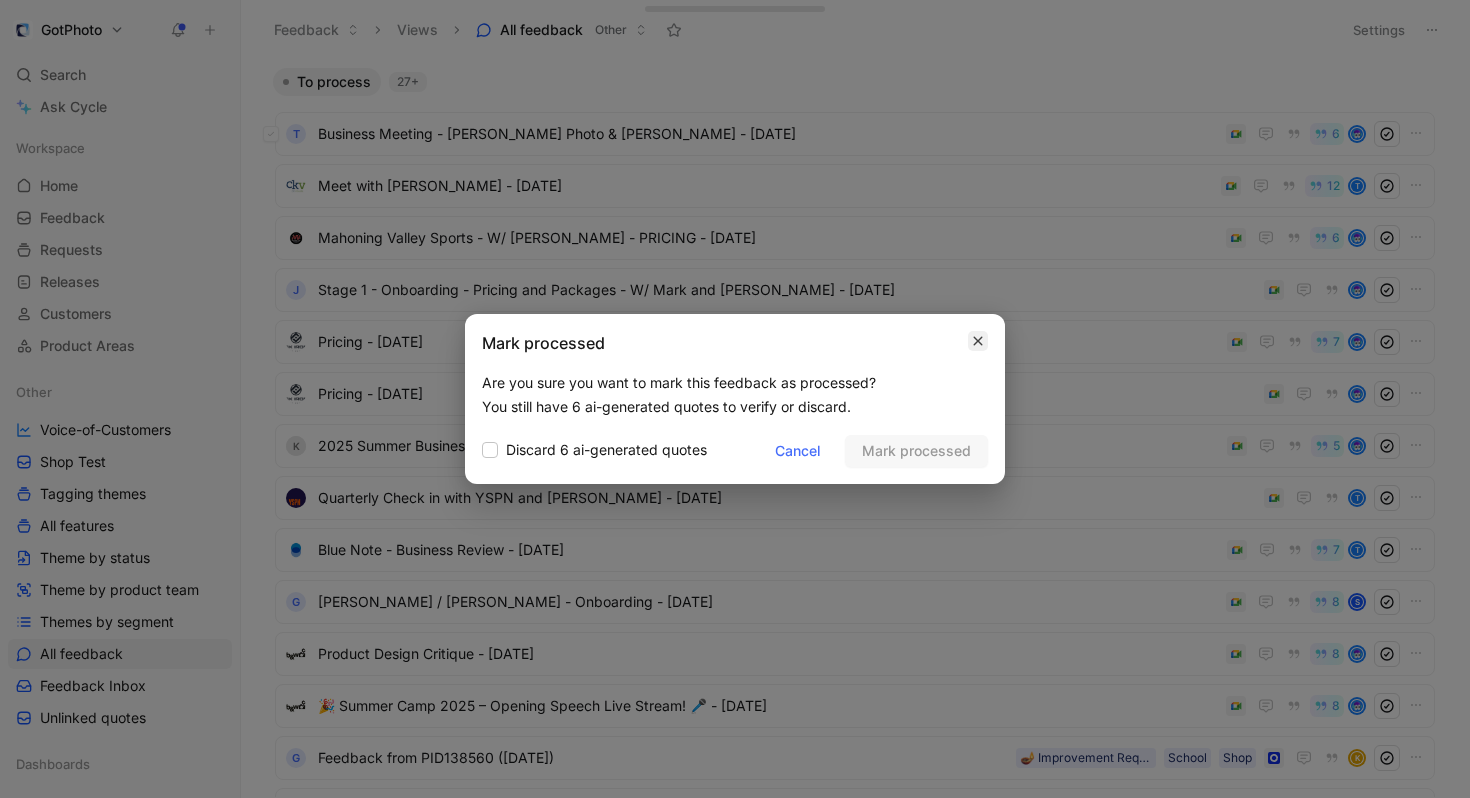 click 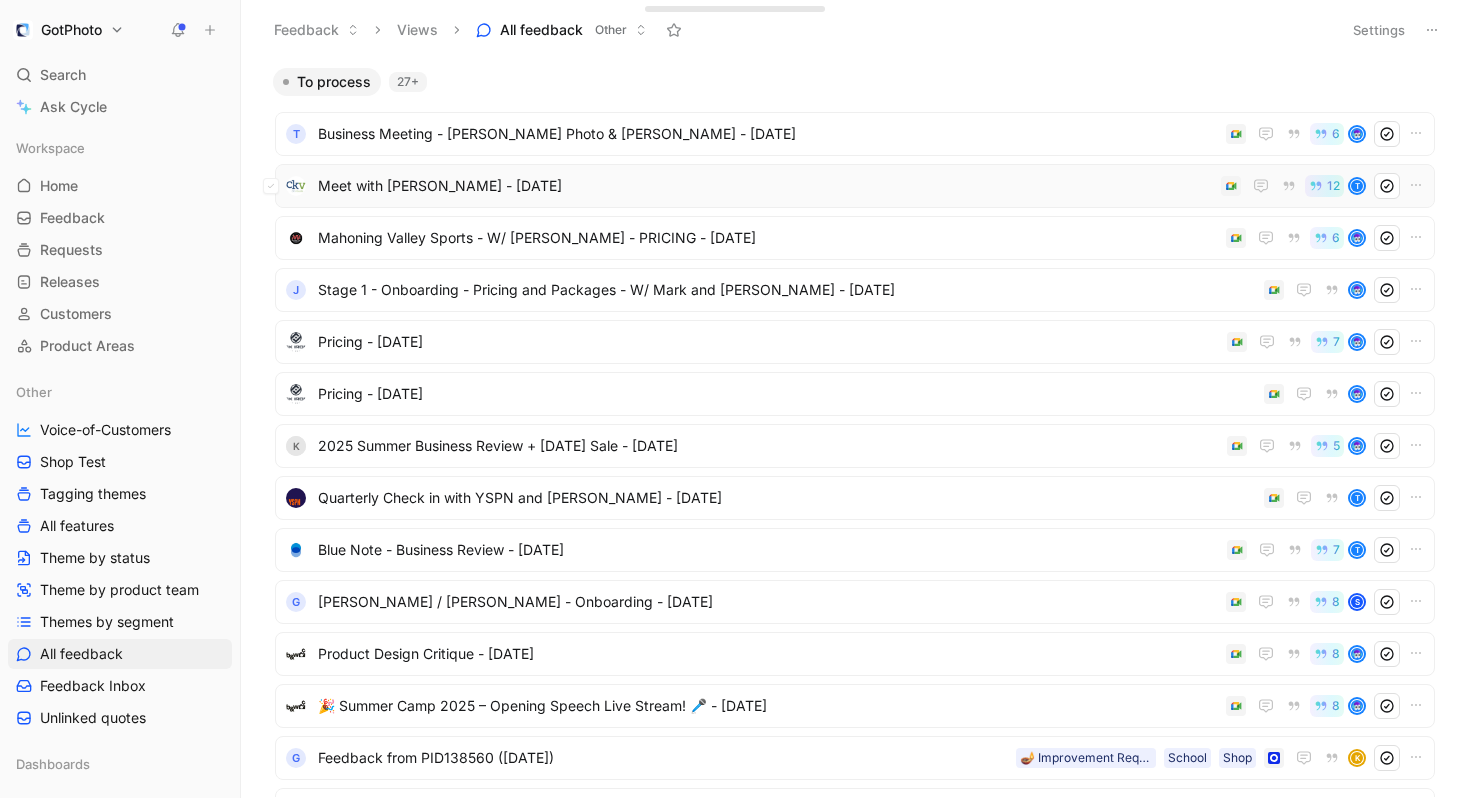 click 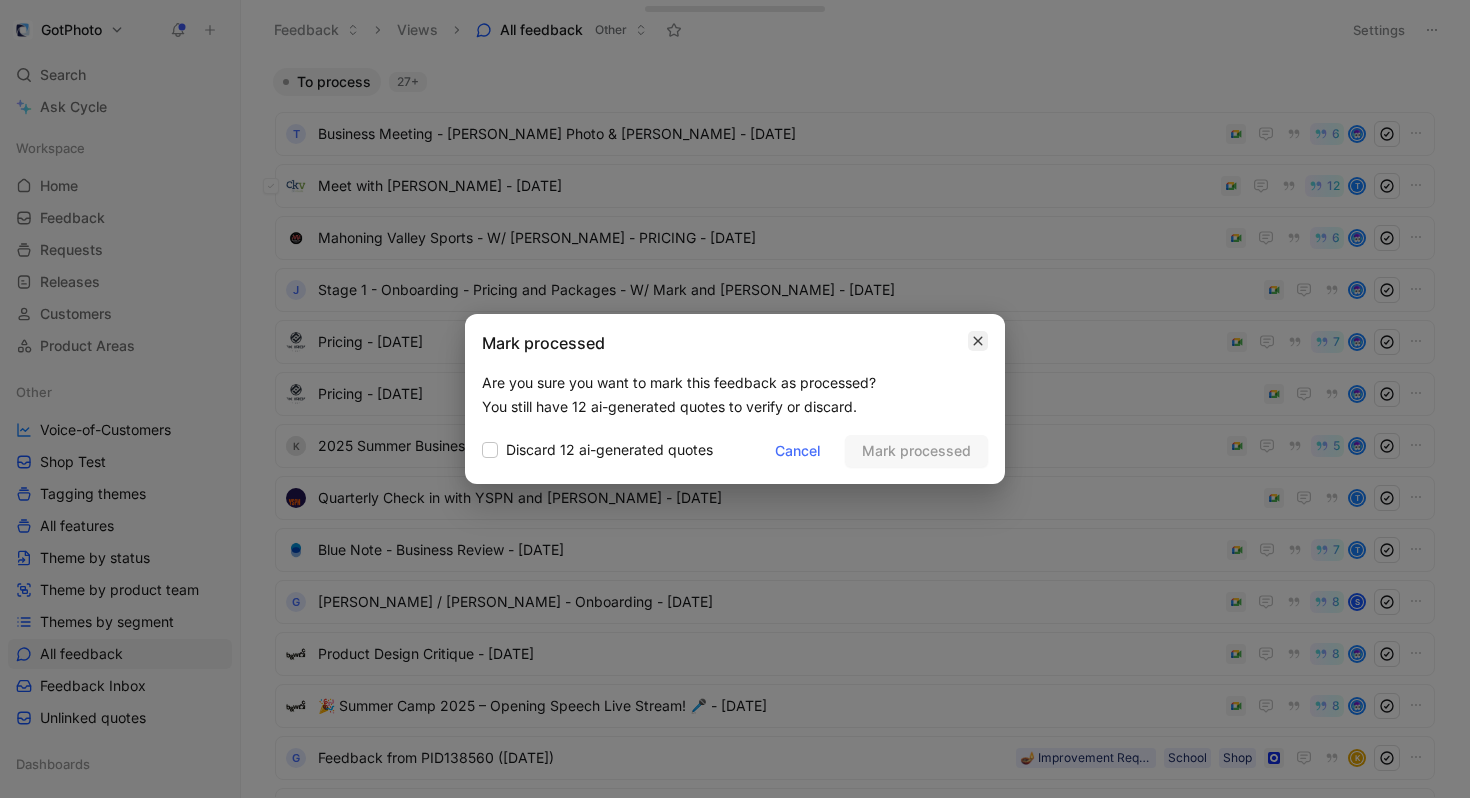 click 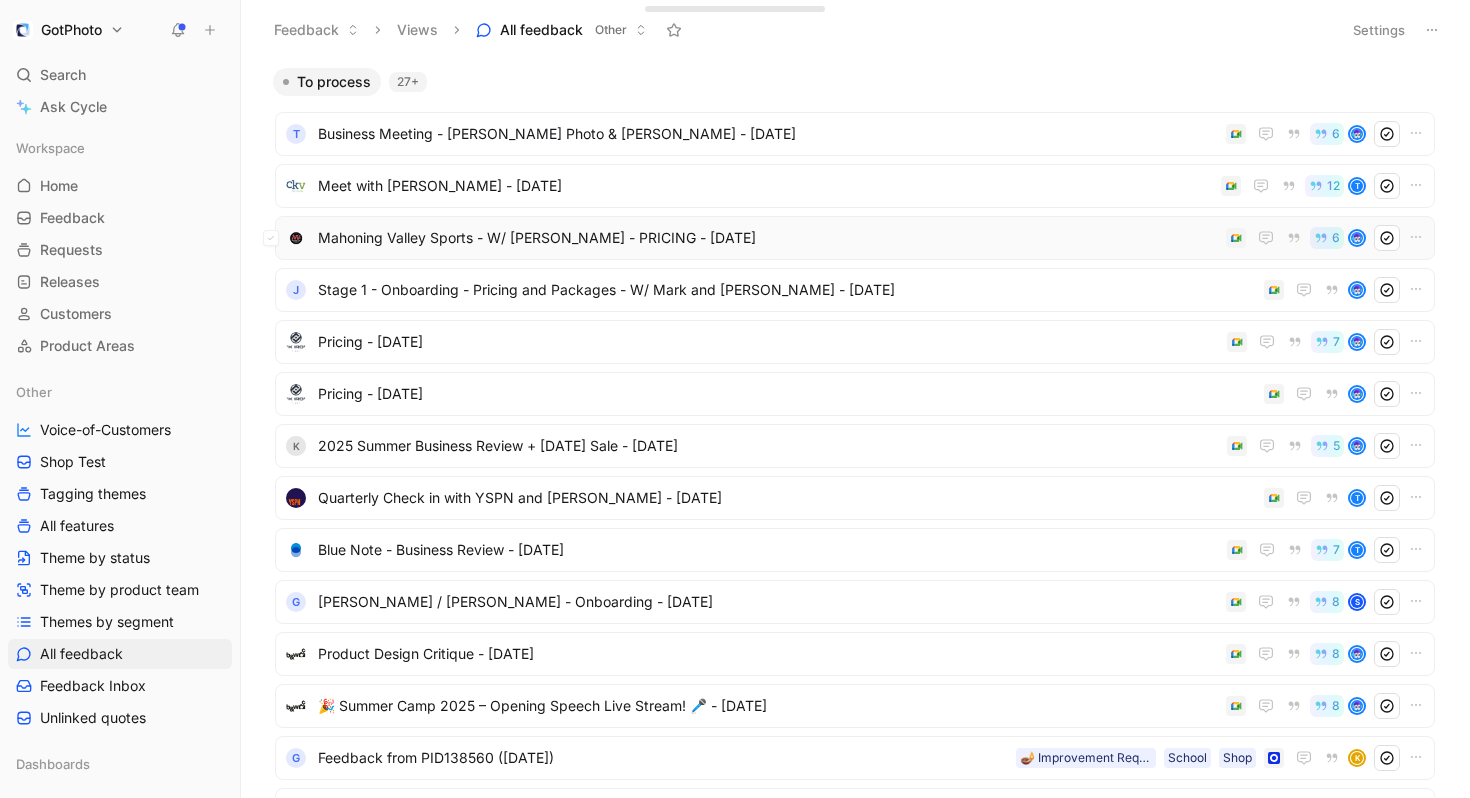 click on "Mahoning Valley Sports - W/ [PERSON_NAME] - PRICING - [DATE]" at bounding box center [768, 238] 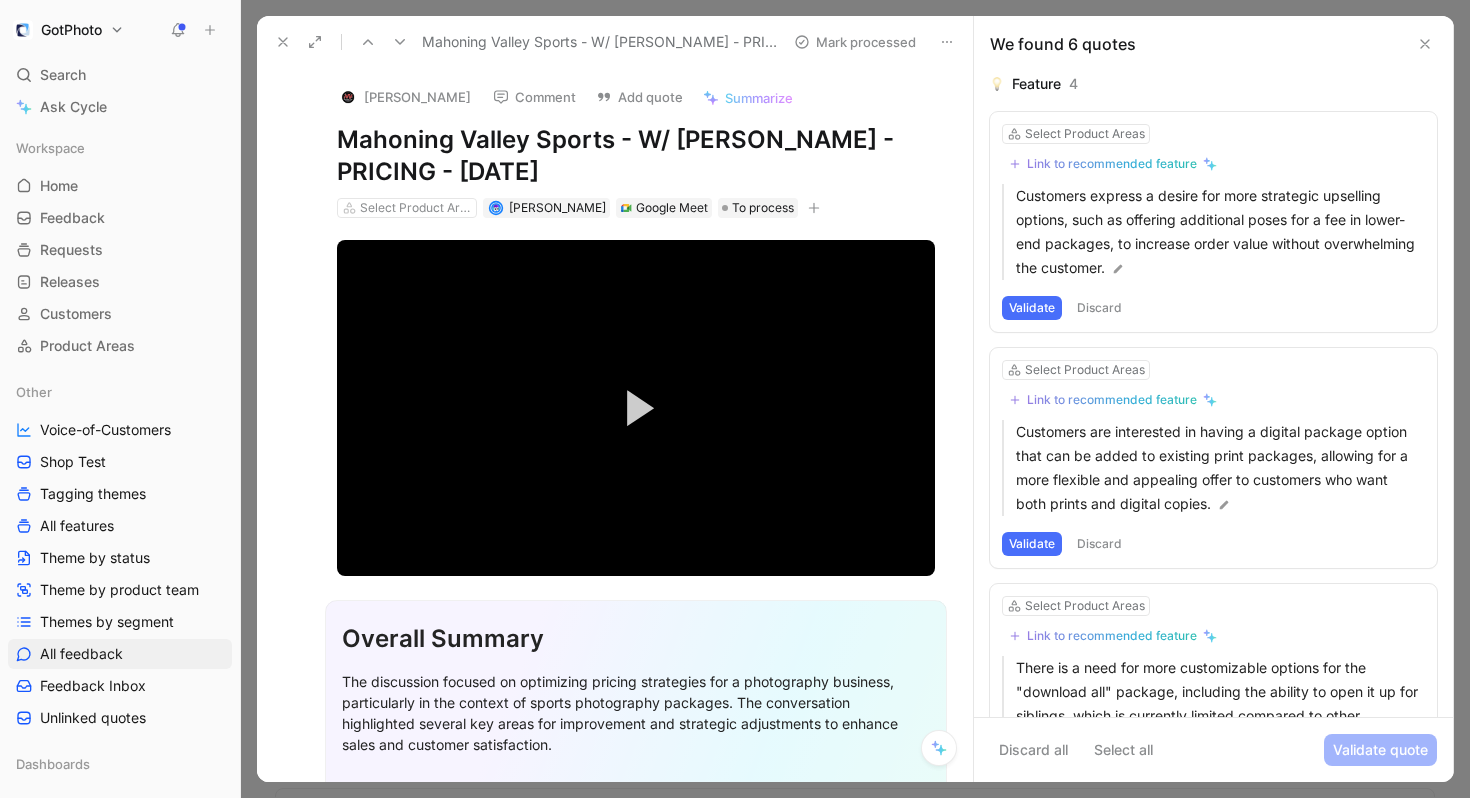 click on "Validate" at bounding box center (1032, 308) 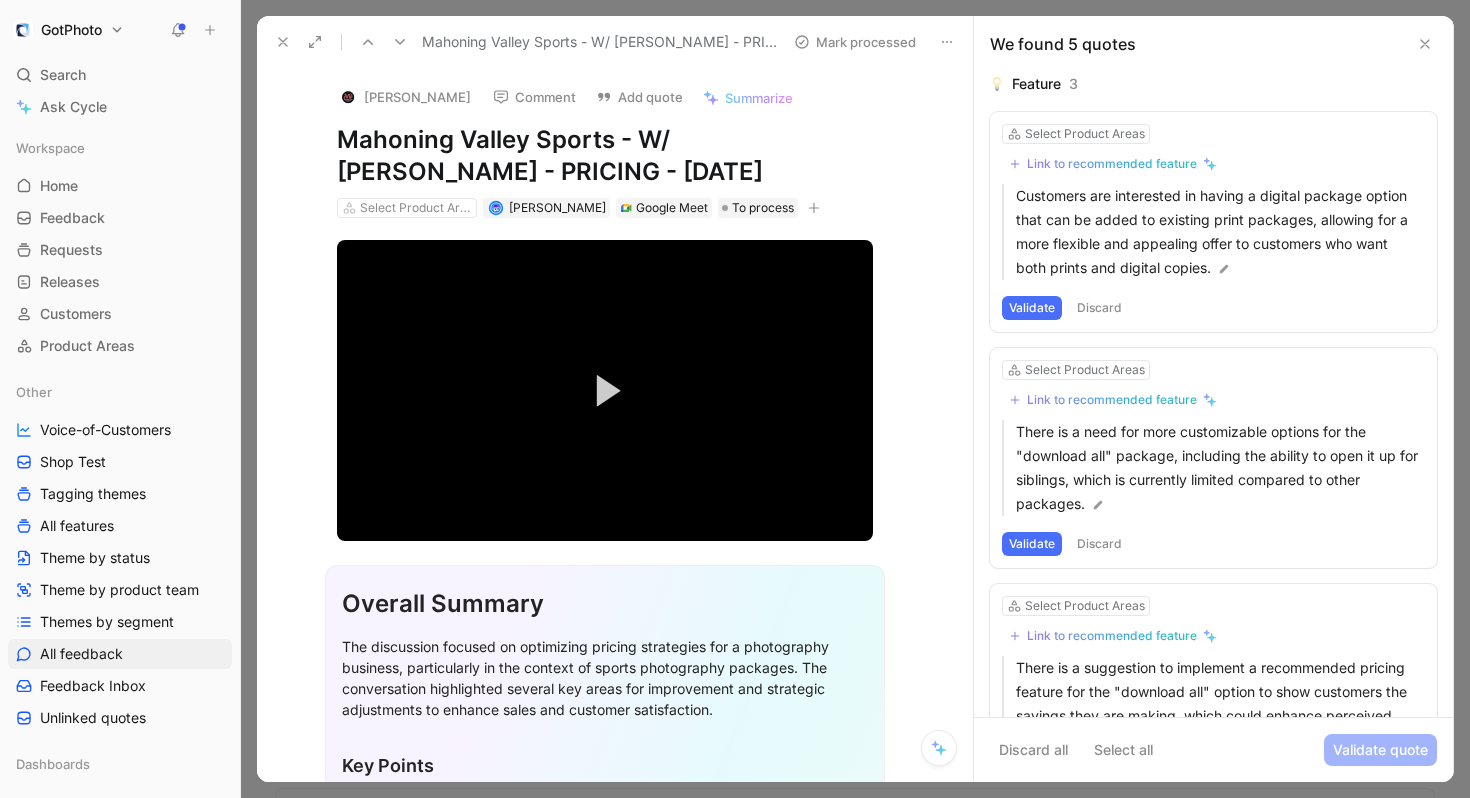 click on "Validate" at bounding box center [1032, 308] 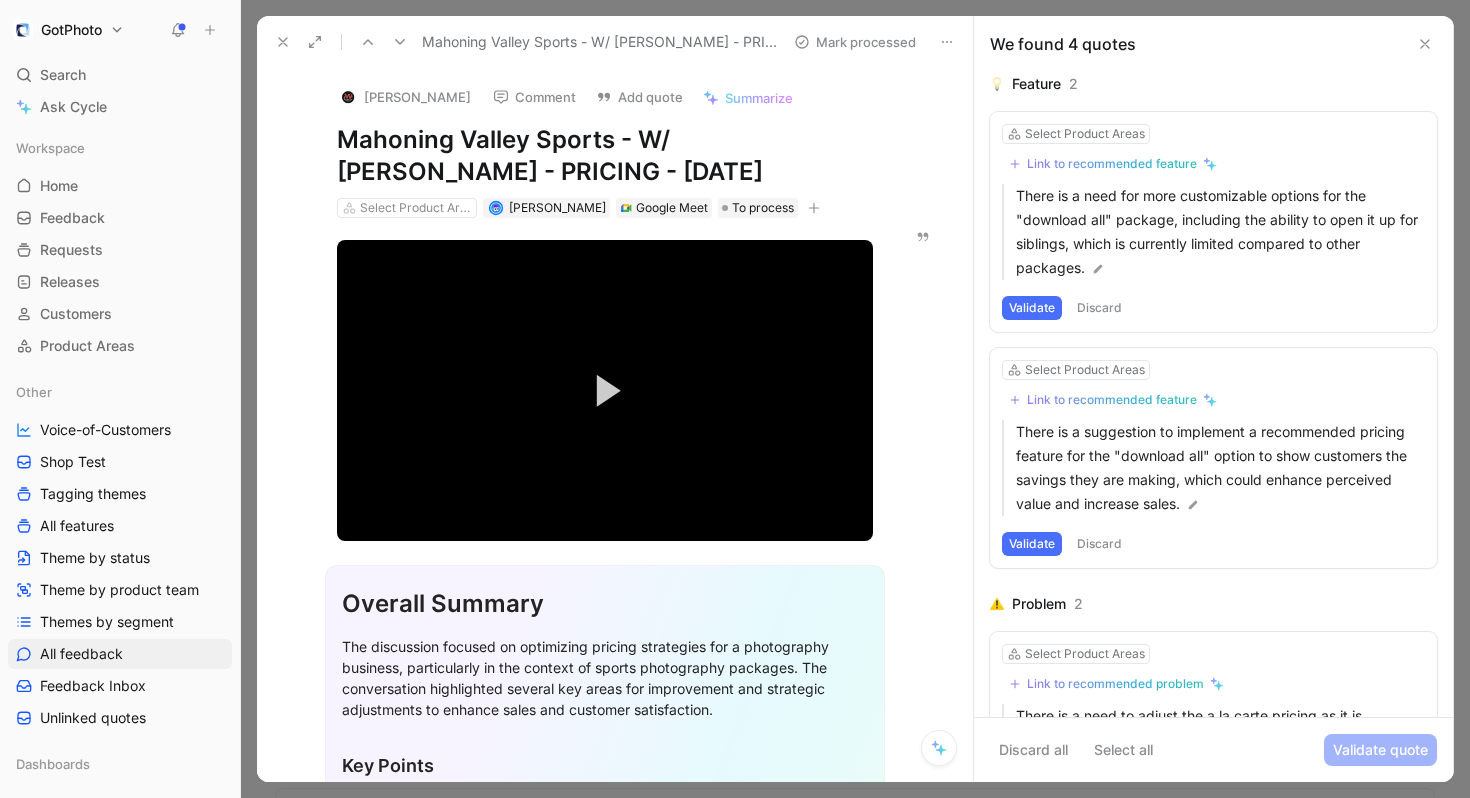 click on "Validate" at bounding box center [1032, 308] 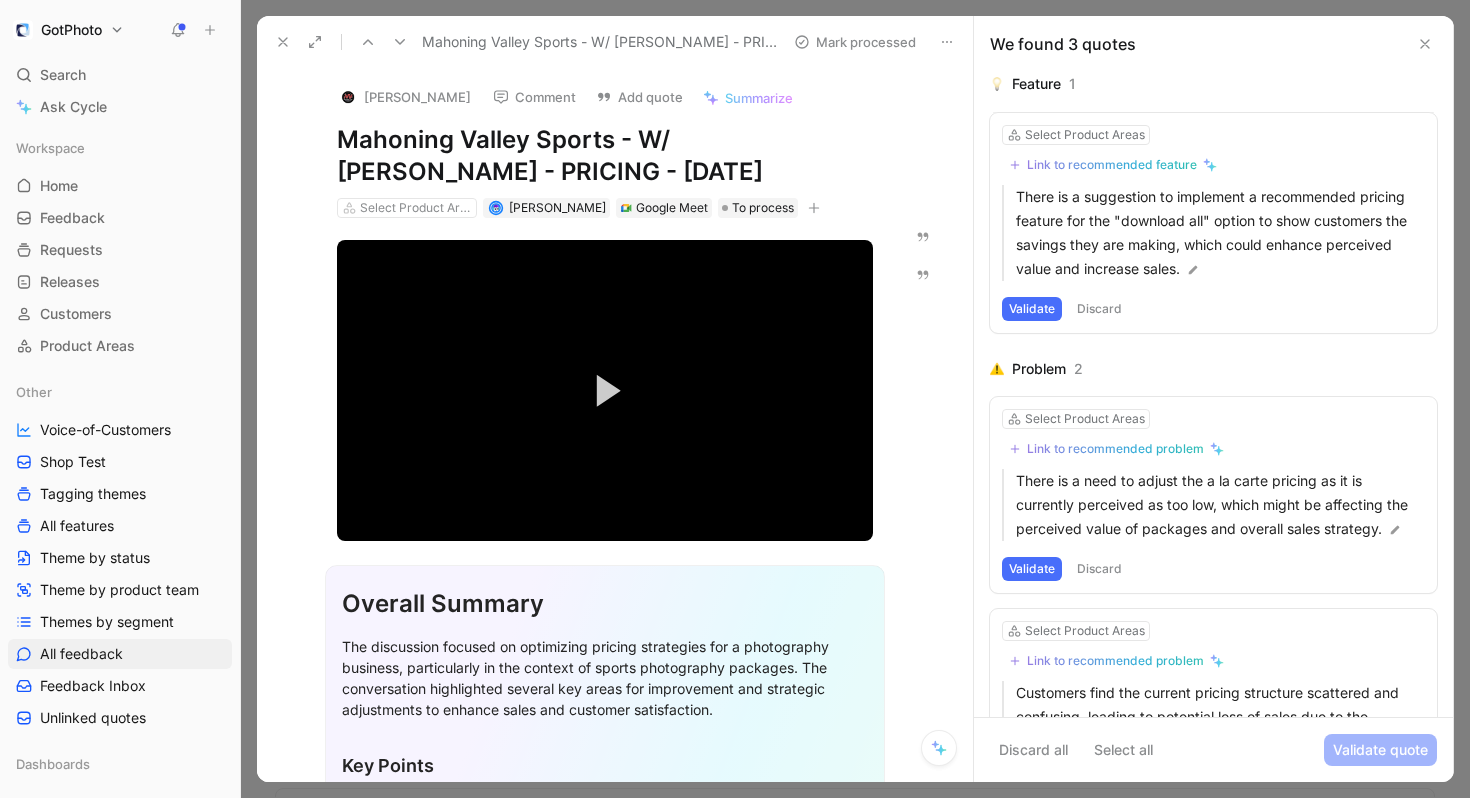 click on "Validate" at bounding box center [1032, 309] 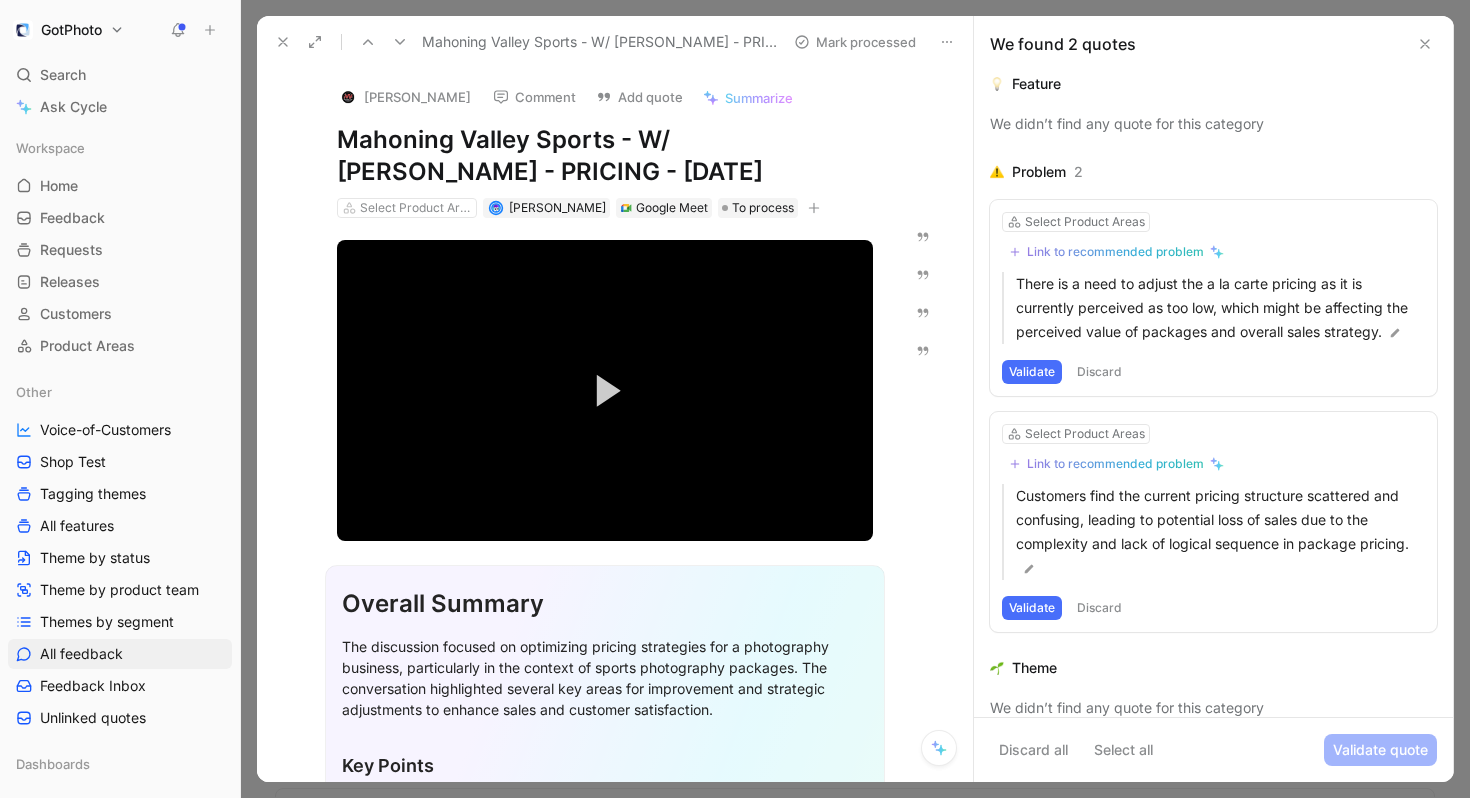 click on "Validate" at bounding box center (1032, 372) 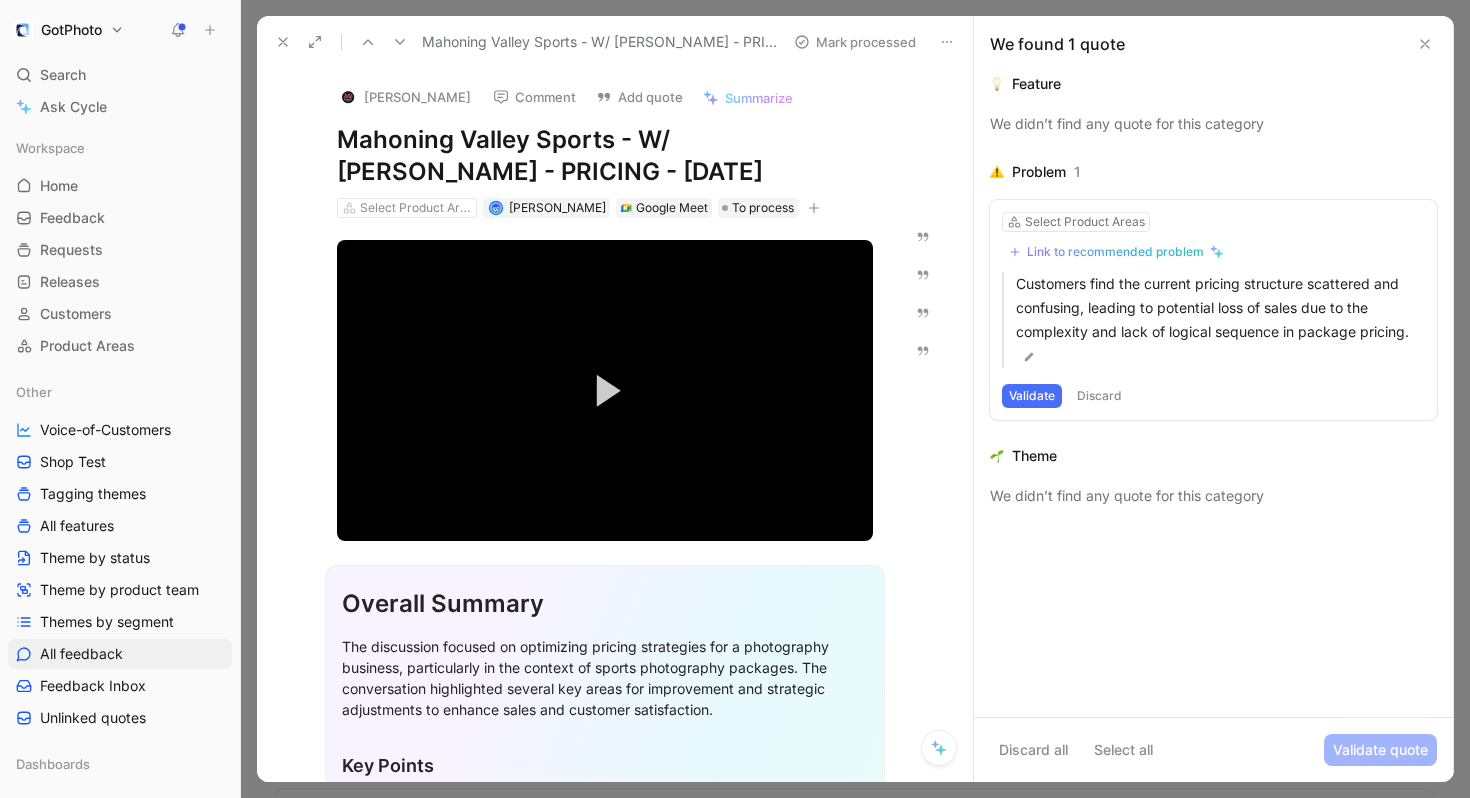 click on "Validate" at bounding box center [1032, 396] 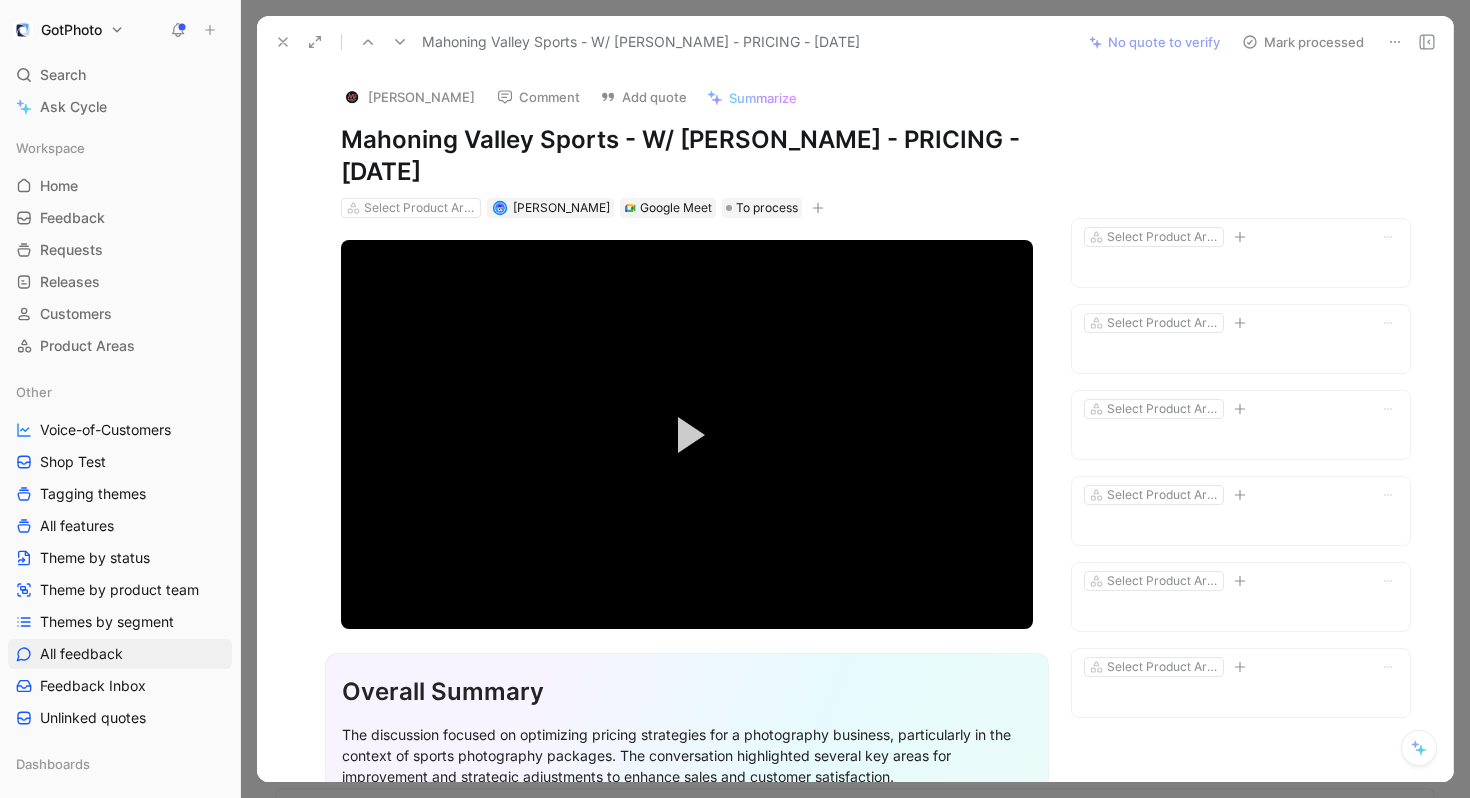 click on "Mark processed" at bounding box center (1303, 42) 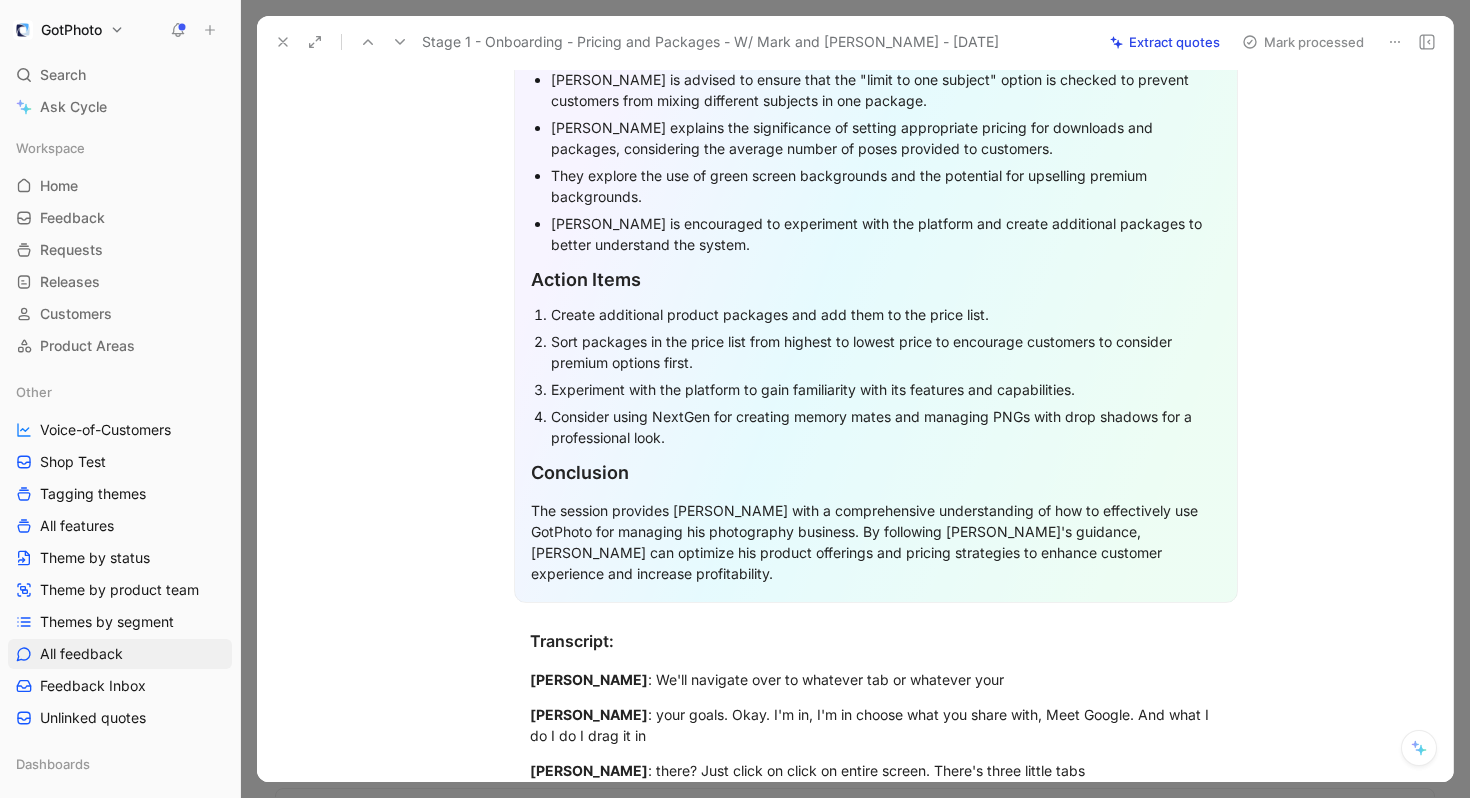 scroll, scrollTop: 862, scrollLeft: 0, axis: vertical 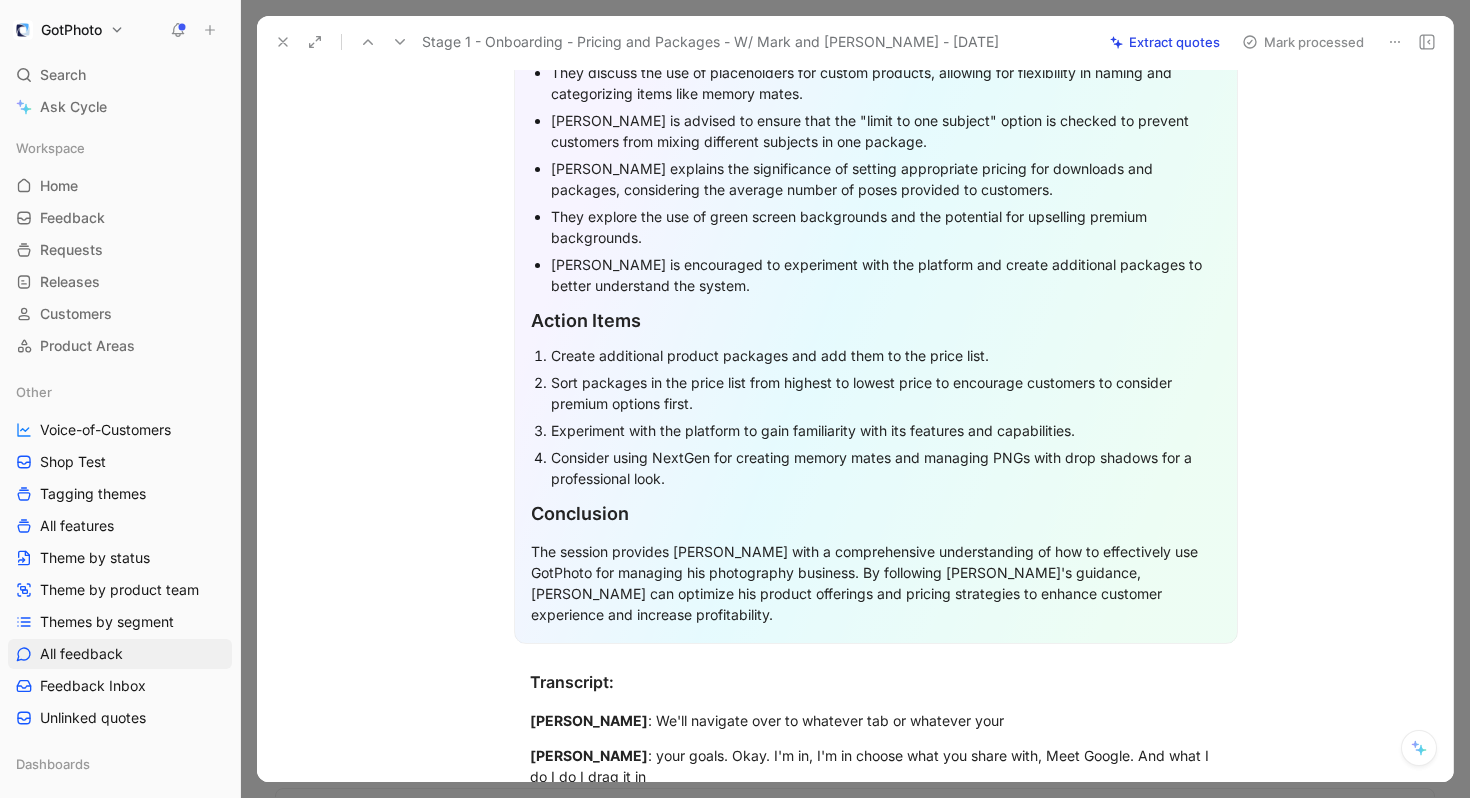 click at bounding box center (283, 42) 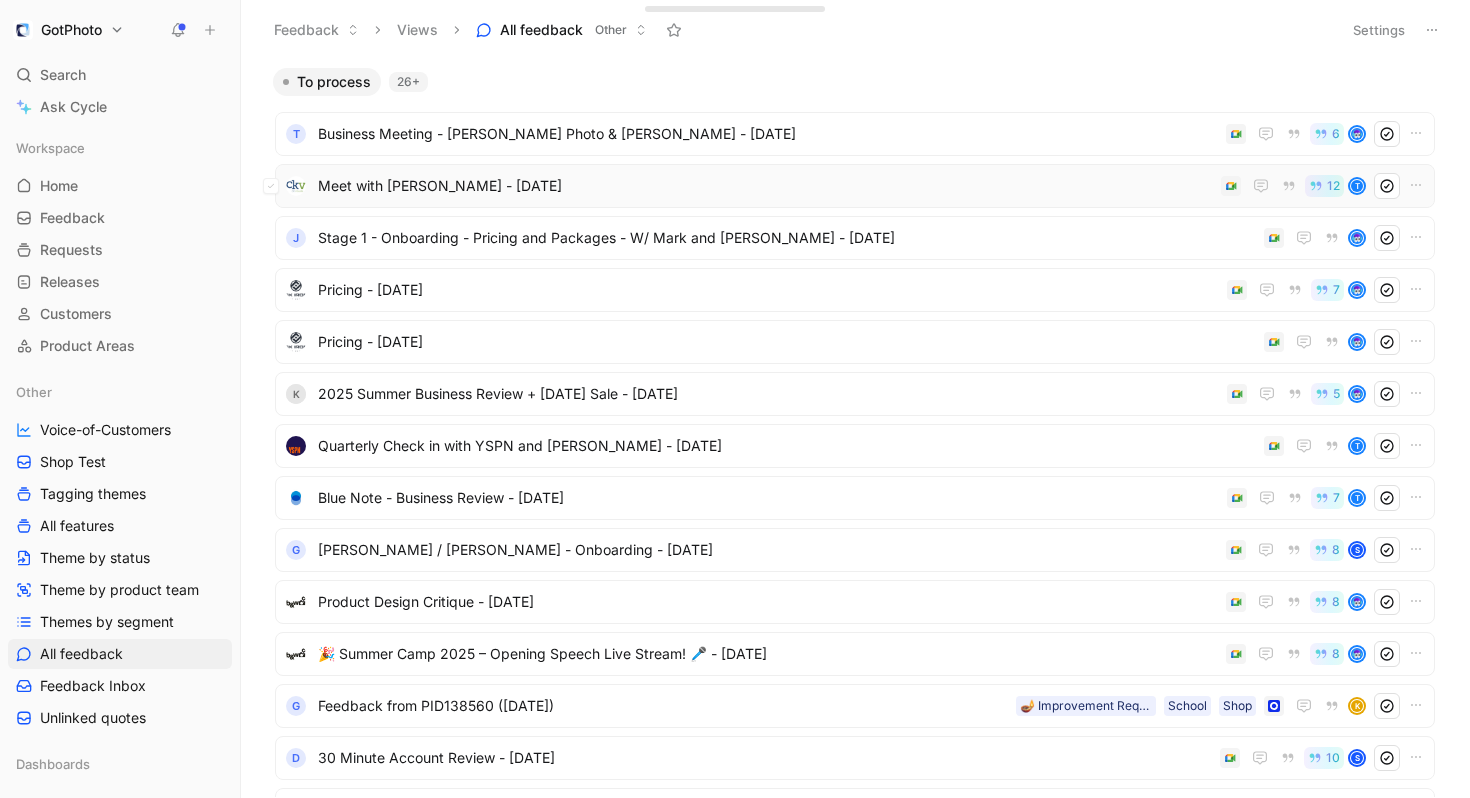 click on "Meet with [PERSON_NAME] - [DATE]" at bounding box center (765, 186) 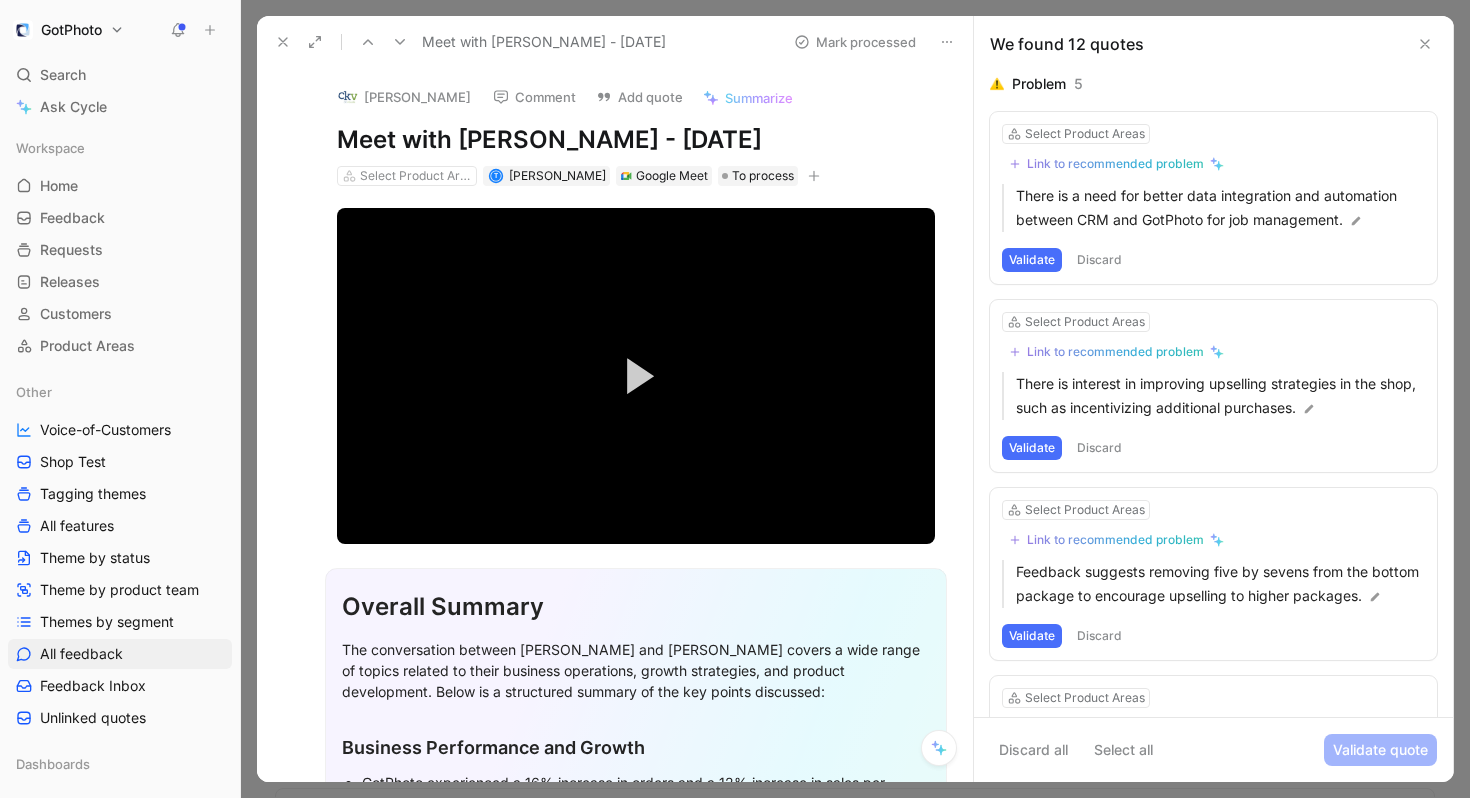 click on "Validate" at bounding box center [1032, 260] 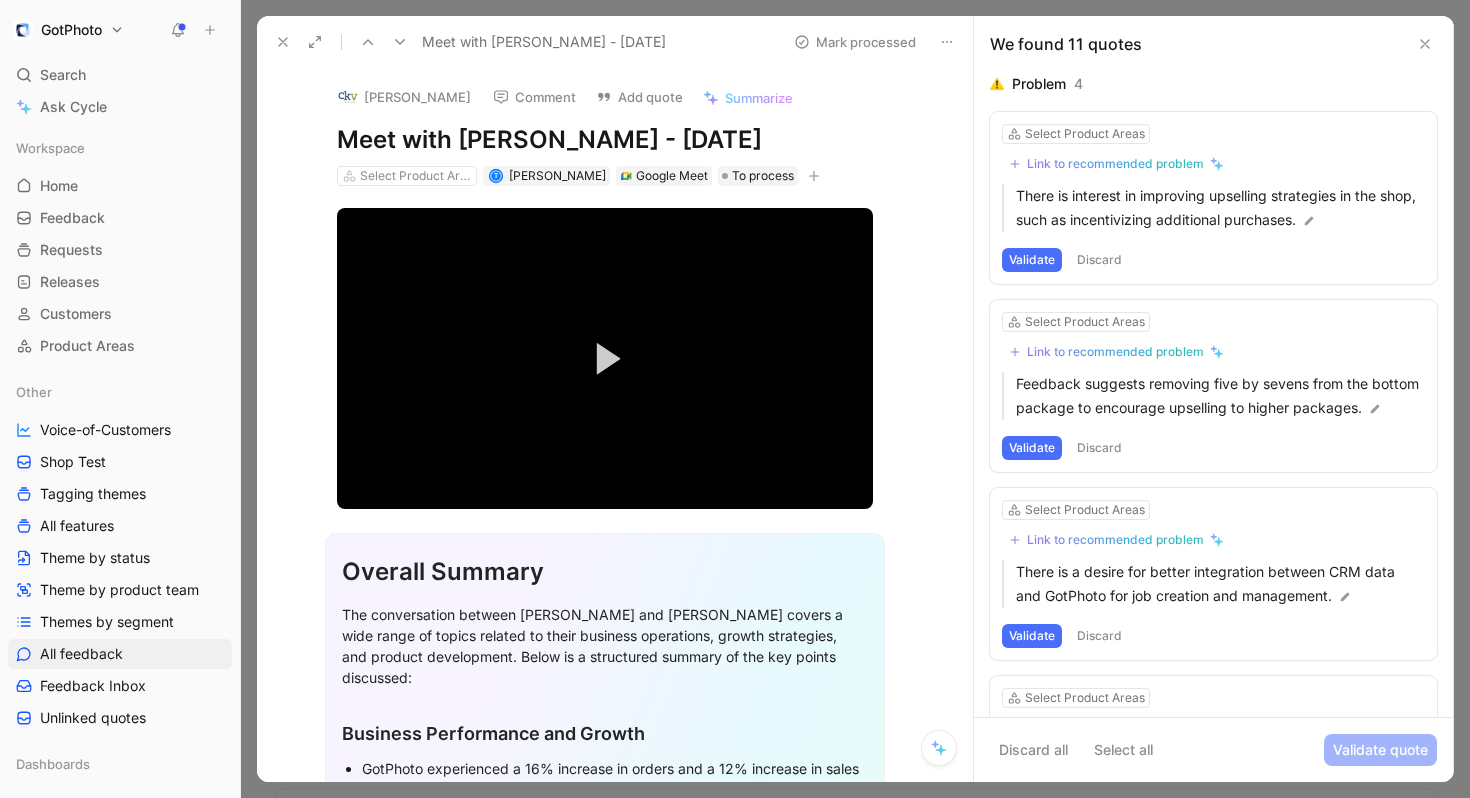 click on "Validate" at bounding box center (1032, 260) 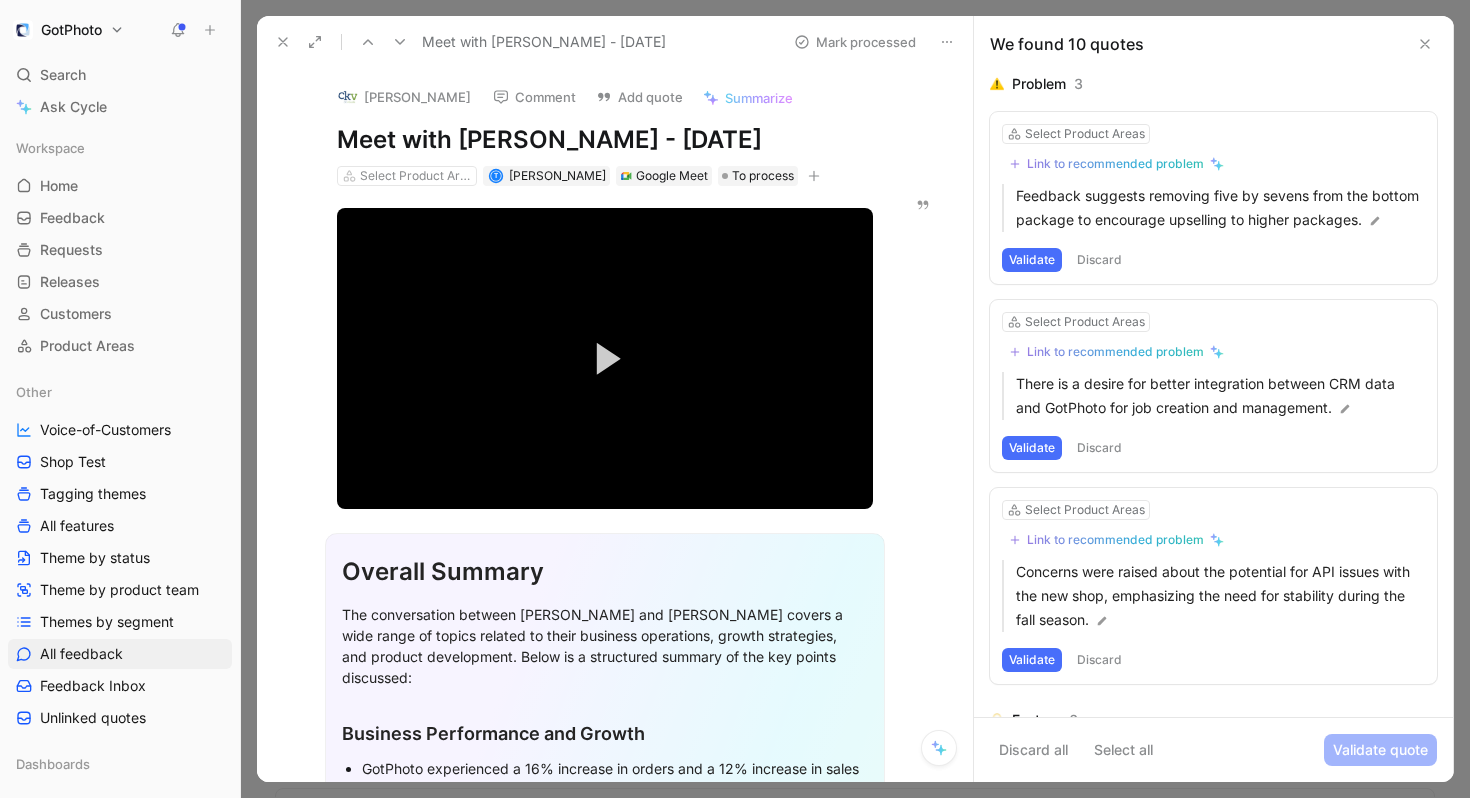 click on "Validate" at bounding box center (1032, 260) 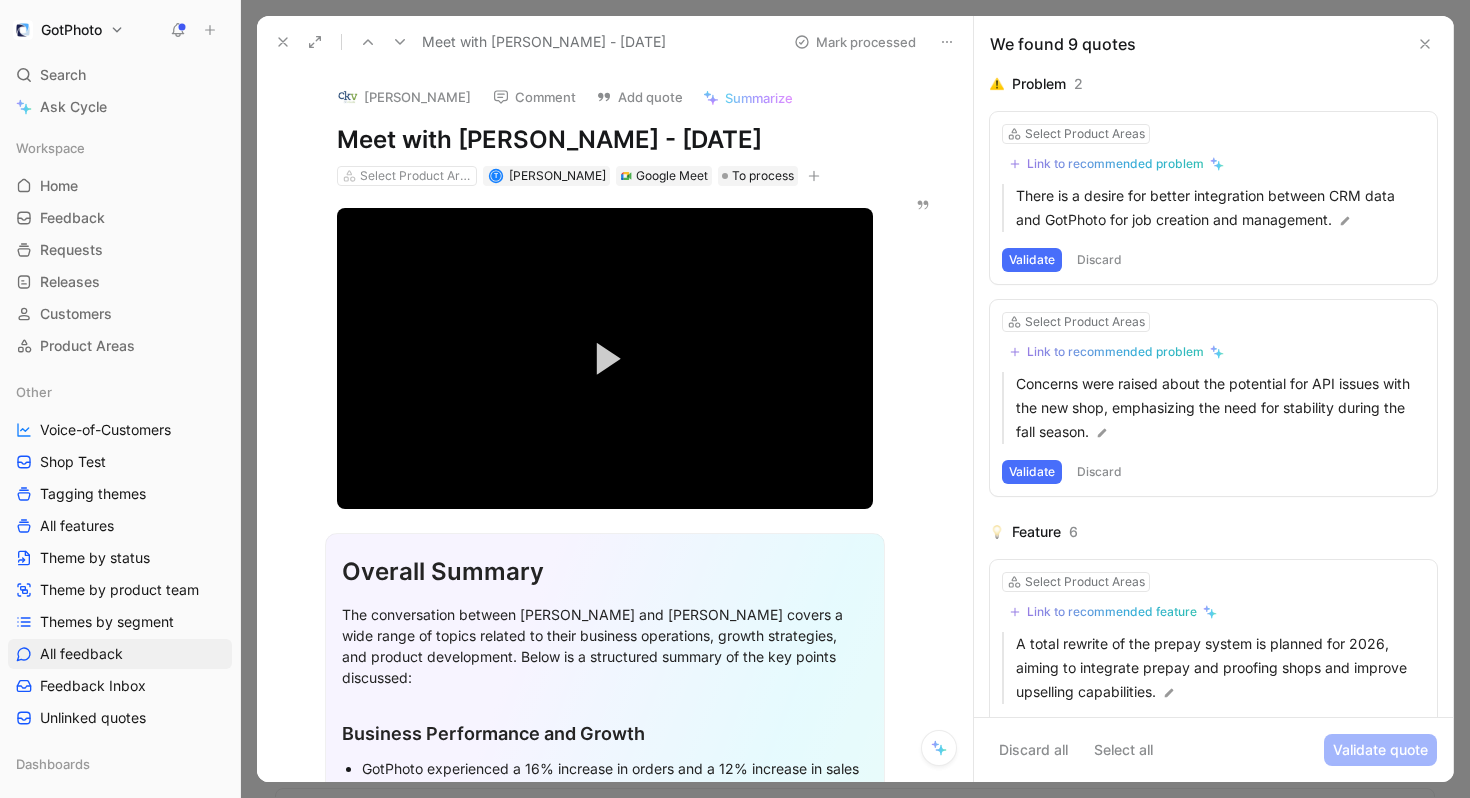 click on "Validate" at bounding box center (1032, 260) 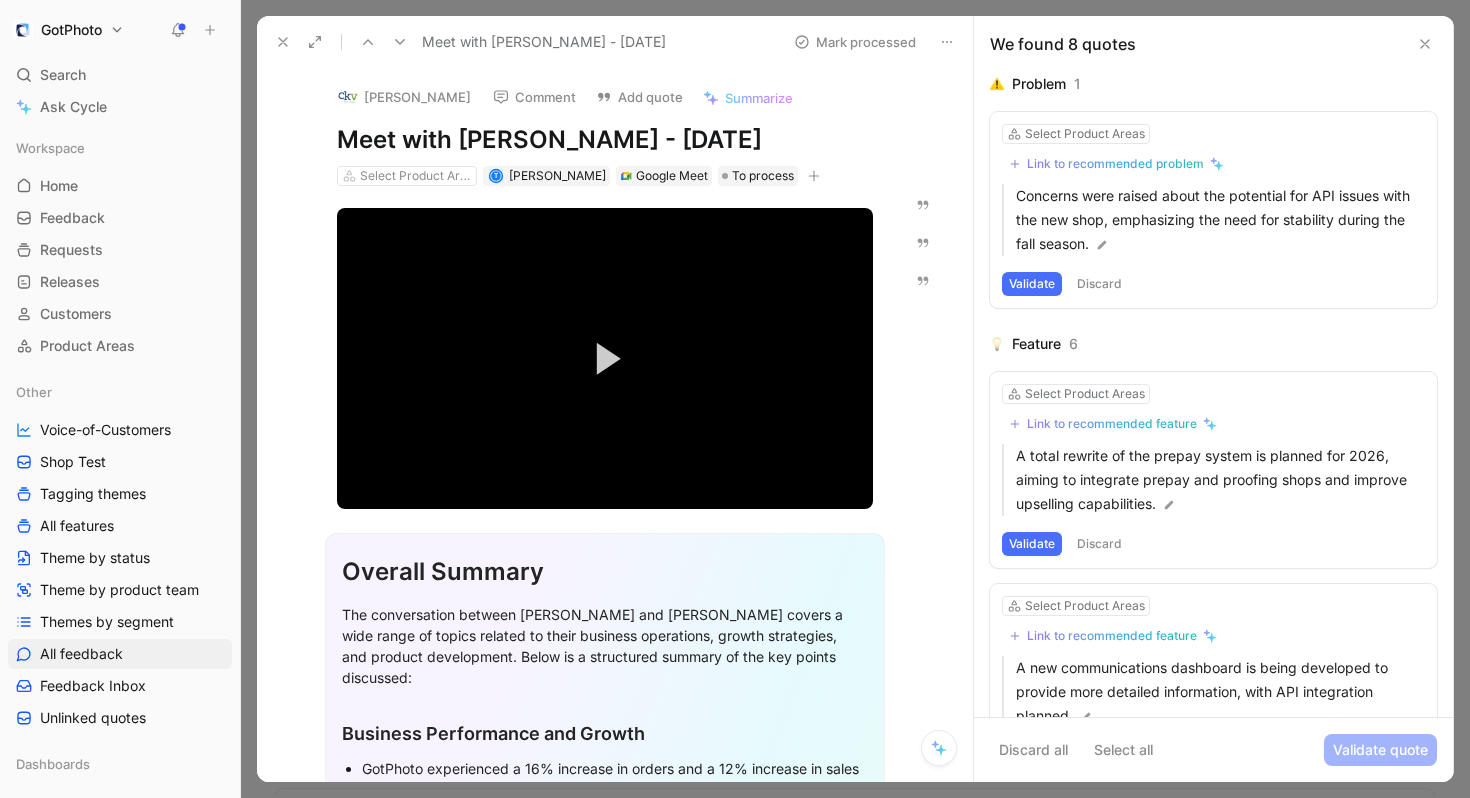 click on "Validate" at bounding box center [1032, 284] 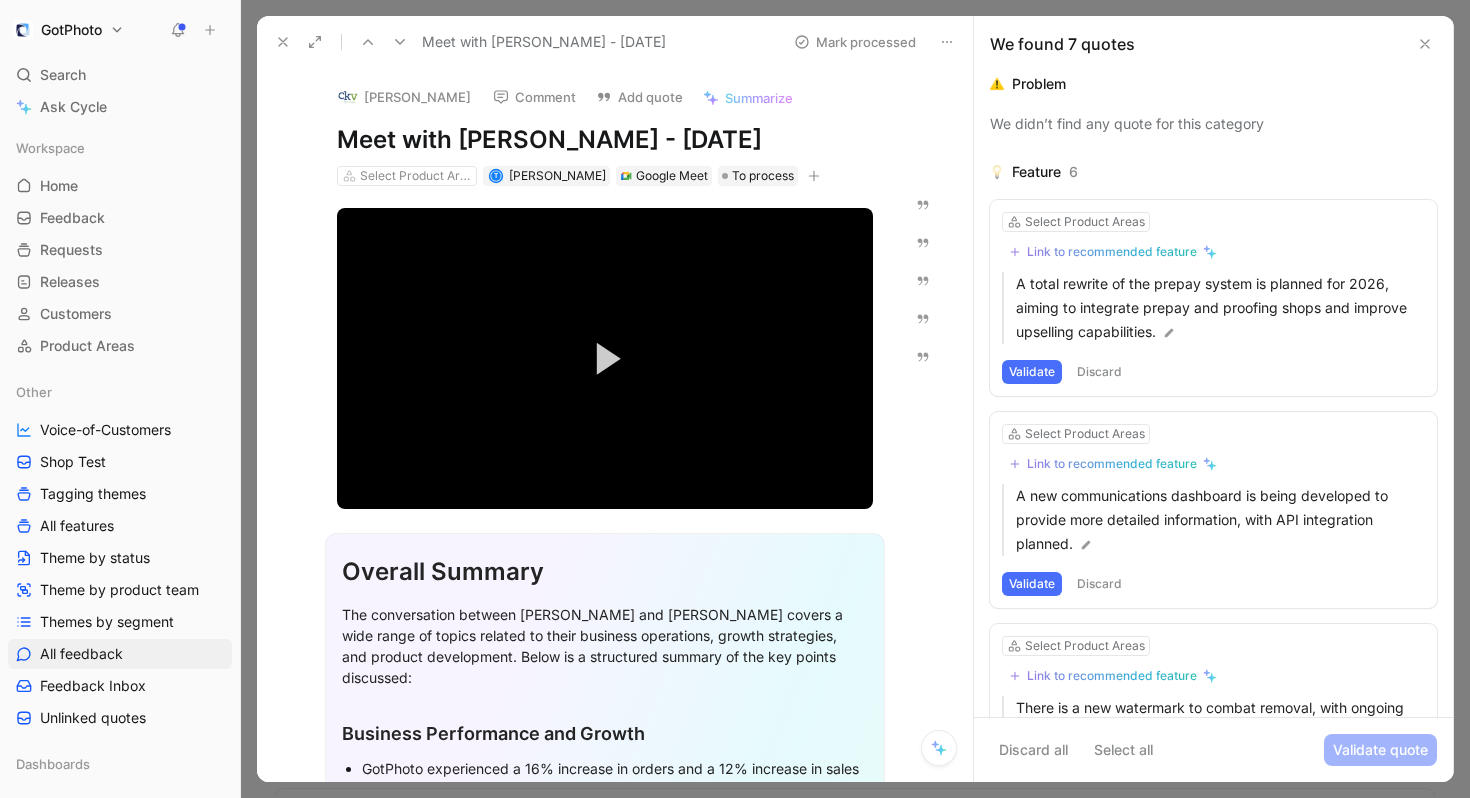 click on "Validate" at bounding box center (1032, 372) 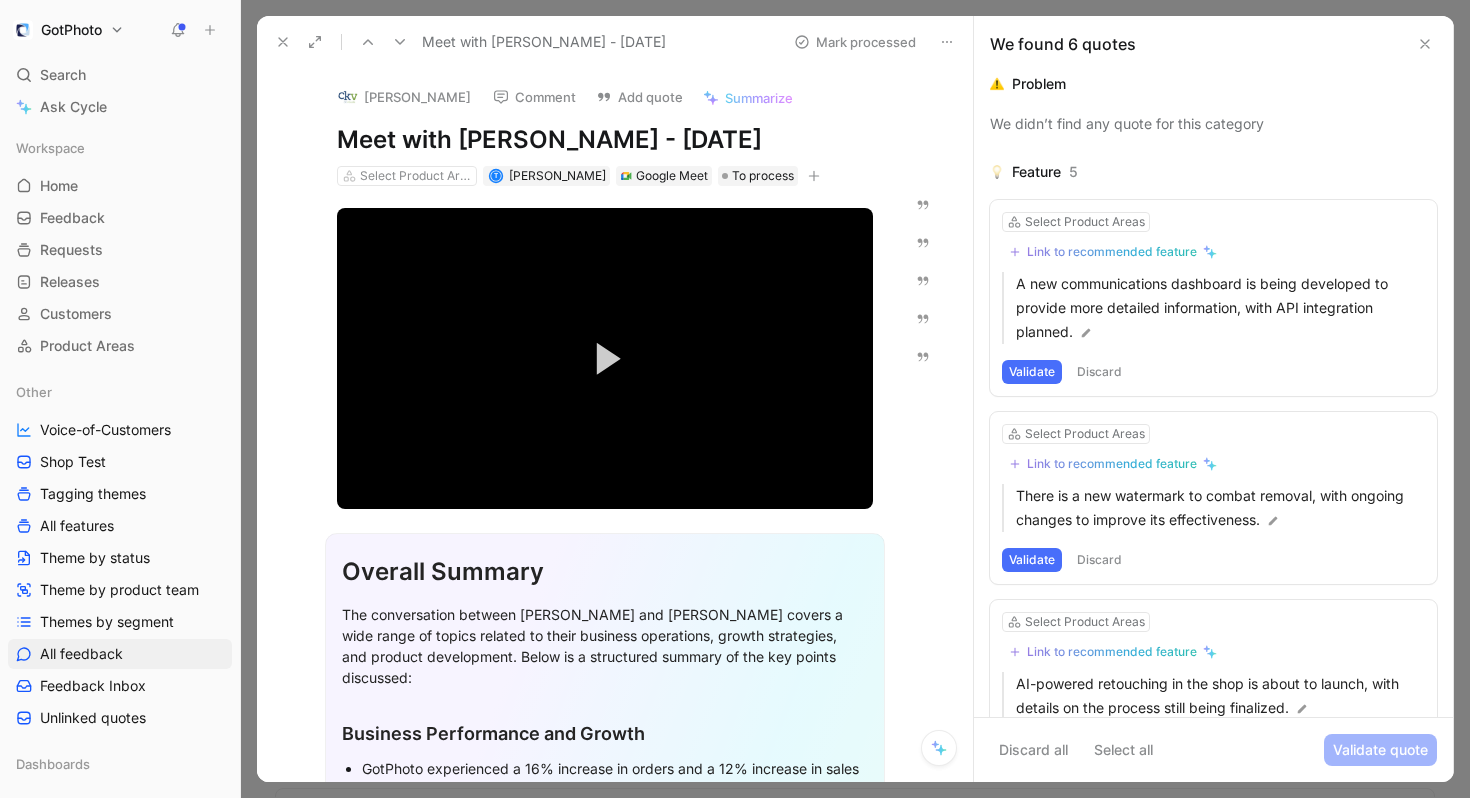 click on "Validate" at bounding box center (1032, 372) 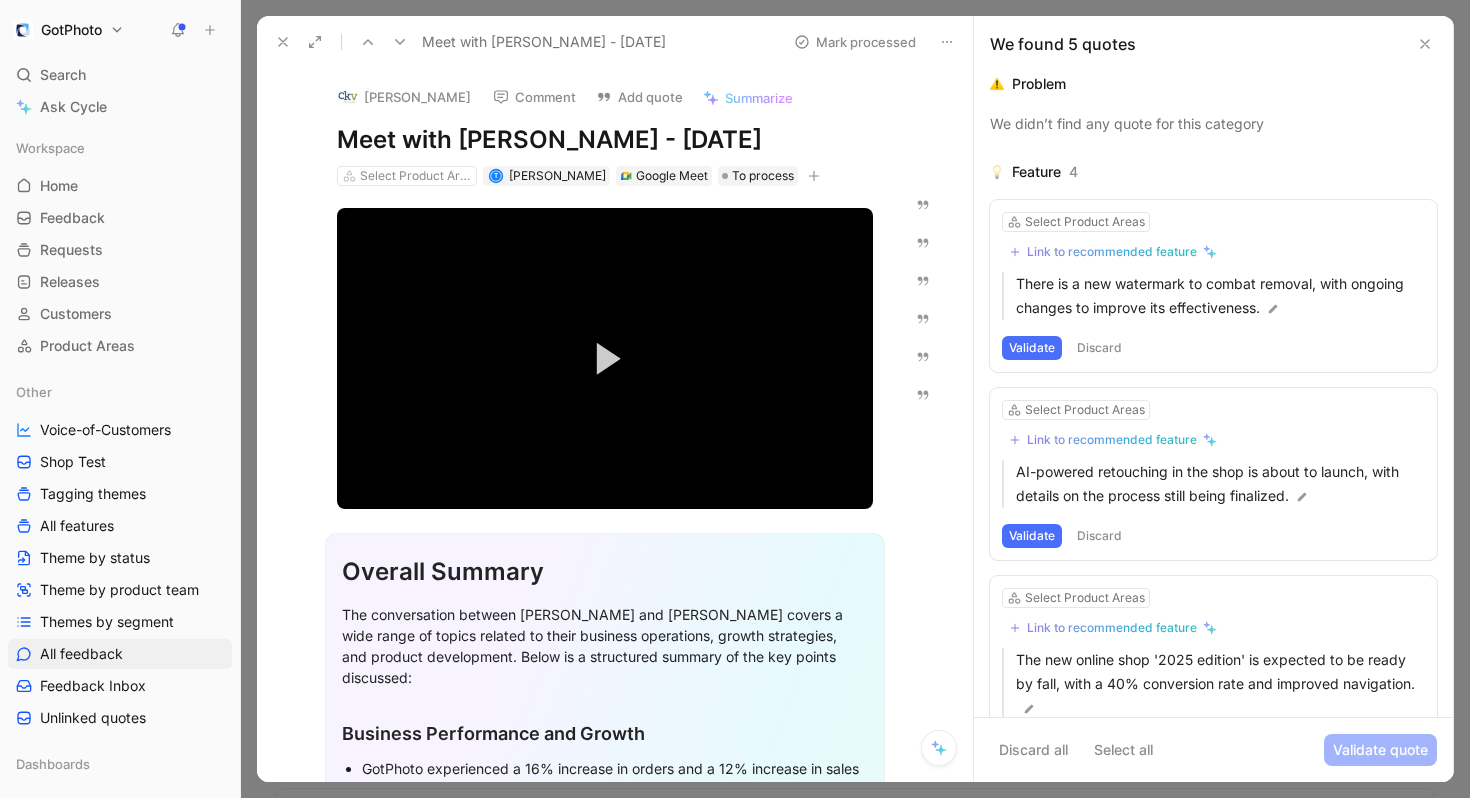click on "Validate" at bounding box center [1032, 348] 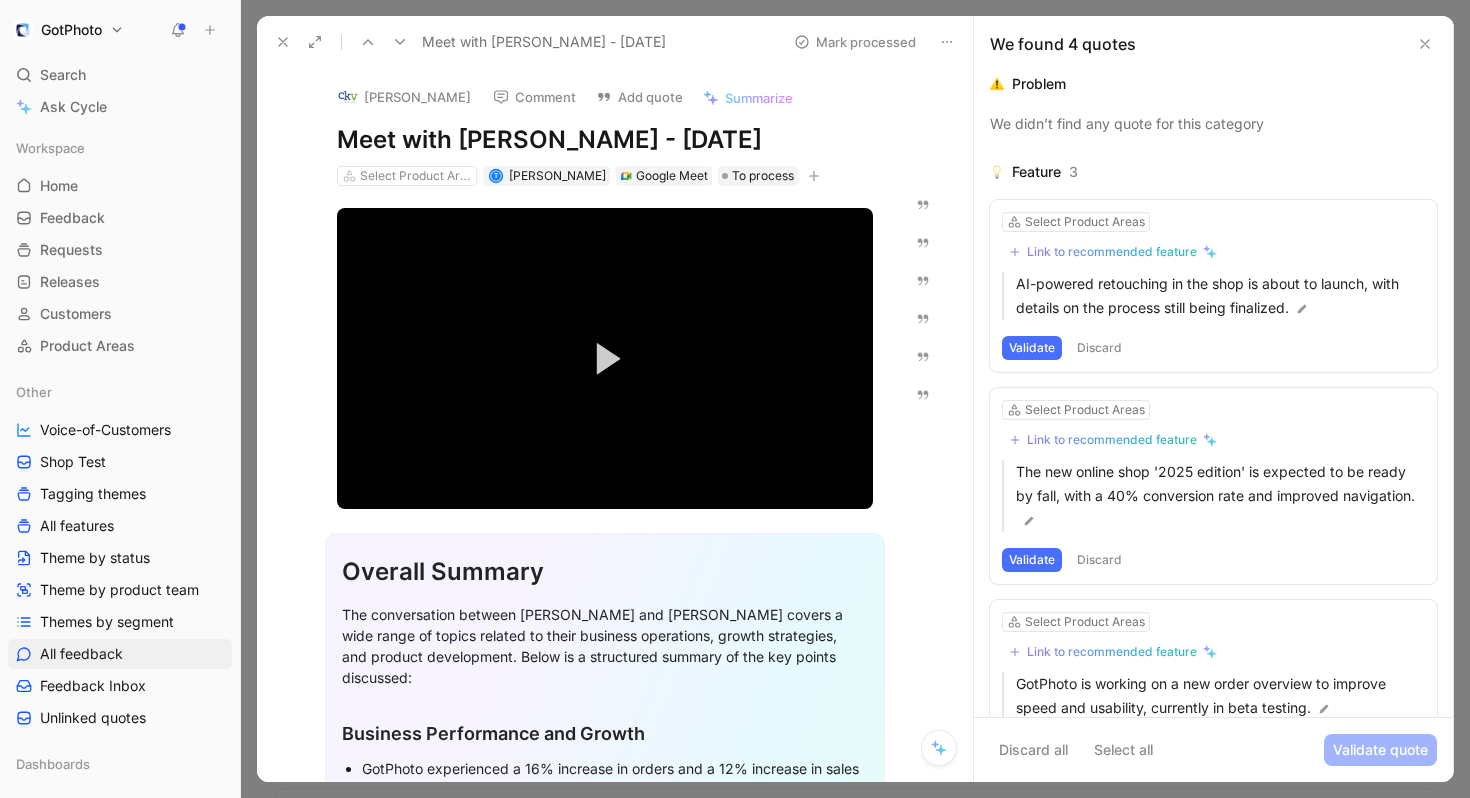 click on "Validate" at bounding box center (1032, 348) 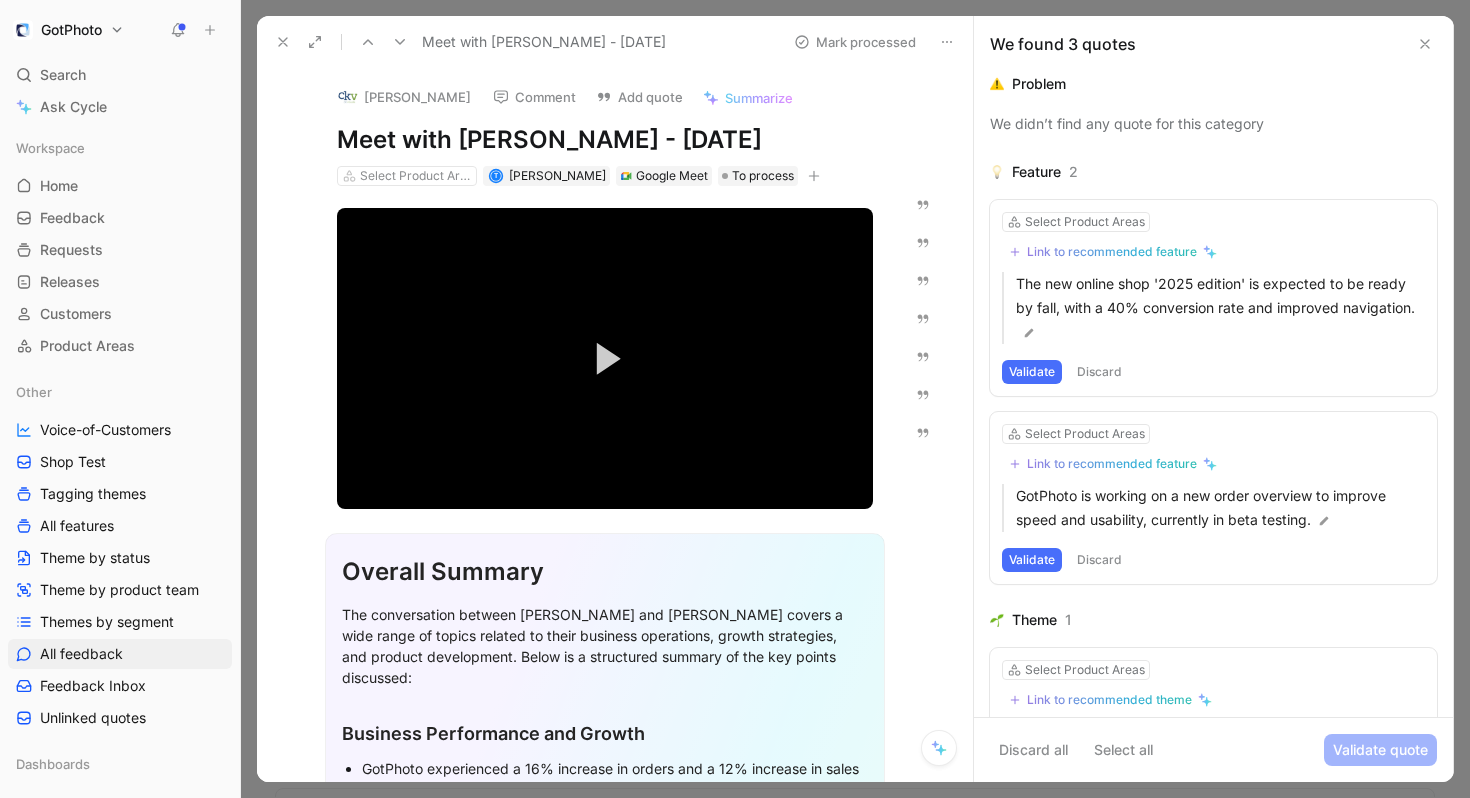 click on "Select   Product Areas Link to recommended feature The new online shop '2025 edition' is expected to be ready by fall, with a 40% conversion rate and improved navigation. Validate Discard" at bounding box center [1213, 298] 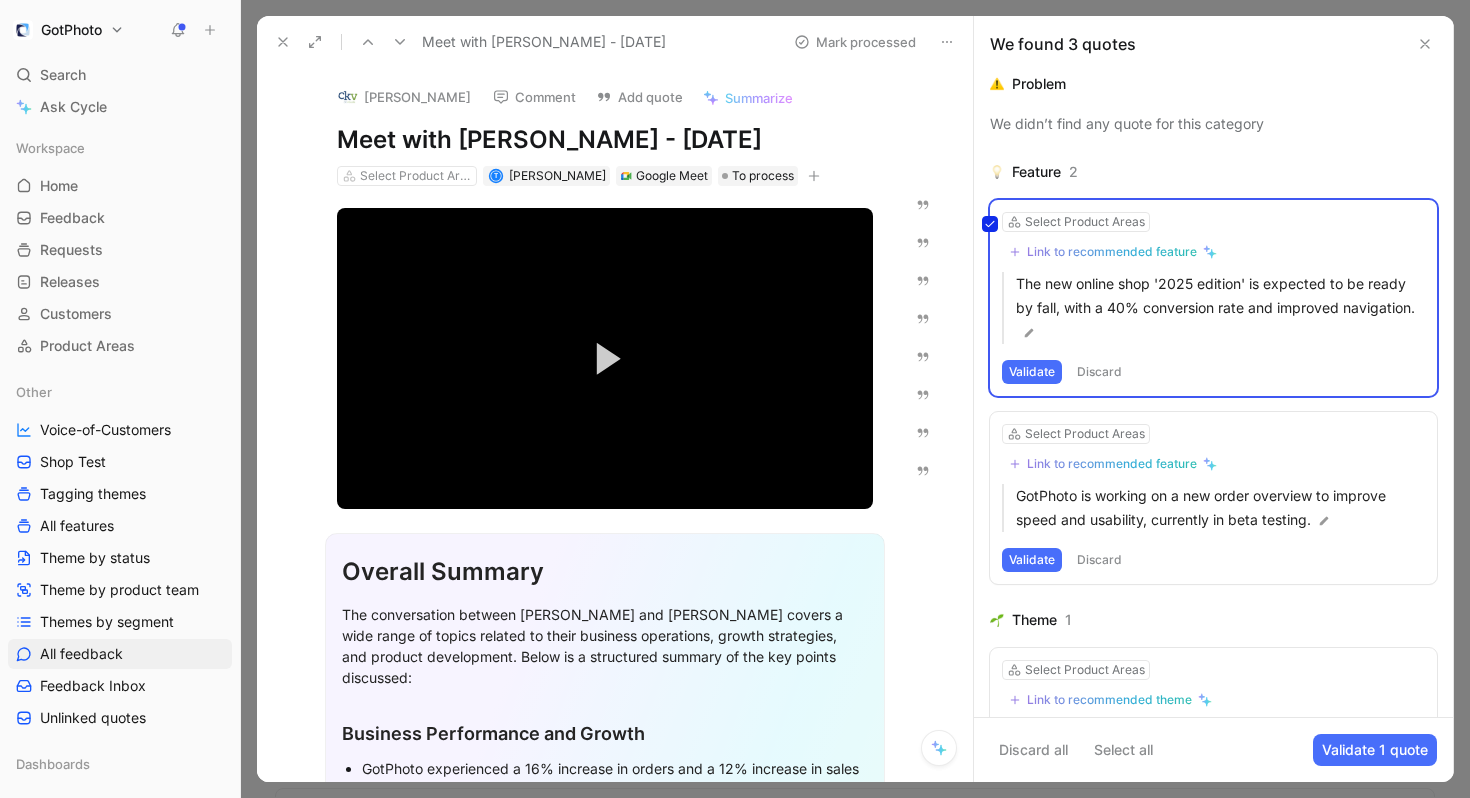 click on "Select   Product Areas Link to recommended feature The new online shop '2025 edition' is expected to be ready by fall, with a 40% conversion rate and improved navigation. Validate Discard" at bounding box center (1213, 298) 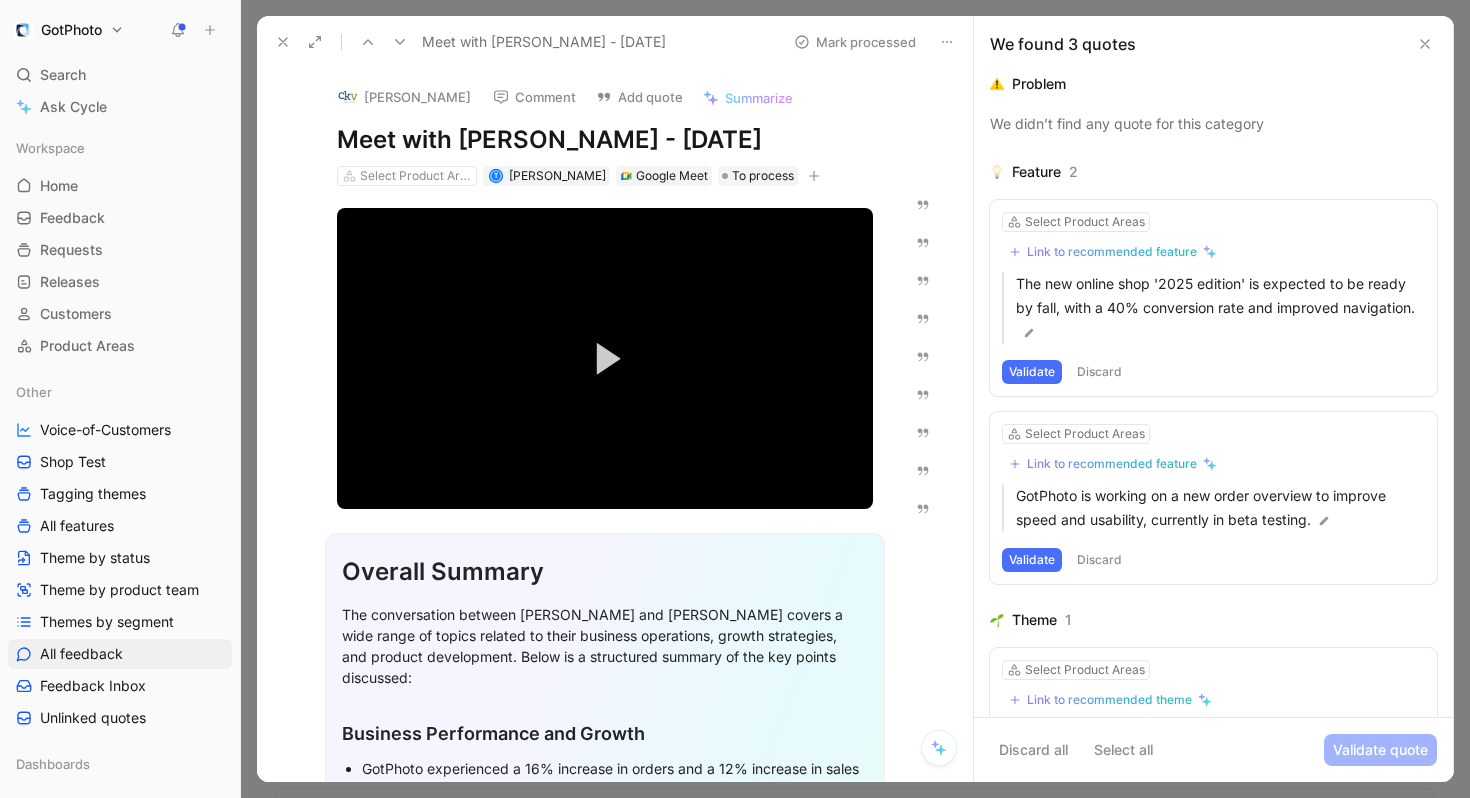 click on "Validate" at bounding box center [1032, 372] 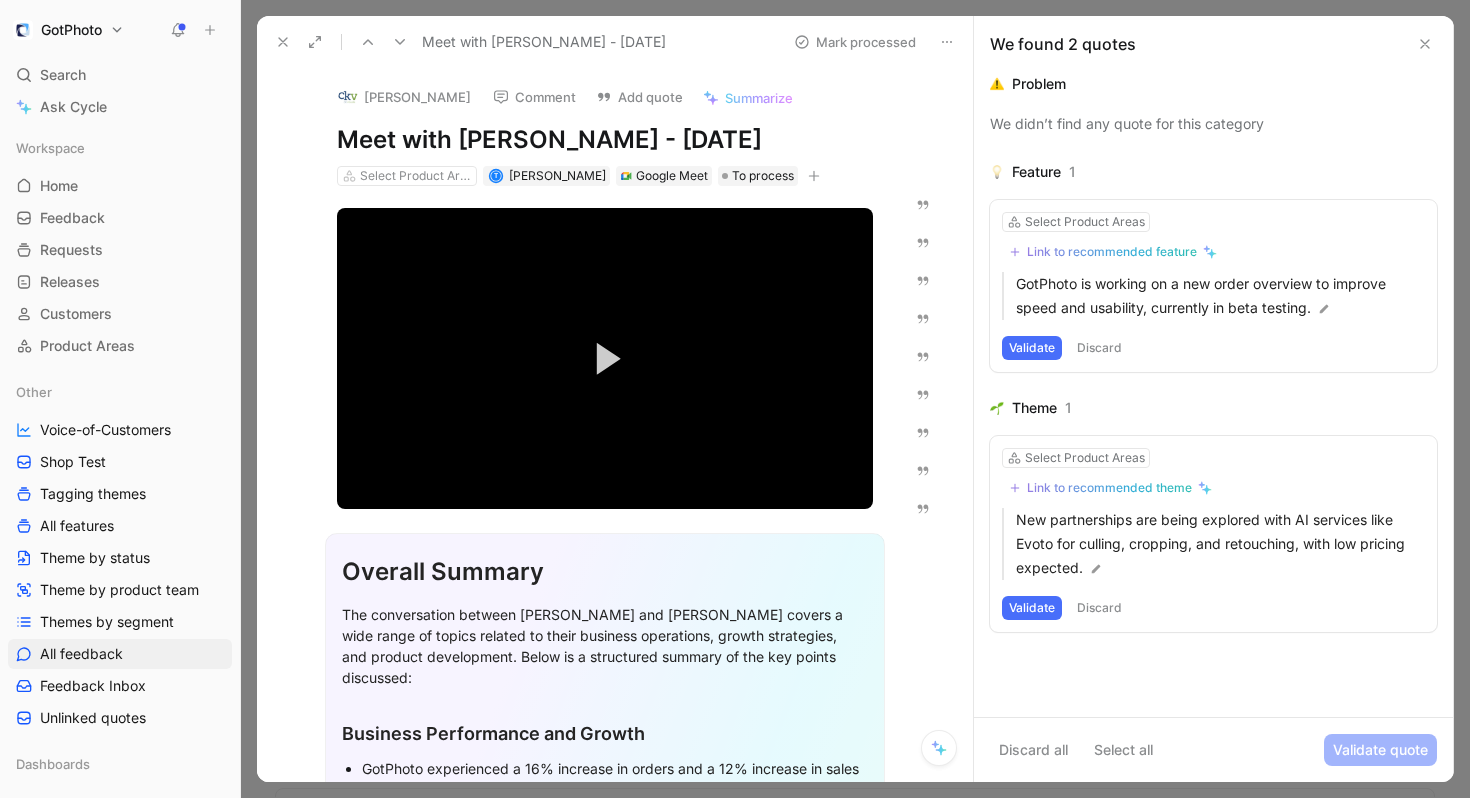 click on "Validate" at bounding box center (1032, 348) 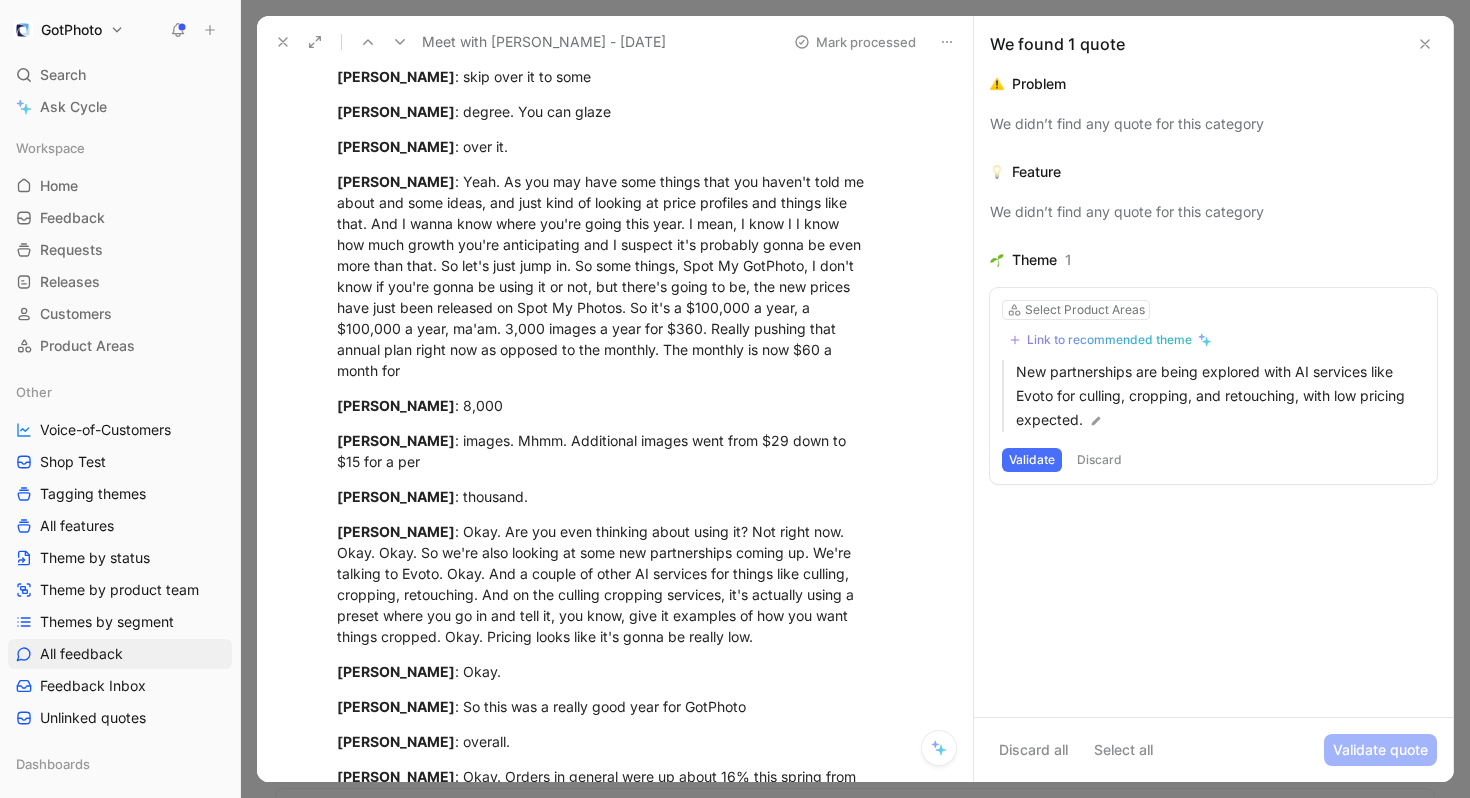 scroll, scrollTop: 2233, scrollLeft: 0, axis: vertical 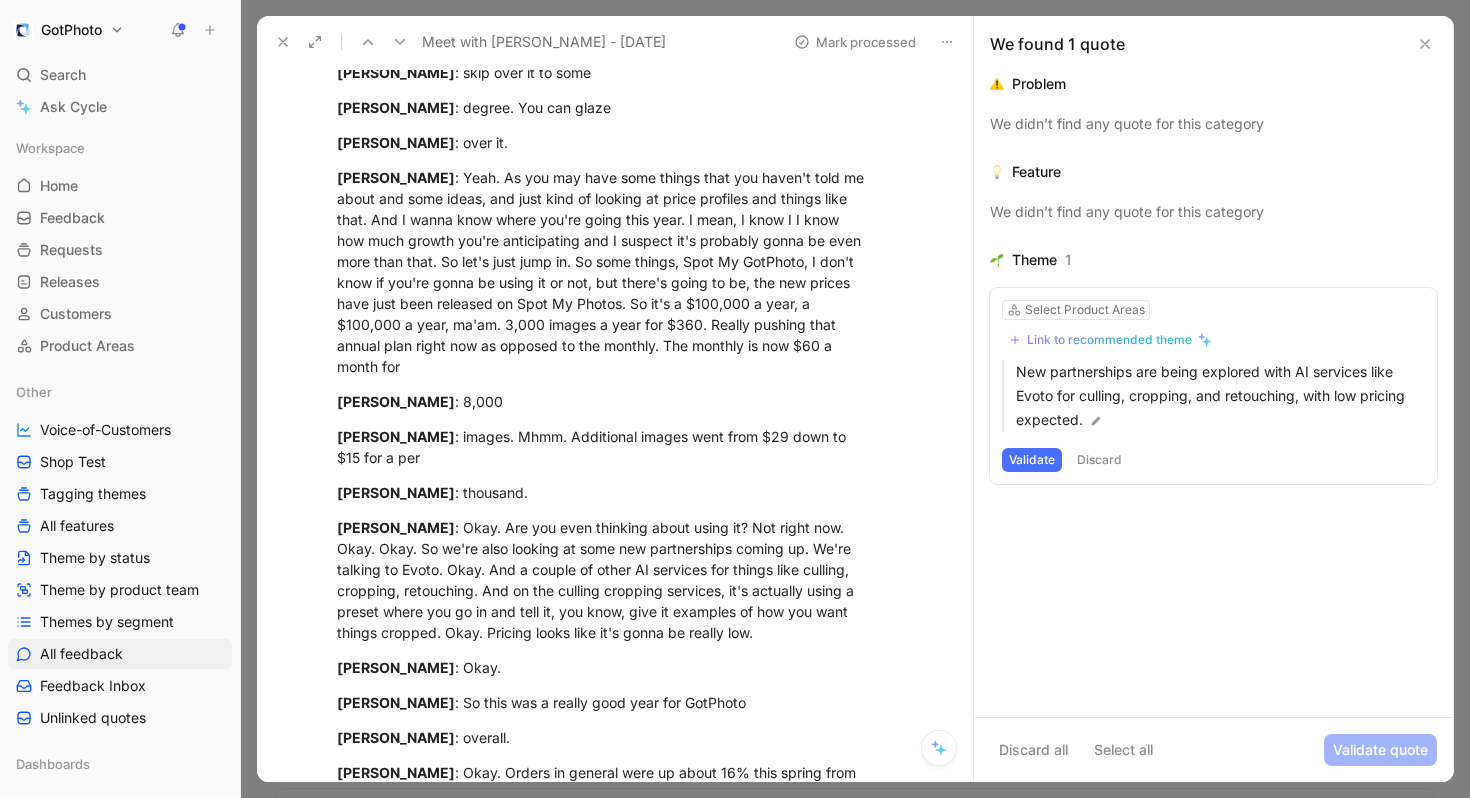 click on "[PERSON_NAME] : images. Mhmm. Additional images went from $29 down to $15 for a per" at bounding box center (605, 447) 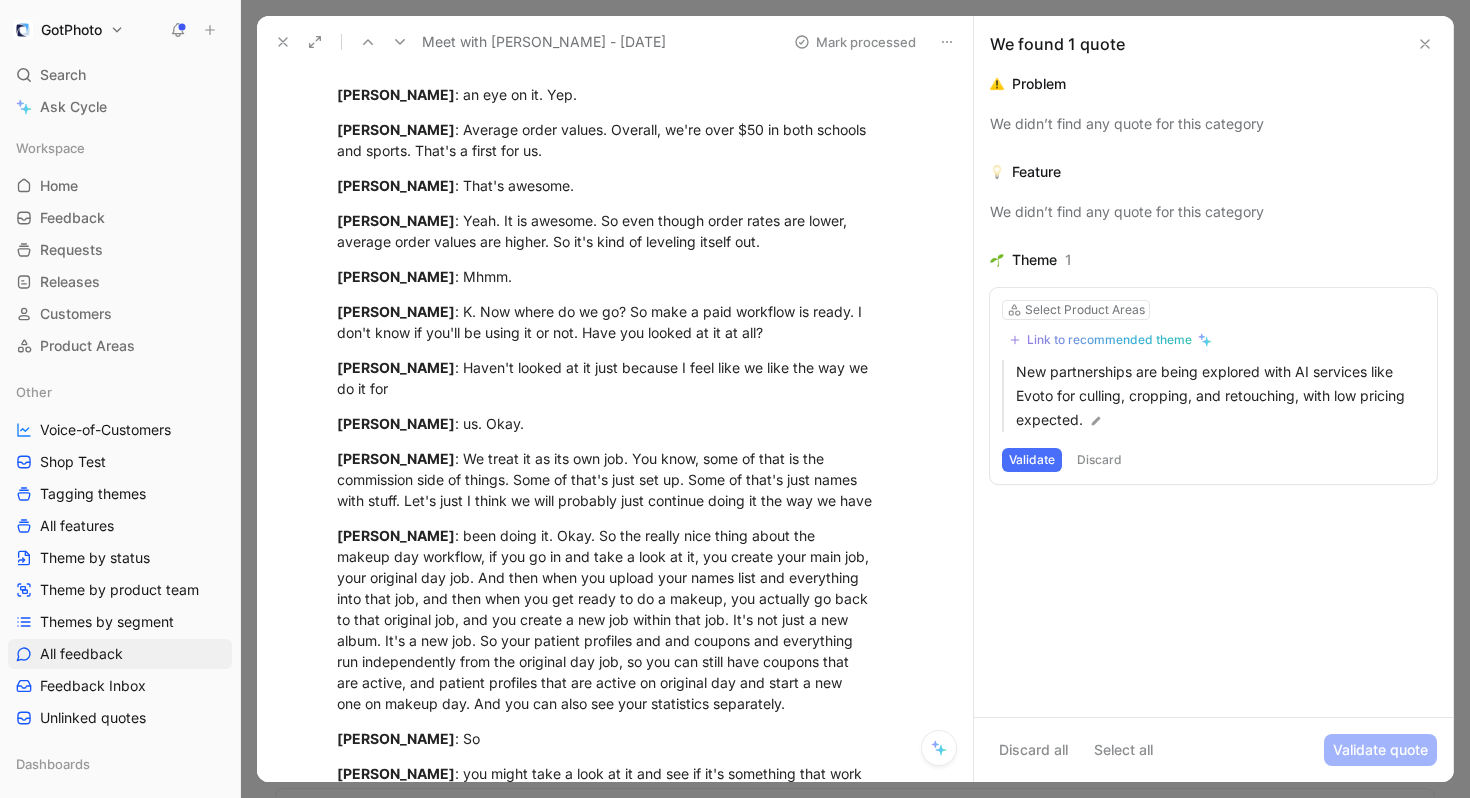 scroll, scrollTop: 3491, scrollLeft: 0, axis: vertical 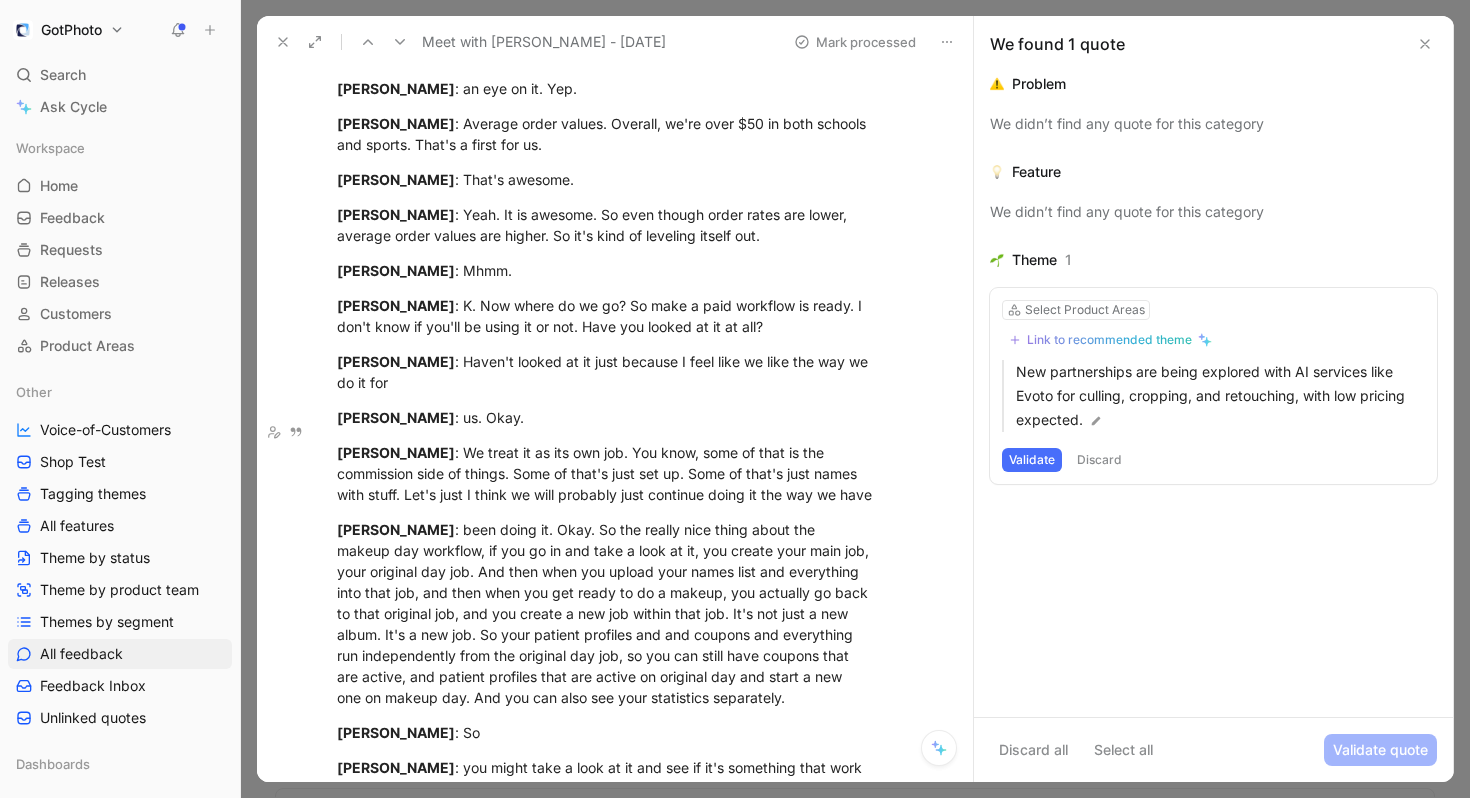 click on "Discard" at bounding box center (1099, 460) 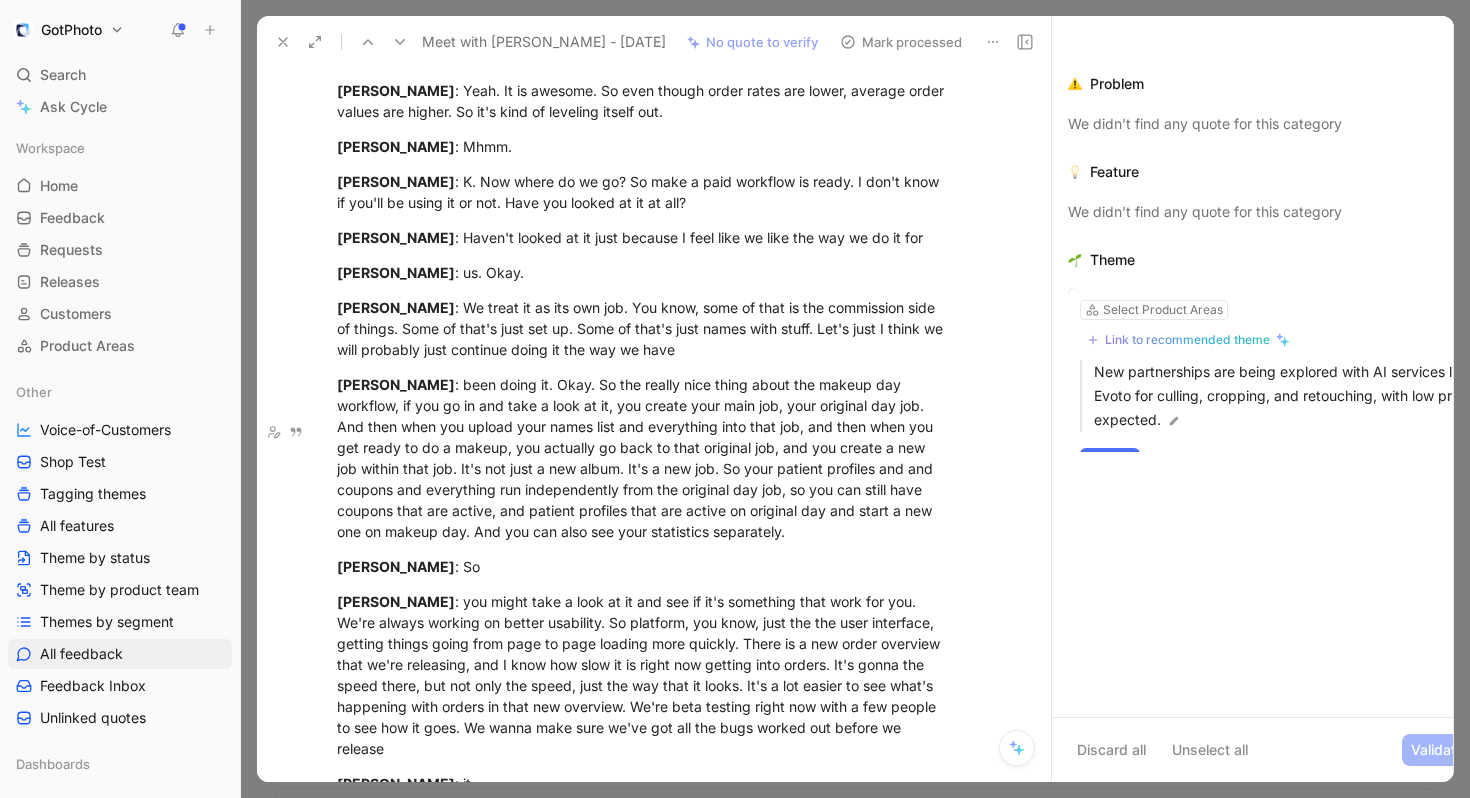 scroll, scrollTop: 3201, scrollLeft: 0, axis: vertical 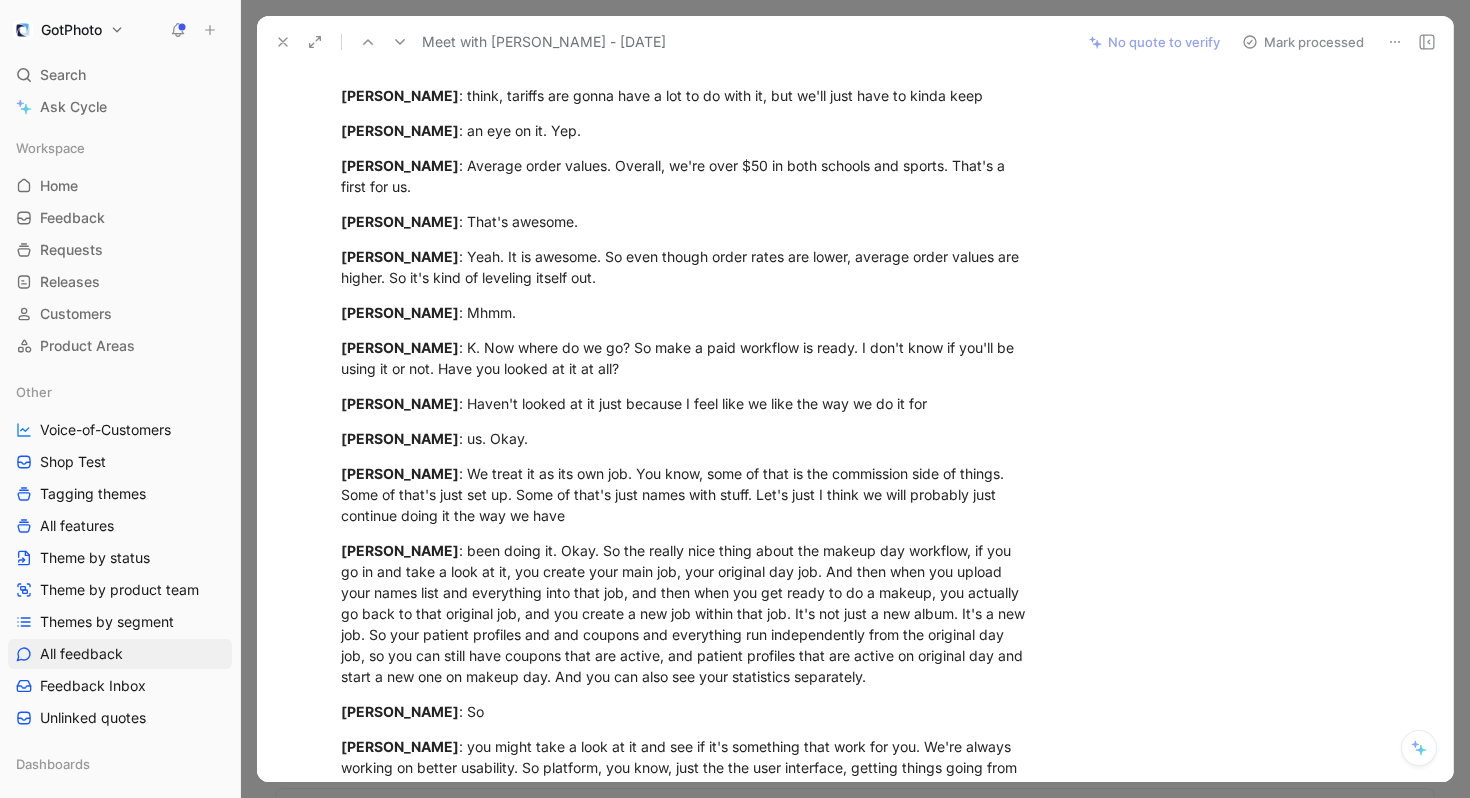 drag, startPoint x: 1283, startPoint y: 45, endPoint x: 1262, endPoint y: 94, distance: 53.310413 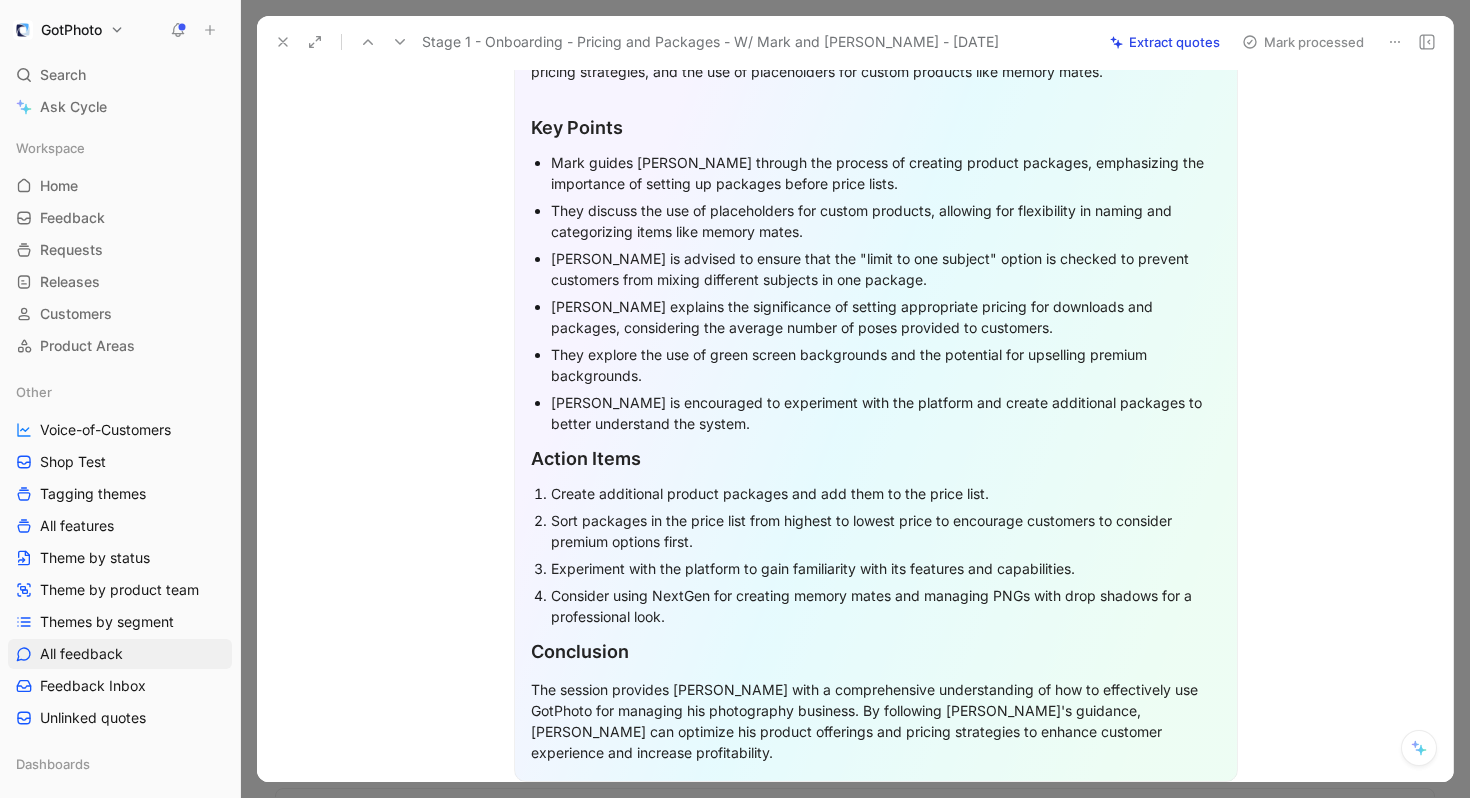 scroll, scrollTop: 731, scrollLeft: 0, axis: vertical 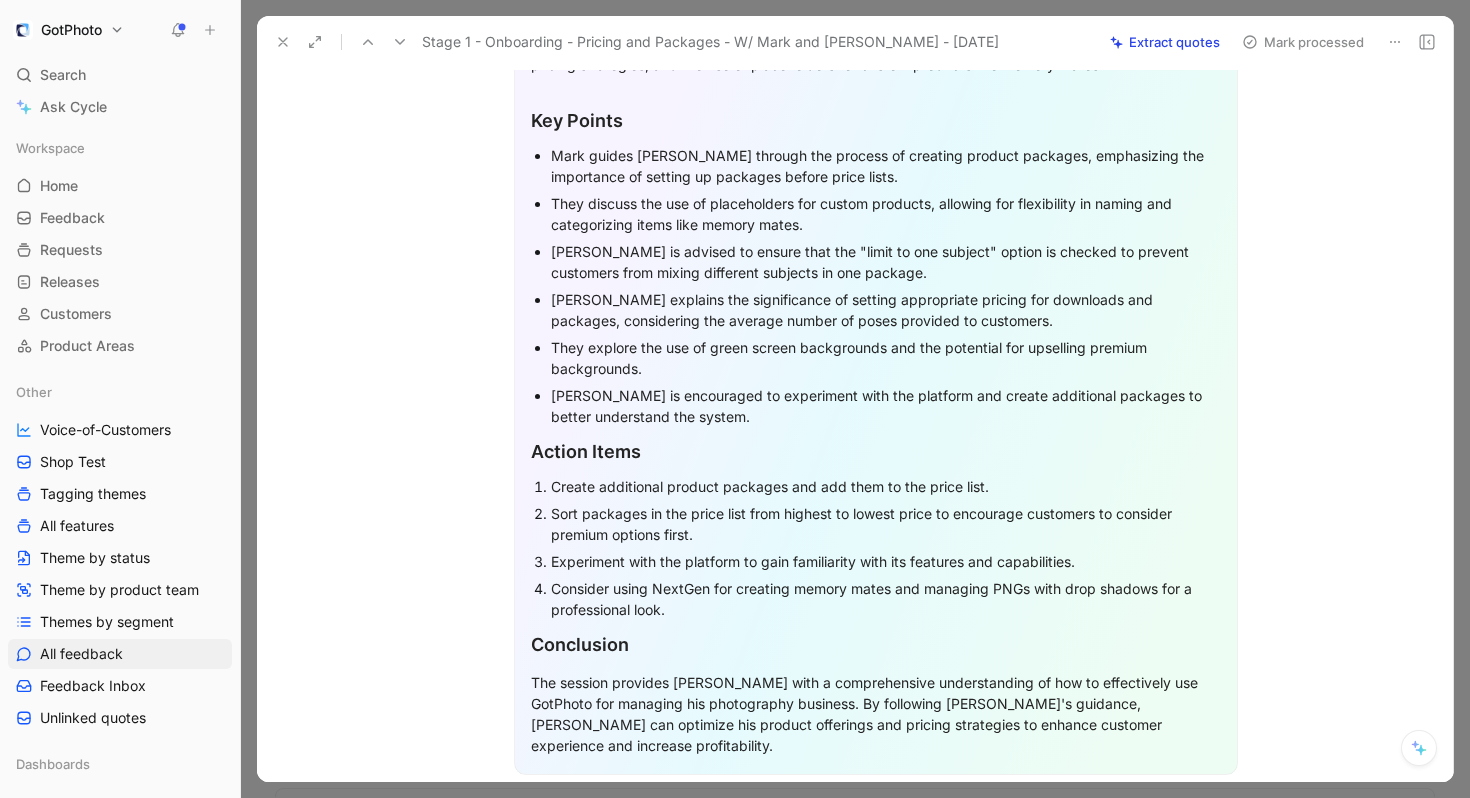 click 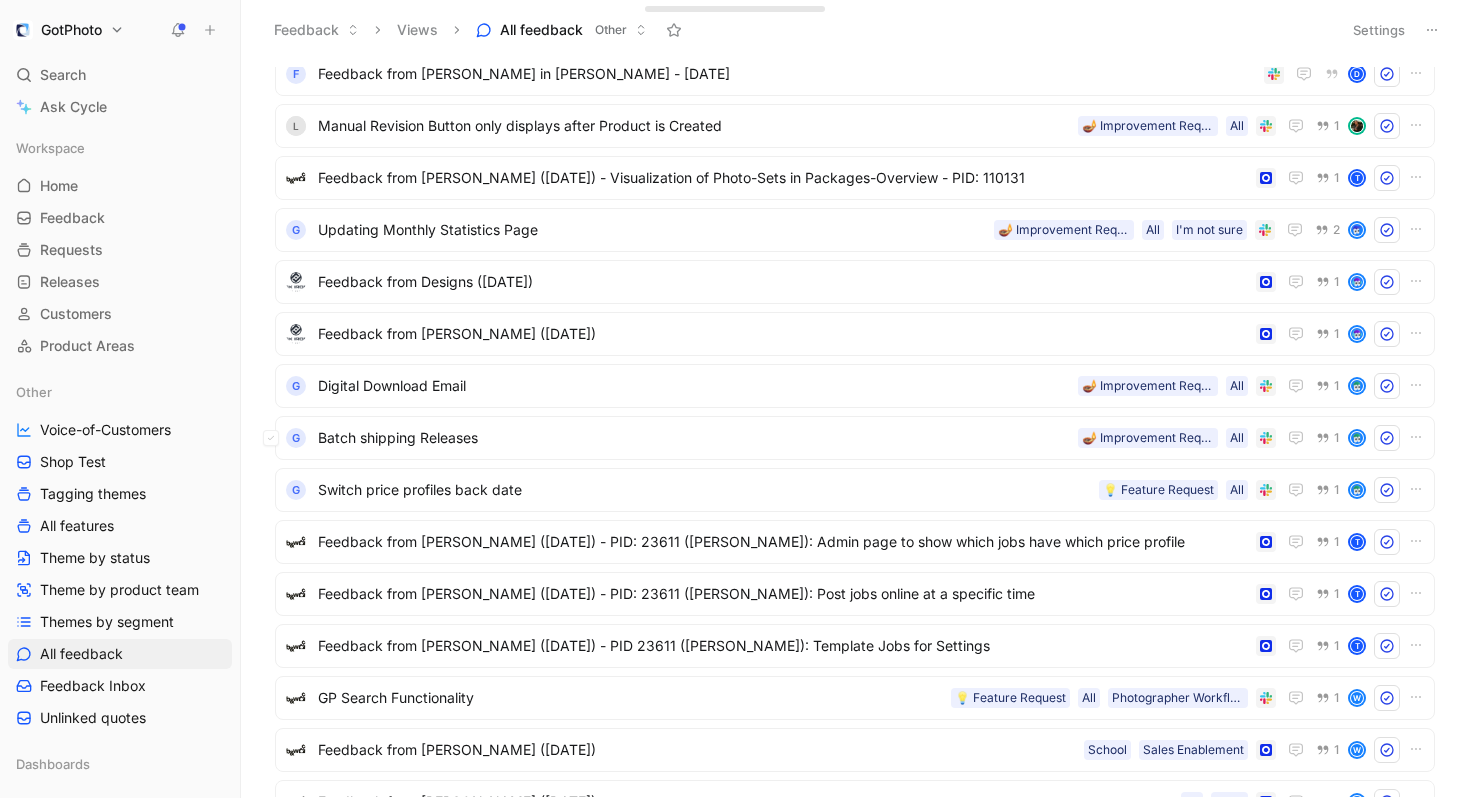 scroll, scrollTop: 1967, scrollLeft: 0, axis: vertical 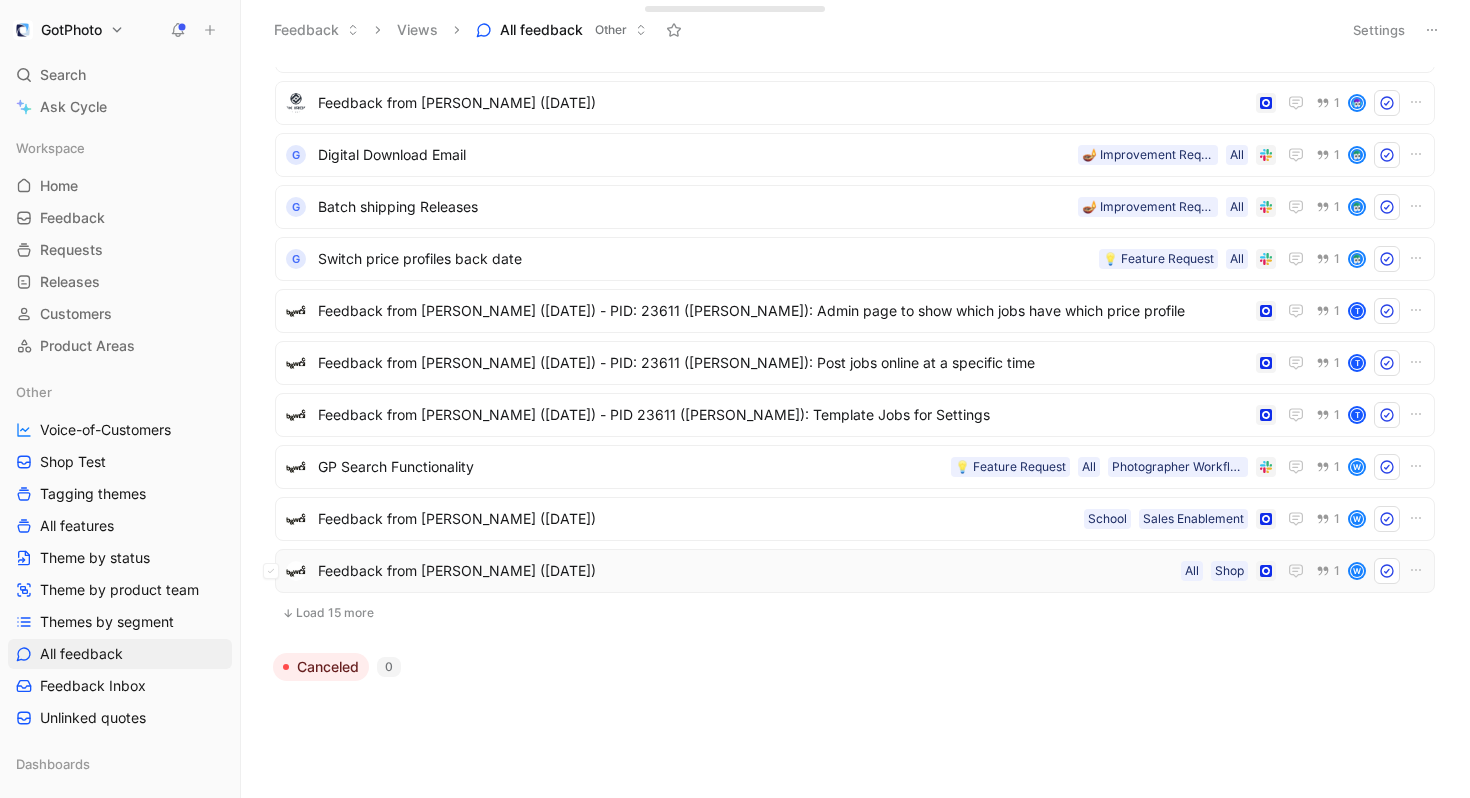 click at bounding box center [1387, 571] 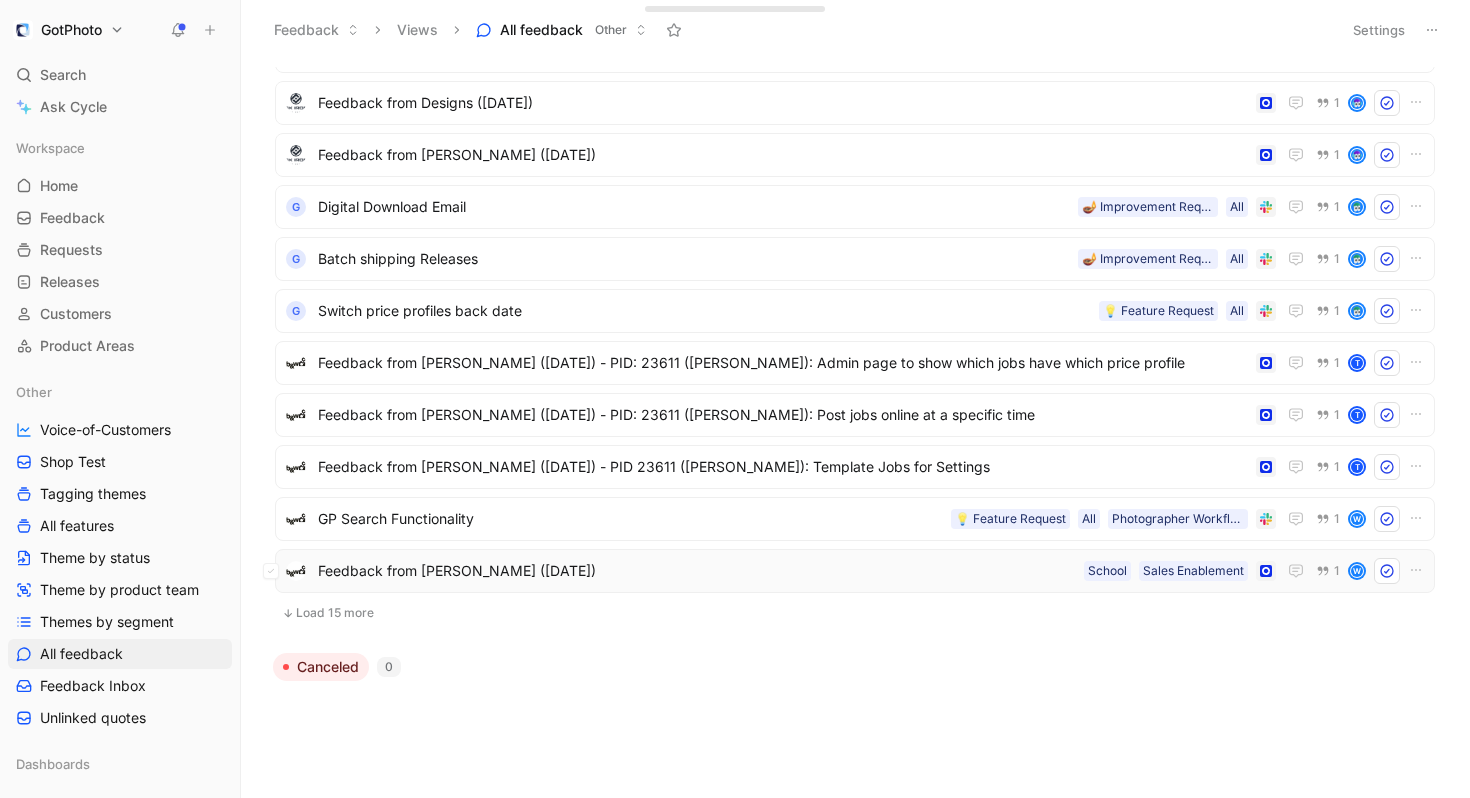 click at bounding box center (1387, 571) 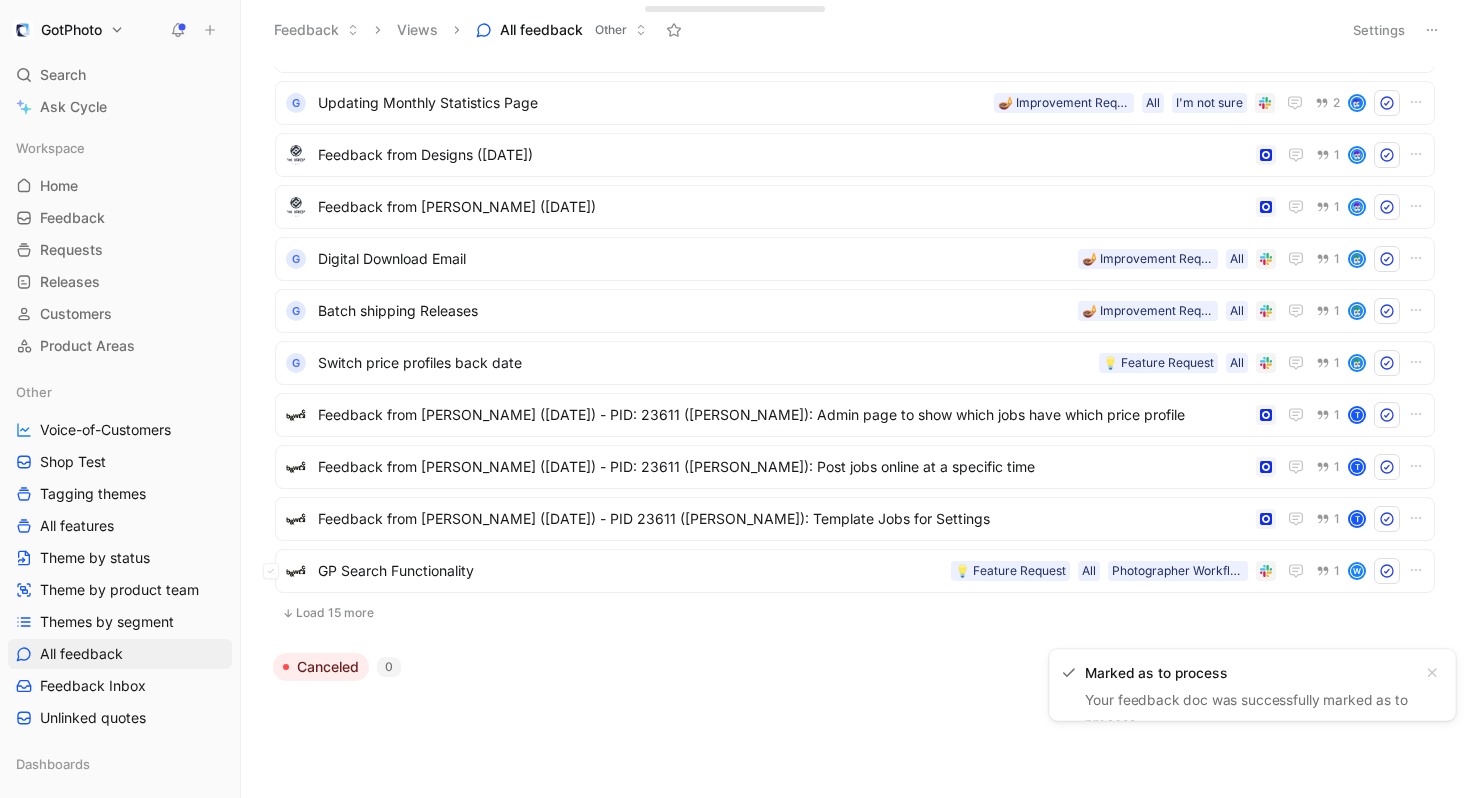 click at bounding box center (1387, 571) 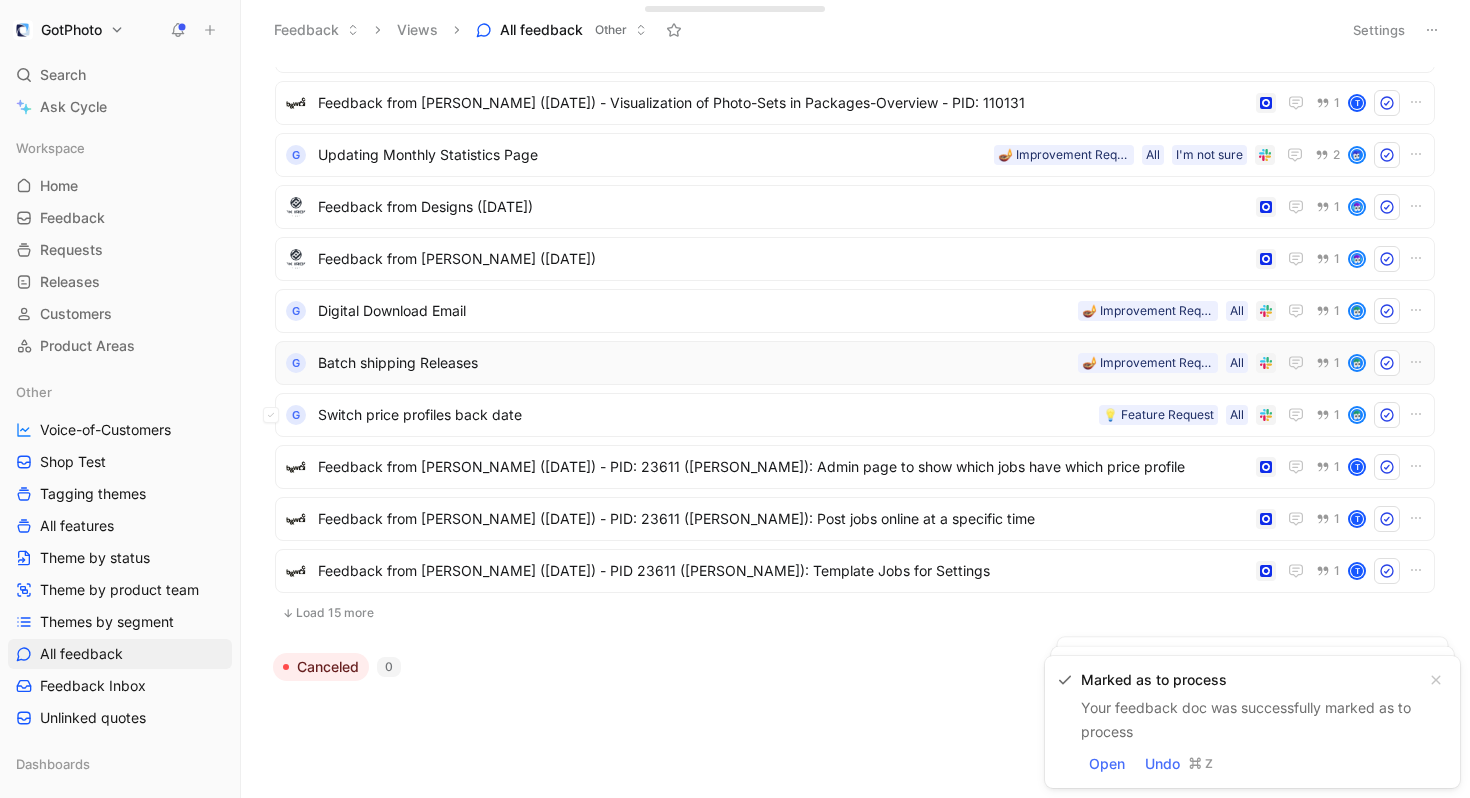 click 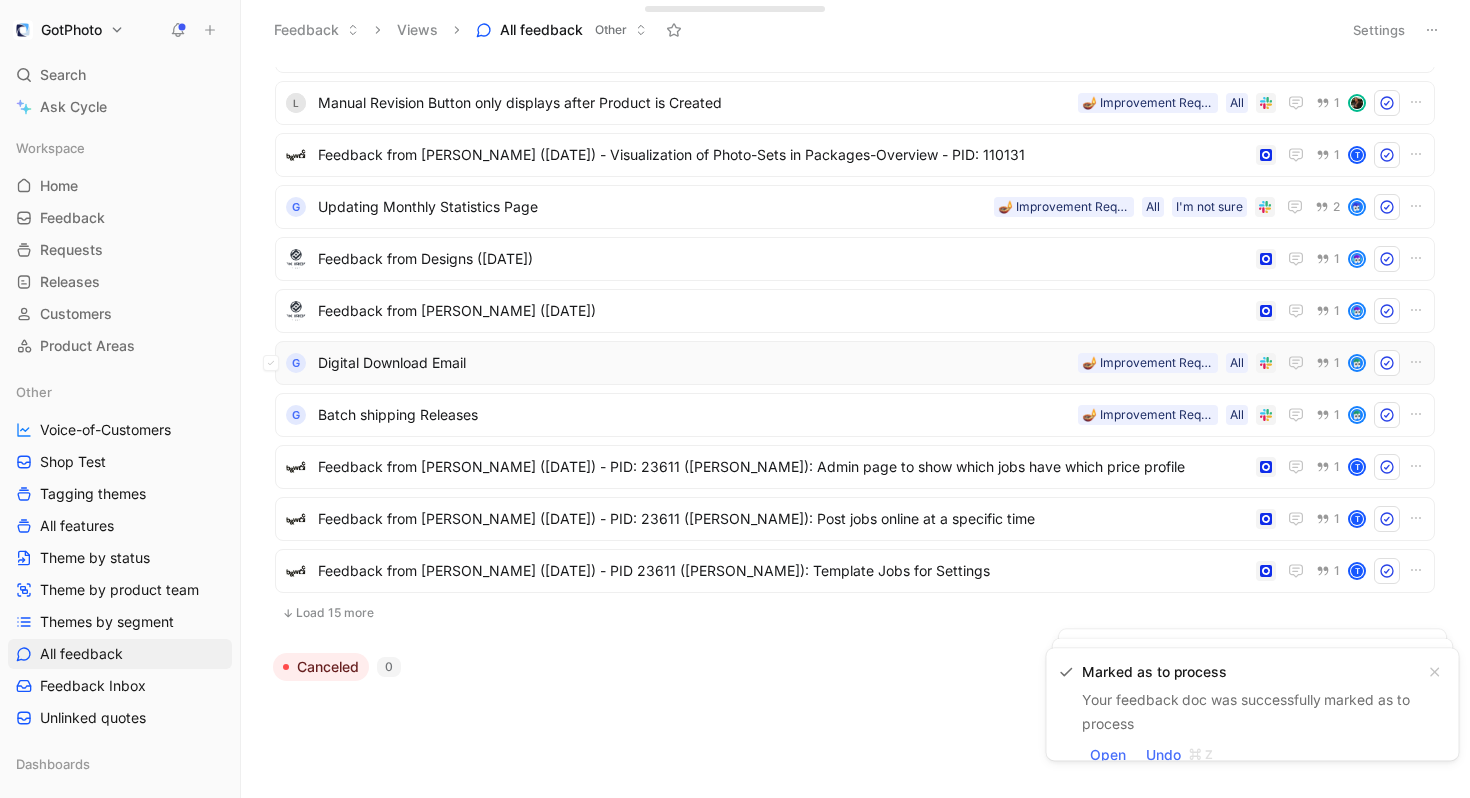 click 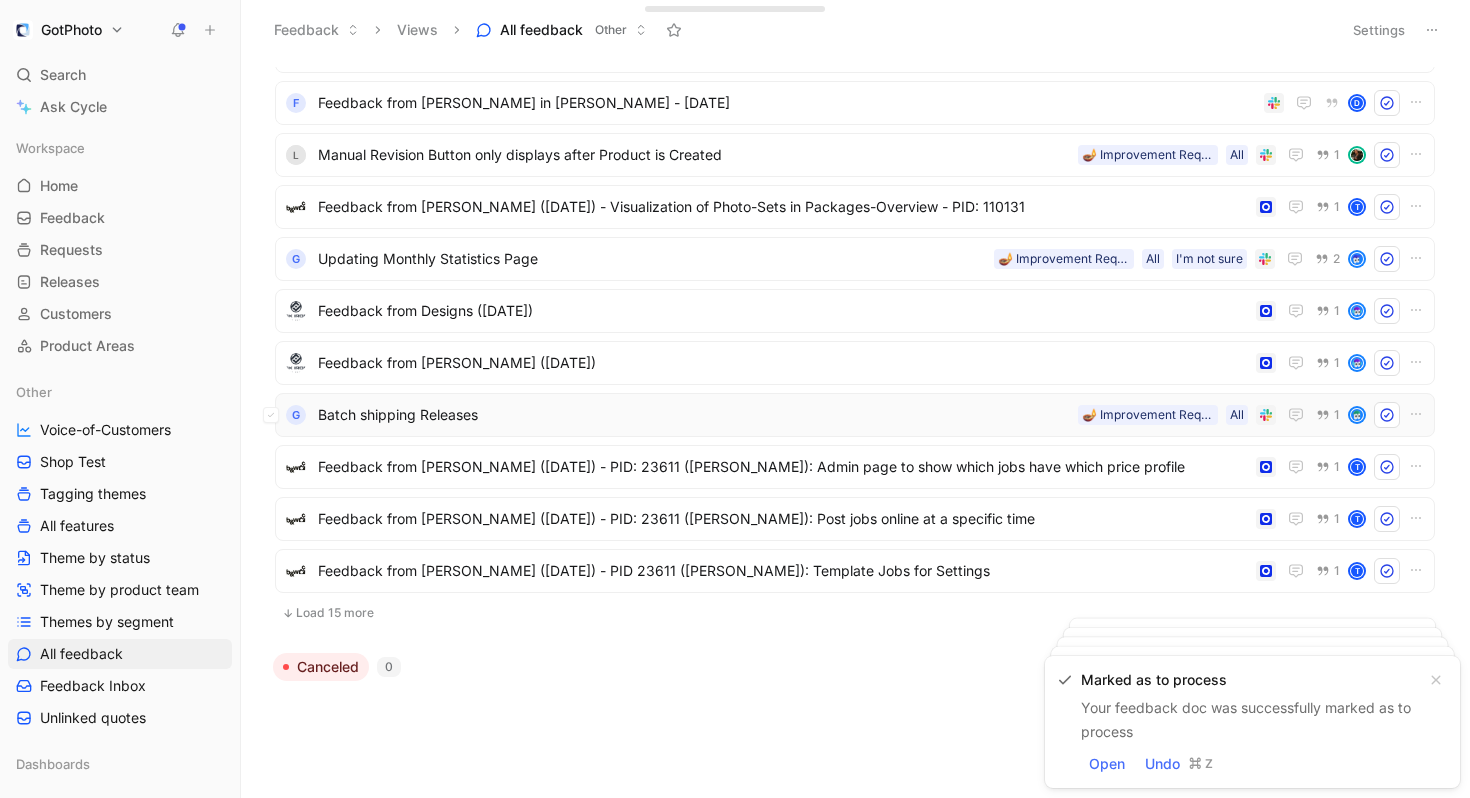 click at bounding box center (1387, 415) 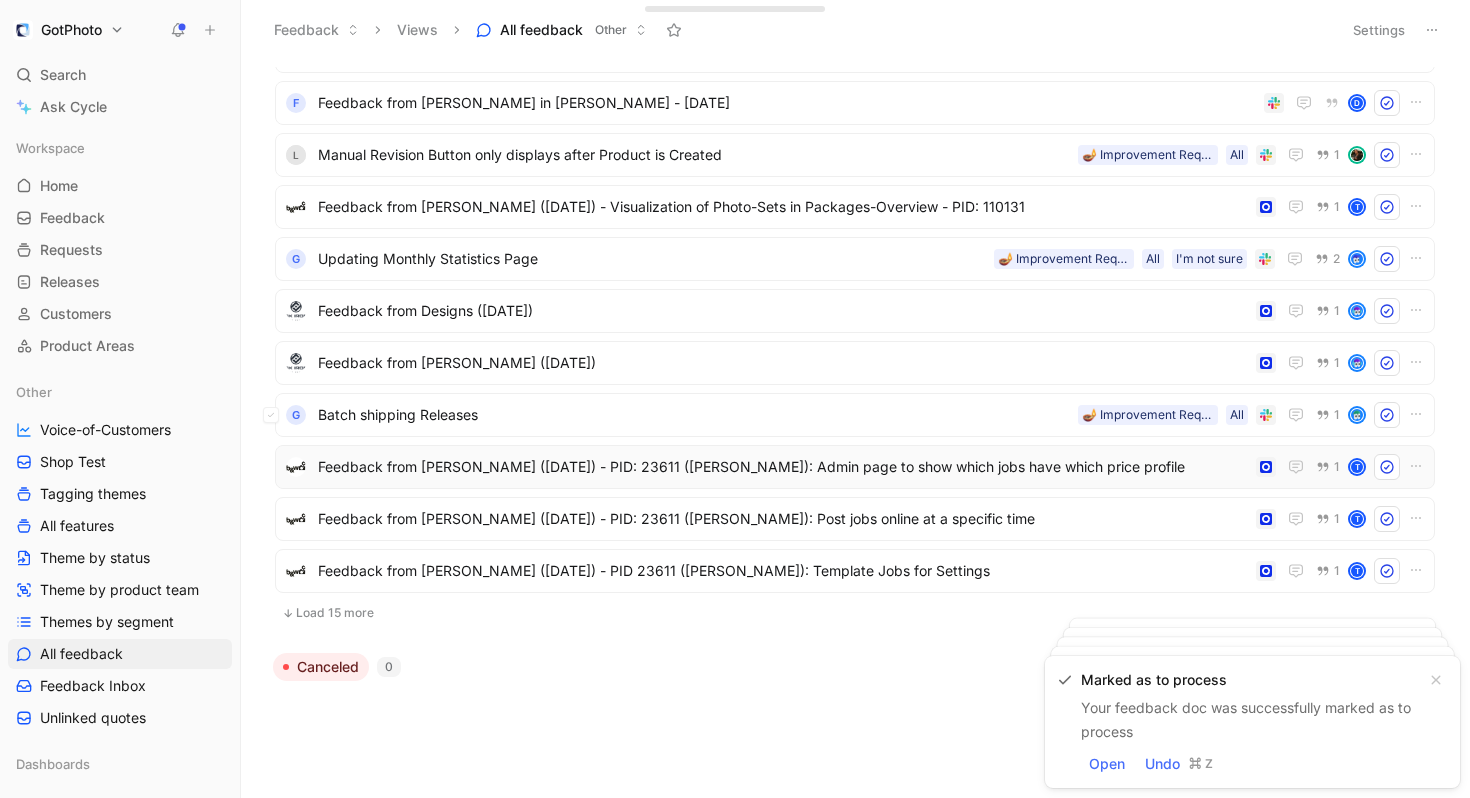scroll, scrollTop: 2019, scrollLeft: 0, axis: vertical 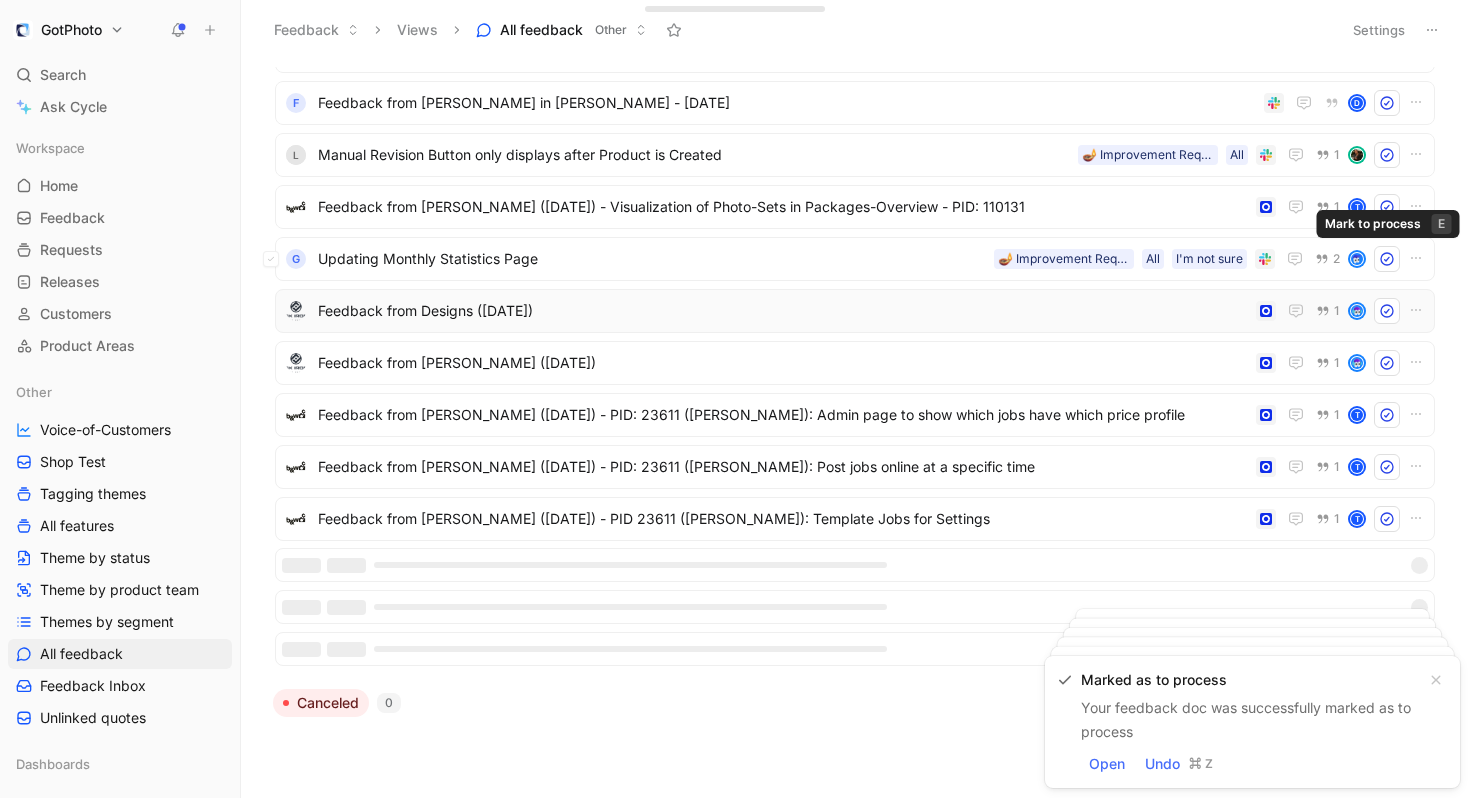 click 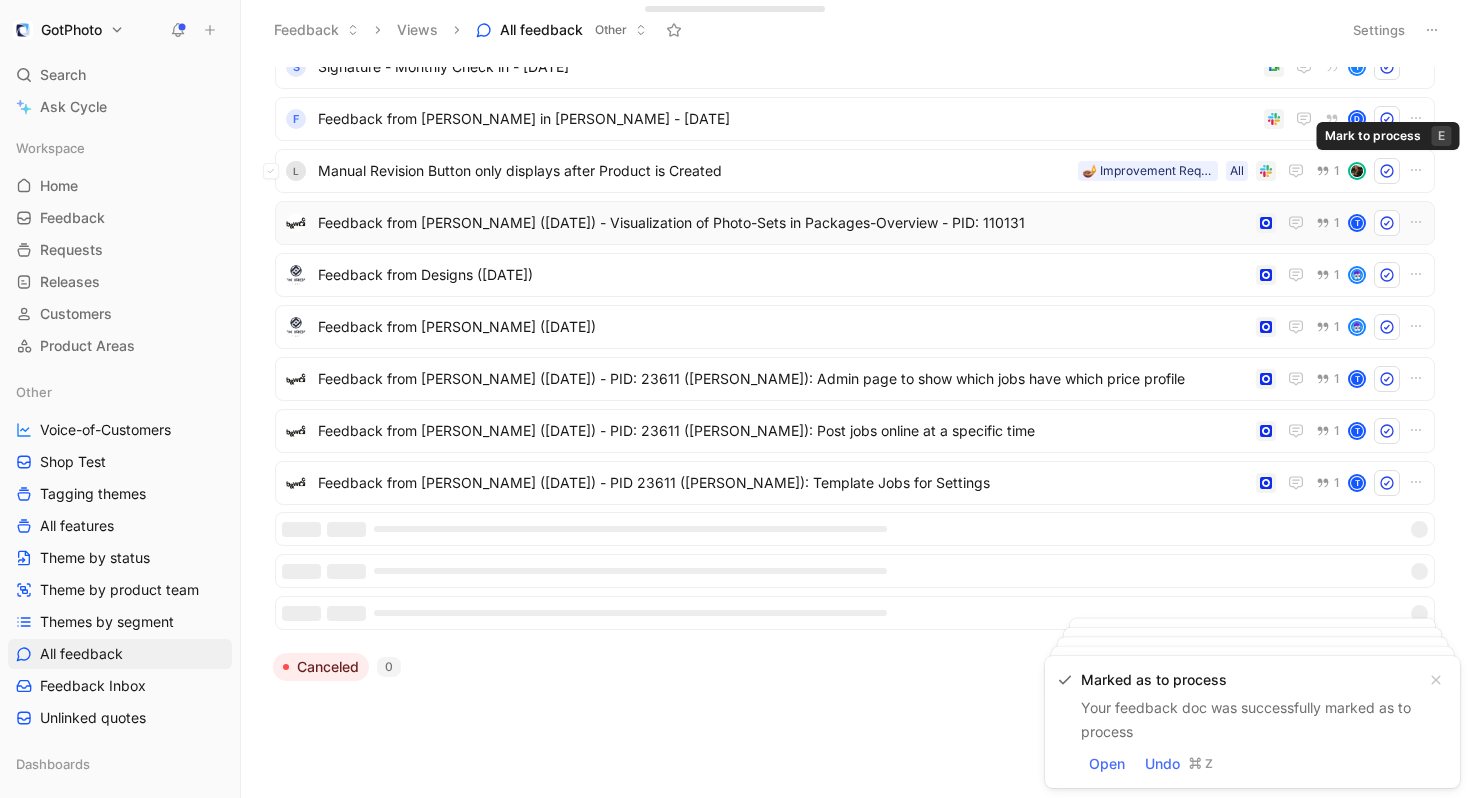 drag, startPoint x: 1394, startPoint y: 168, endPoint x: 1371, endPoint y: 242, distance: 77.491936 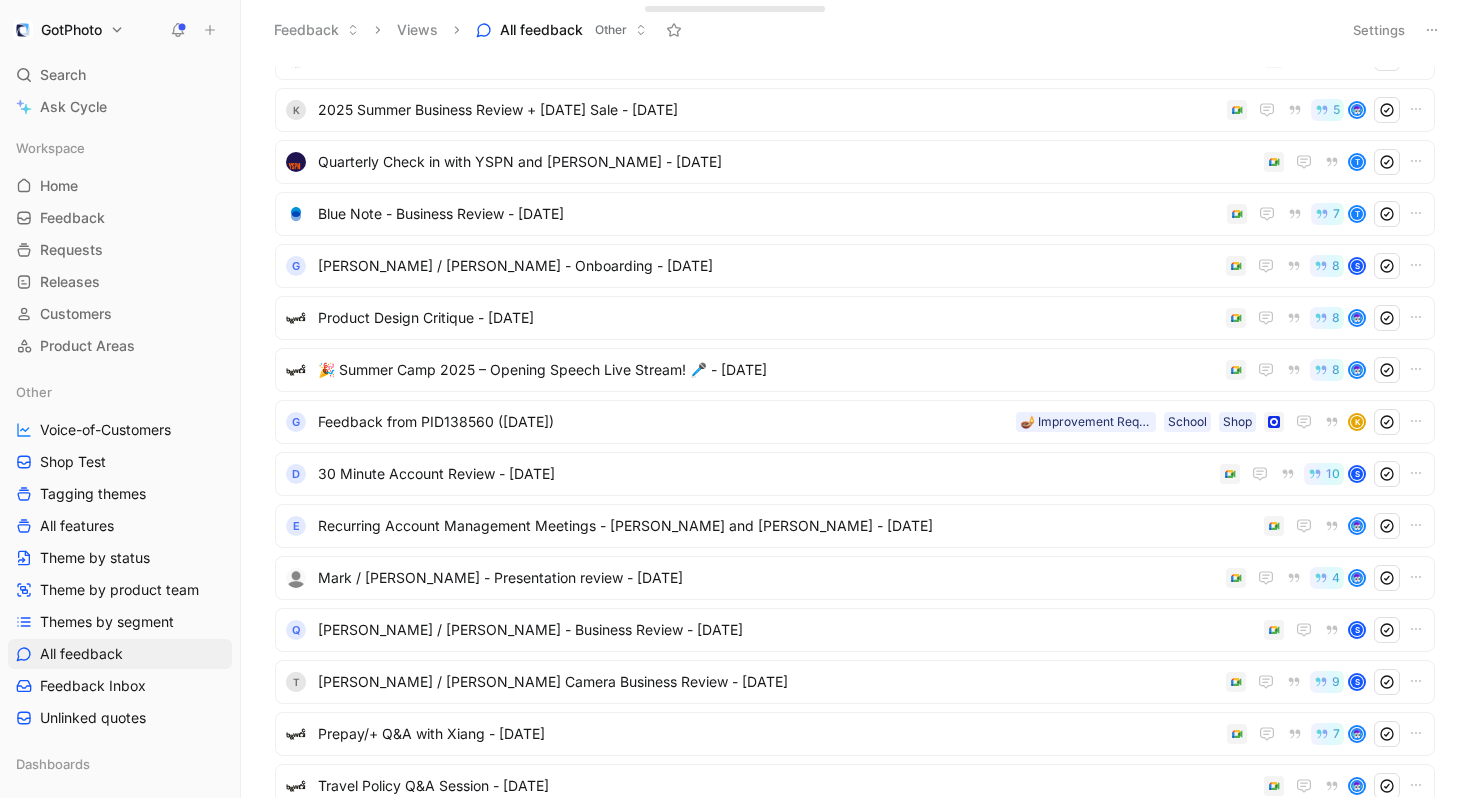 scroll, scrollTop: 379, scrollLeft: 0, axis: vertical 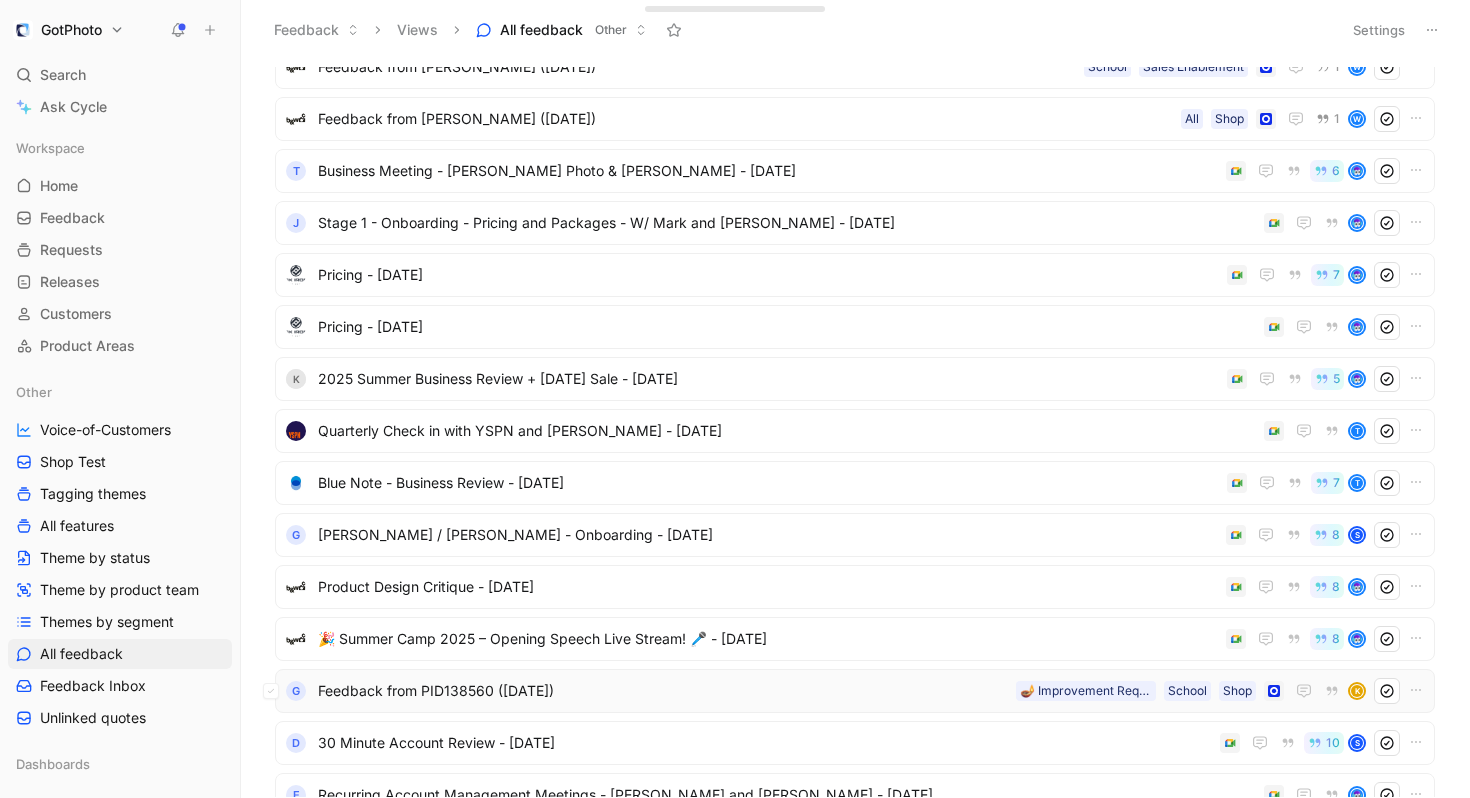 click 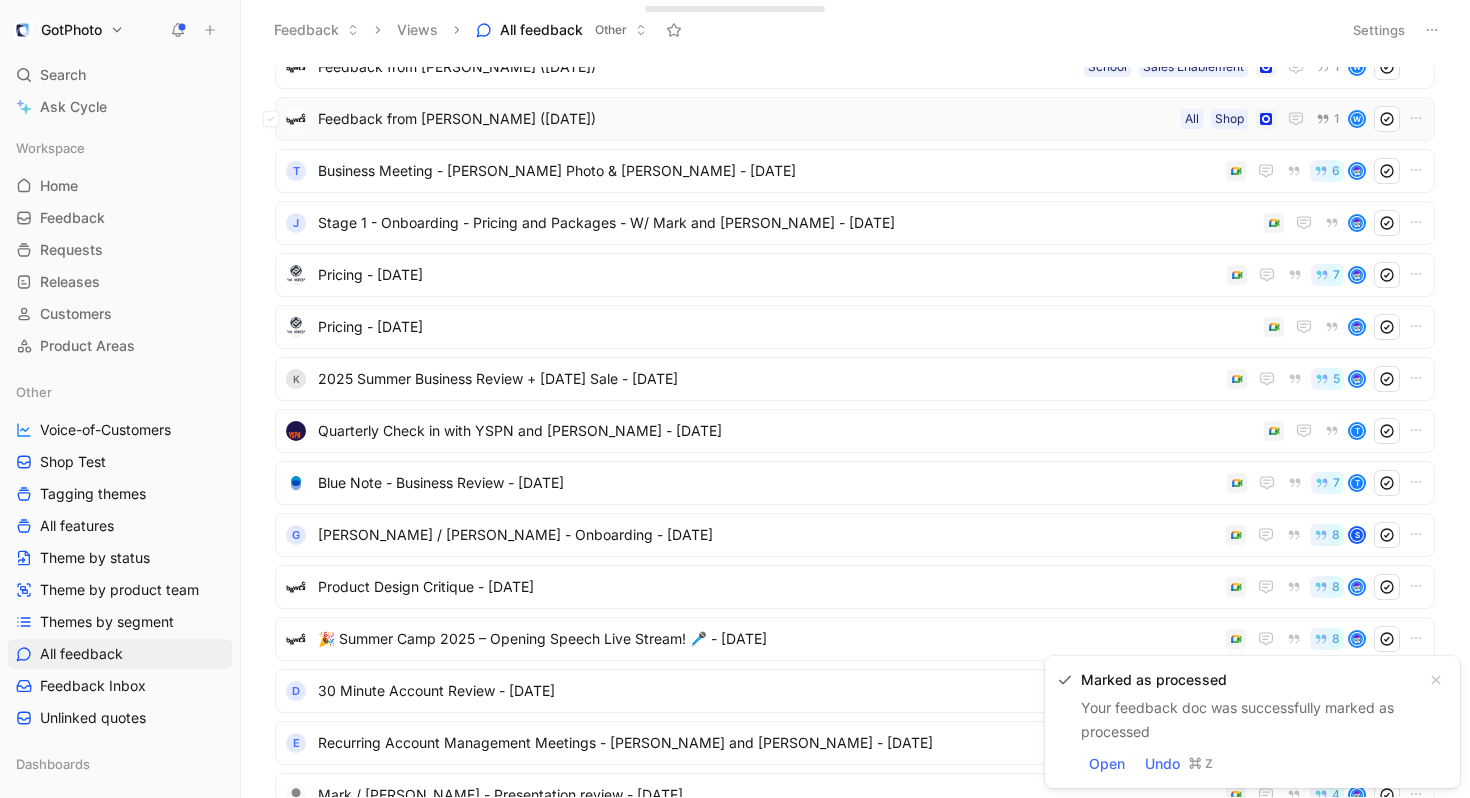 click 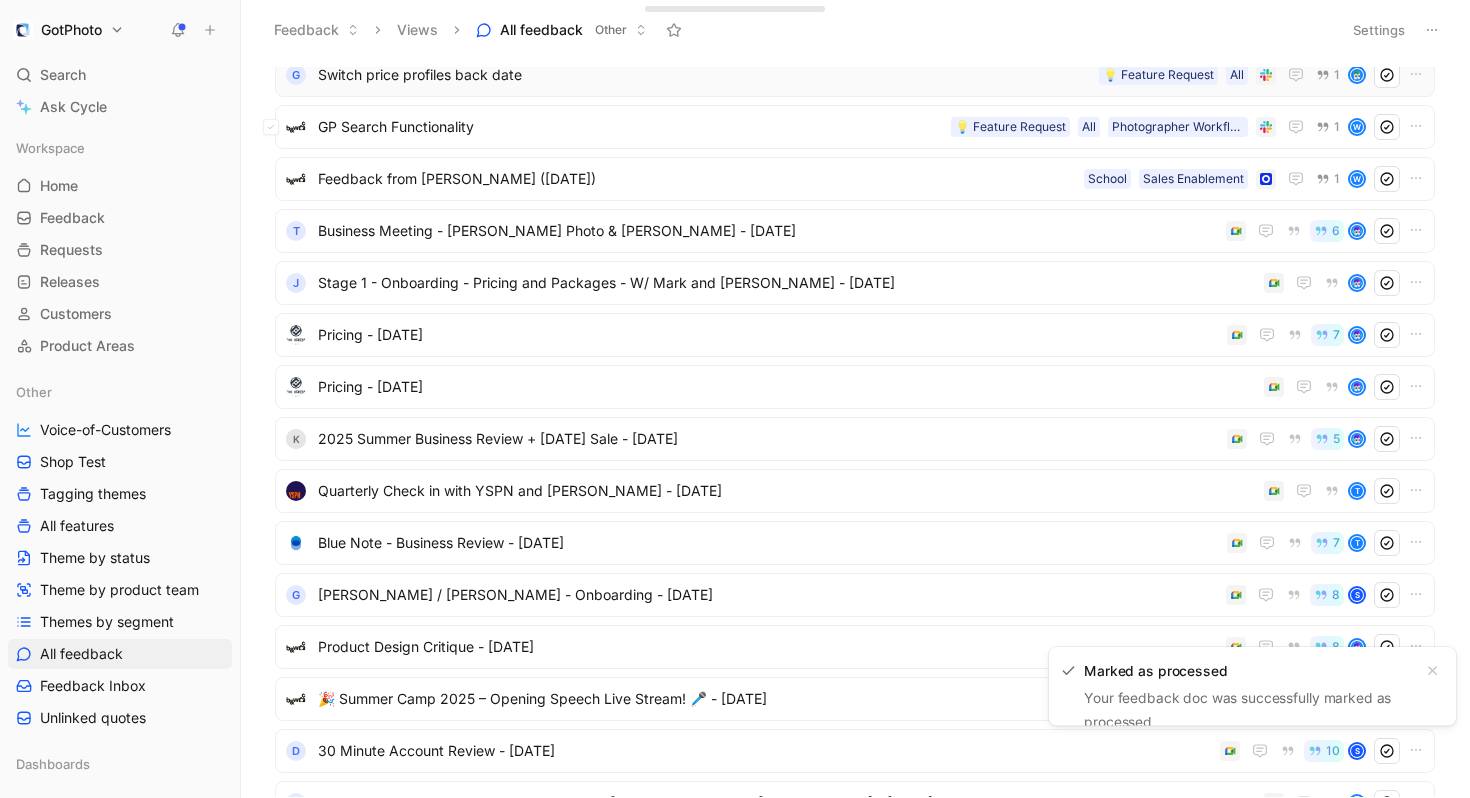 scroll, scrollTop: 186, scrollLeft: 0, axis: vertical 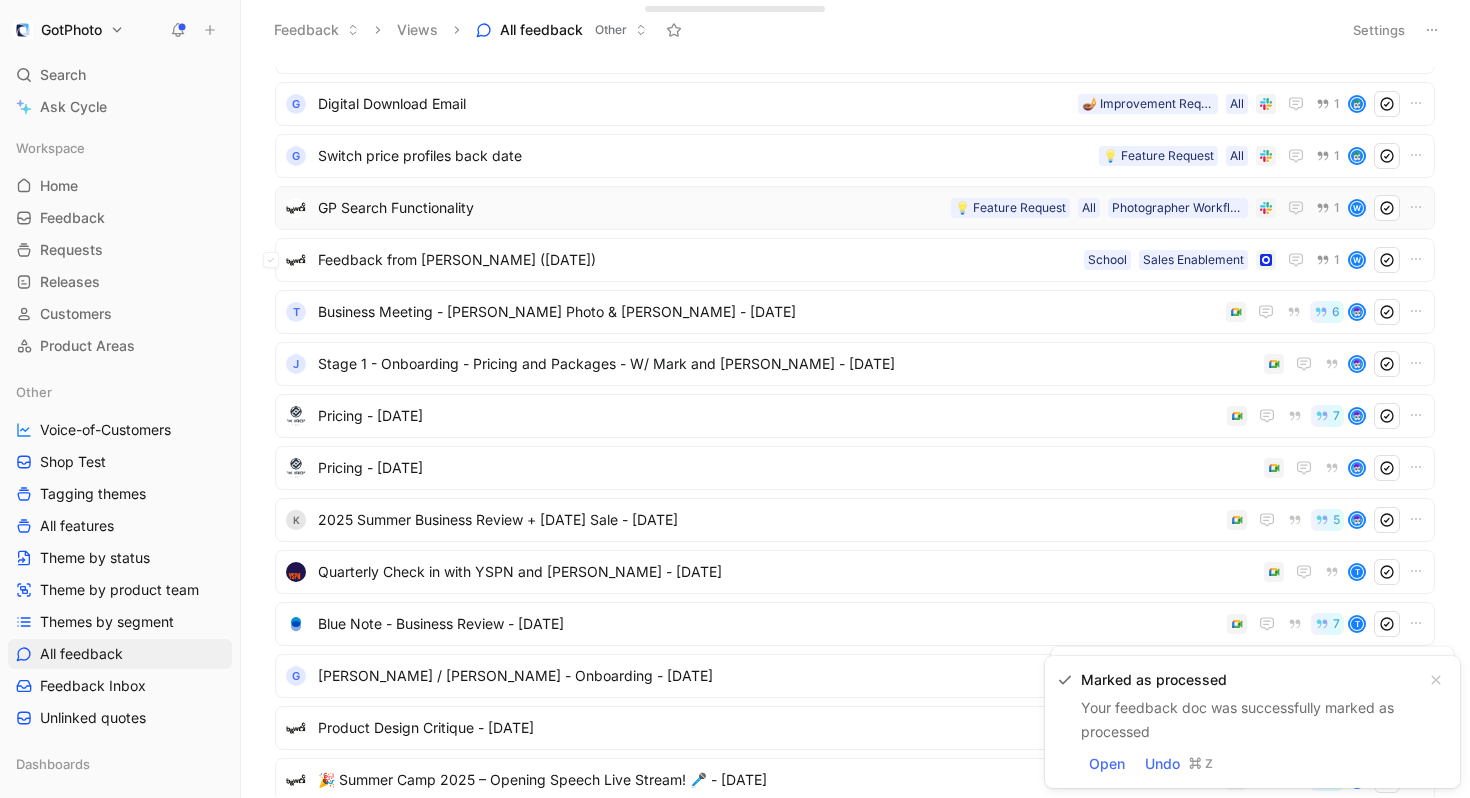 drag, startPoint x: 1385, startPoint y: 260, endPoint x: 1389, endPoint y: 221, distance: 39.20459 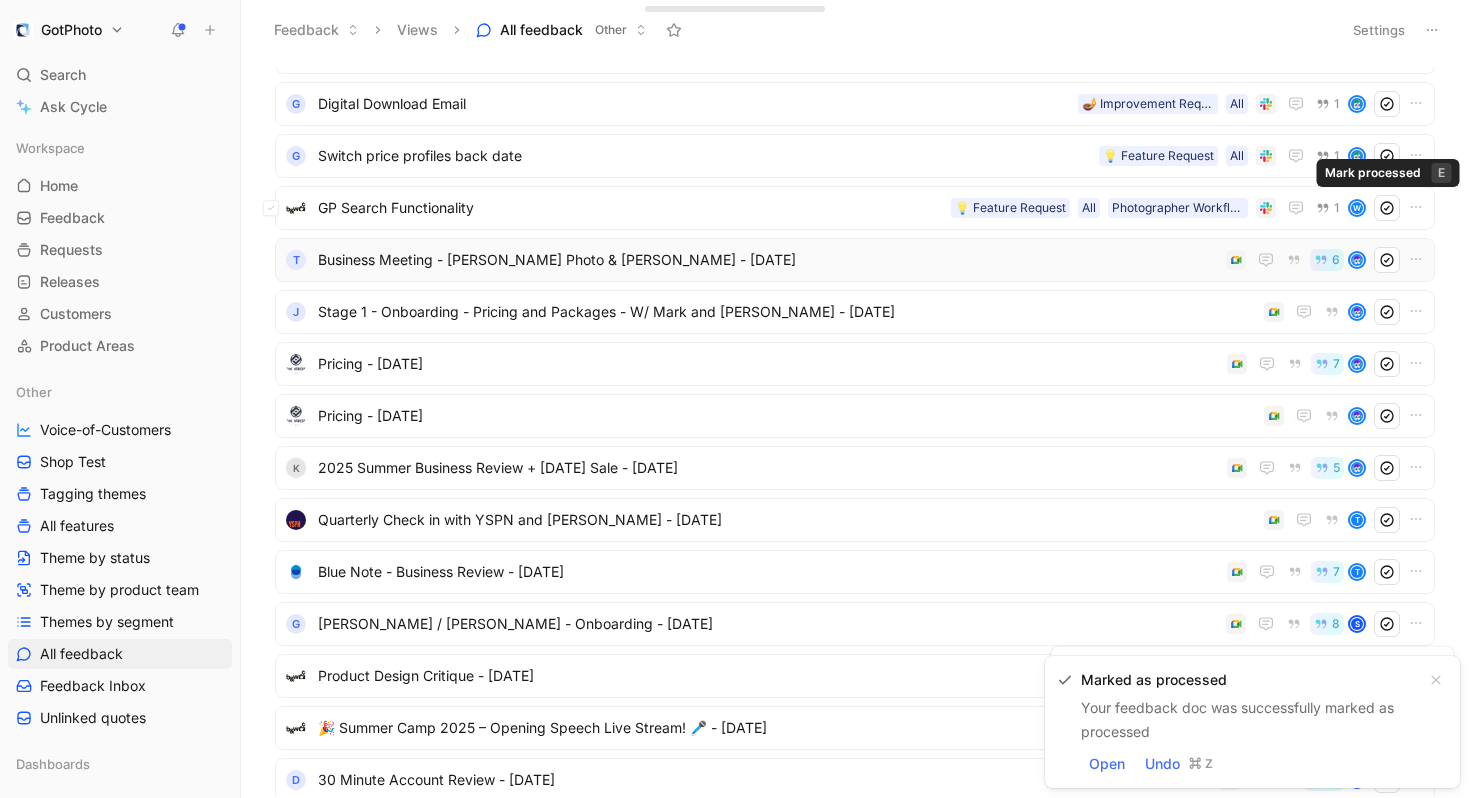 click 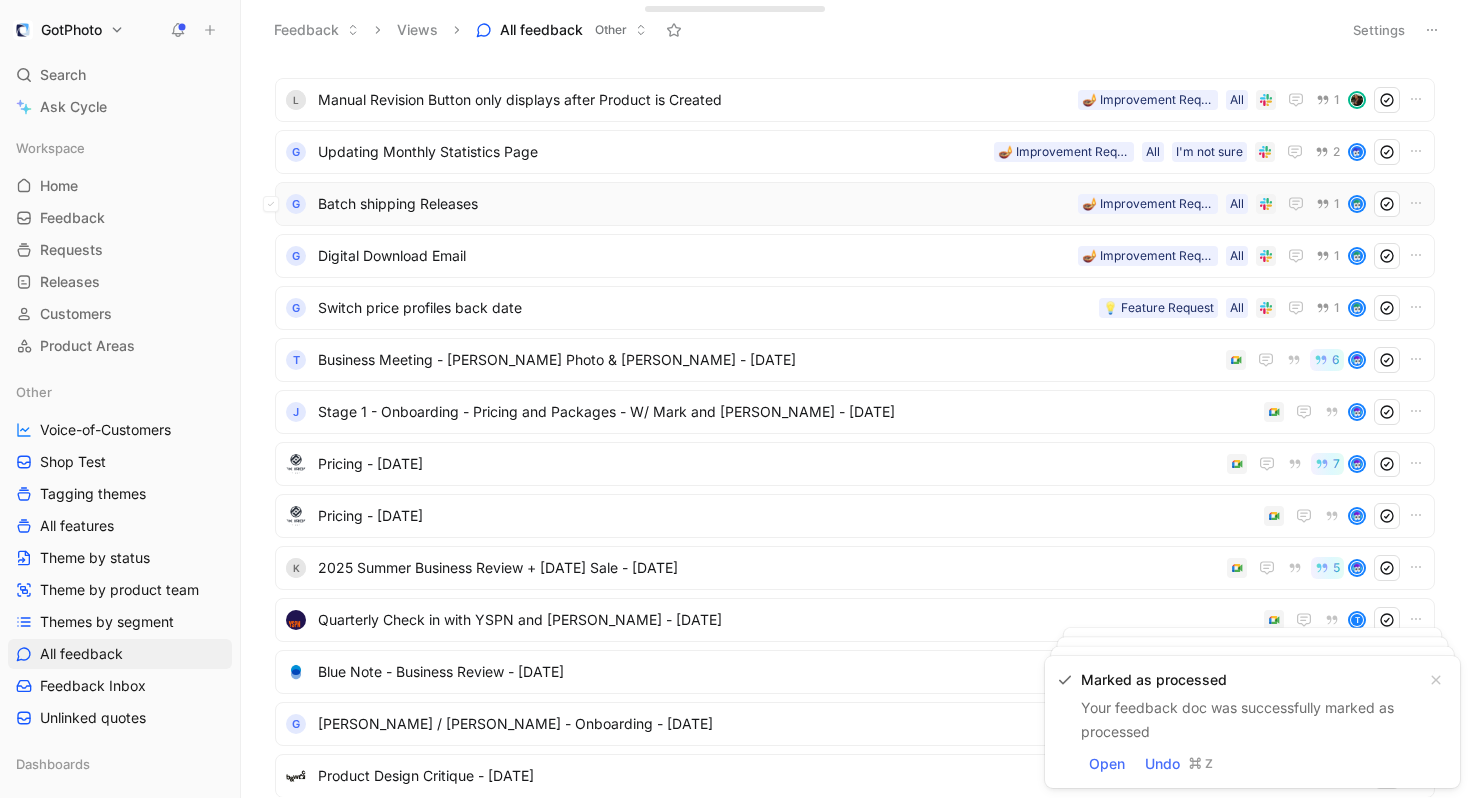 scroll, scrollTop: 33, scrollLeft: 0, axis: vertical 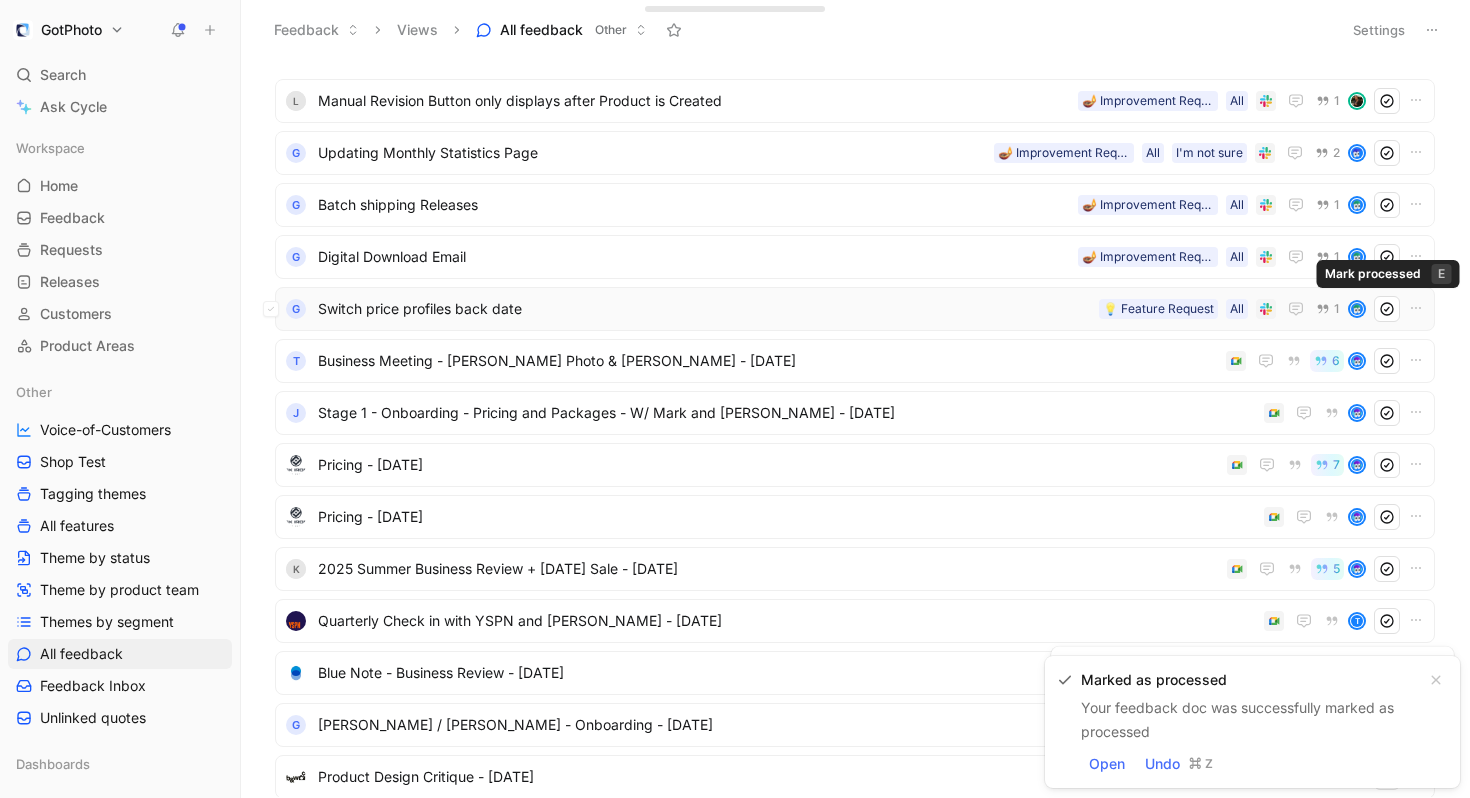 click 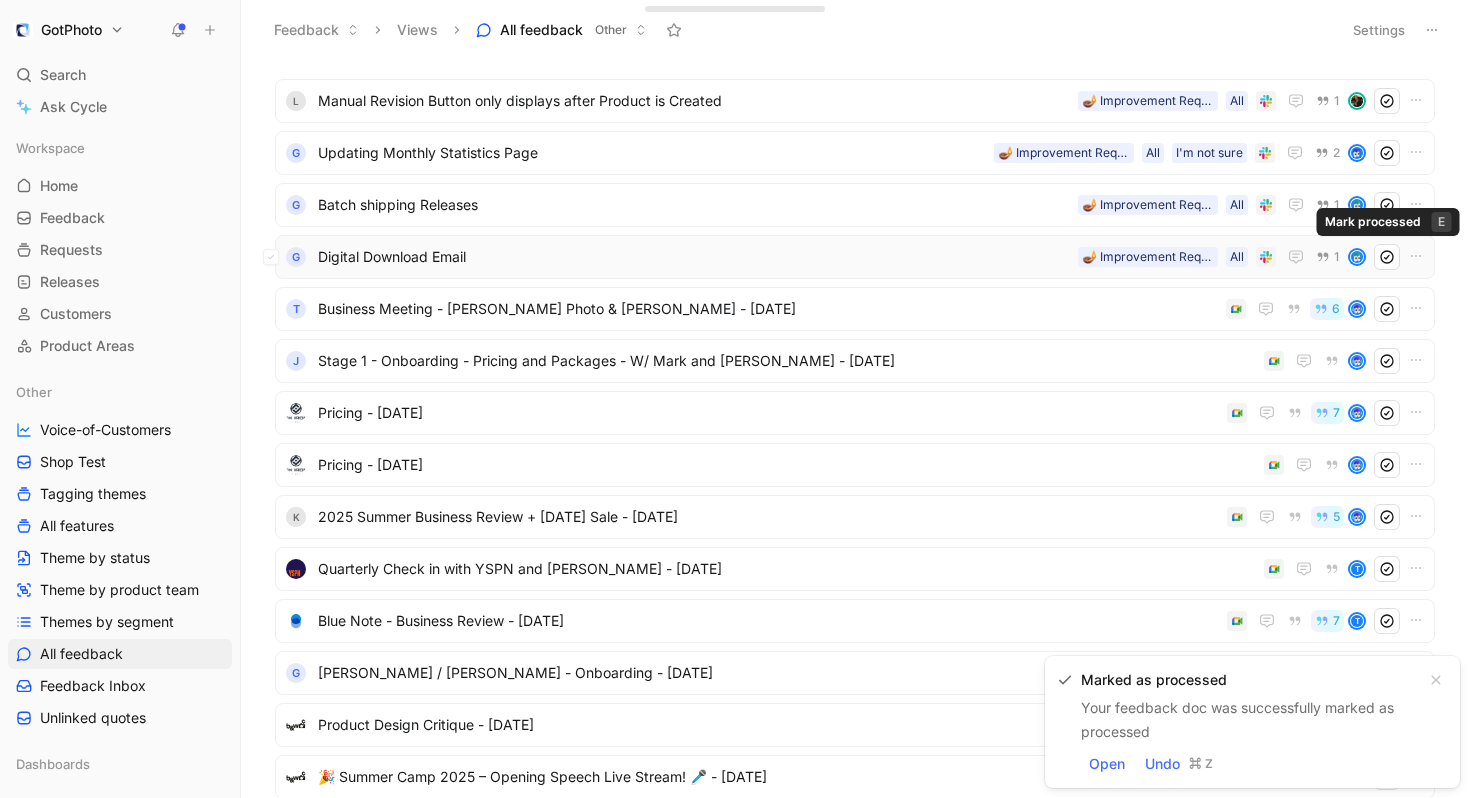click 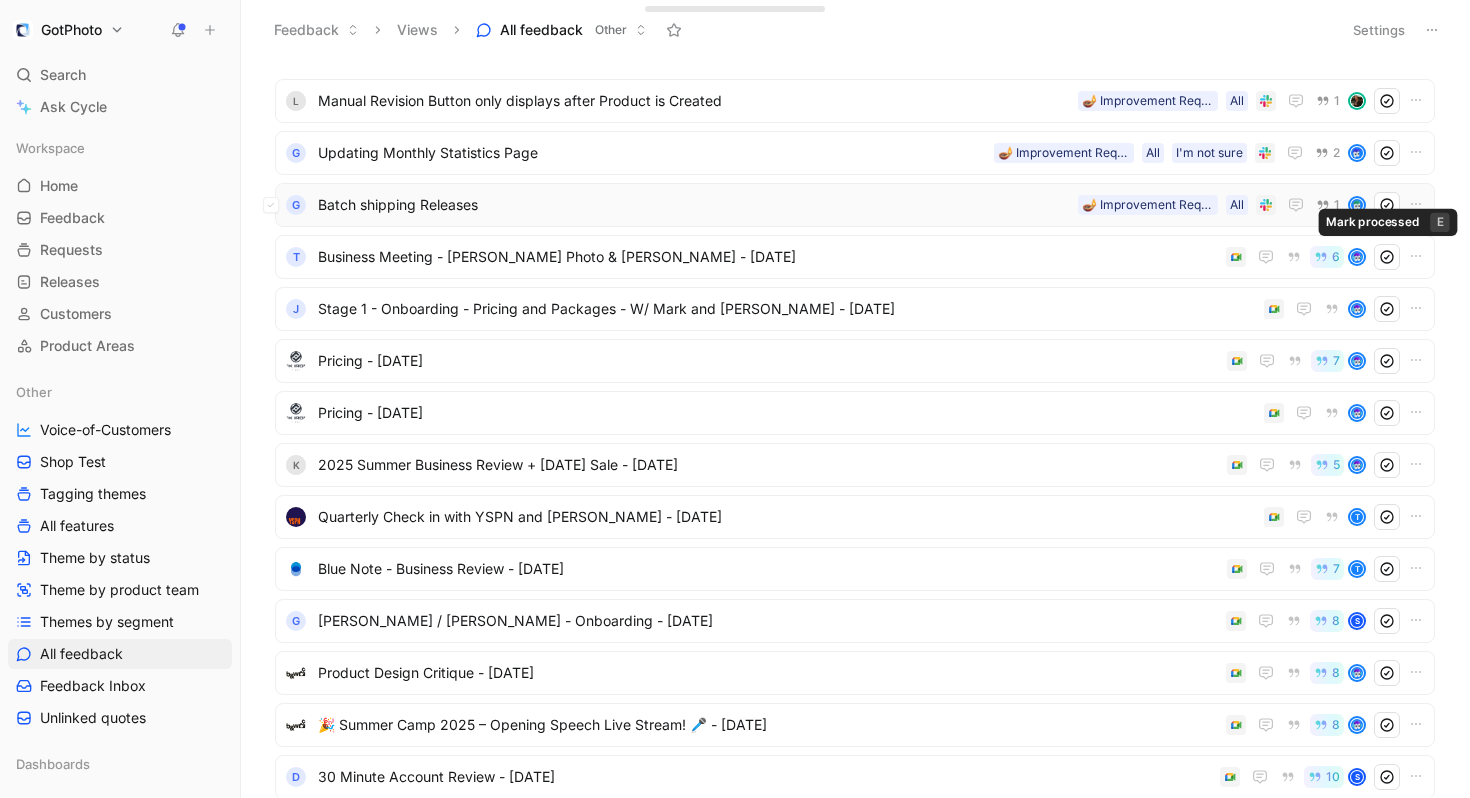click 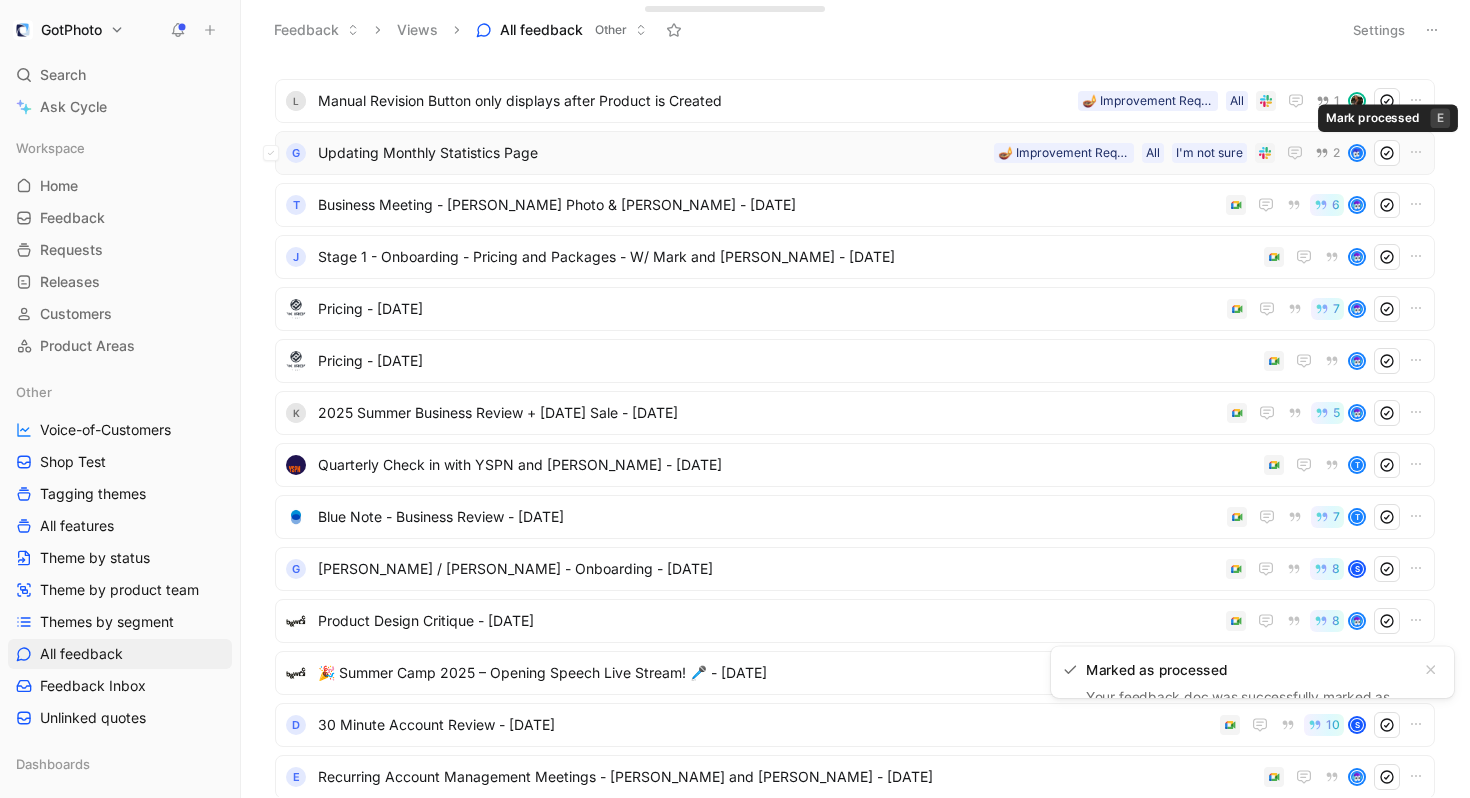 click 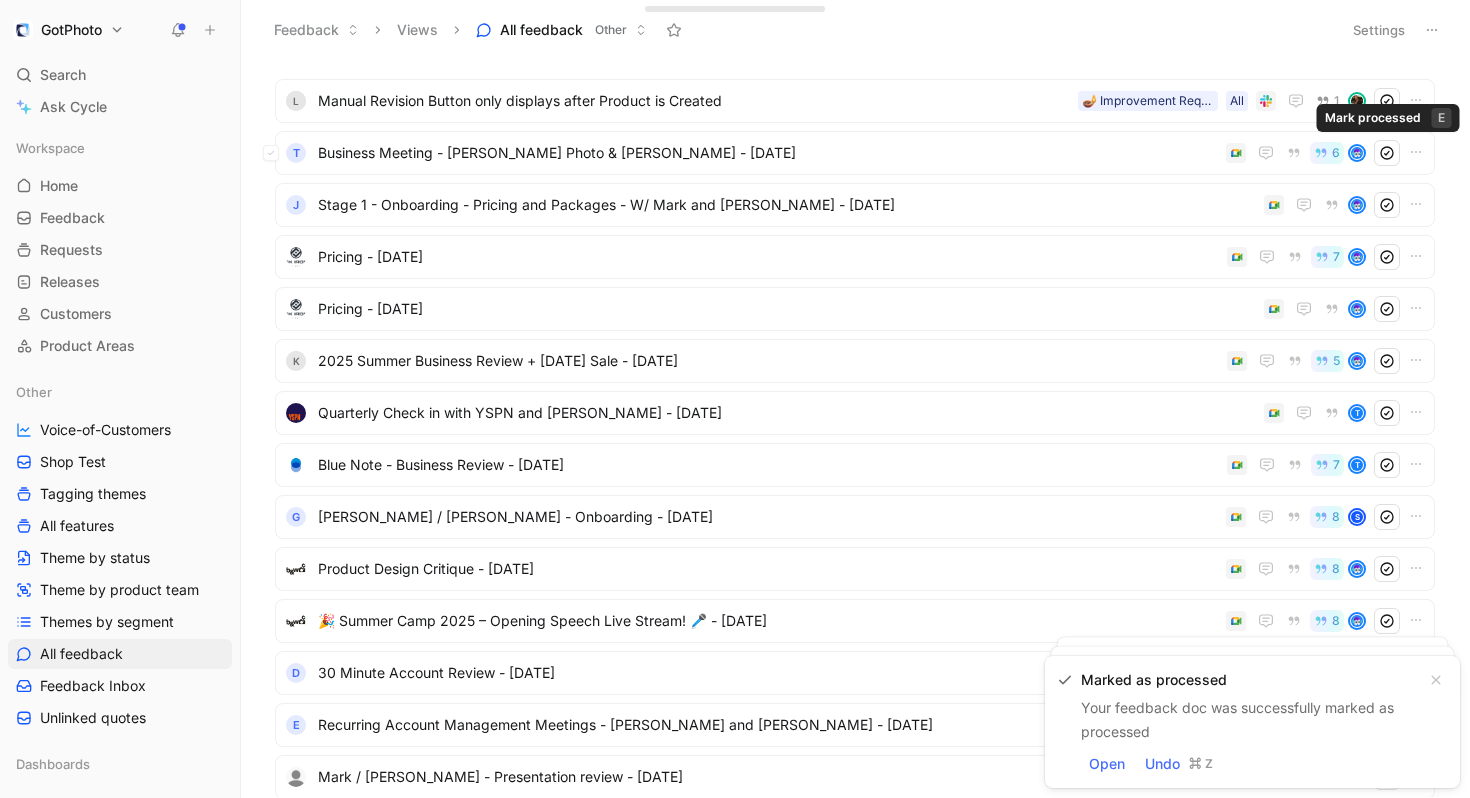 click on "Mark processed E Mark processed E" at bounding box center [1388, 118] 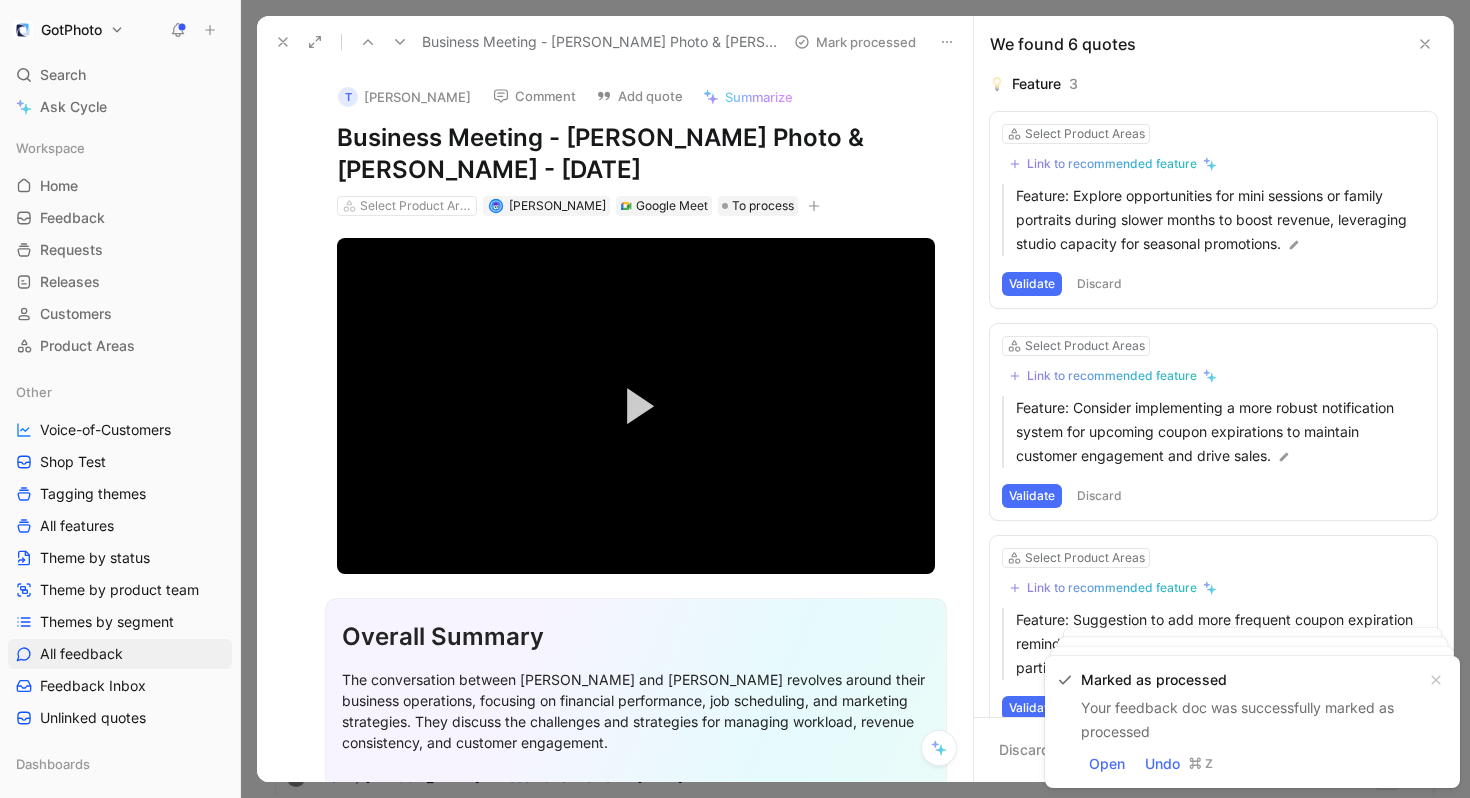 drag, startPoint x: 286, startPoint y: 41, endPoint x: 479, endPoint y: 129, distance: 212.11554 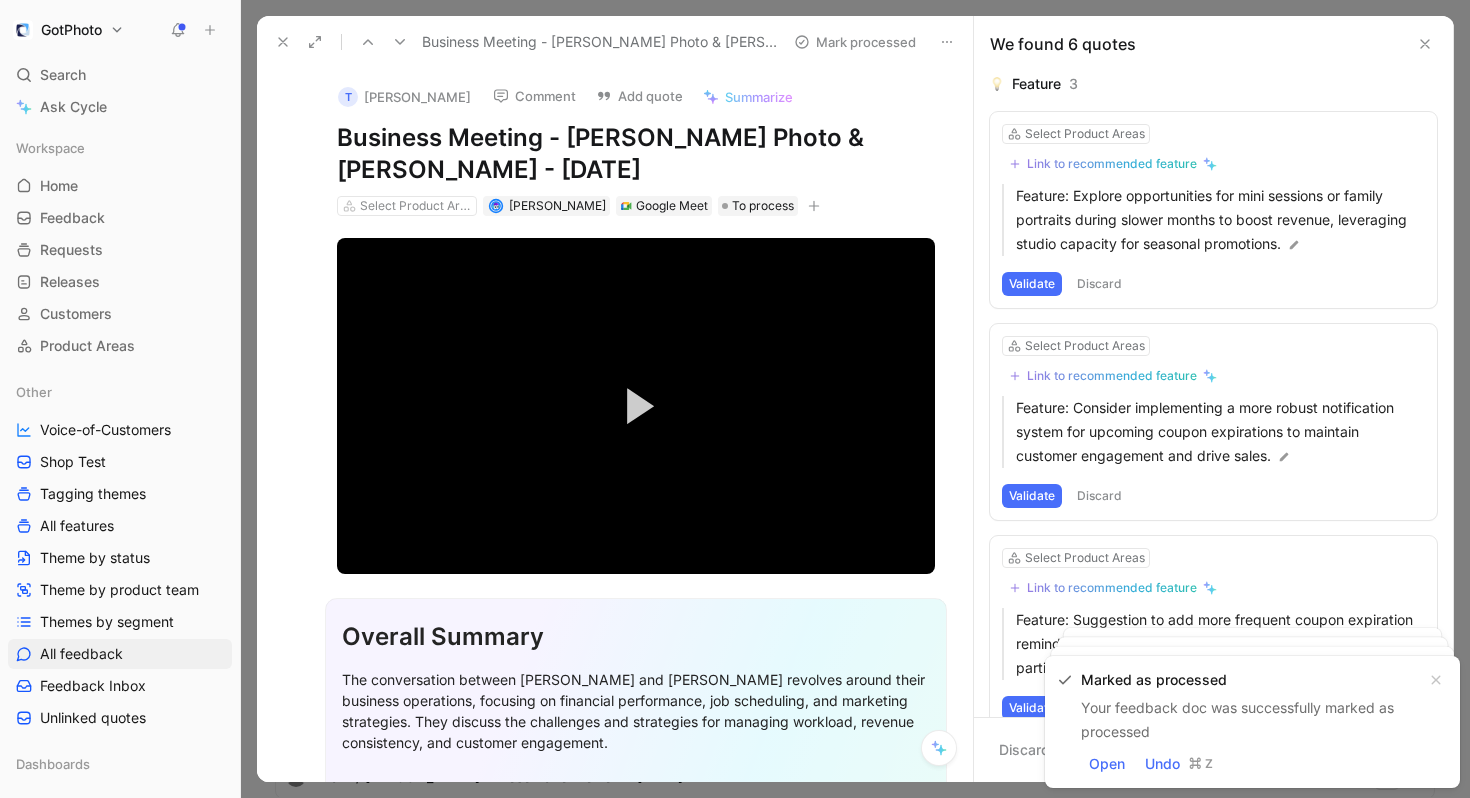 click 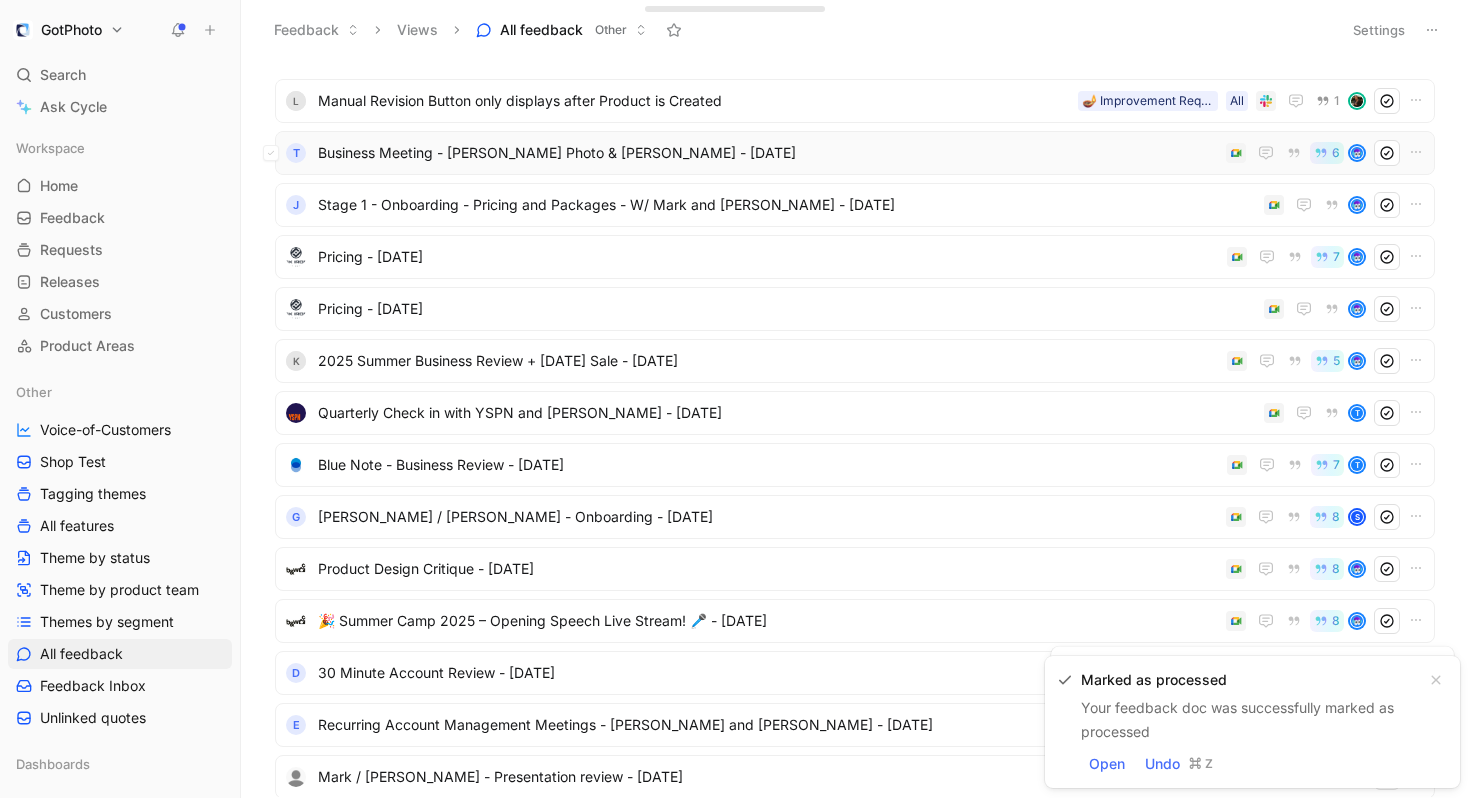 scroll, scrollTop: 0, scrollLeft: 0, axis: both 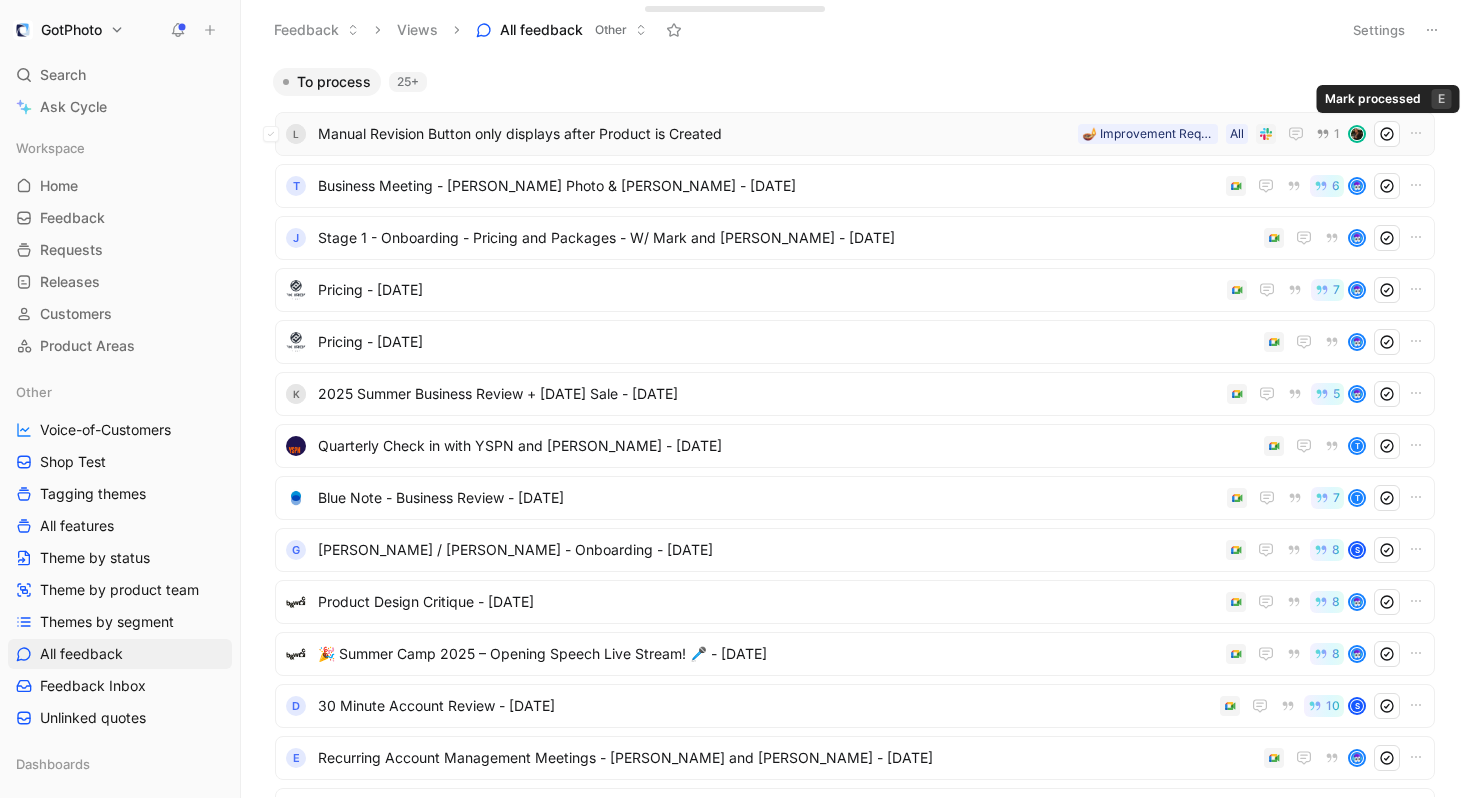 click 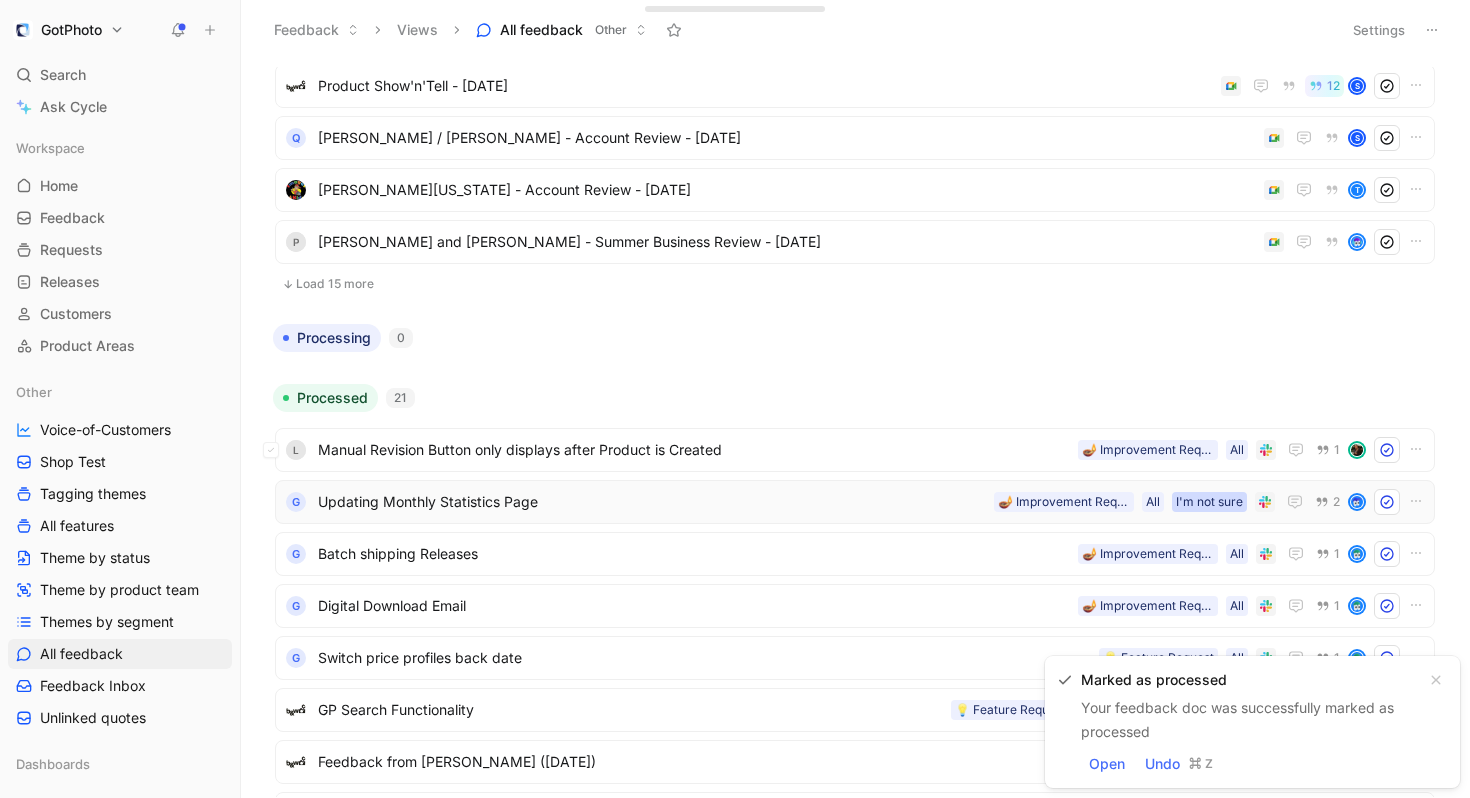 scroll, scrollTop: 1294, scrollLeft: 0, axis: vertical 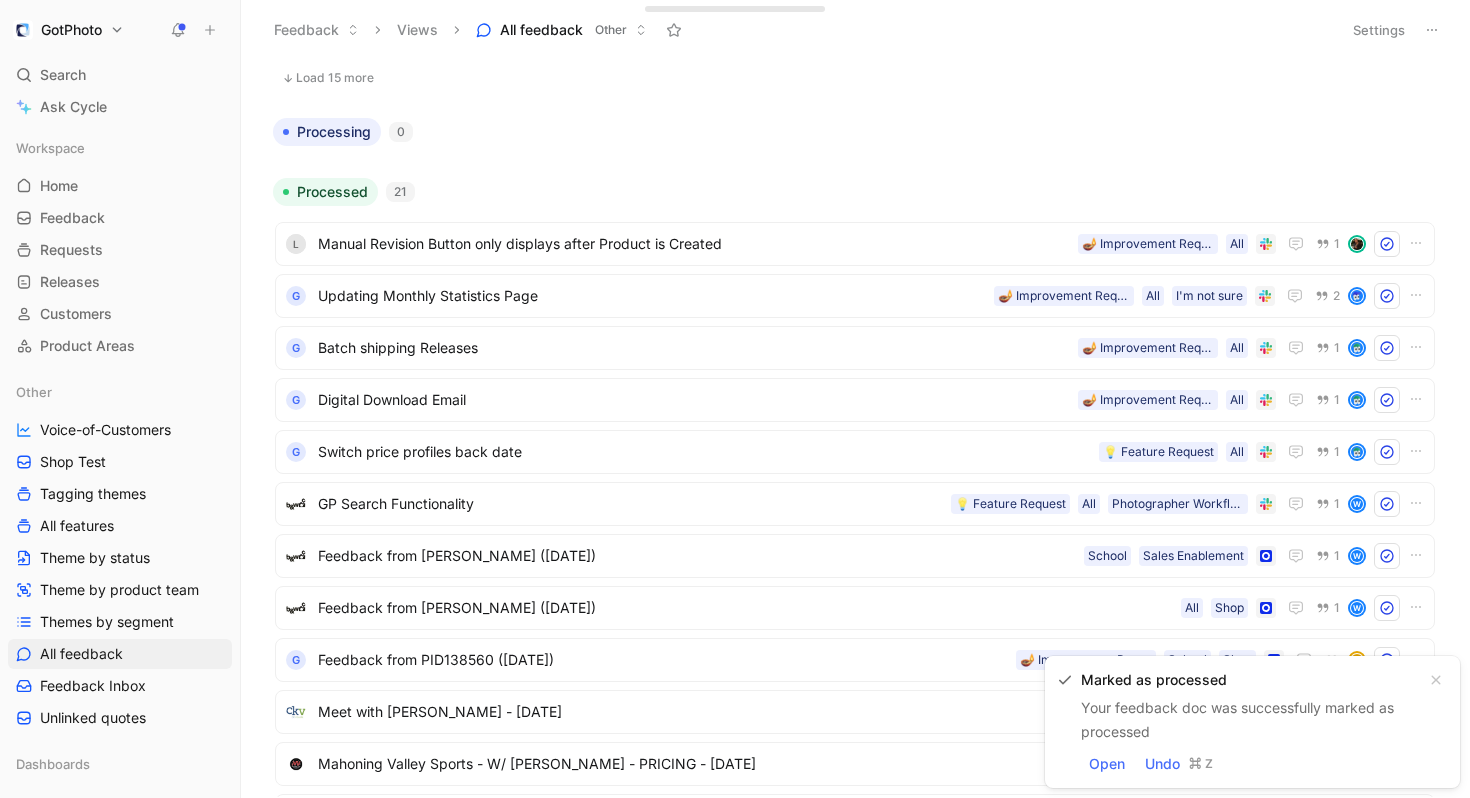 click on "Load 15 more" at bounding box center (855, 78) 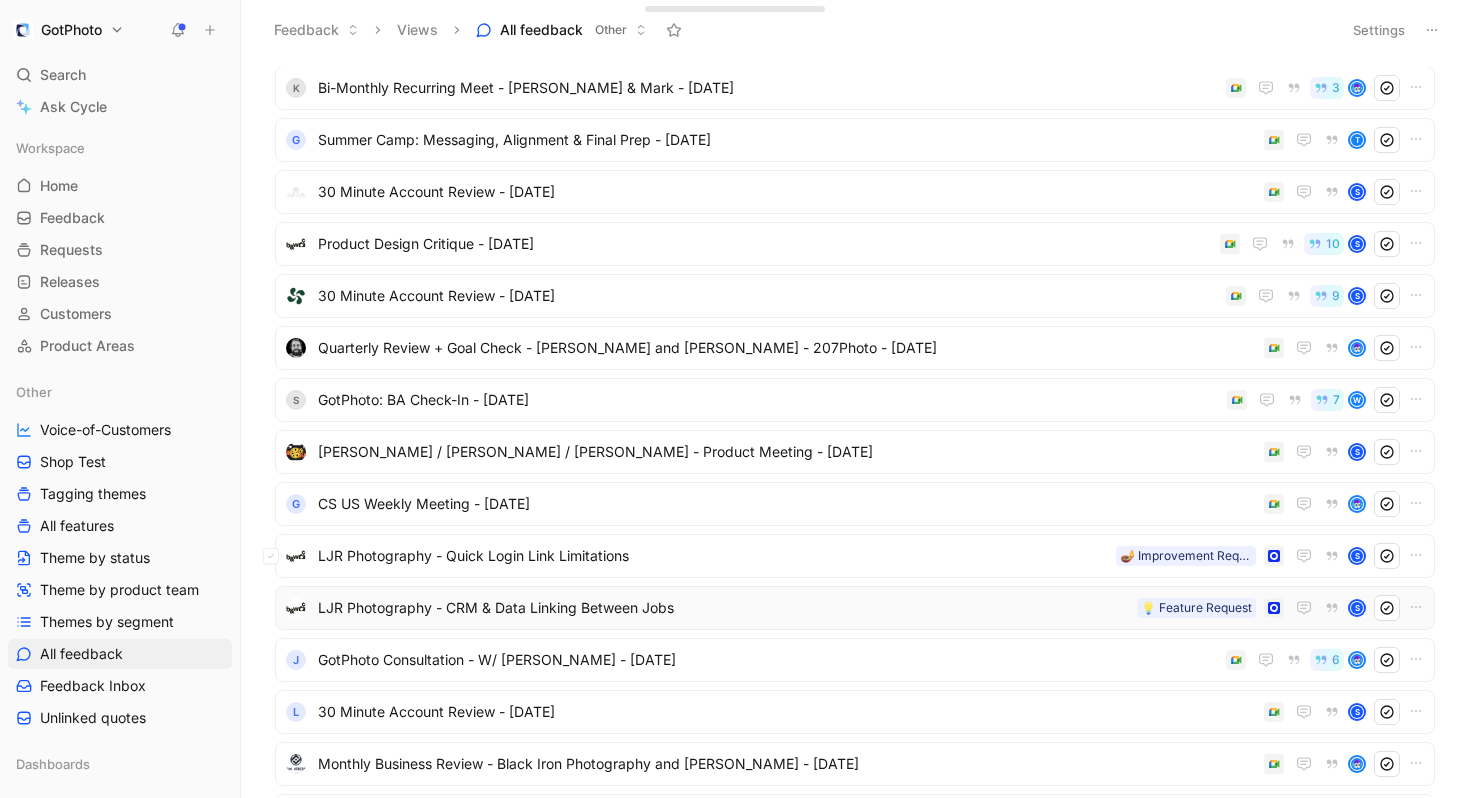 click 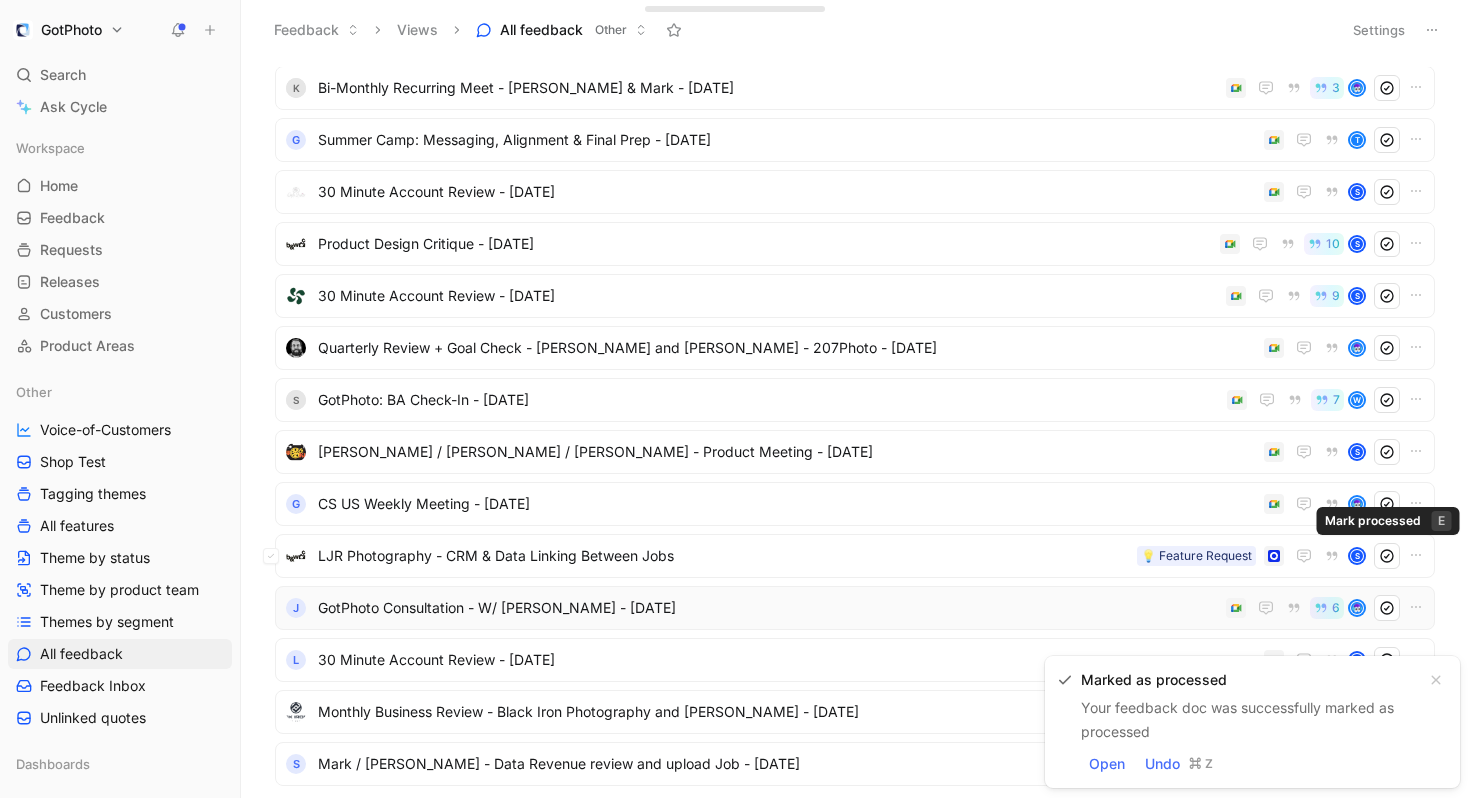 click 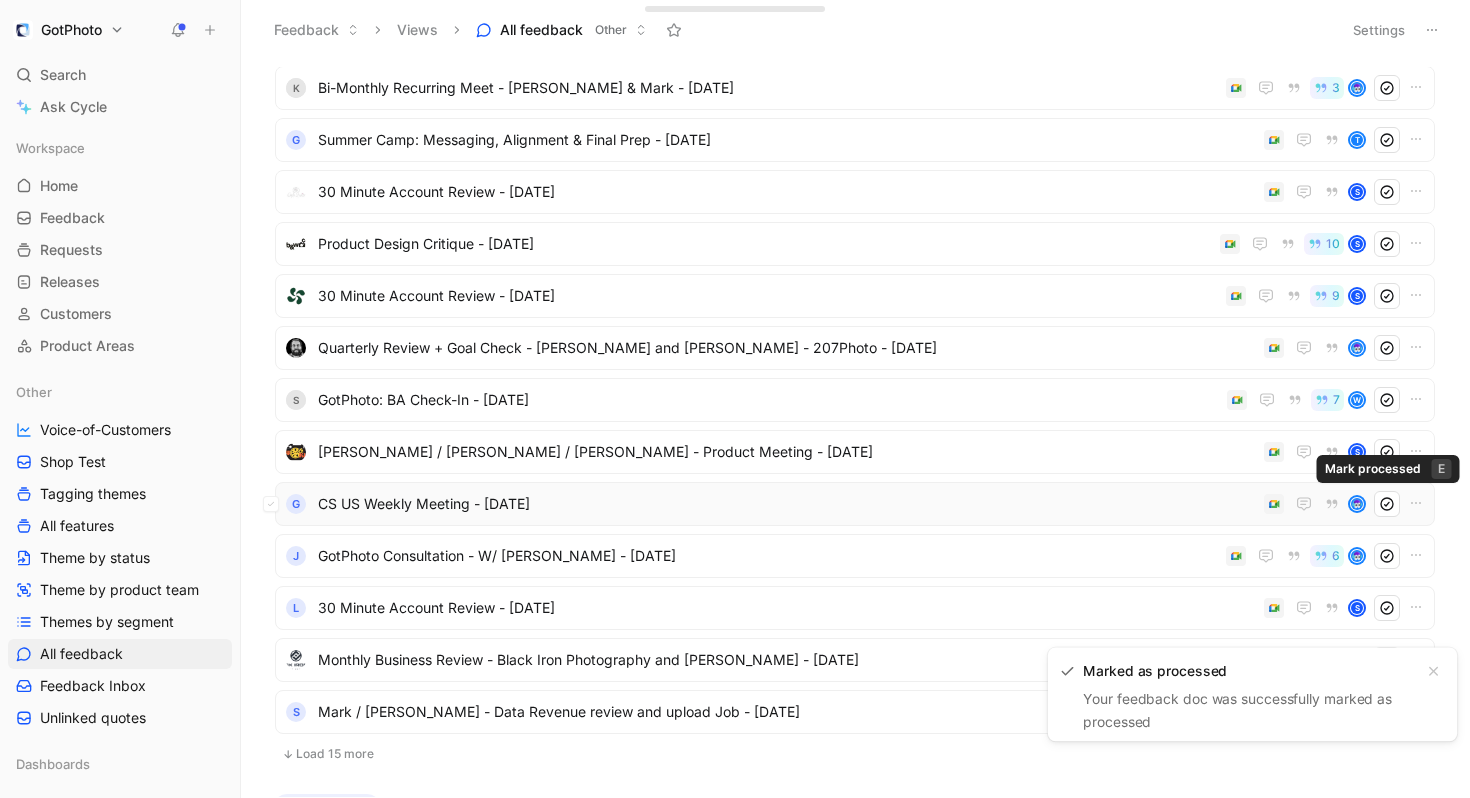 click 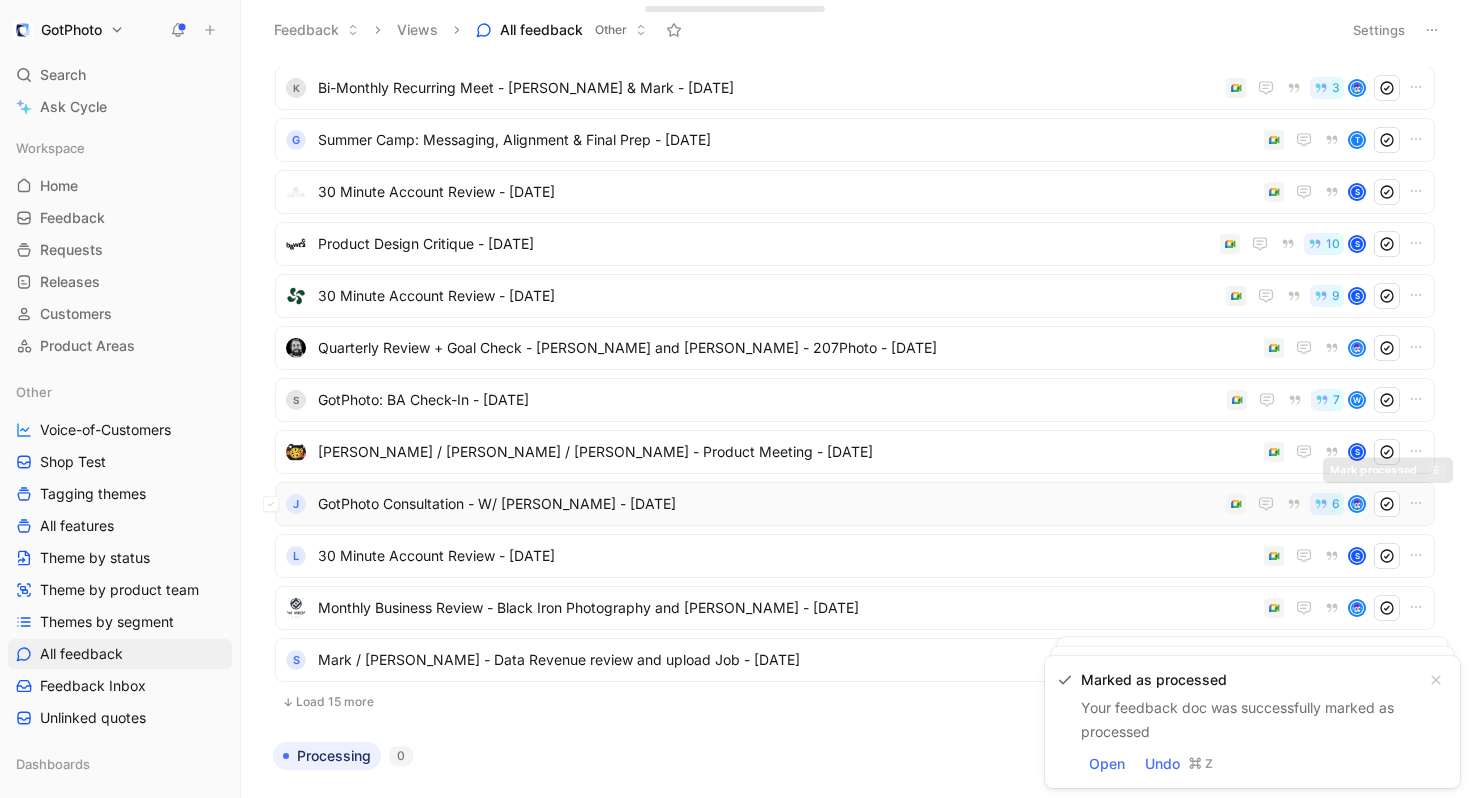 click 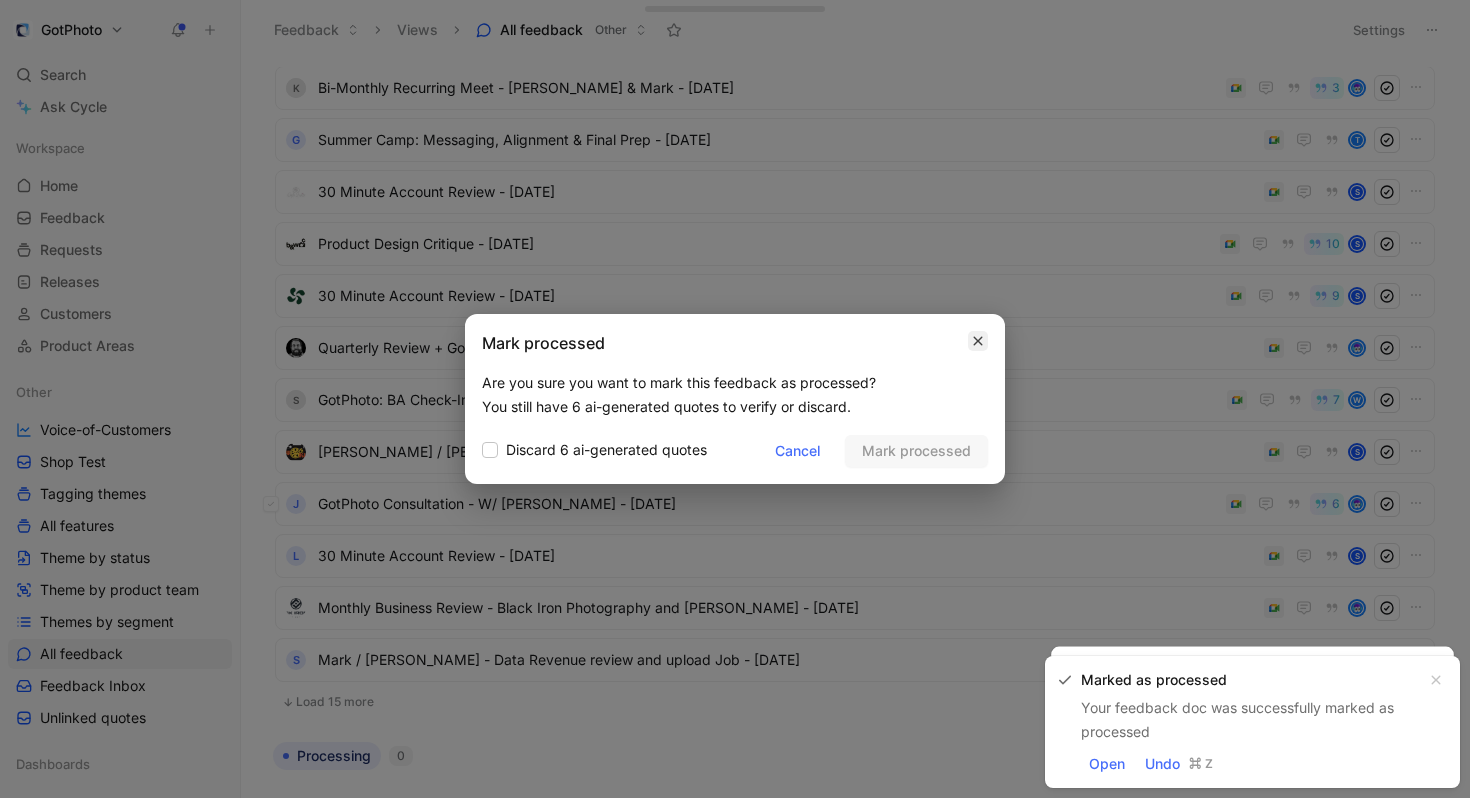 click 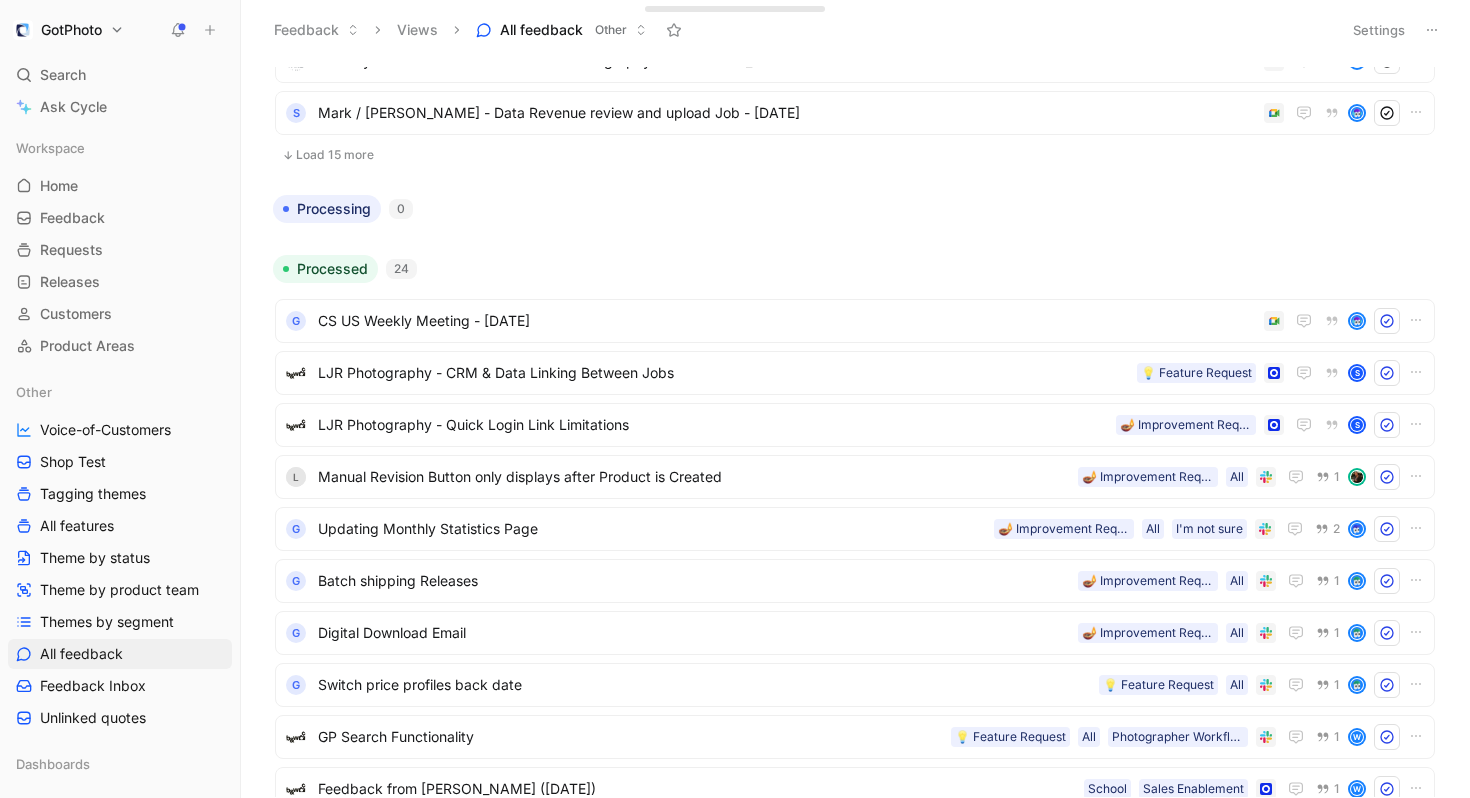 scroll, scrollTop: 1802, scrollLeft: 0, axis: vertical 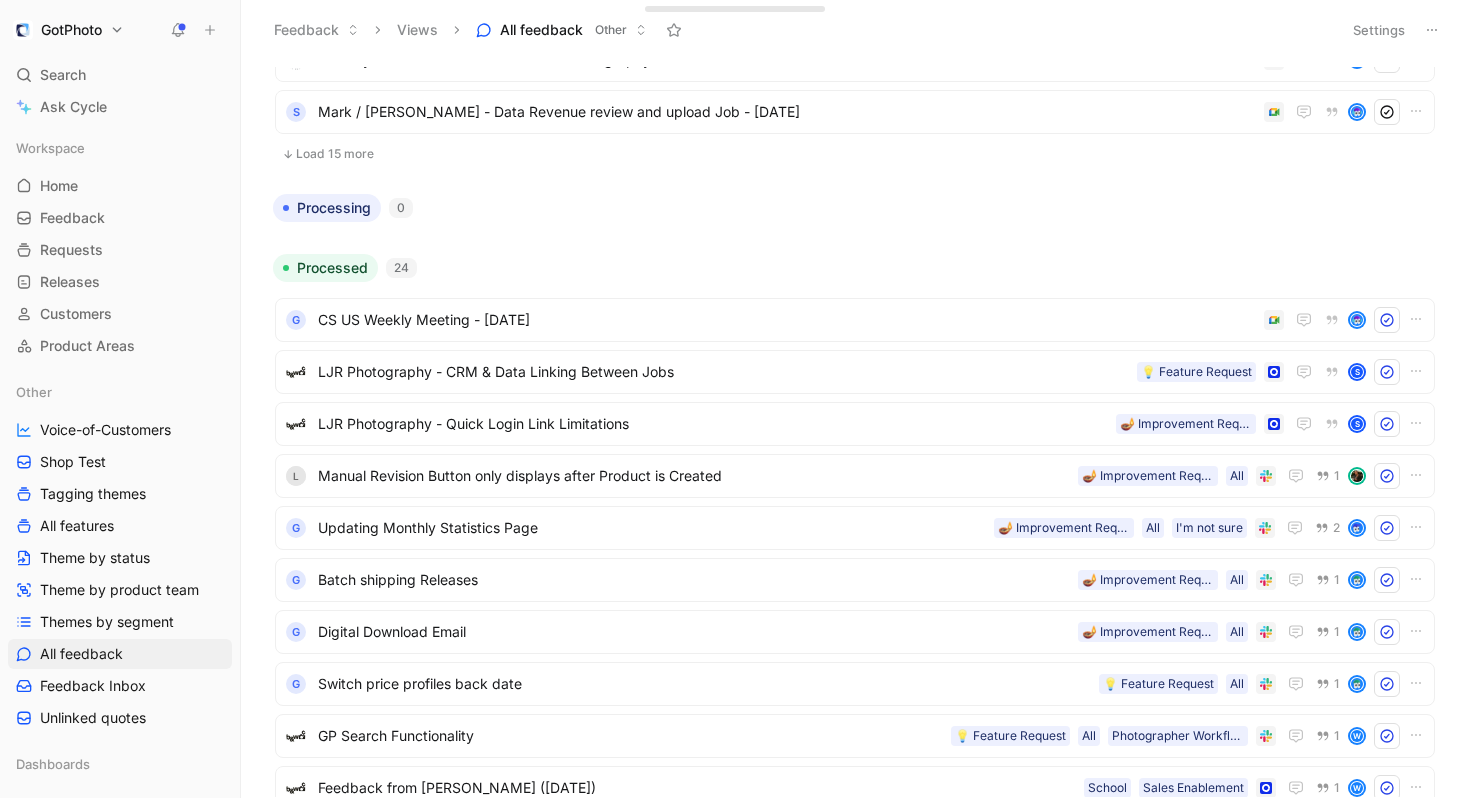 click on "Load 15 more" at bounding box center (855, 154) 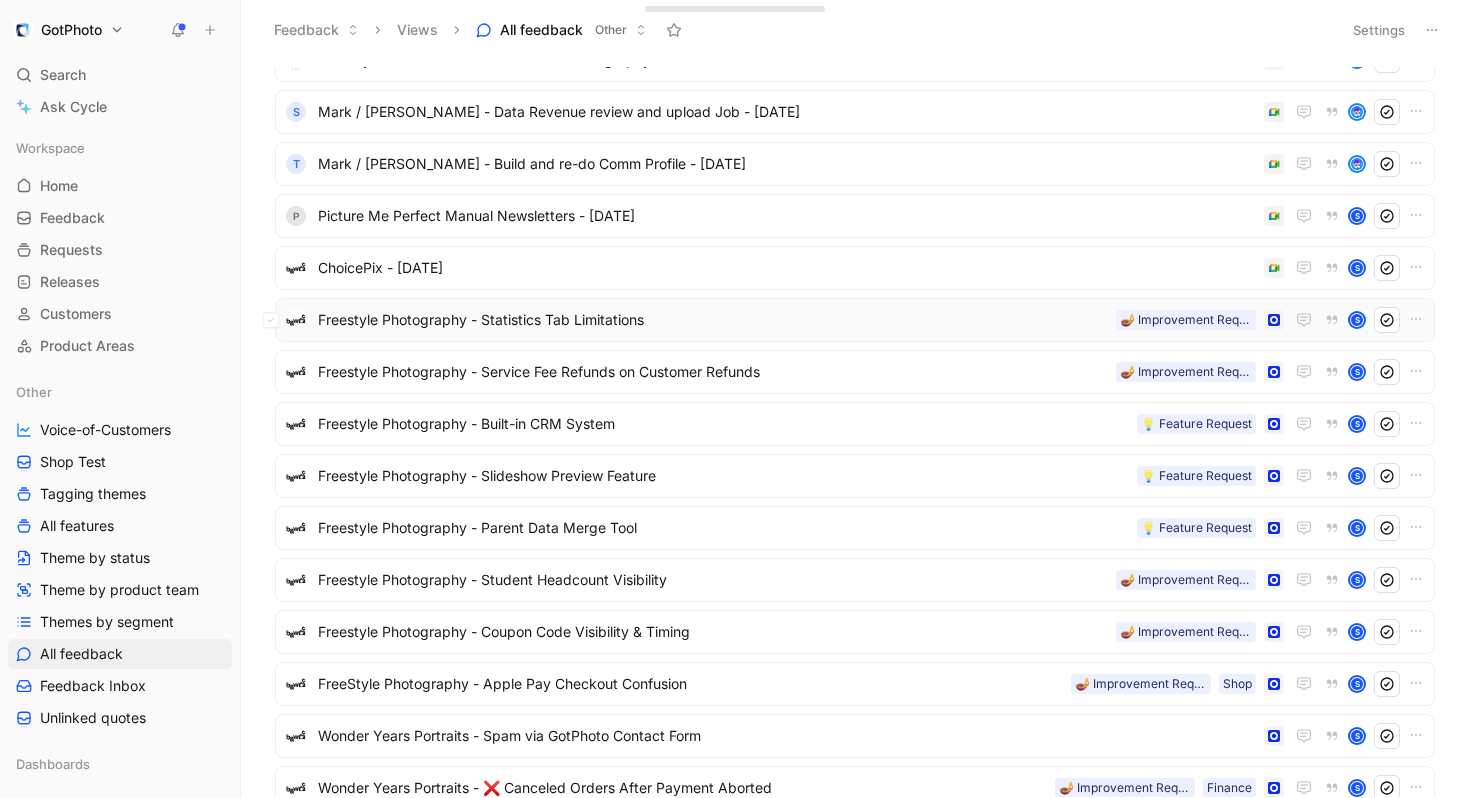 click 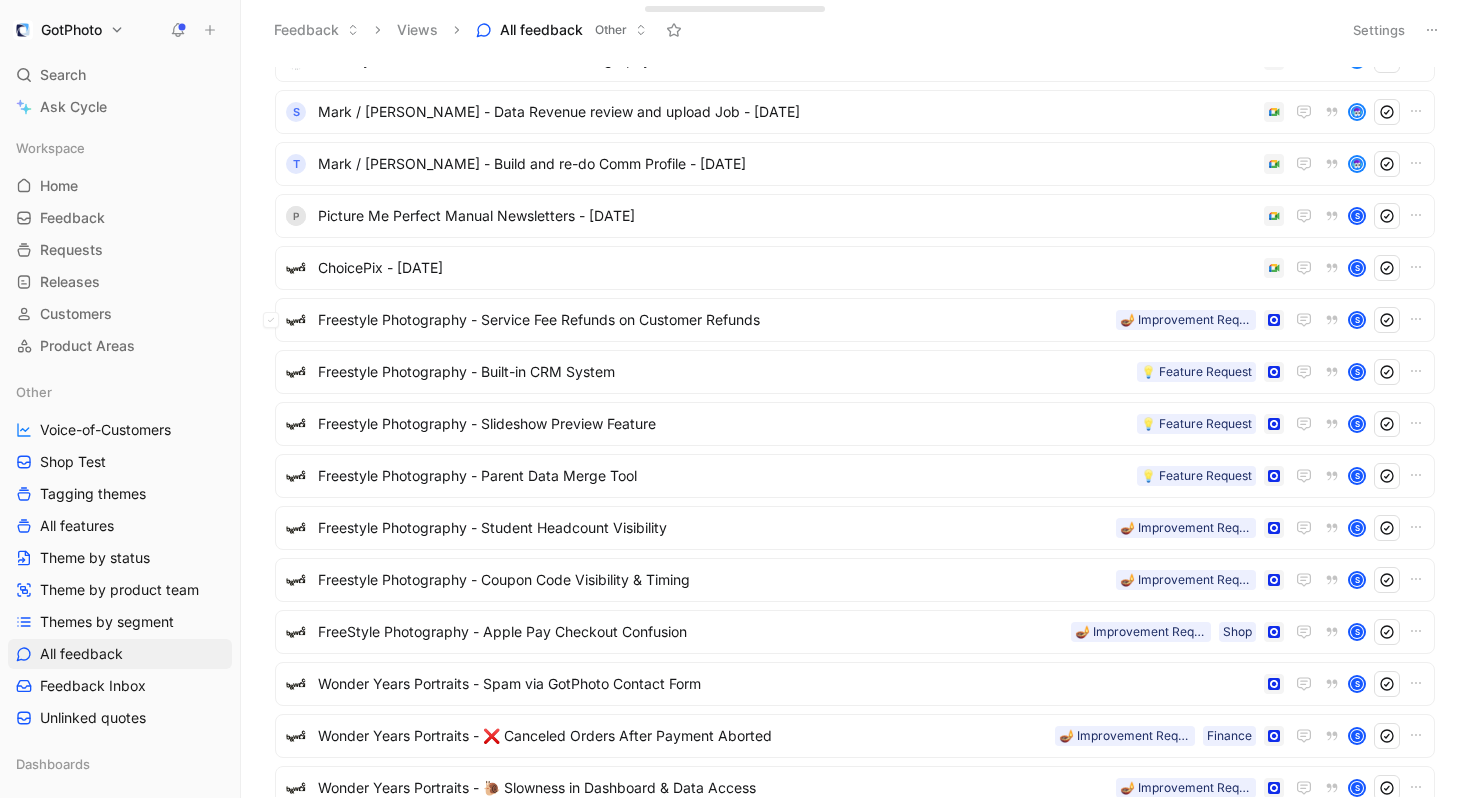 click 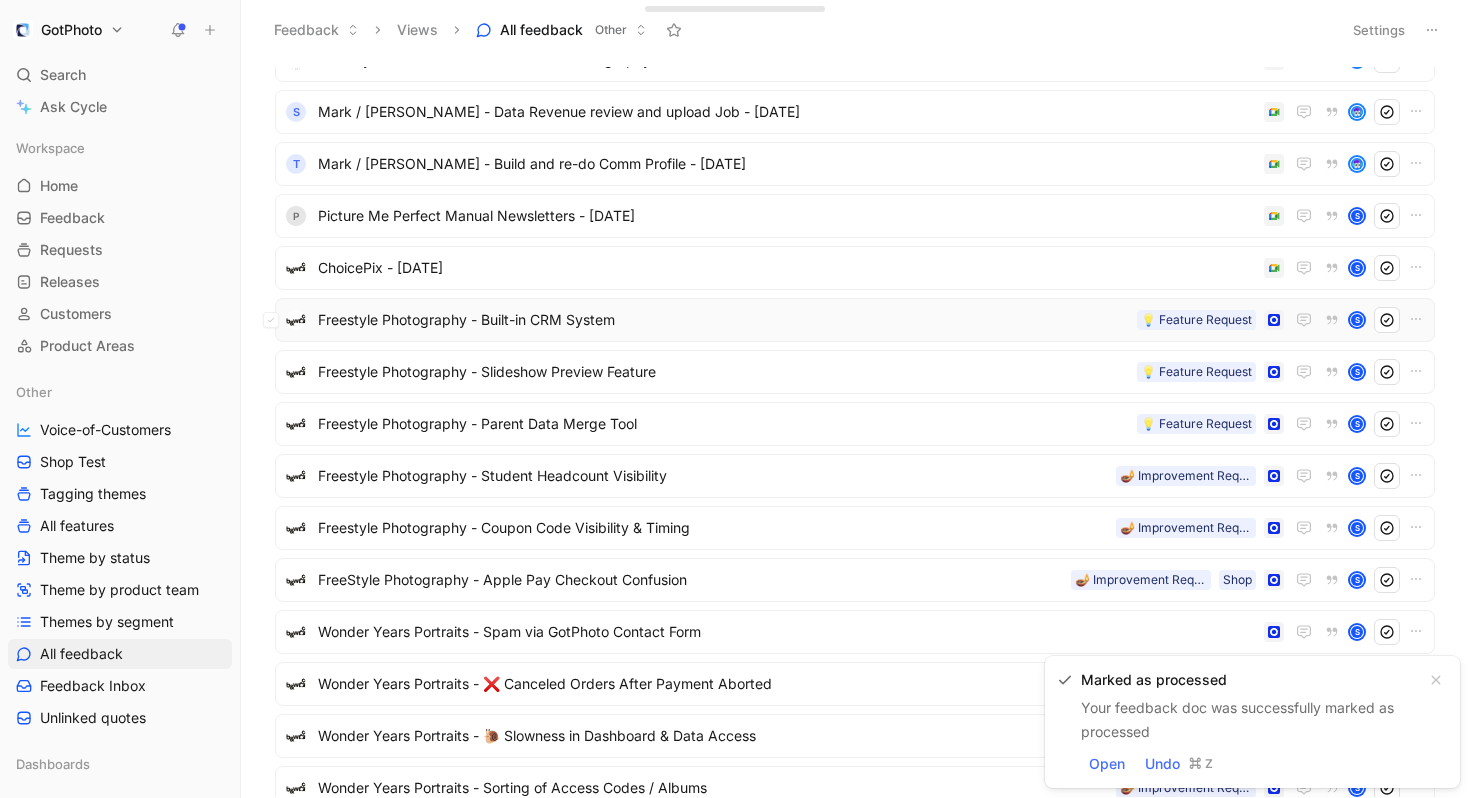 click 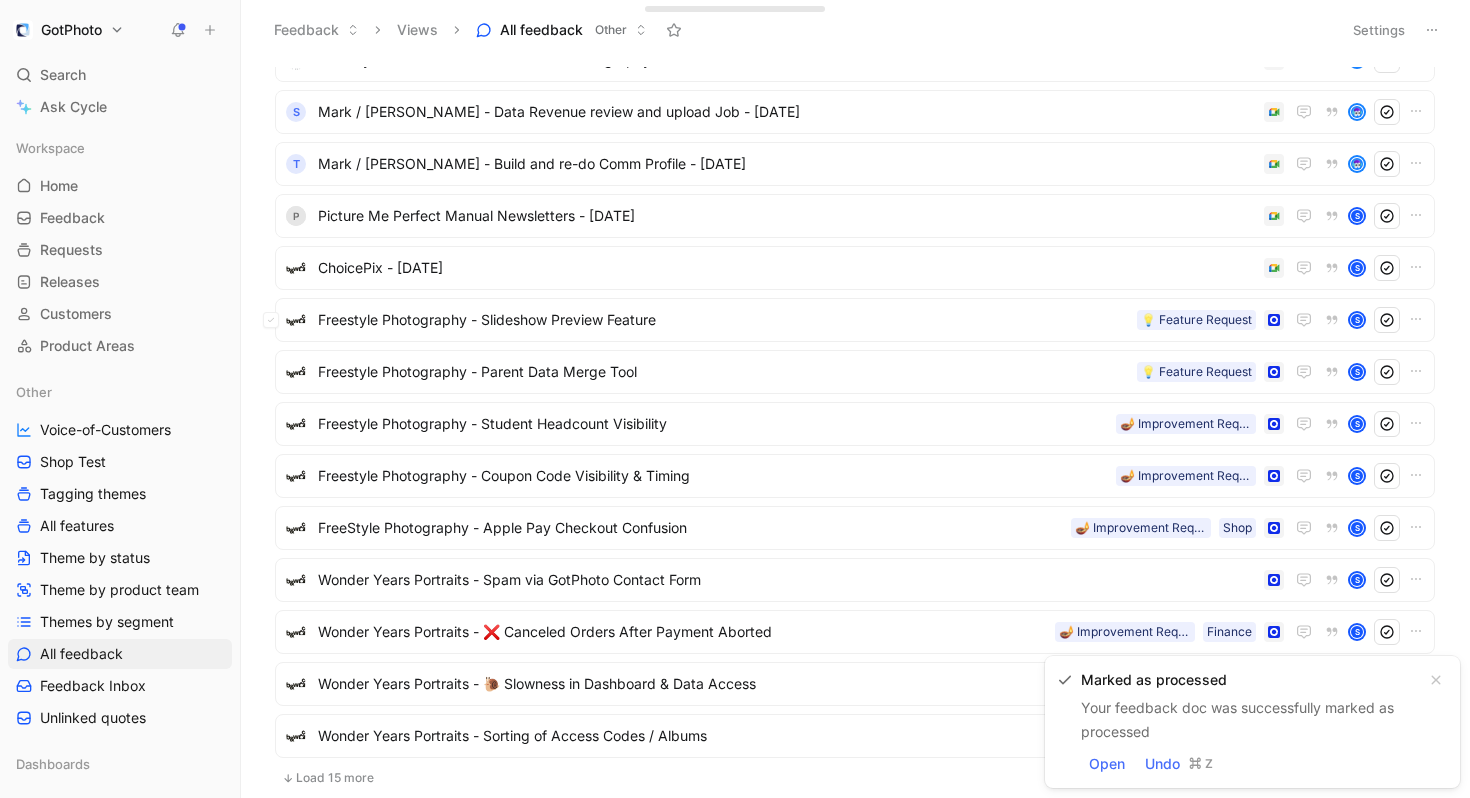 click 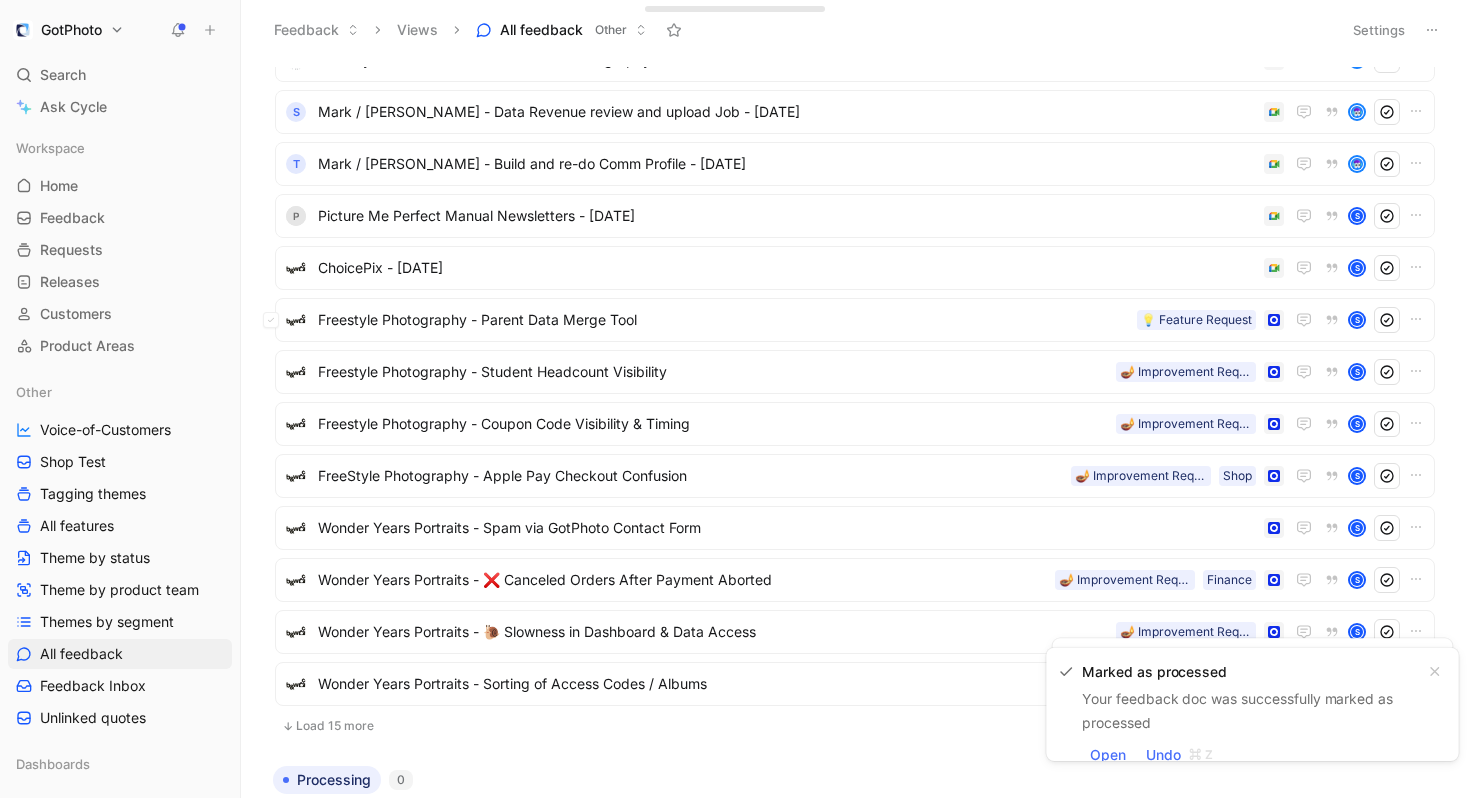 click 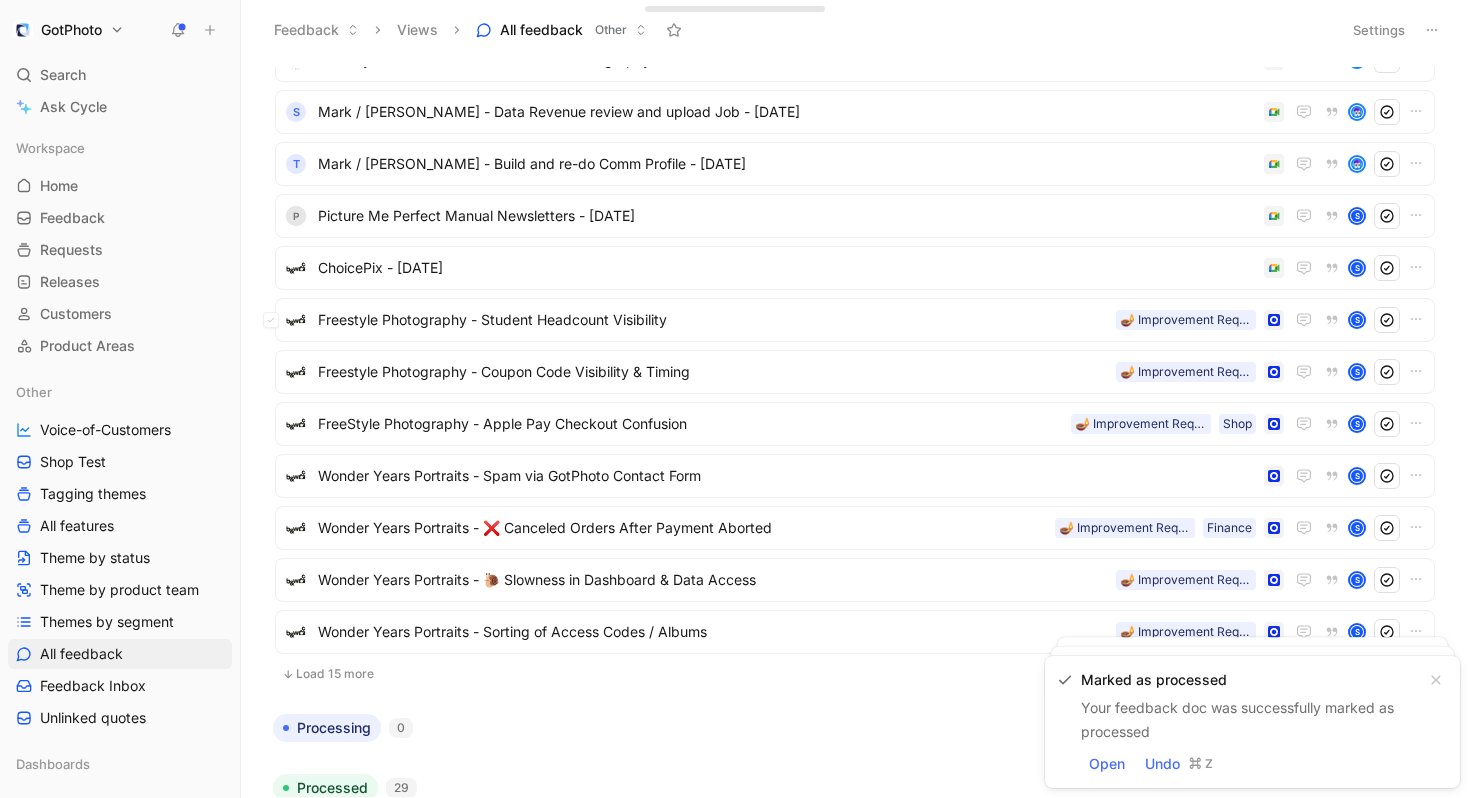 click 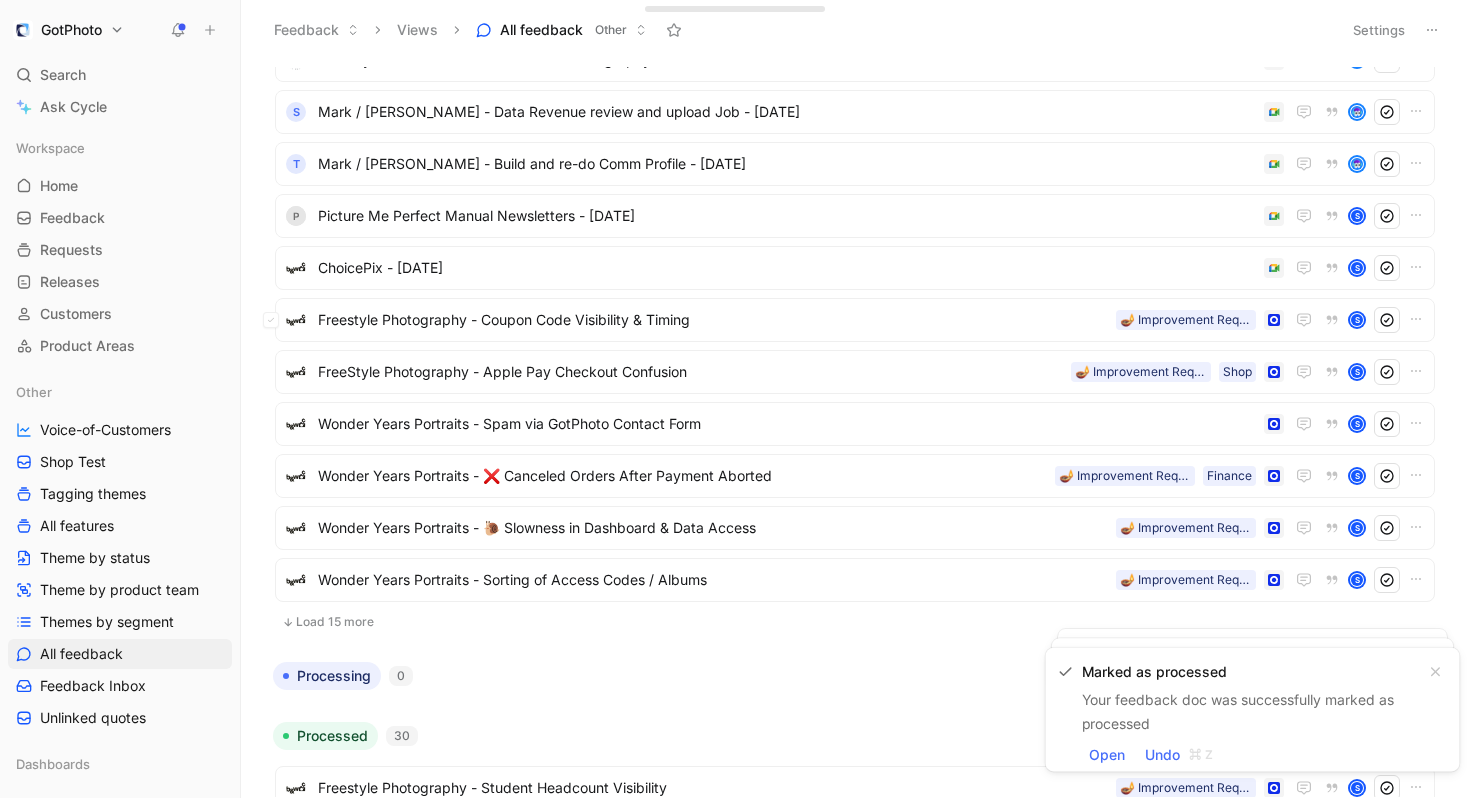 click 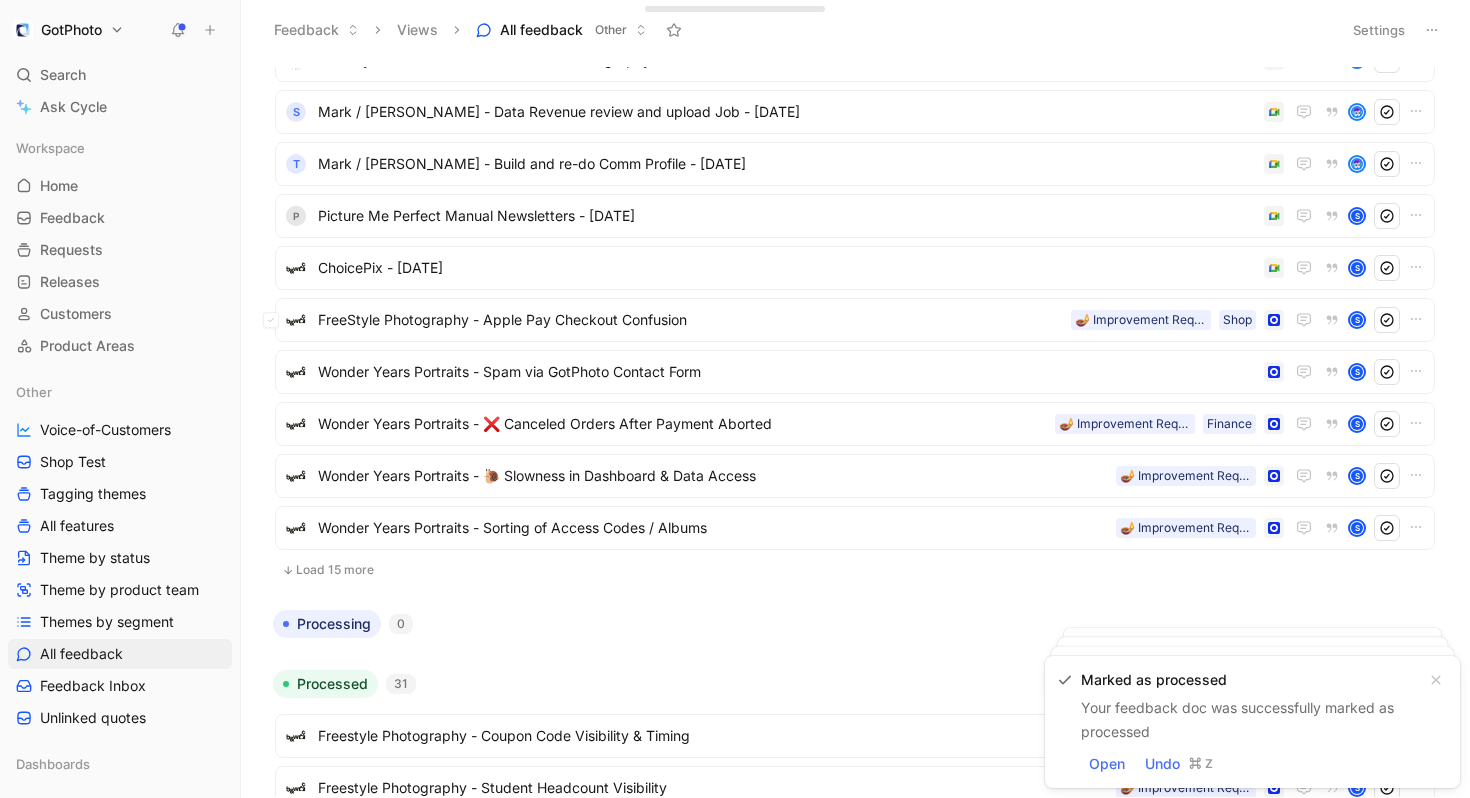 click 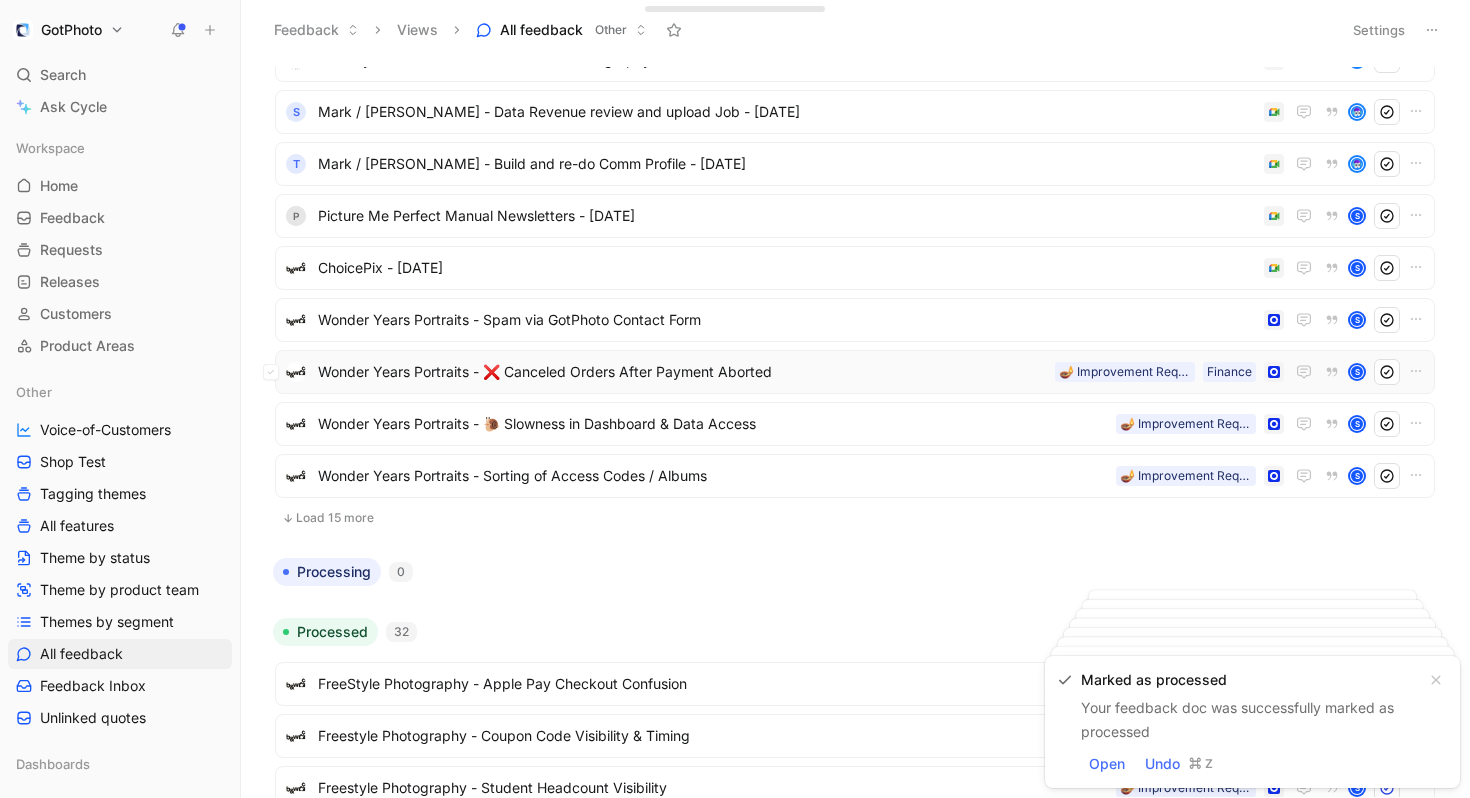 click 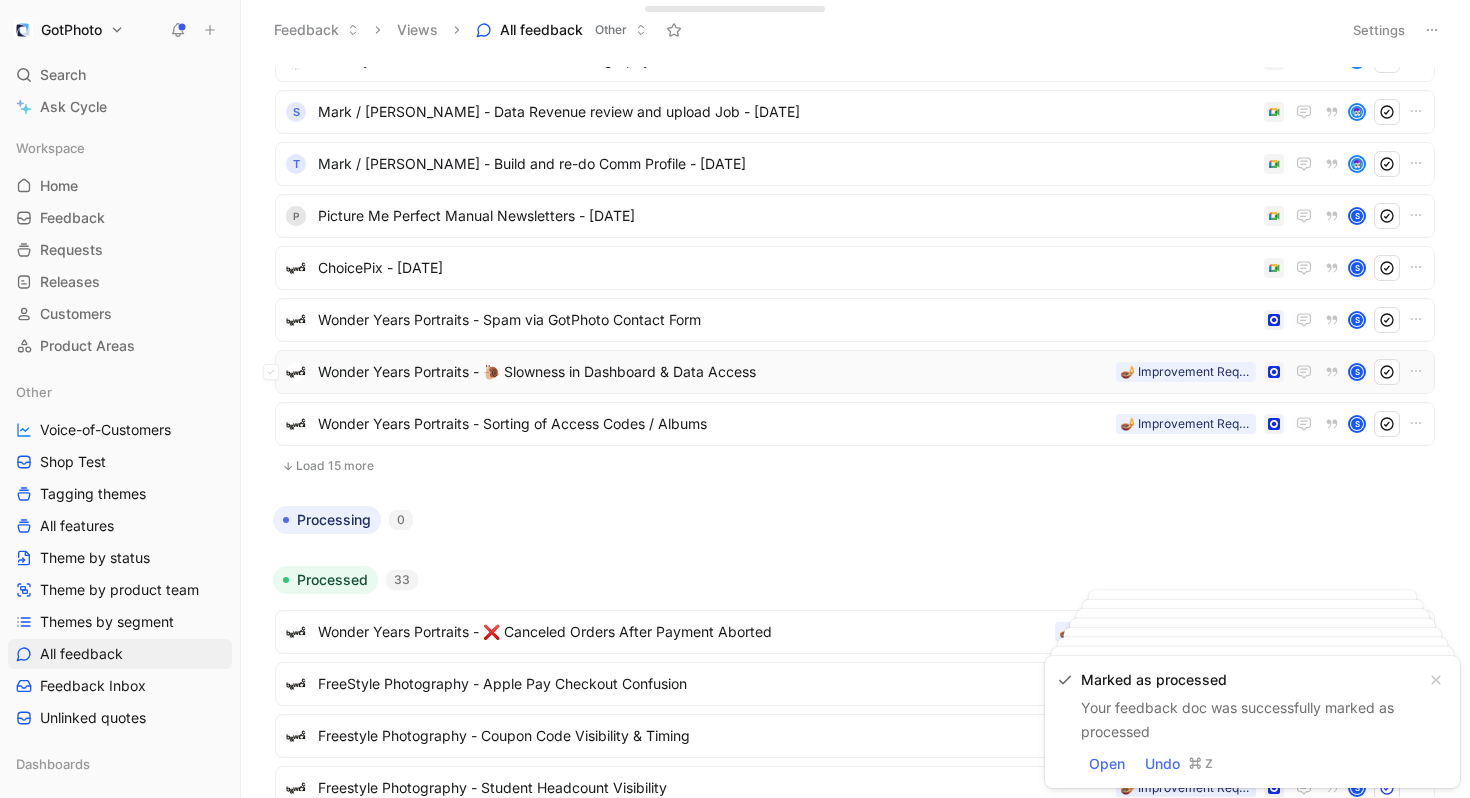 click 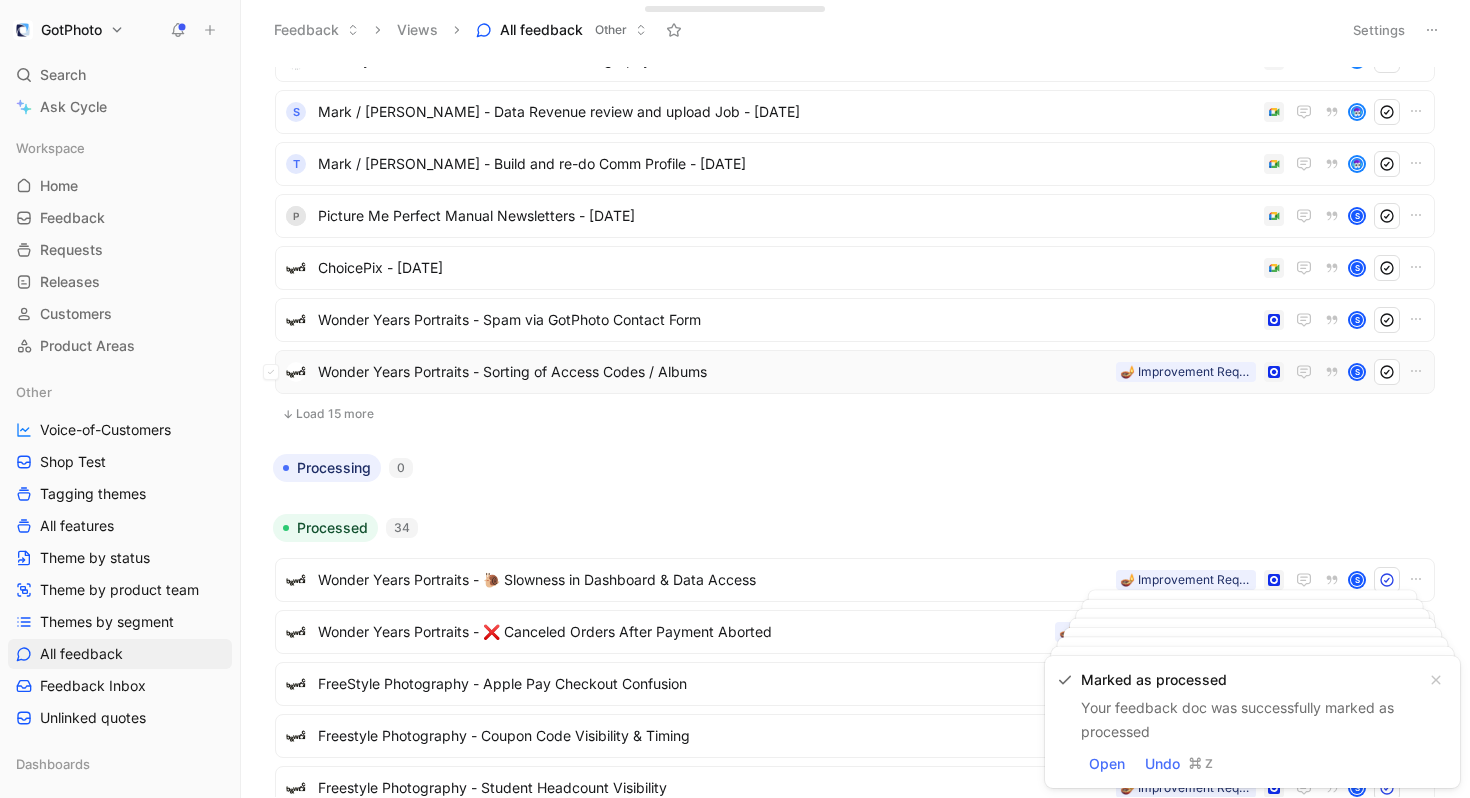 click 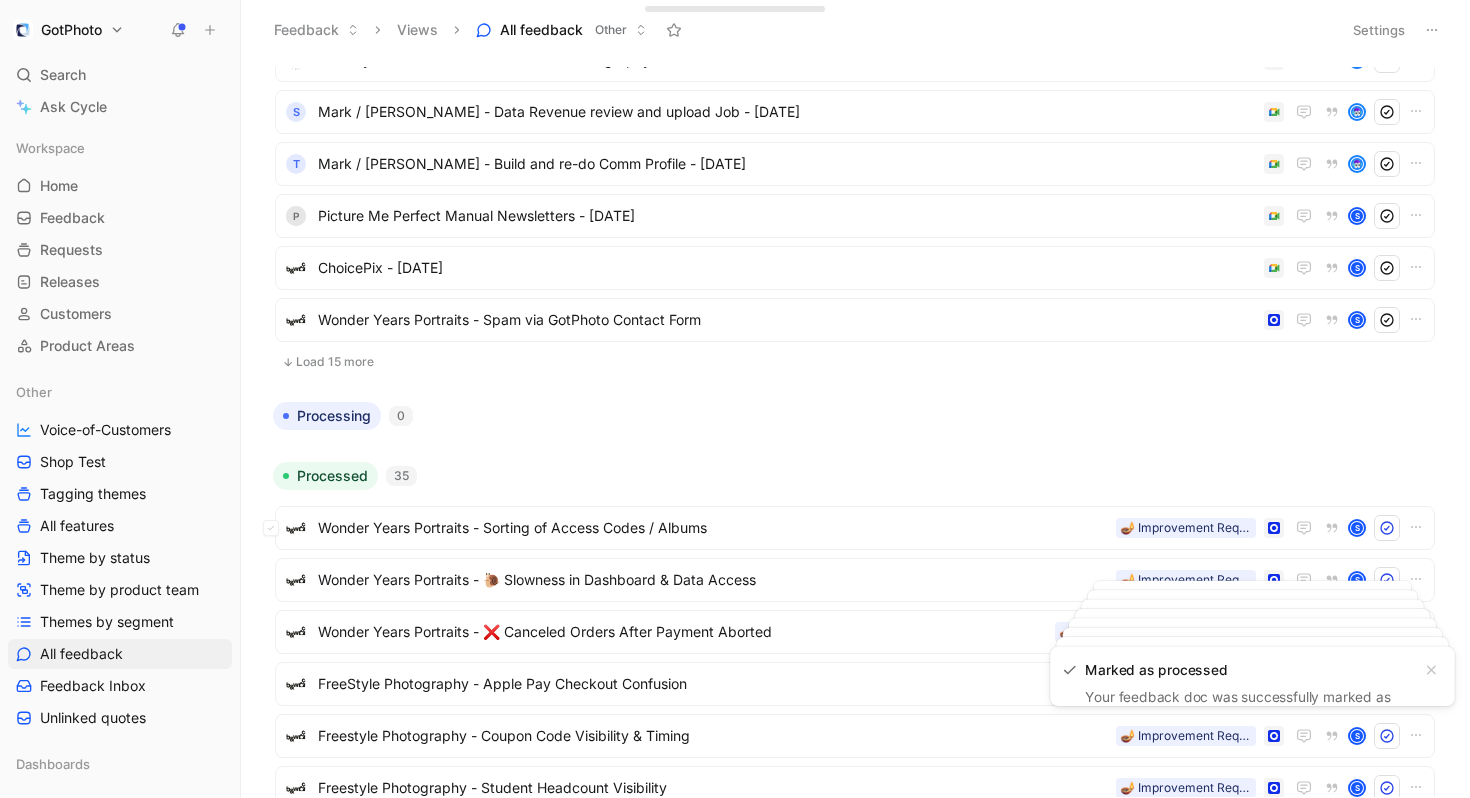 click on "Load 15 more" at bounding box center (855, 362) 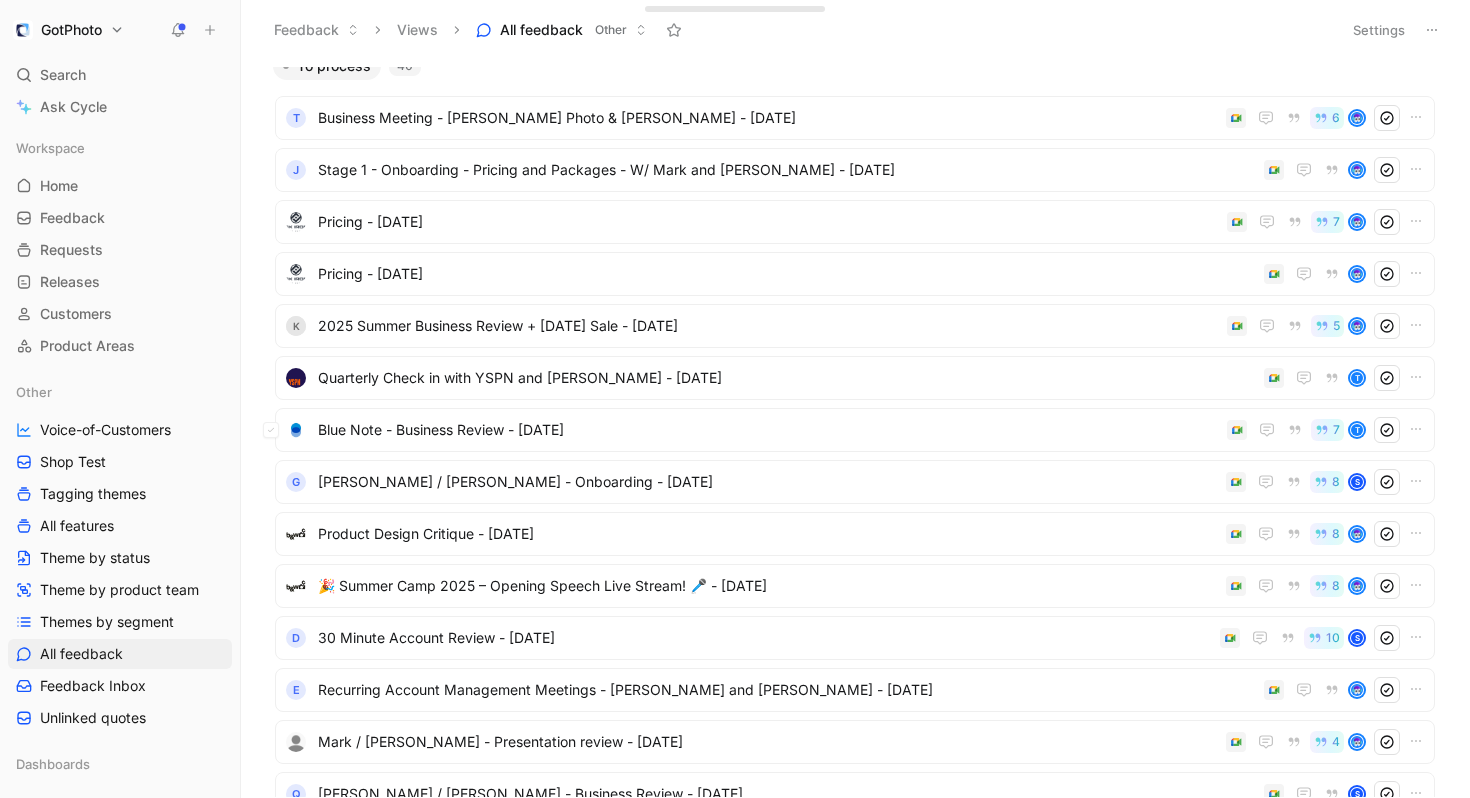 scroll, scrollTop: 0, scrollLeft: 0, axis: both 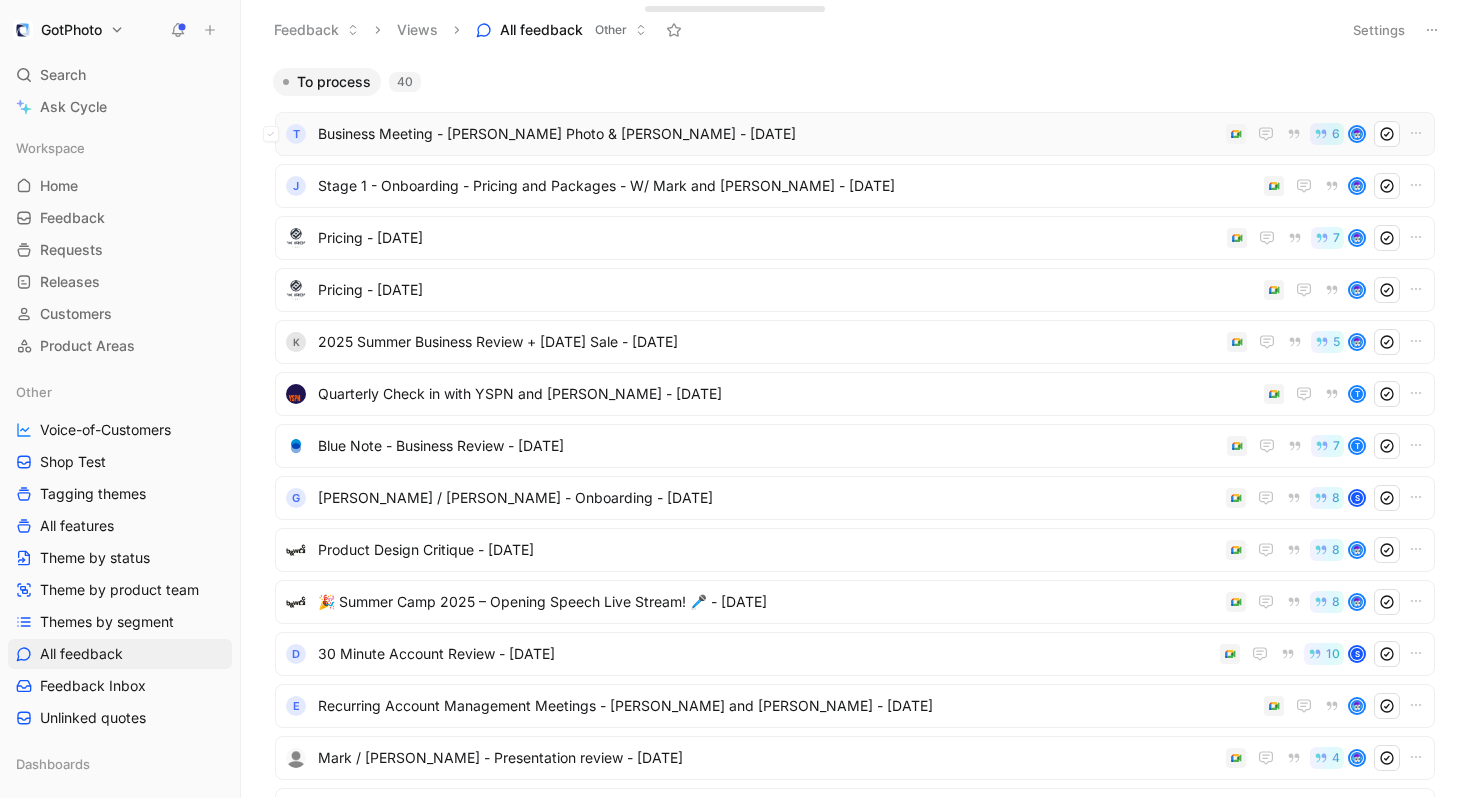 click on "Business Meeting - [PERSON_NAME] Photo & [PERSON_NAME] - [DATE]" at bounding box center [768, 134] 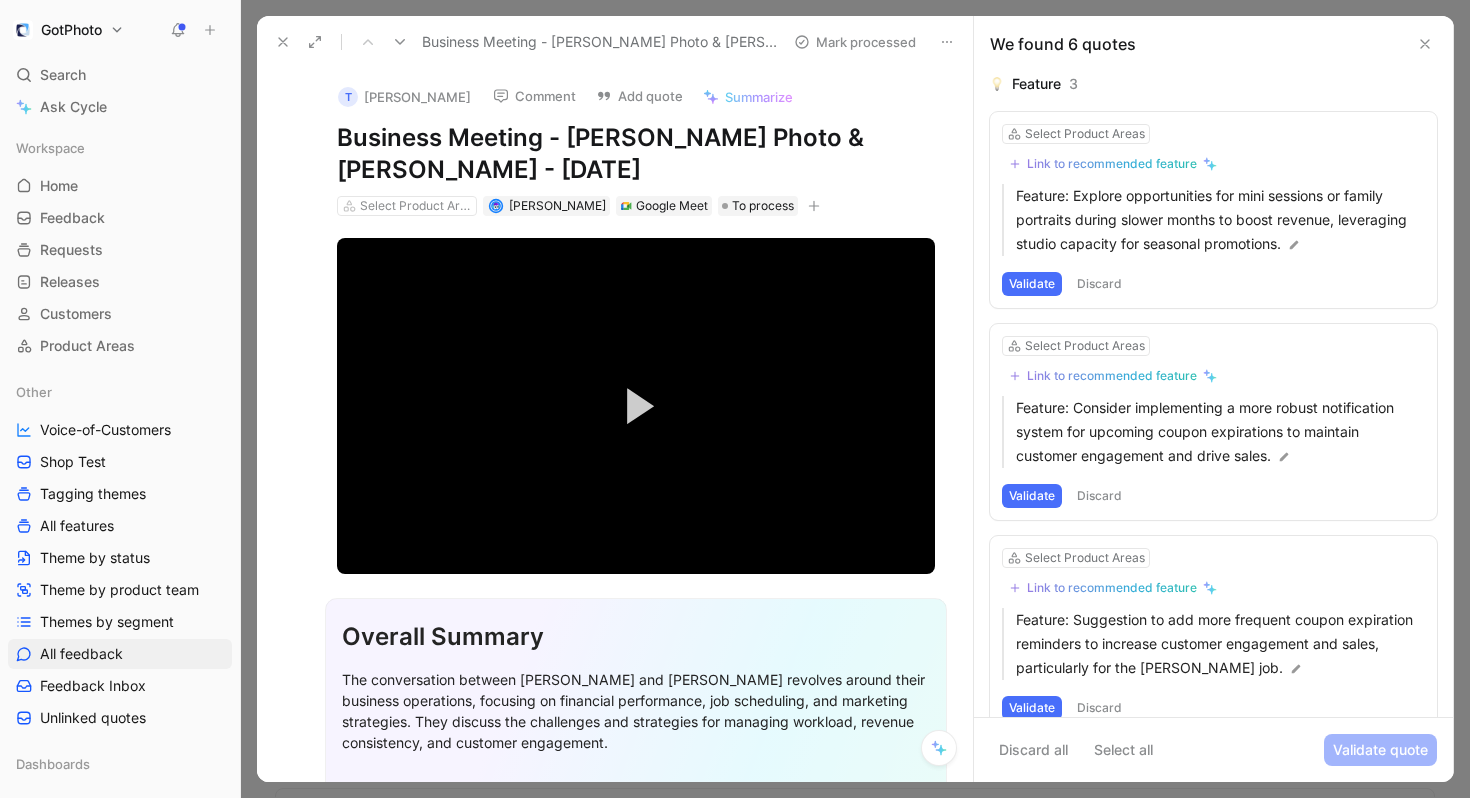 click on "Validate" at bounding box center (1032, 284) 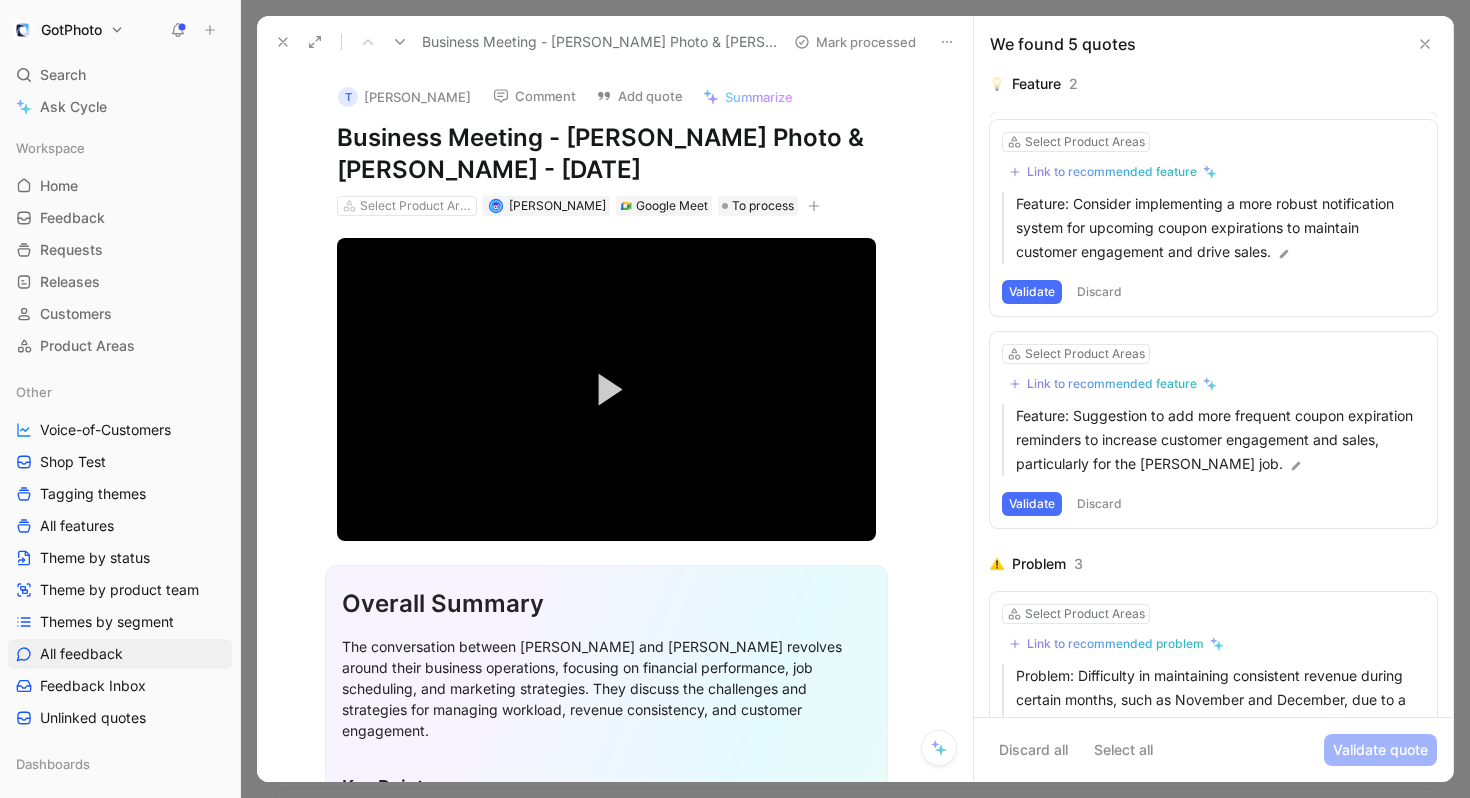 click on "Validate" at bounding box center (1032, 292) 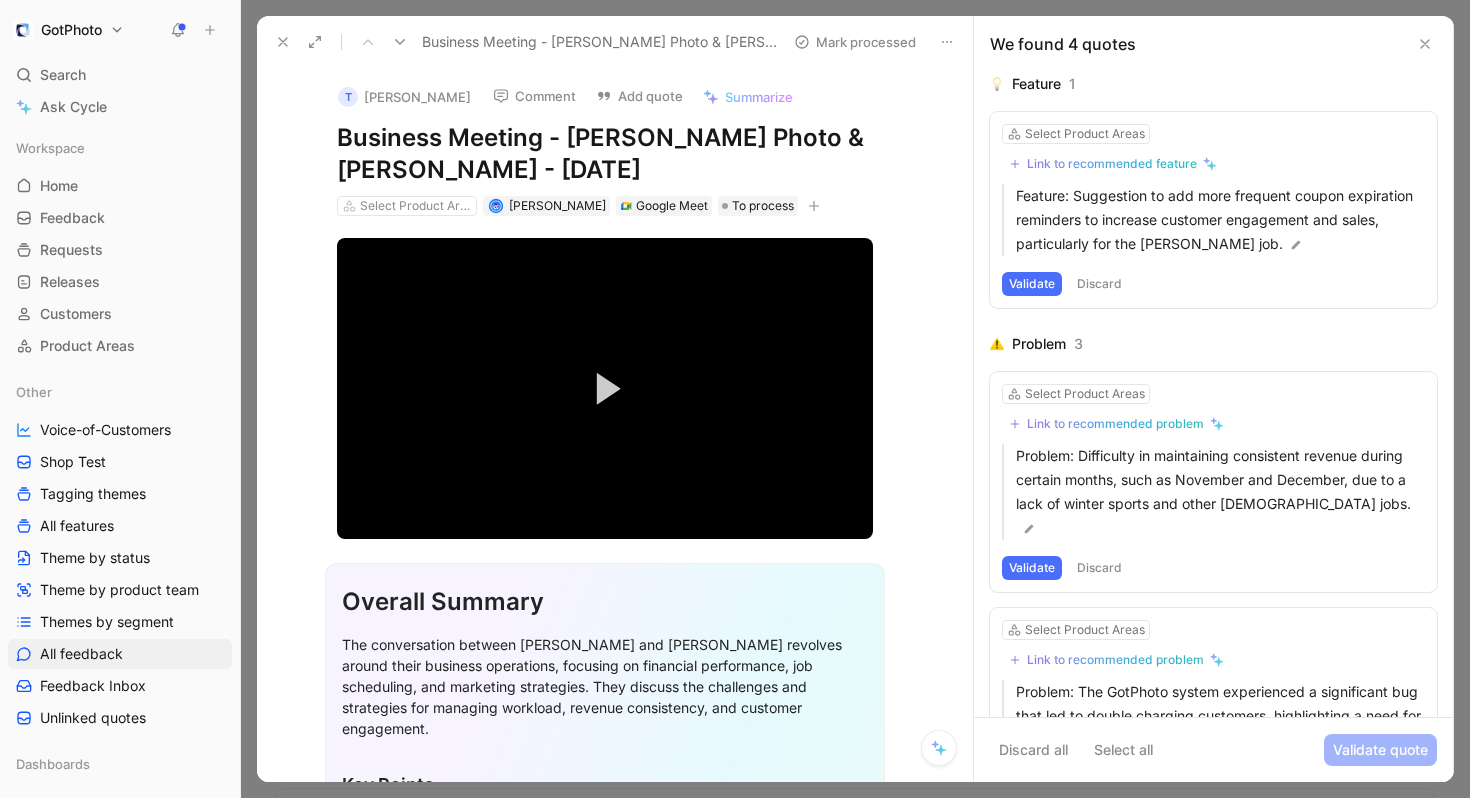 click on "Validate" at bounding box center (1032, 284) 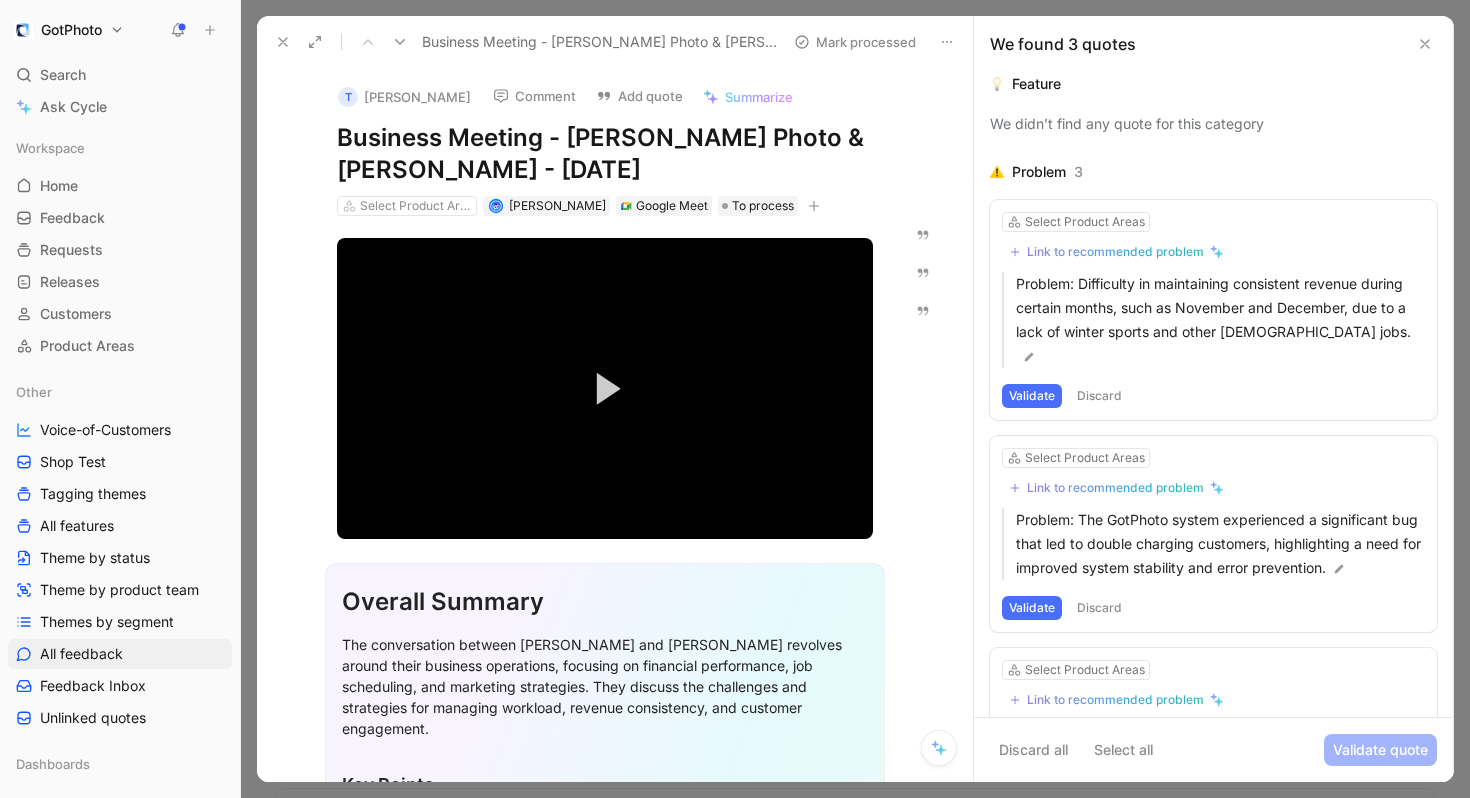 click on "Validate" at bounding box center [1032, 396] 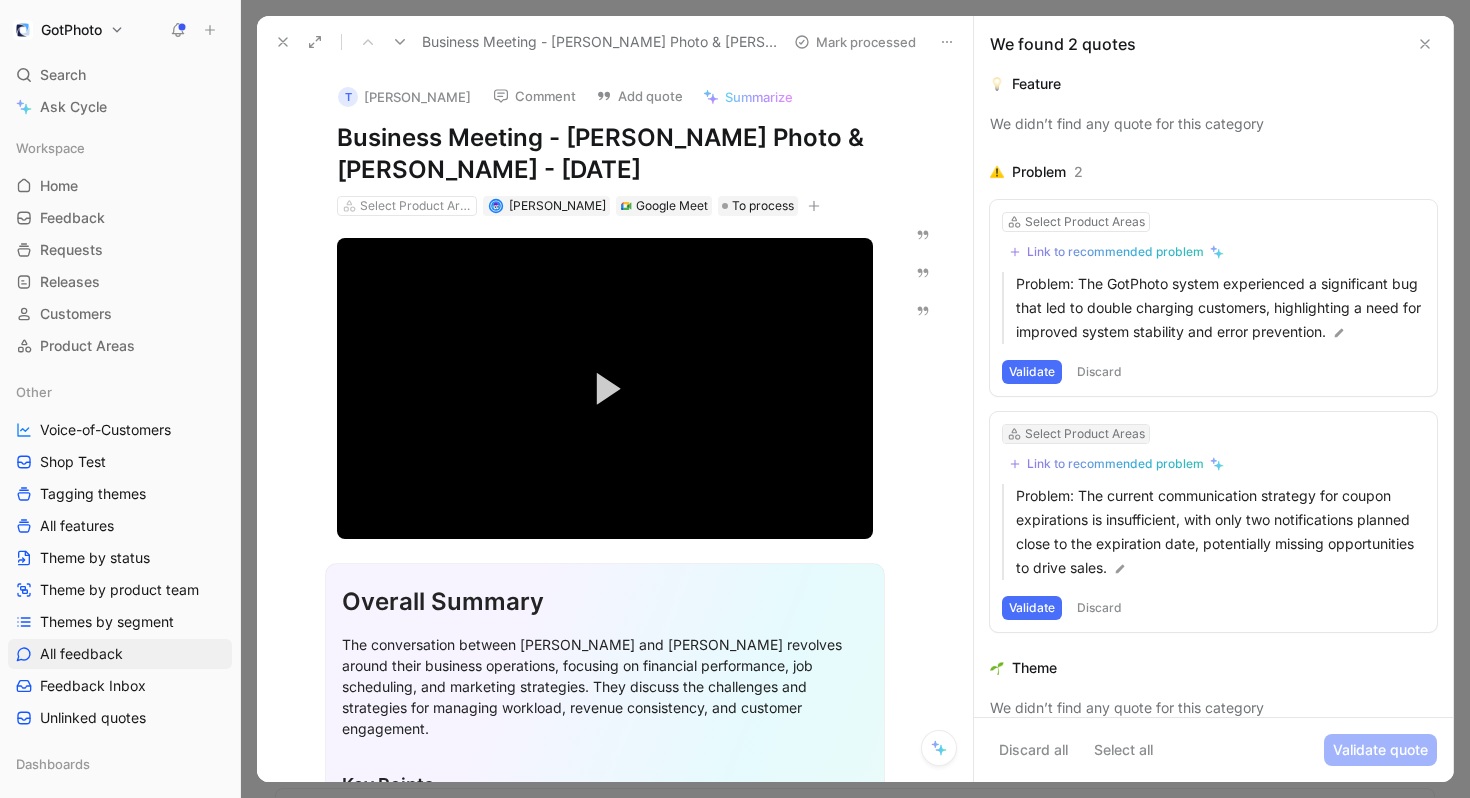 click on "Validate" at bounding box center (1032, 372) 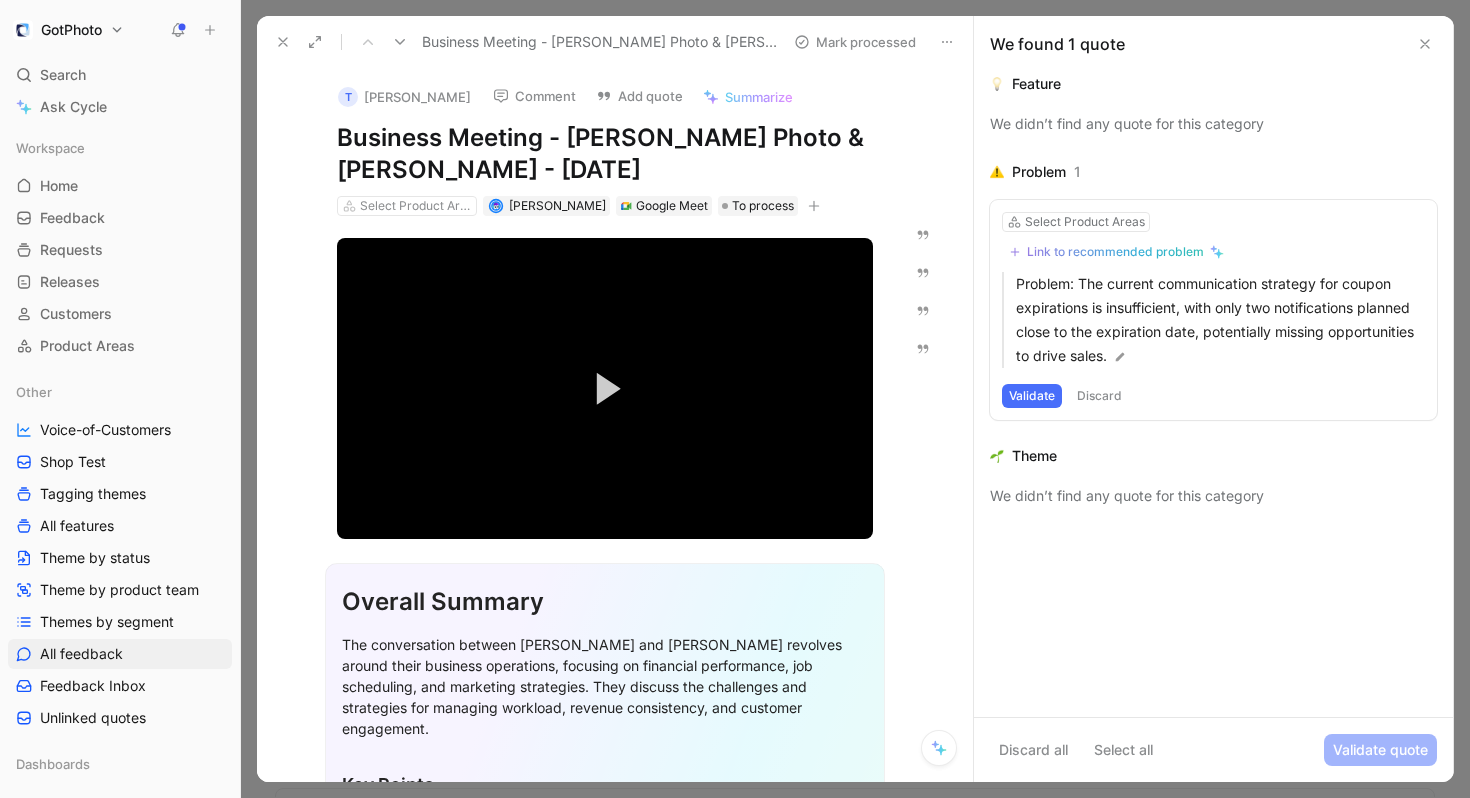 click on "Validate" at bounding box center (1032, 396) 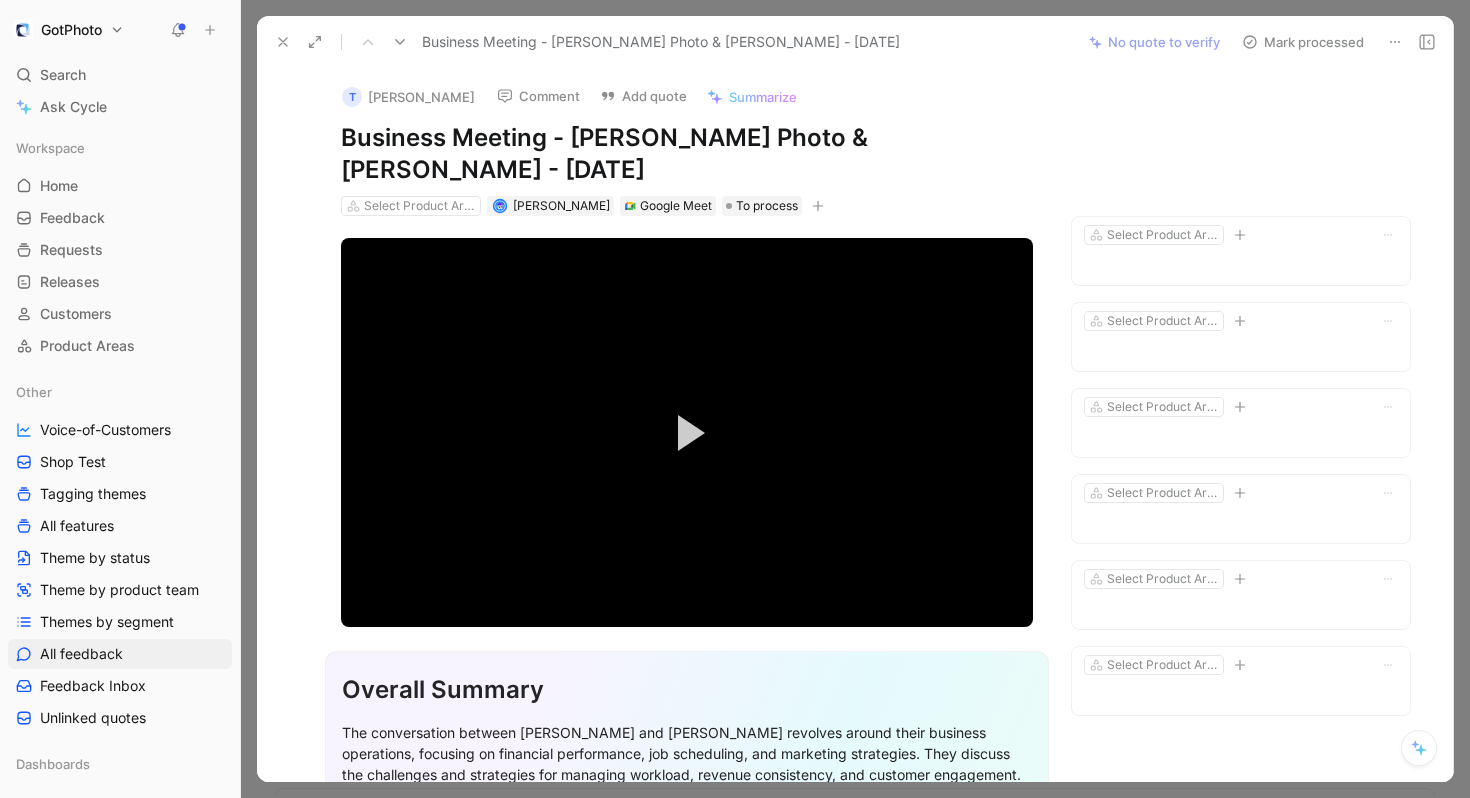 click on "Mark processed" at bounding box center (1303, 42) 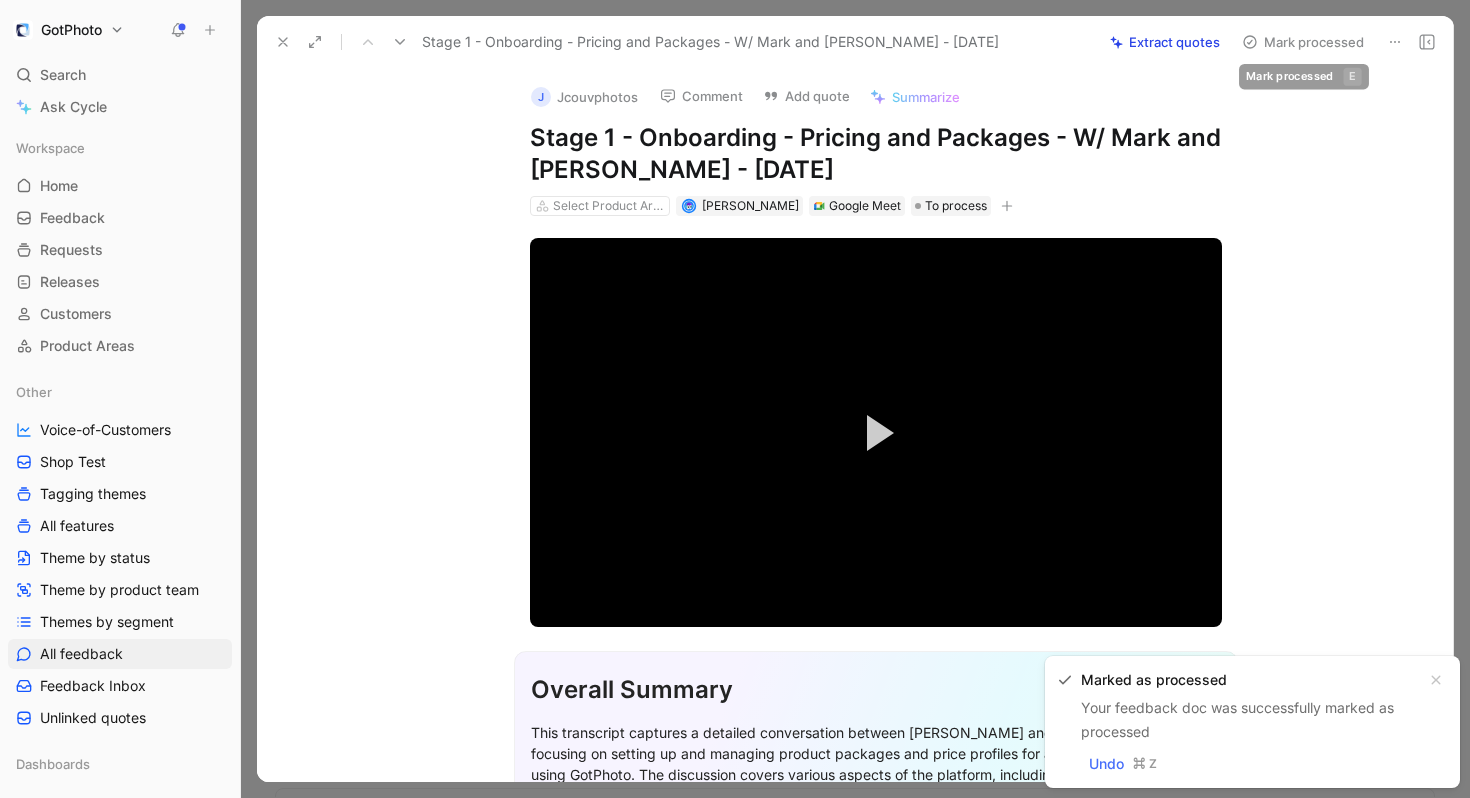 click on "Extract quotes" at bounding box center (1165, 42) 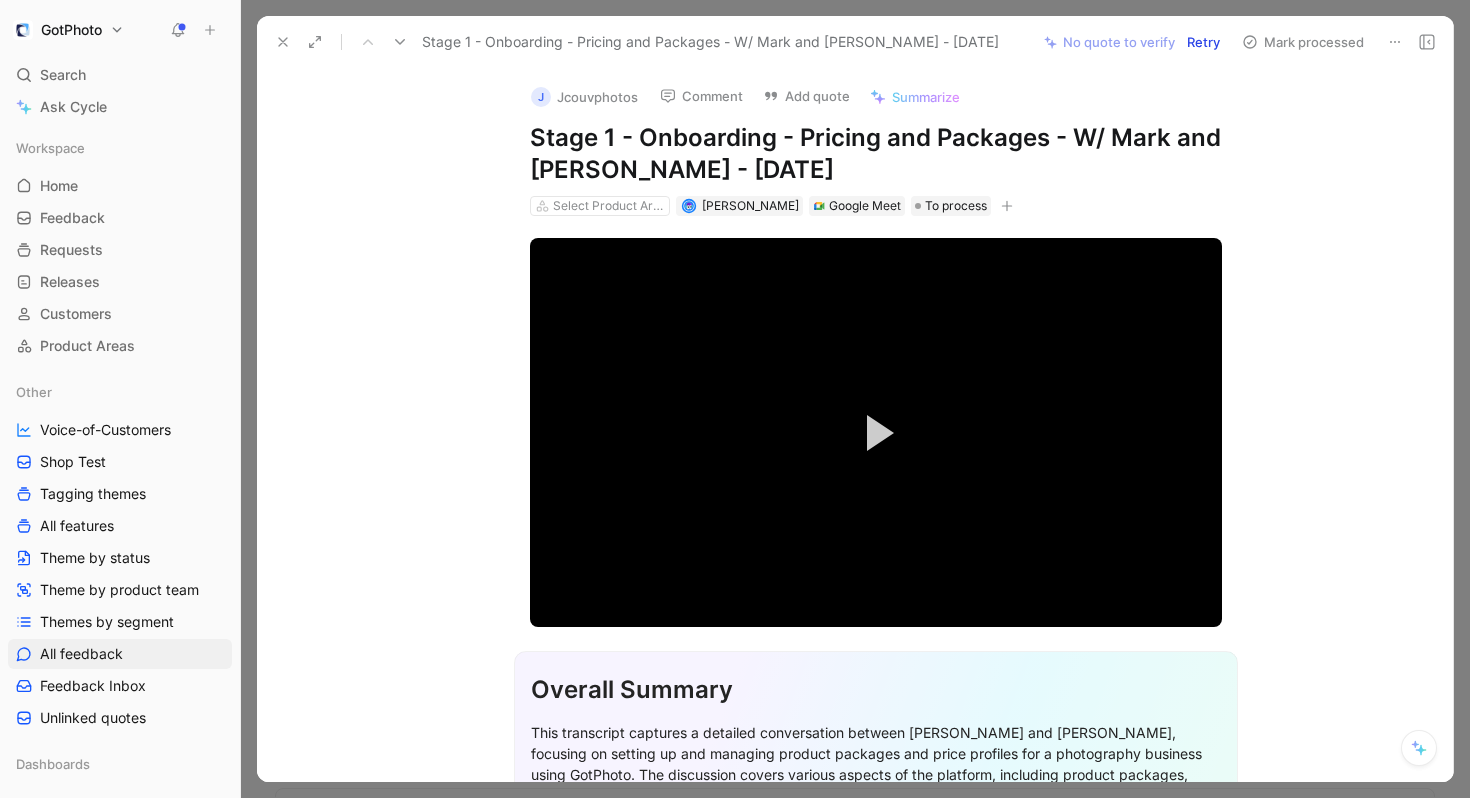 click 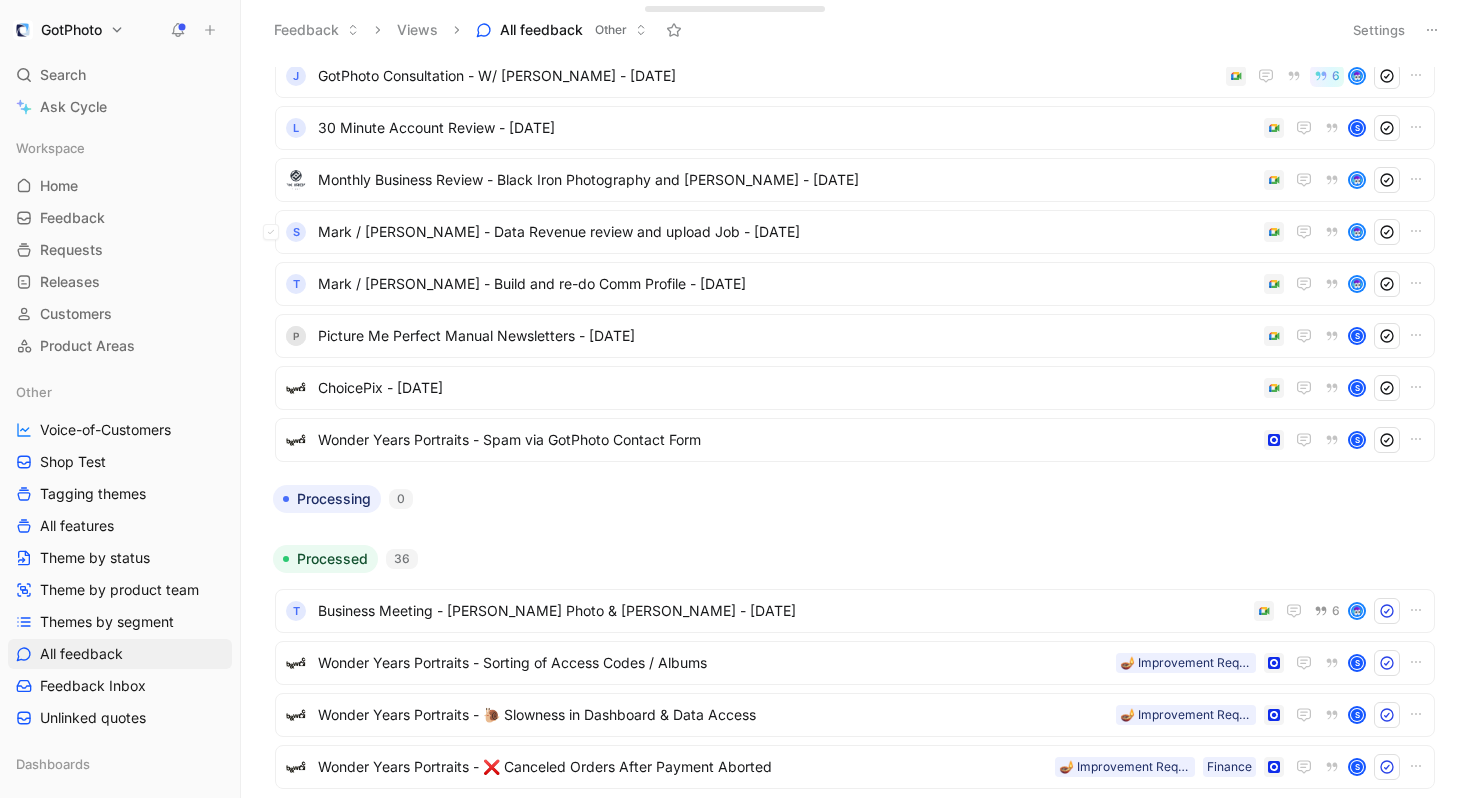 scroll, scrollTop: 1817, scrollLeft: 0, axis: vertical 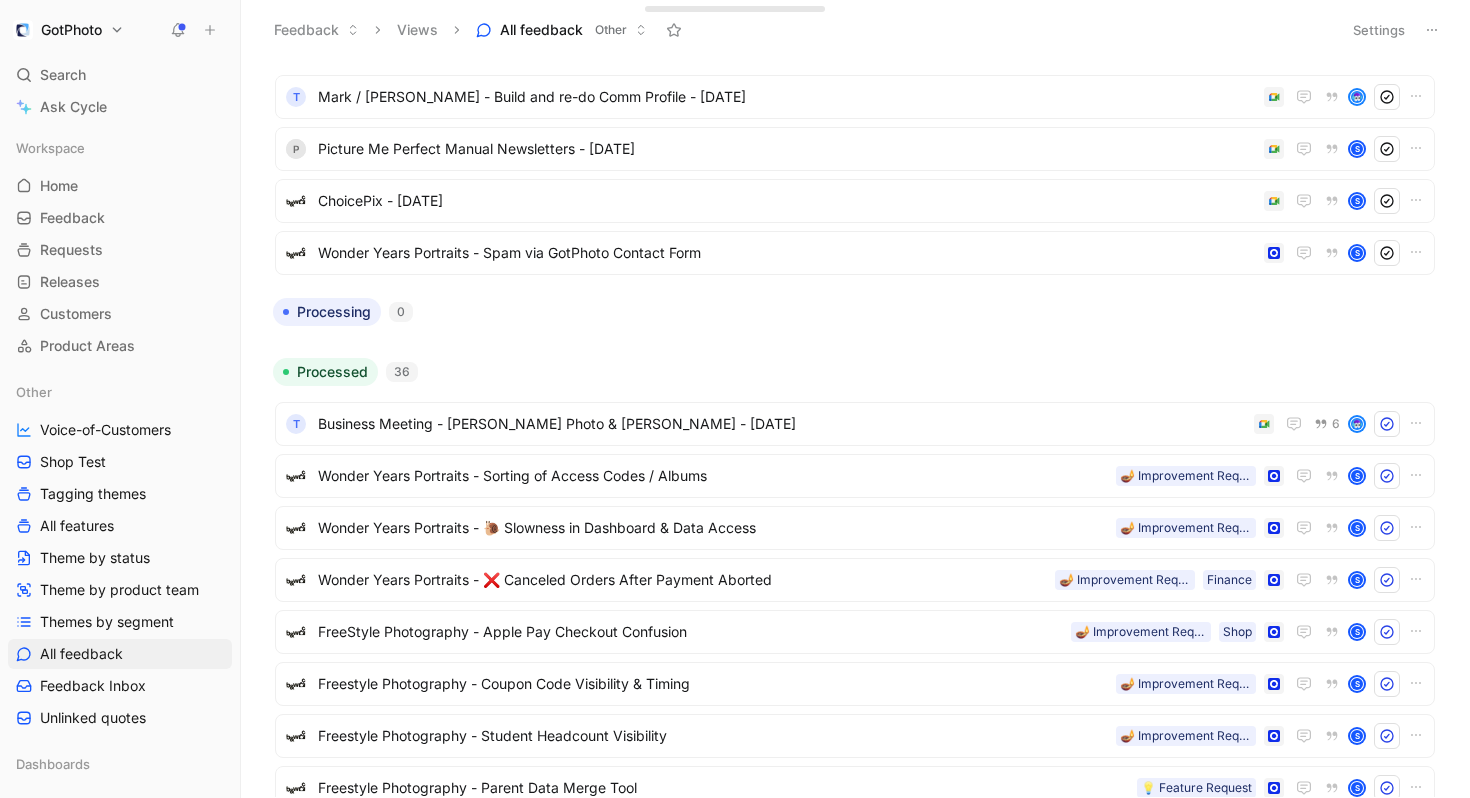click on "GotPhoto Search ⌘ K Ask Cycle Workspace Home G then H Feedback G then F Requests G then R Releases G then L Customers Product Areas Other Voice-of-Customers Shop Test Tagging themes All features Theme by status Theme by product team Themes by segment All feedback Feedback Inbox Unlinked quotes Dashboards
To pick up a draggable item, press the space bar.
While dragging, use the arrow keys to move the item.
Press space again to drop the item in its new position, or press escape to cancel.
Help center Invite member Feedback Views All feedback Other Settings To process 39 30 Minute Account Review  - [DATE] 9 S Quarterly Review + Goal Check - [PERSON_NAME] and [PERSON_NAME] - 207Photo - [DATE] S GotPhoto: BA Check-In - [DATE] 7 W [PERSON_NAME] / [PERSON_NAME] / [PERSON_NAME] - Product Meeting  - [DATE] [PERSON_NAME] GotPhoto Consultation - W/ [PERSON_NAME] - [DATE] 6 L 30 Minute Account Review  - [DATE] S Monthly Business Review - Black Iron Photography and [PERSON_NAME] - [DATE] S T P S S S Processing 0" at bounding box center (735, 399) 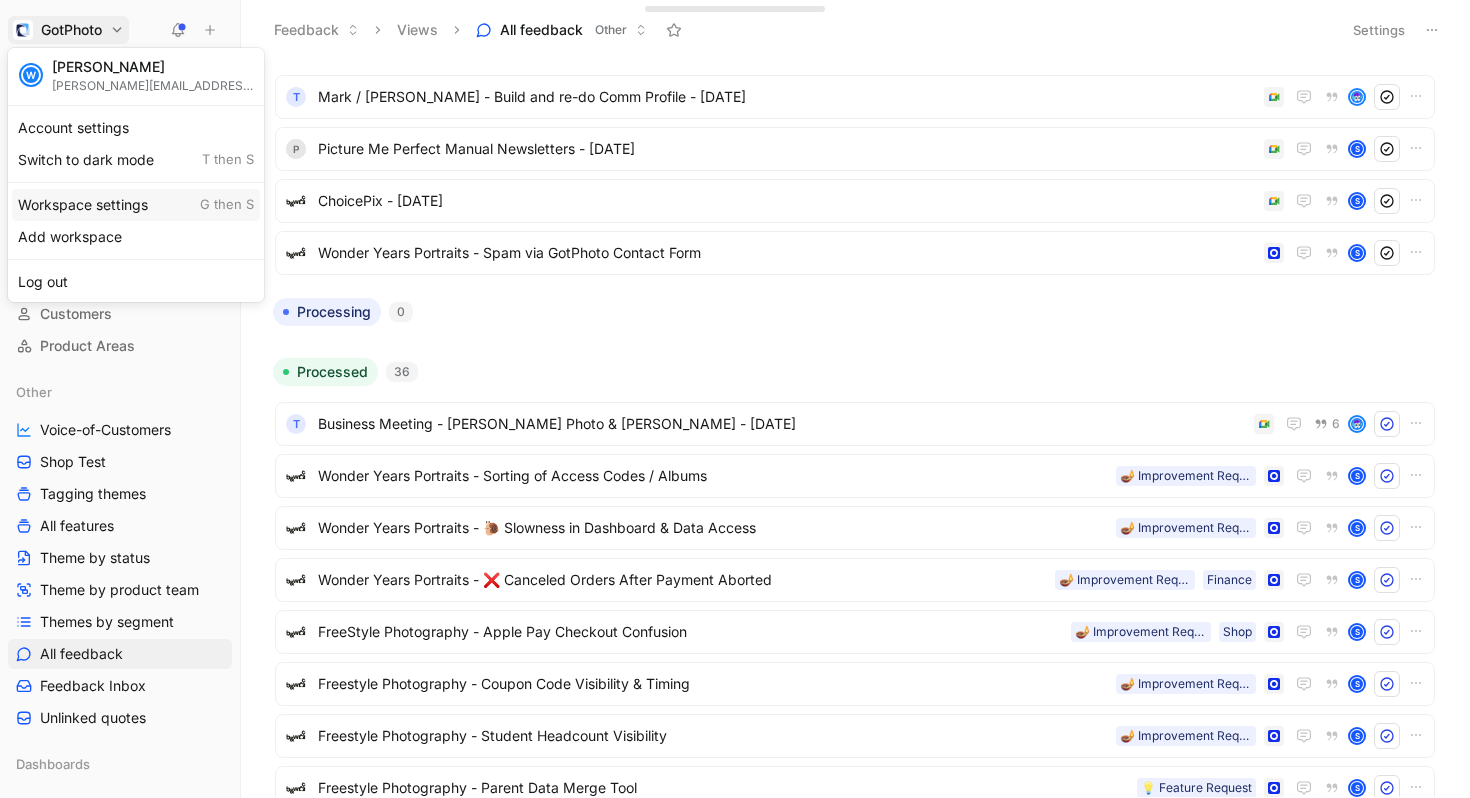 click on "Workspace settings G then S" at bounding box center [136, 205] 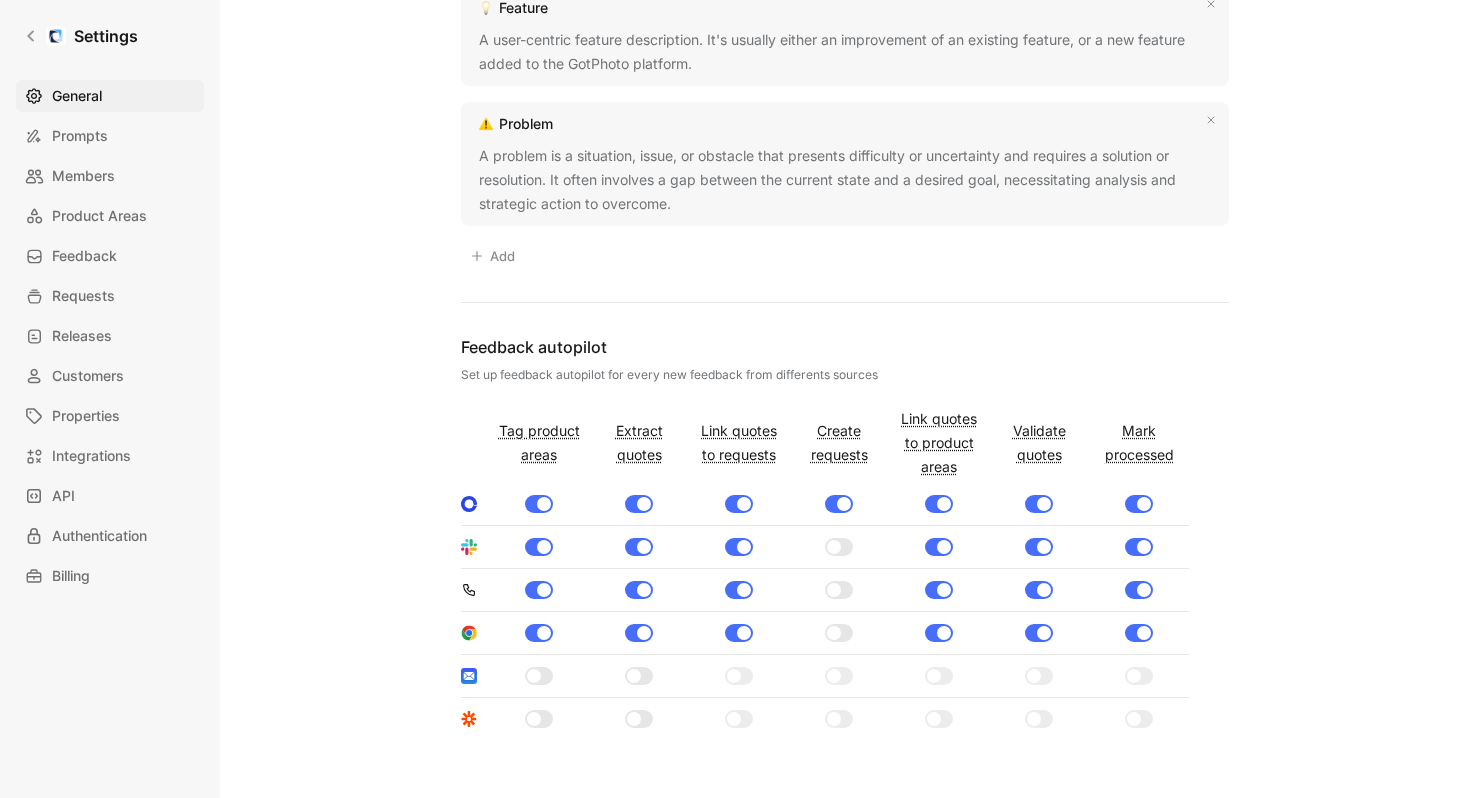 scroll, scrollTop: 1882, scrollLeft: 0, axis: vertical 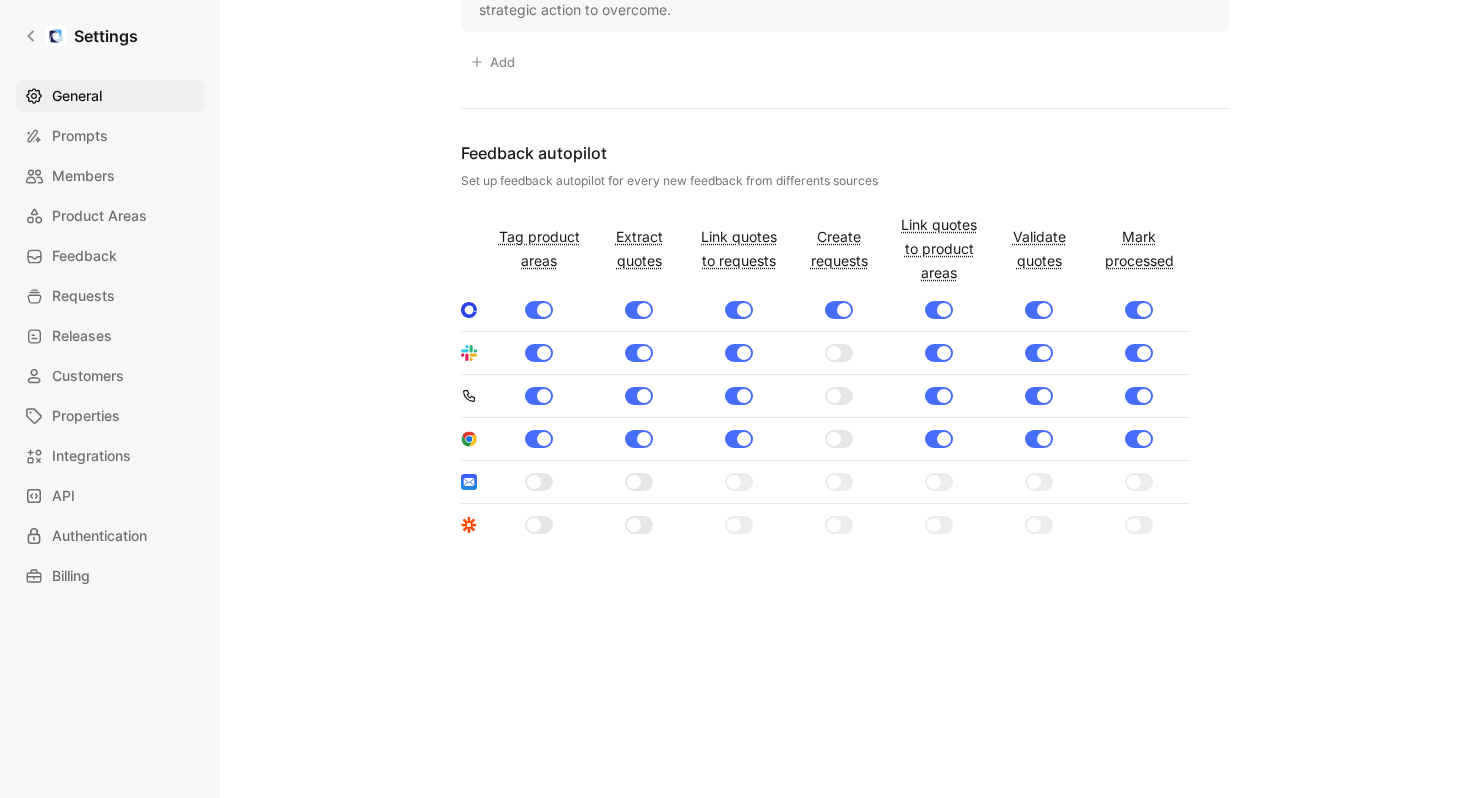 click at bounding box center (539, 525) 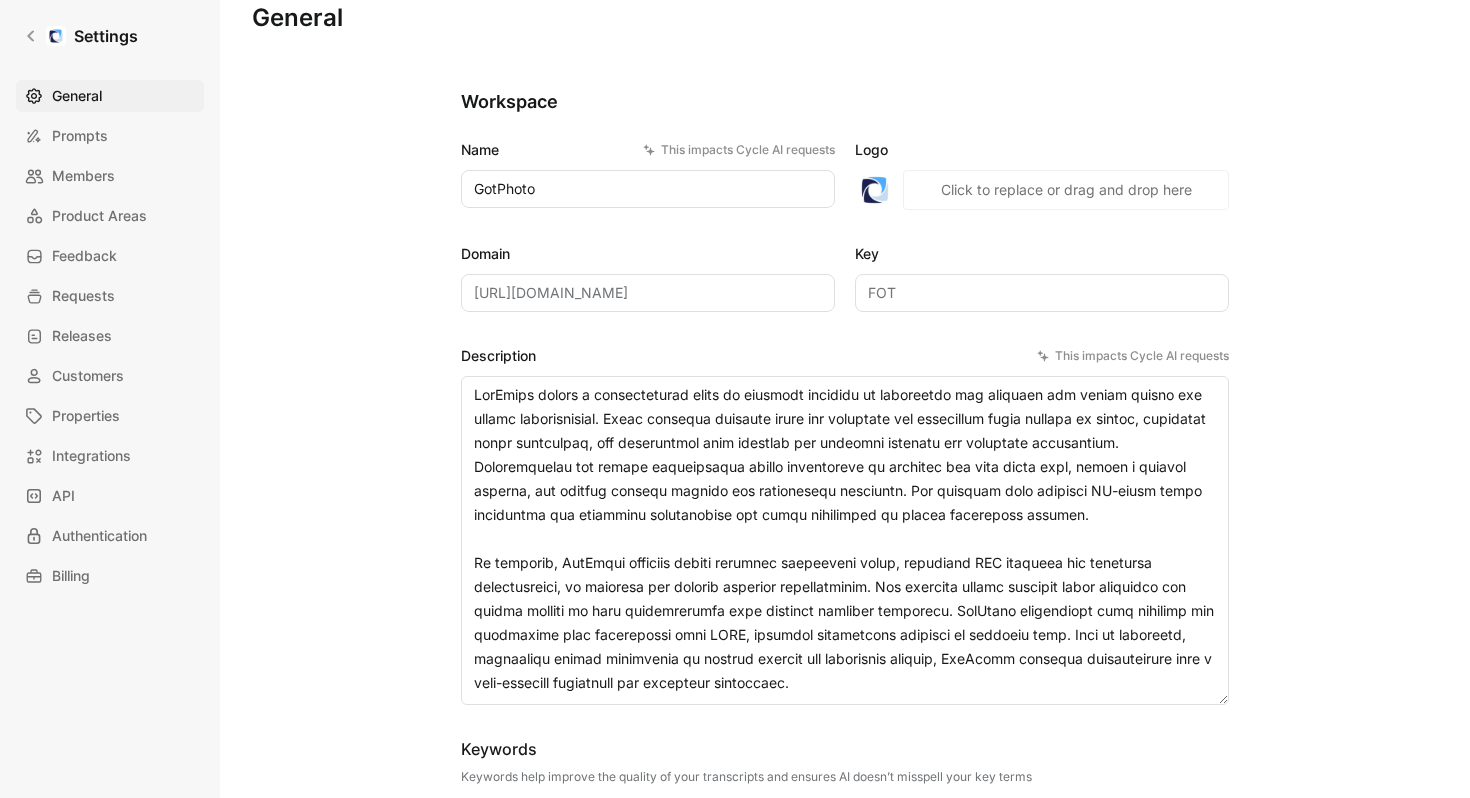 scroll, scrollTop: 0, scrollLeft: 0, axis: both 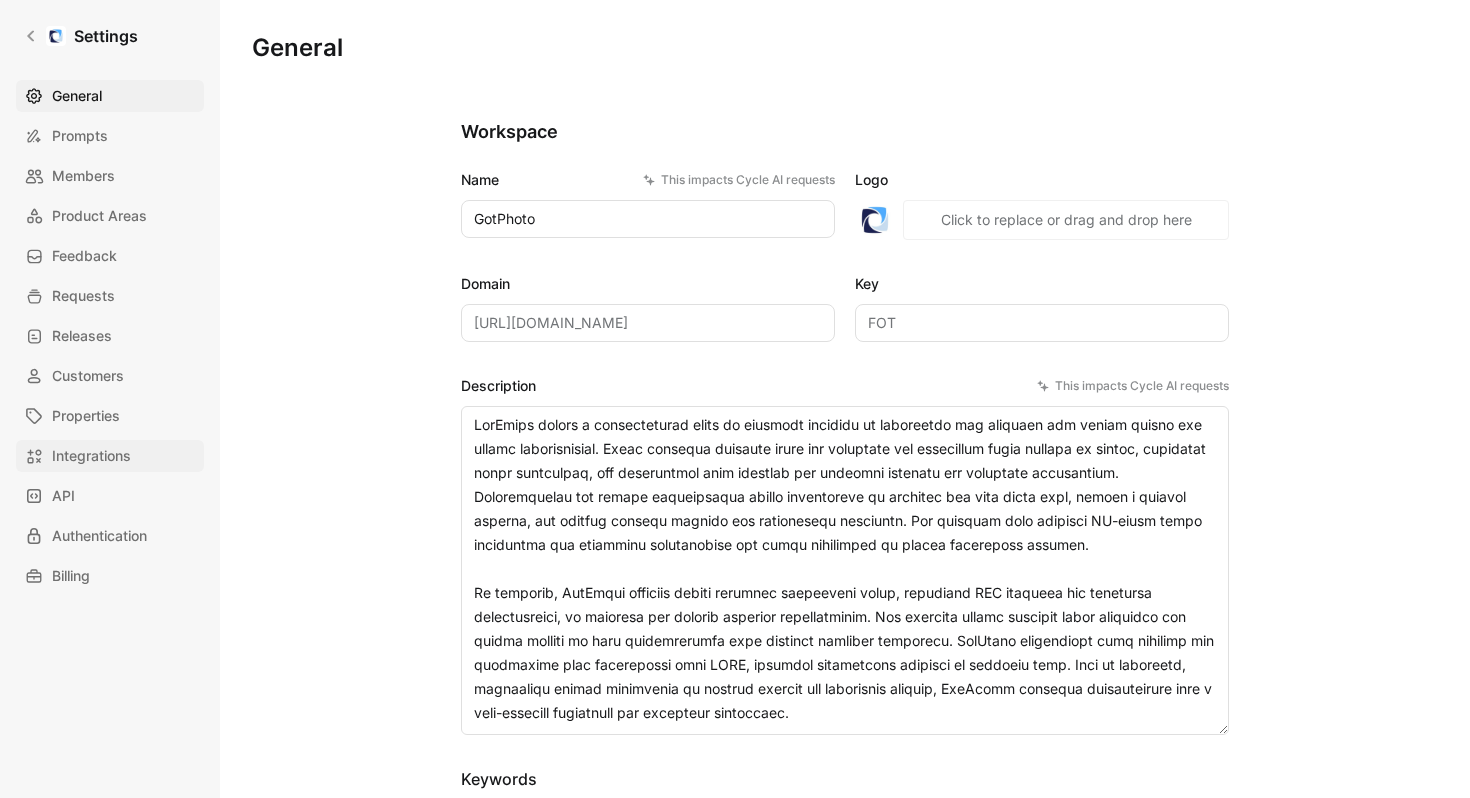 click on "Integrations" at bounding box center (91, 456) 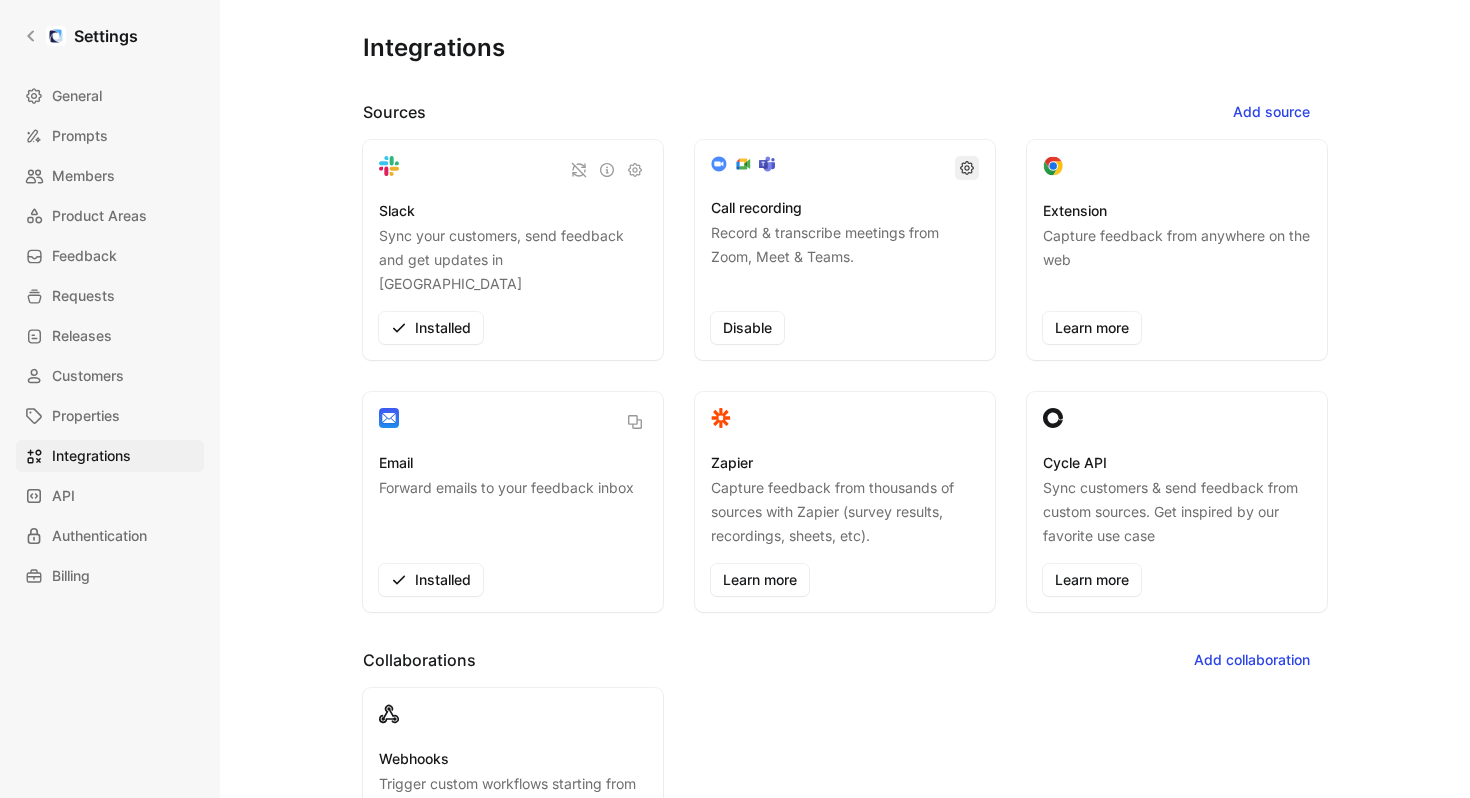 click 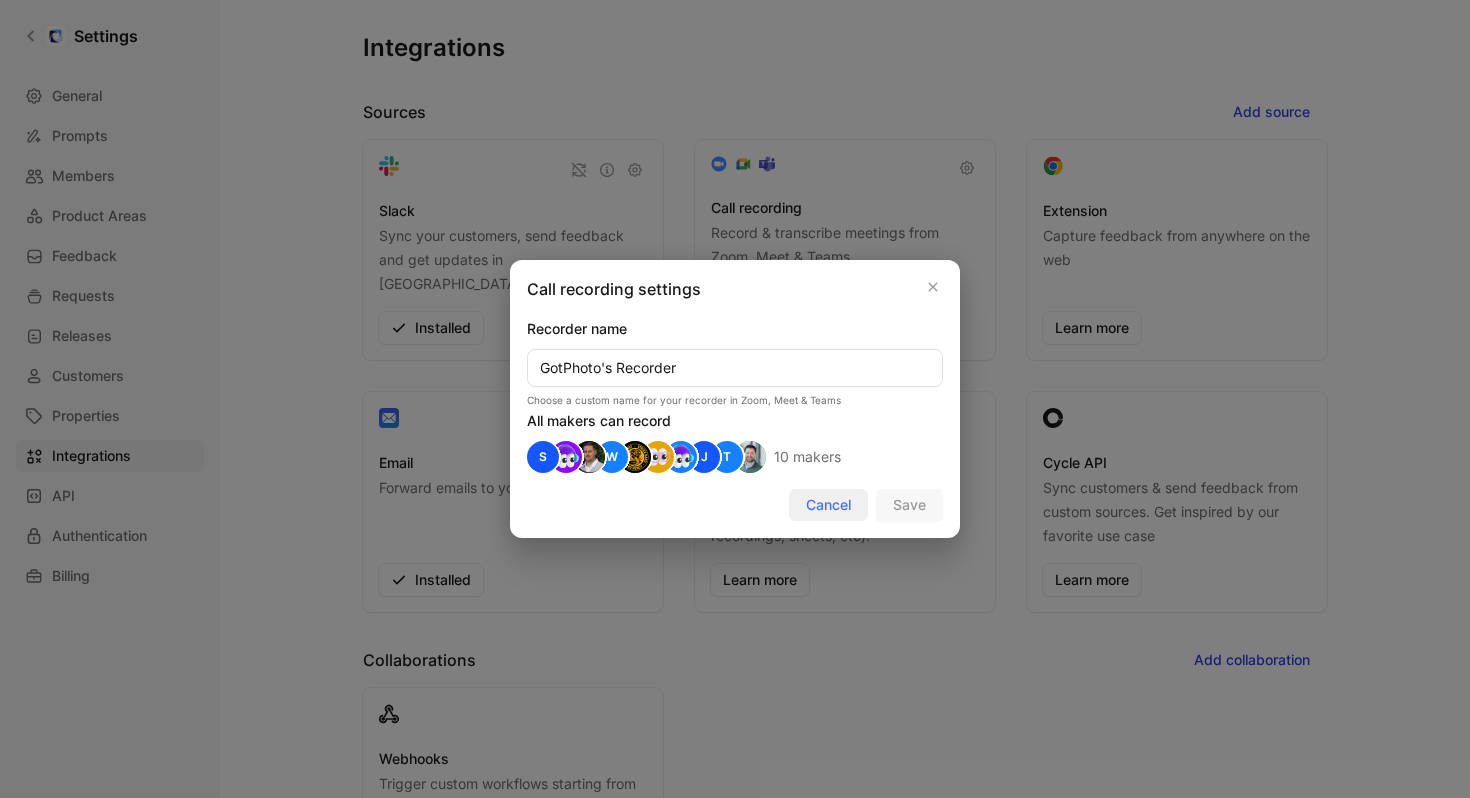 click on "Cancel" at bounding box center (828, 505) 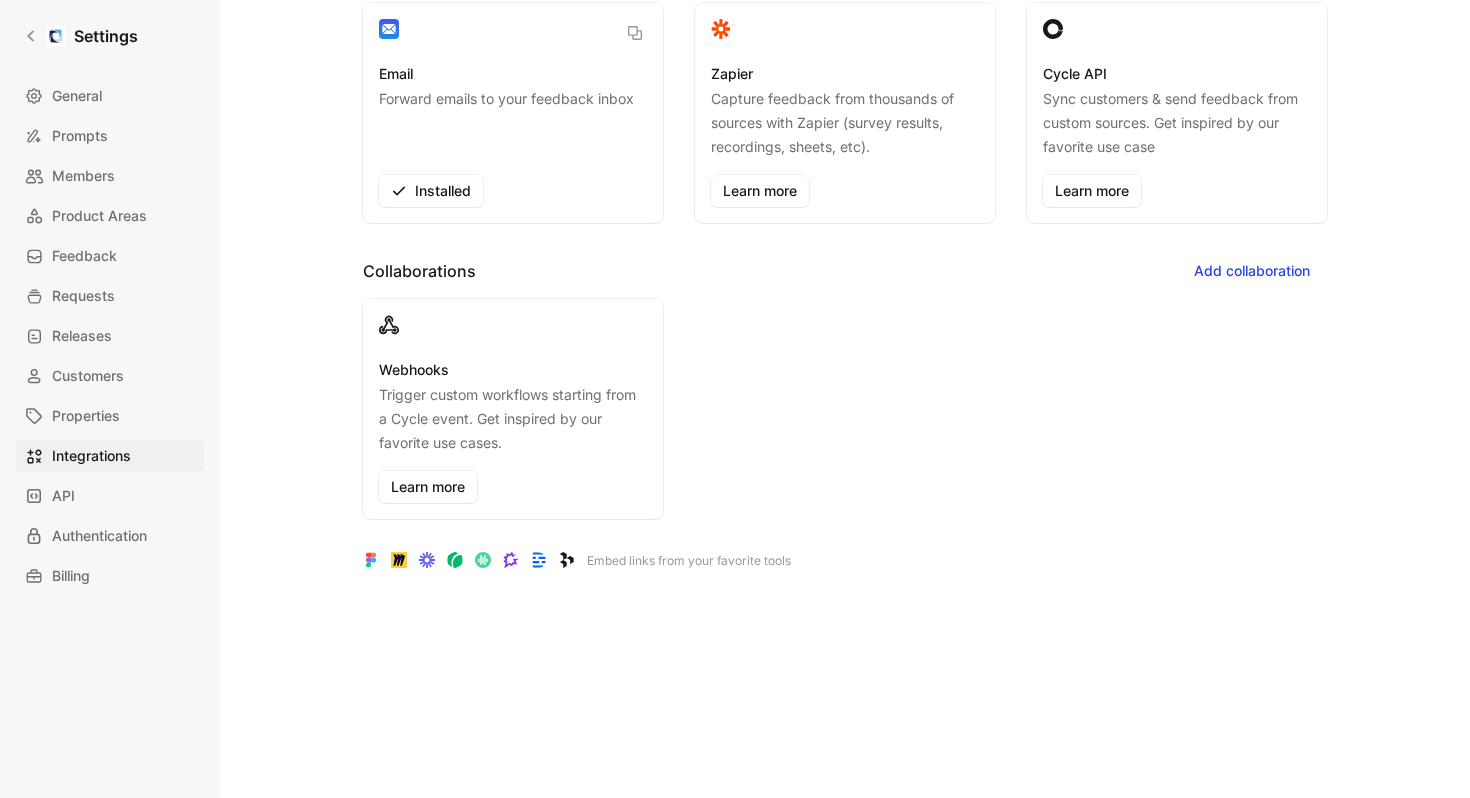 scroll, scrollTop: 0, scrollLeft: 0, axis: both 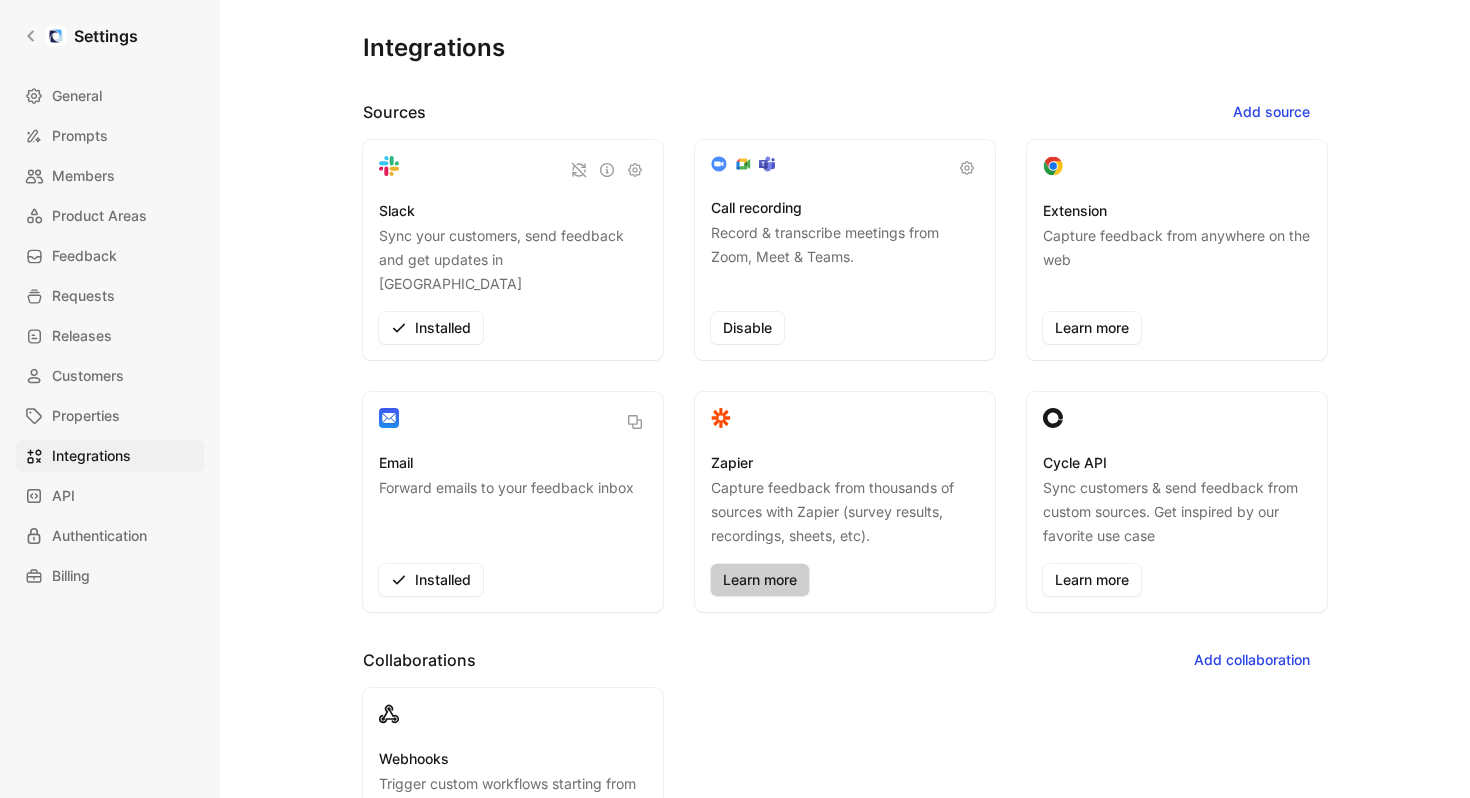 click on "Learn more" at bounding box center (760, 580) 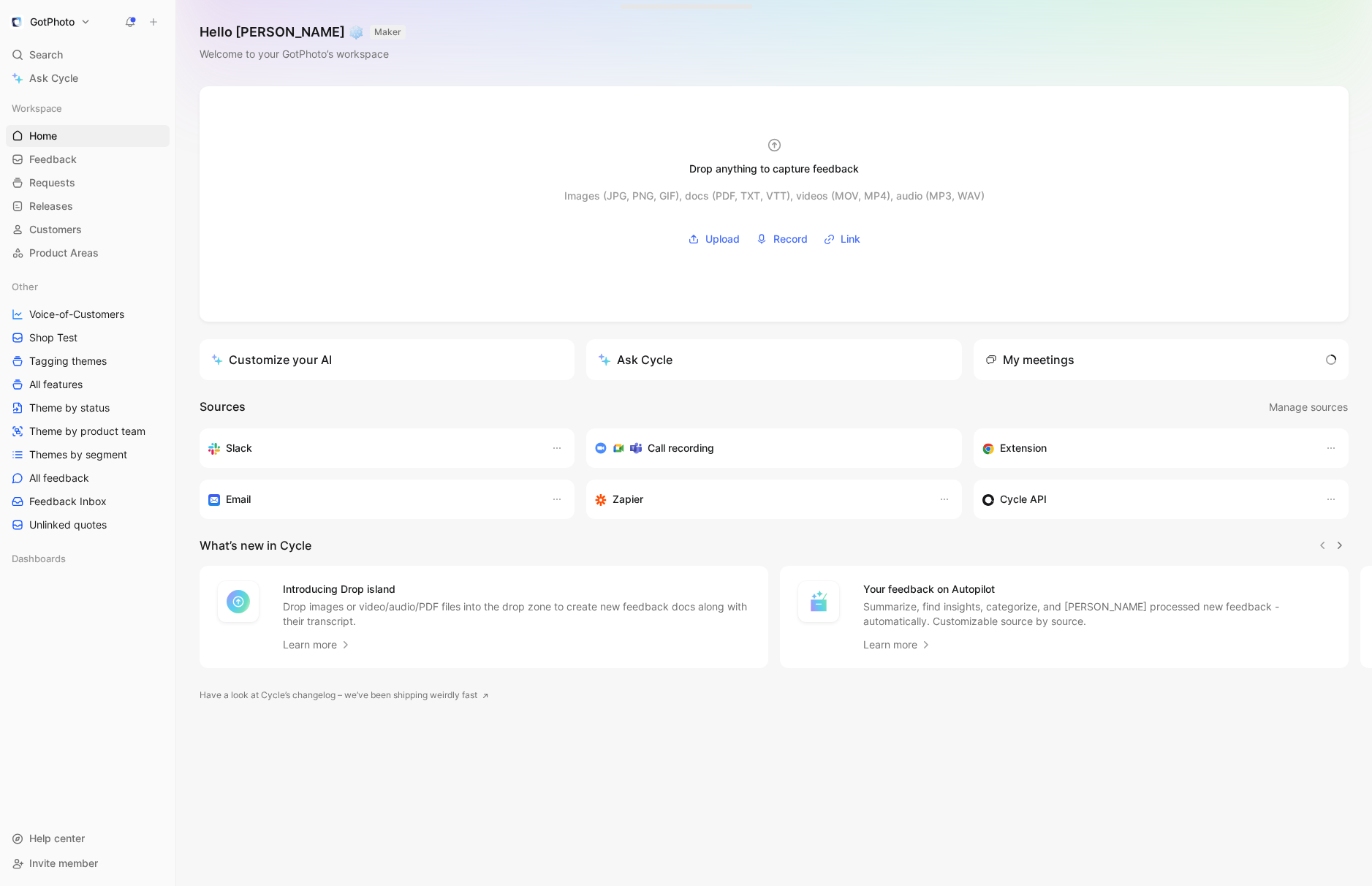 scroll, scrollTop: 0, scrollLeft: 0, axis: both 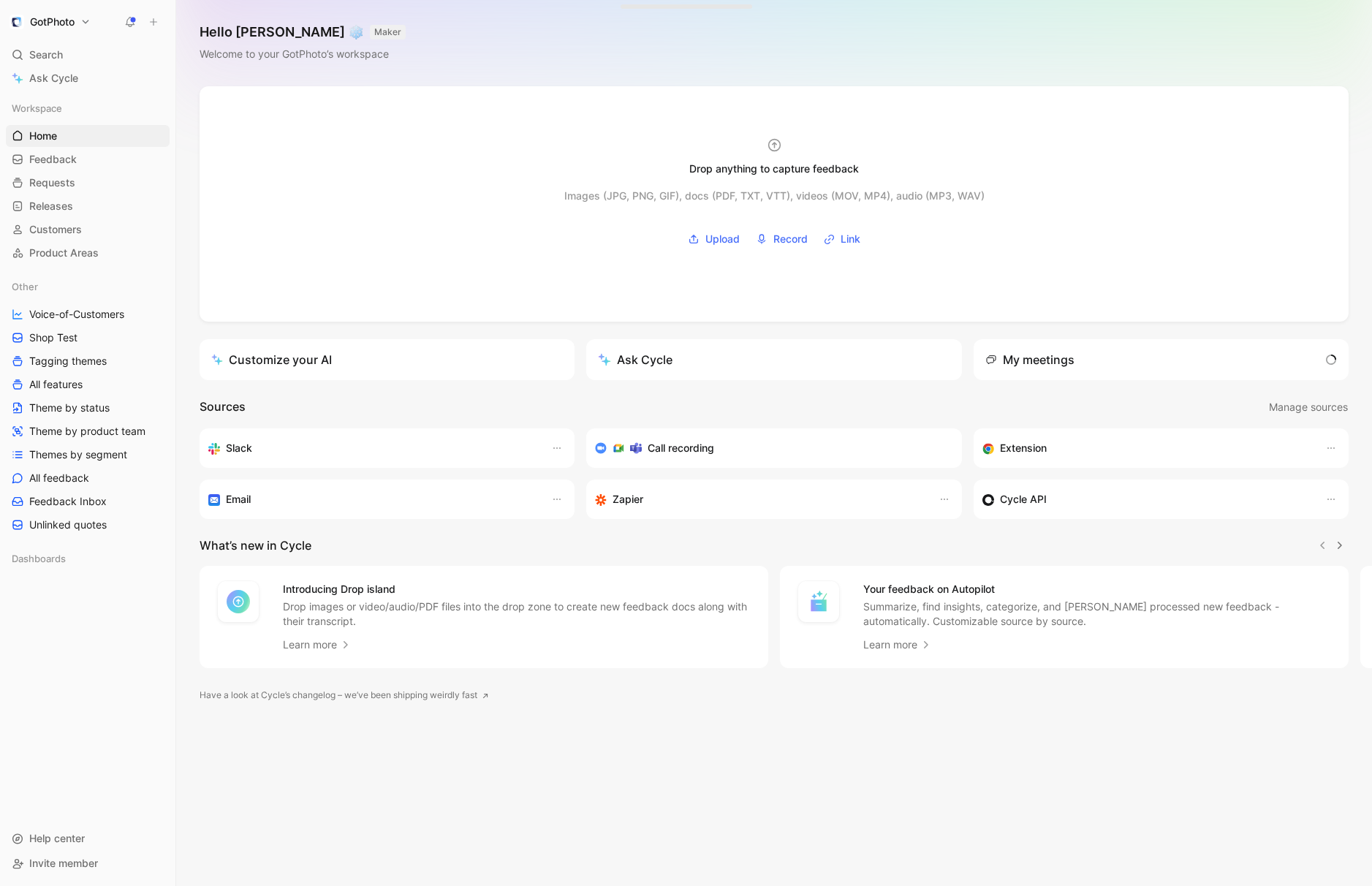 click on "GotPhoto Search ⌘ K Ask Cycle Workspace Home G then H Feedback G then F Requests G then R Releases G then L Customers Product Areas Other Voice-of-Customers Shop Test Tagging themes All features Theme by status Theme by product team Themes by segment All feedback Feedback Inbox Unlinked quotes Dashboards
To pick up a draggable item, press the space bar.
While dragging, use the arrow keys to move the item.
Press space again to drop the item in its new position, or press escape to cancel.
Help center Invite member Hello [PERSON_NAME] ❄️ MAKER Welcome to your GotPhoto’s workspace Drop anything to capture feedback Images (JPG, PNG, GIF), docs (PDF, TXT, VTT), videos (MOV, MP4), audio (MP3, WAV) Upload Record Link Customize your AI Ask Cycle My meetings Sources Manage sources Slack Call recording Extension Email Zapier Cycle API What’s new in Cycle Introducing Drop island Drop images or video/audio/PDF files into the drop zone to create new feedback docs along with their transcript." at bounding box center [686, 443] 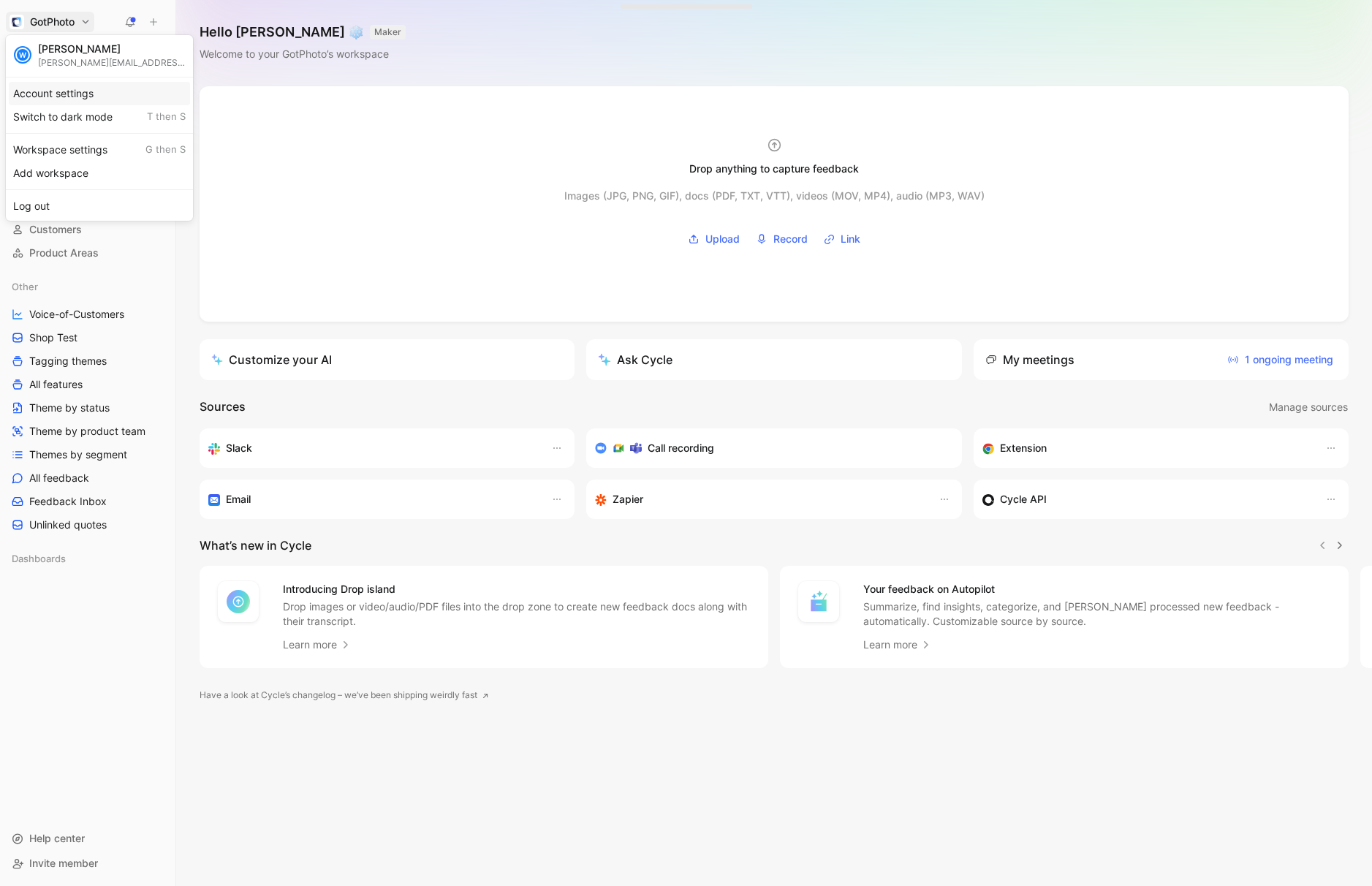 click on "Account settings" at bounding box center [99, 94] 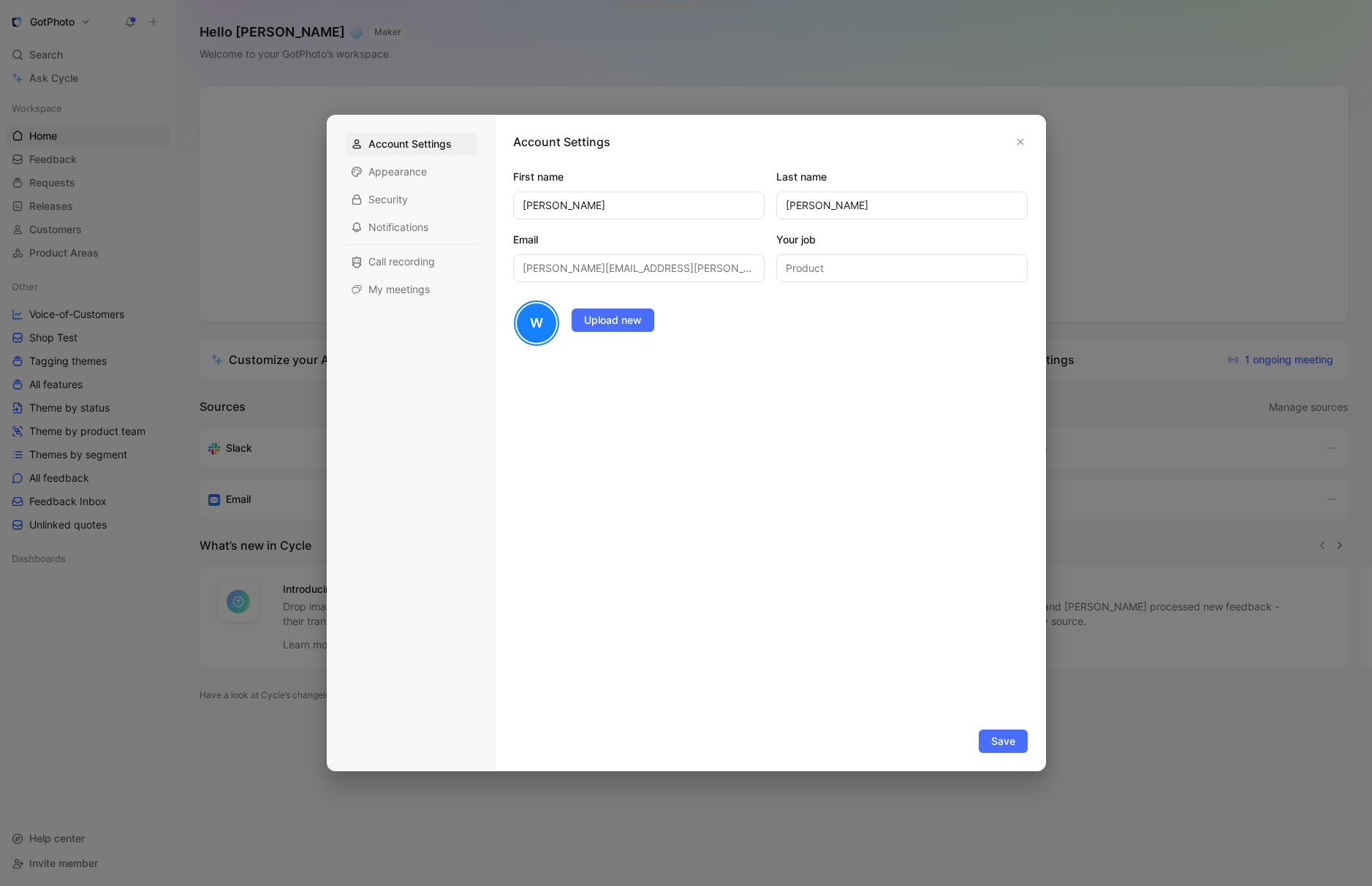 click at bounding box center (686, 443) 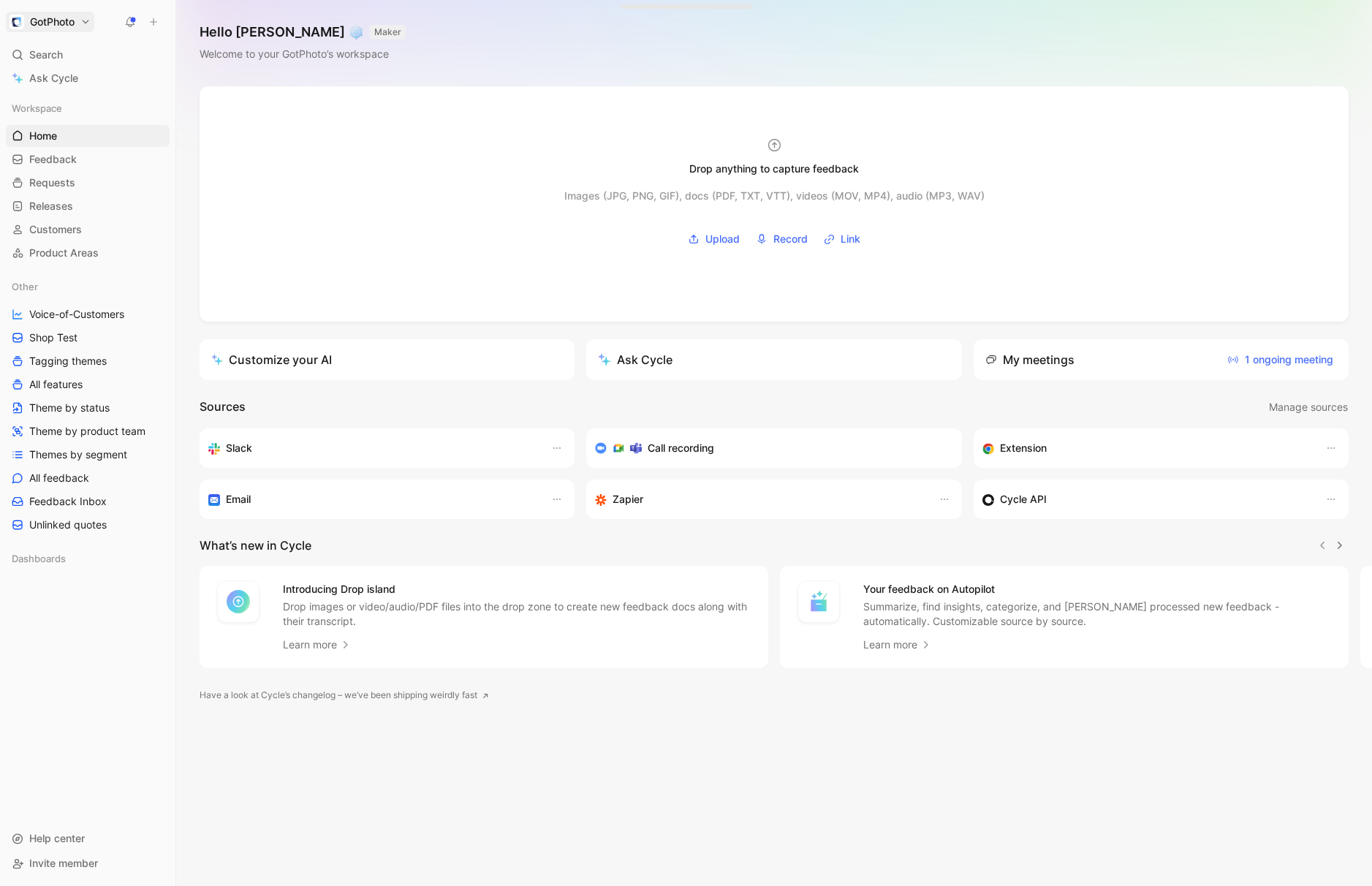 click on "GotPhoto Search ⌘ K Ask Cycle Workspace Home G then H Feedback G then F Requests G then R Releases G then L Customers Product Areas Other Voice-of-Customers Shop Test Tagging themes All features Theme by status Theme by product team Themes by segment All feedback Feedback Inbox Unlinked quotes Dashboards
To pick up a draggable item, press the space bar.
While dragging, use the arrow keys to move the item.
Press space again to drop the item in its new position, or press escape to cancel.
Help center Invite member Hello Wes ❄️ MAKER Welcome to your GotPhoto’s workspace Drop anything to capture feedback Images (JPG, PNG, GIF), docs (PDF, TXT, VTT), videos (MOV, MP4), audio (MP3, WAV) Upload Record Link Customize your AI Ask Cycle My meetings 1 ongoing meeting Sources Manage sources Slack Call recording Extension Email Zapier Cycle API What’s new in Cycle Introducing Drop island Learn more Your feedback on Autopilot Learn more Introducing Call recording Learn more W" at bounding box center [686, 443] 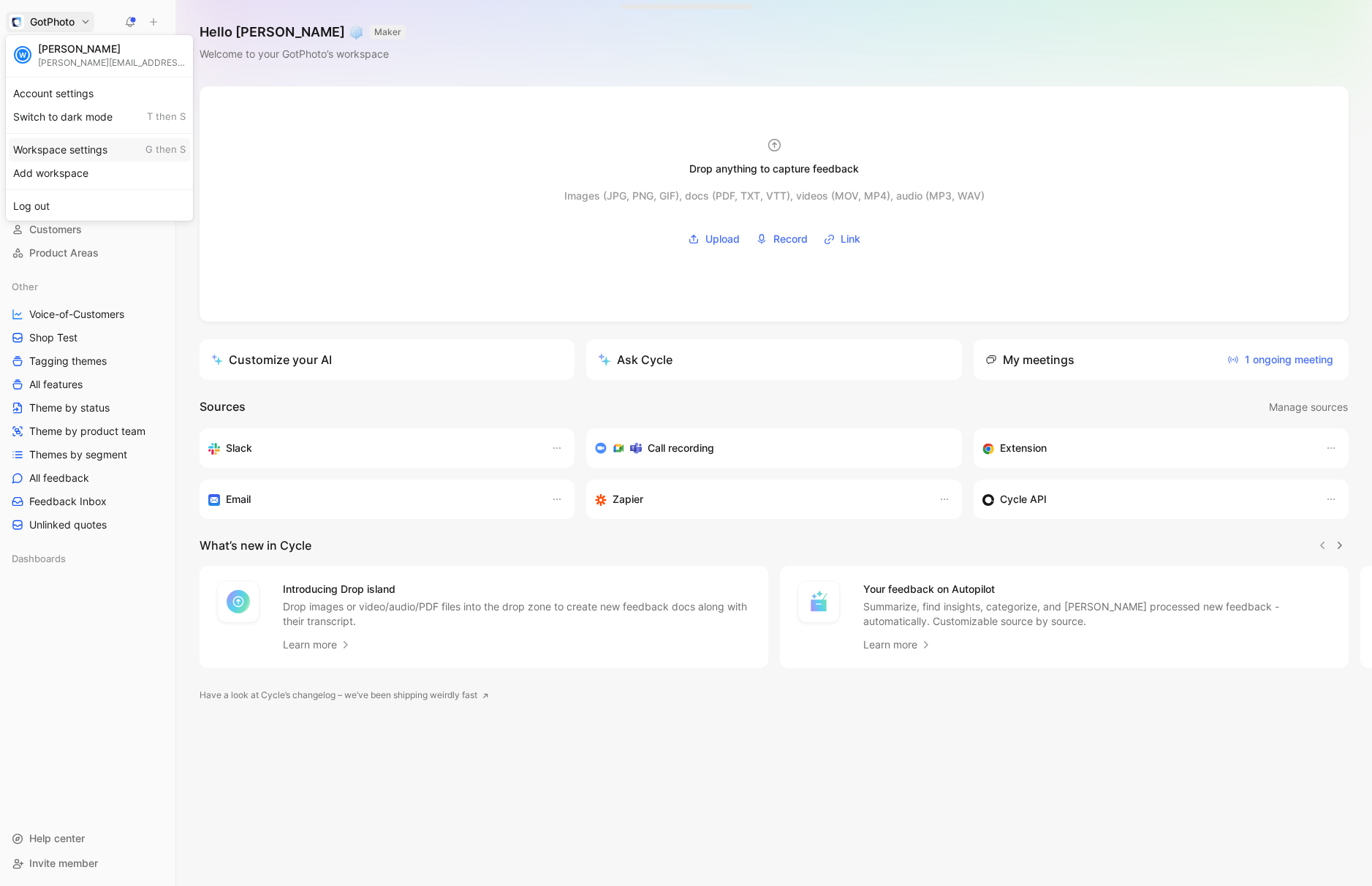 click on "Workspace settings G then S" at bounding box center [99, 150] 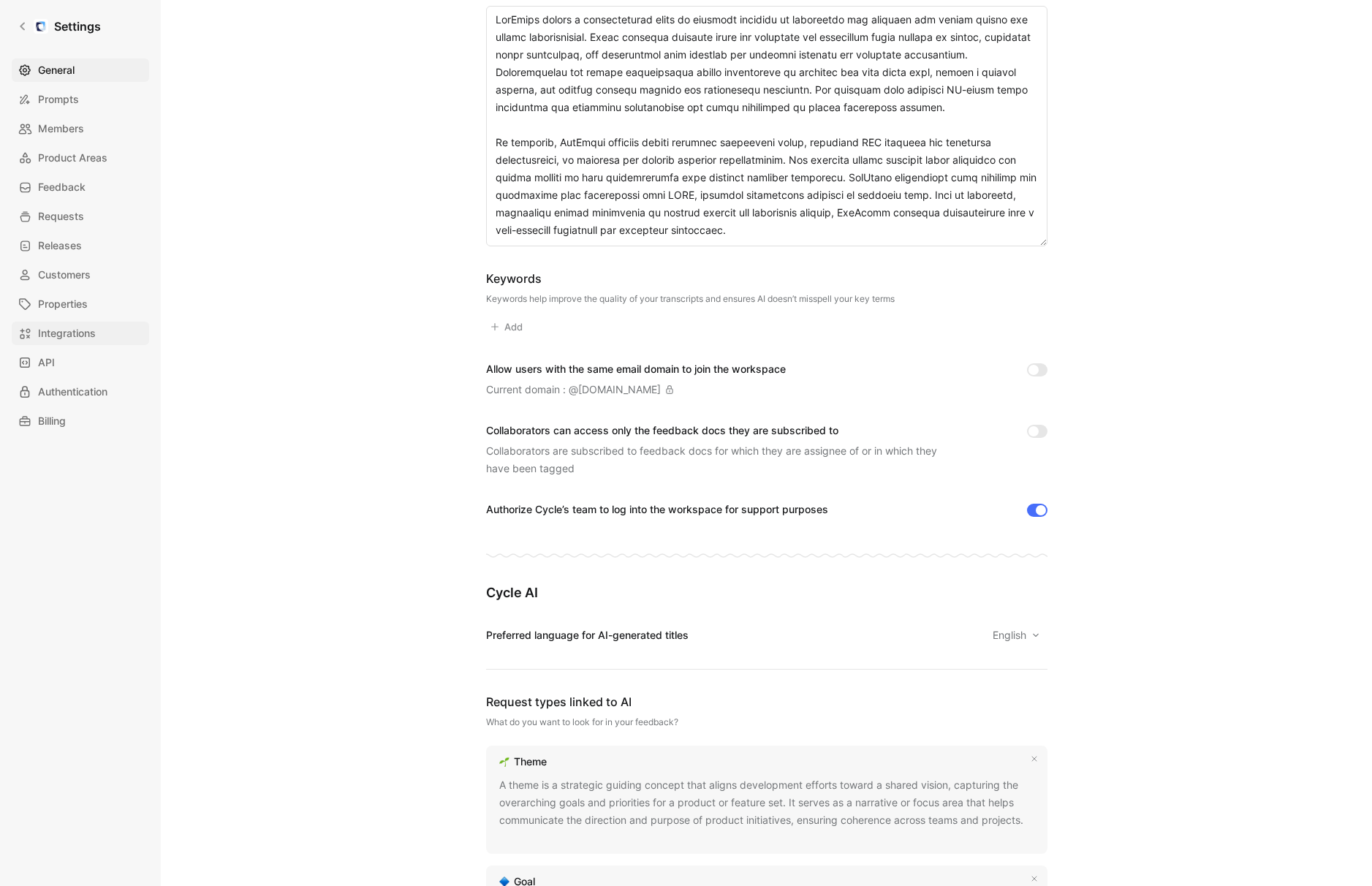 scroll, scrollTop: 287, scrollLeft: 0, axis: vertical 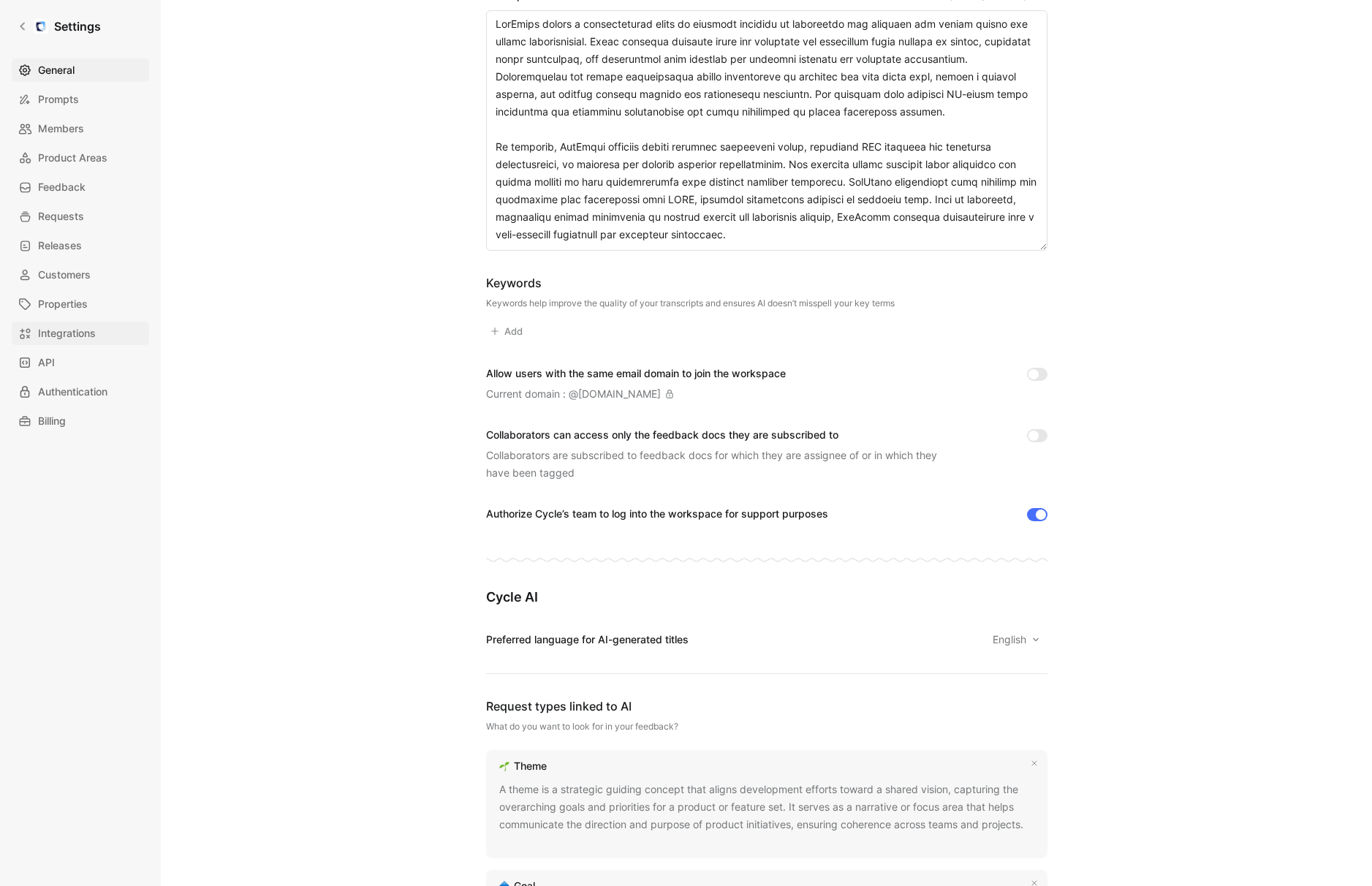 click on "Integrations" at bounding box center (67, 333) 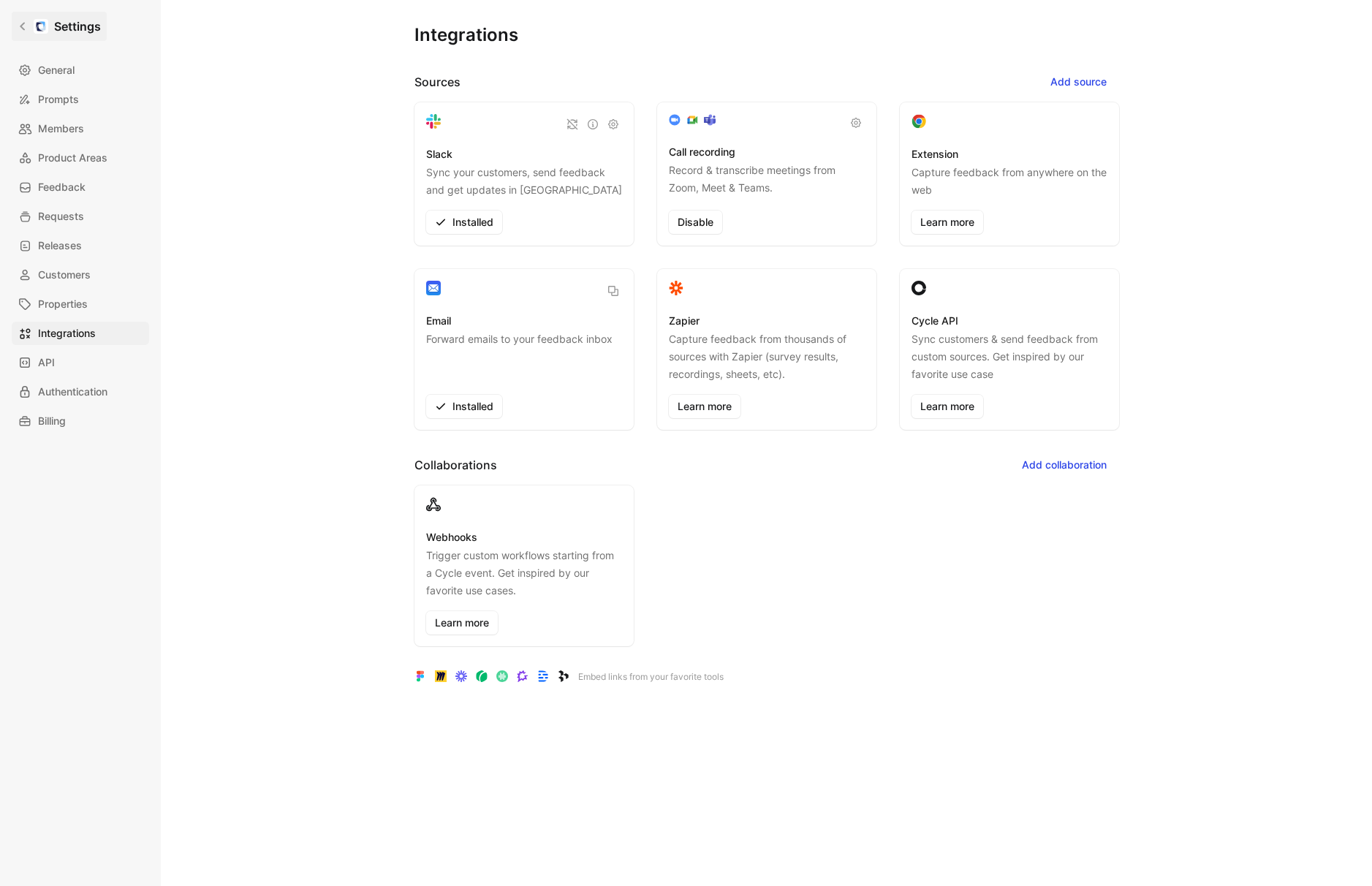 click 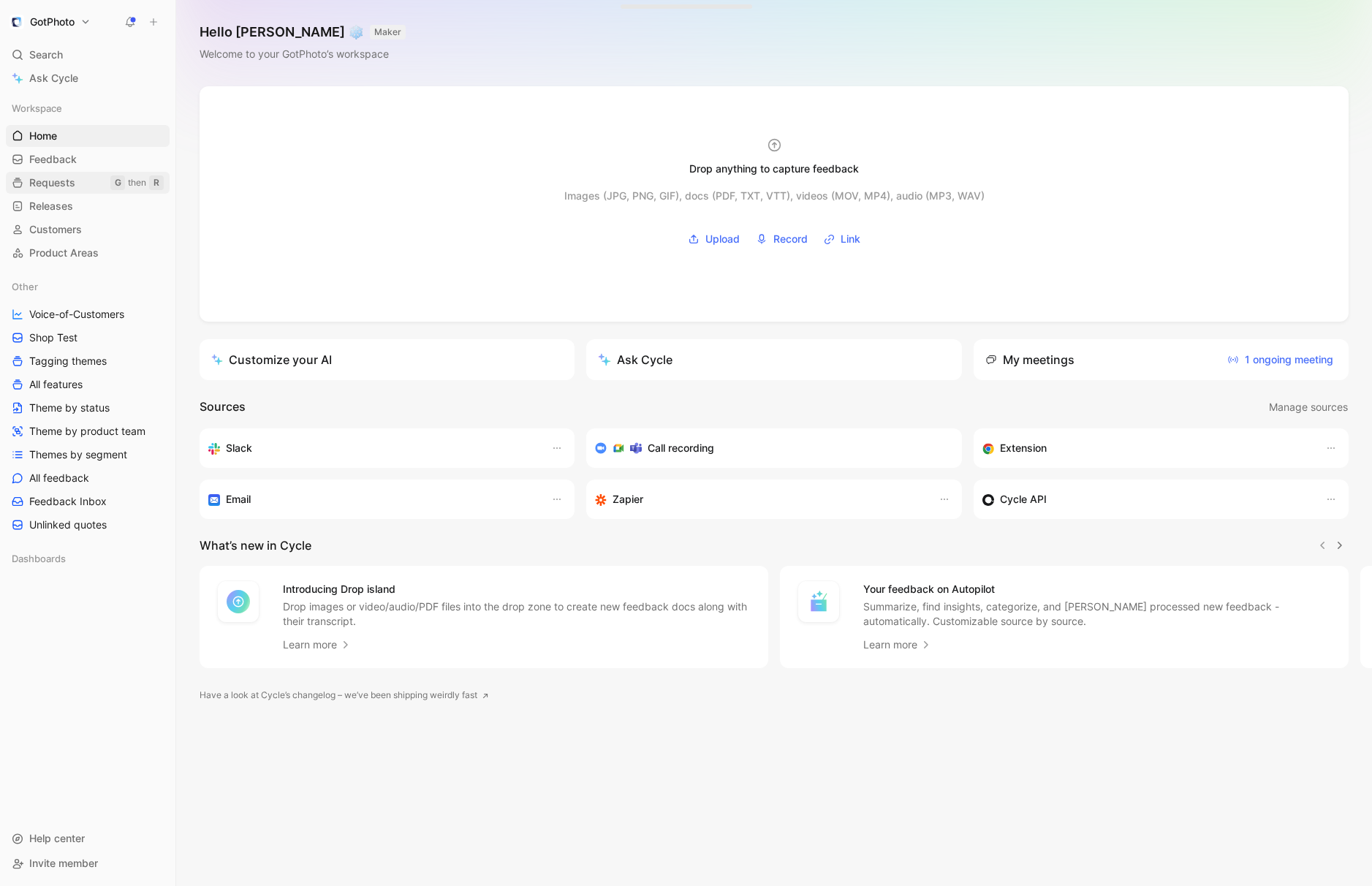 click on "Requests" at bounding box center [52, 183] 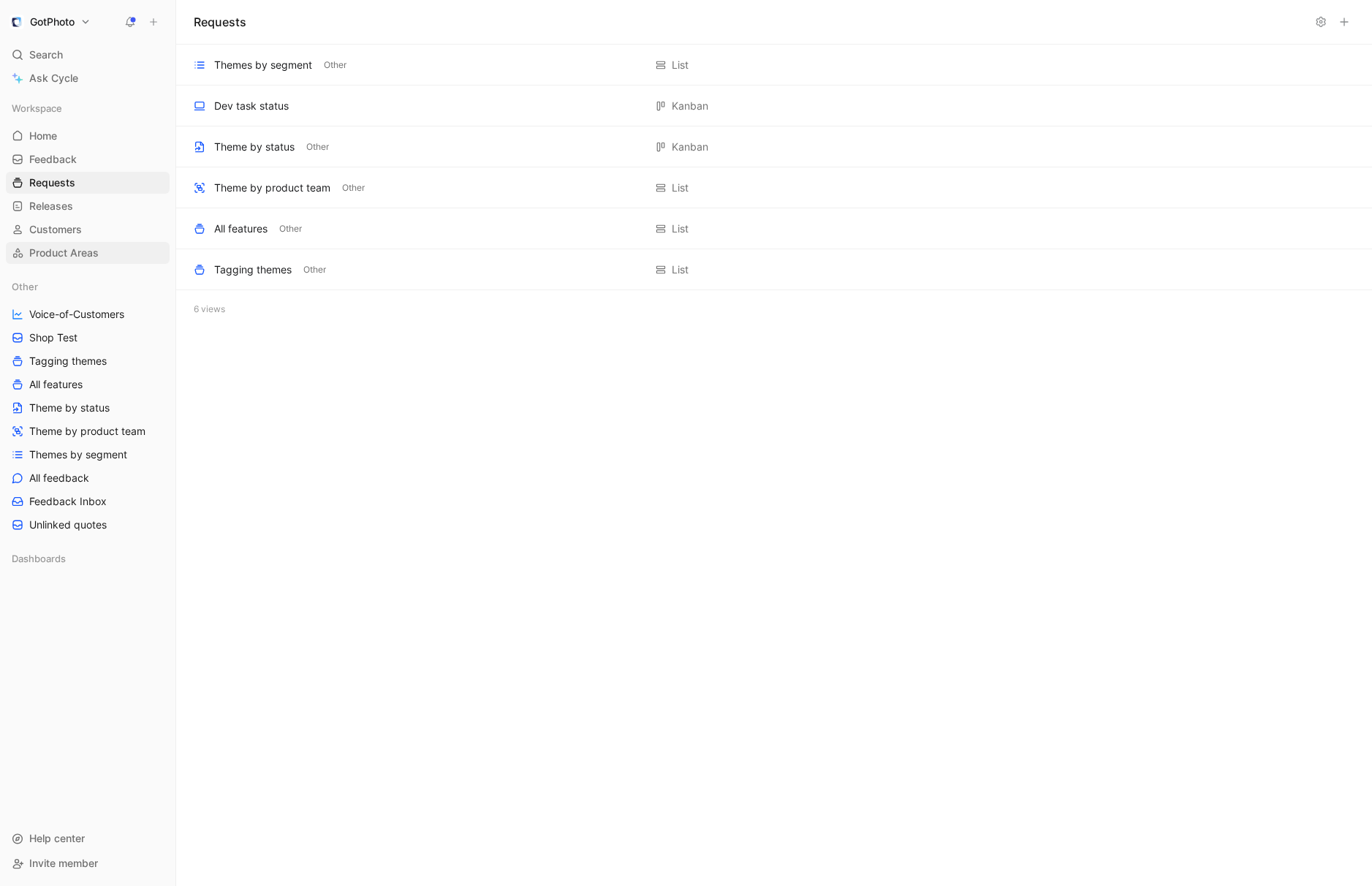 click on "Product Areas" at bounding box center [64, 253] 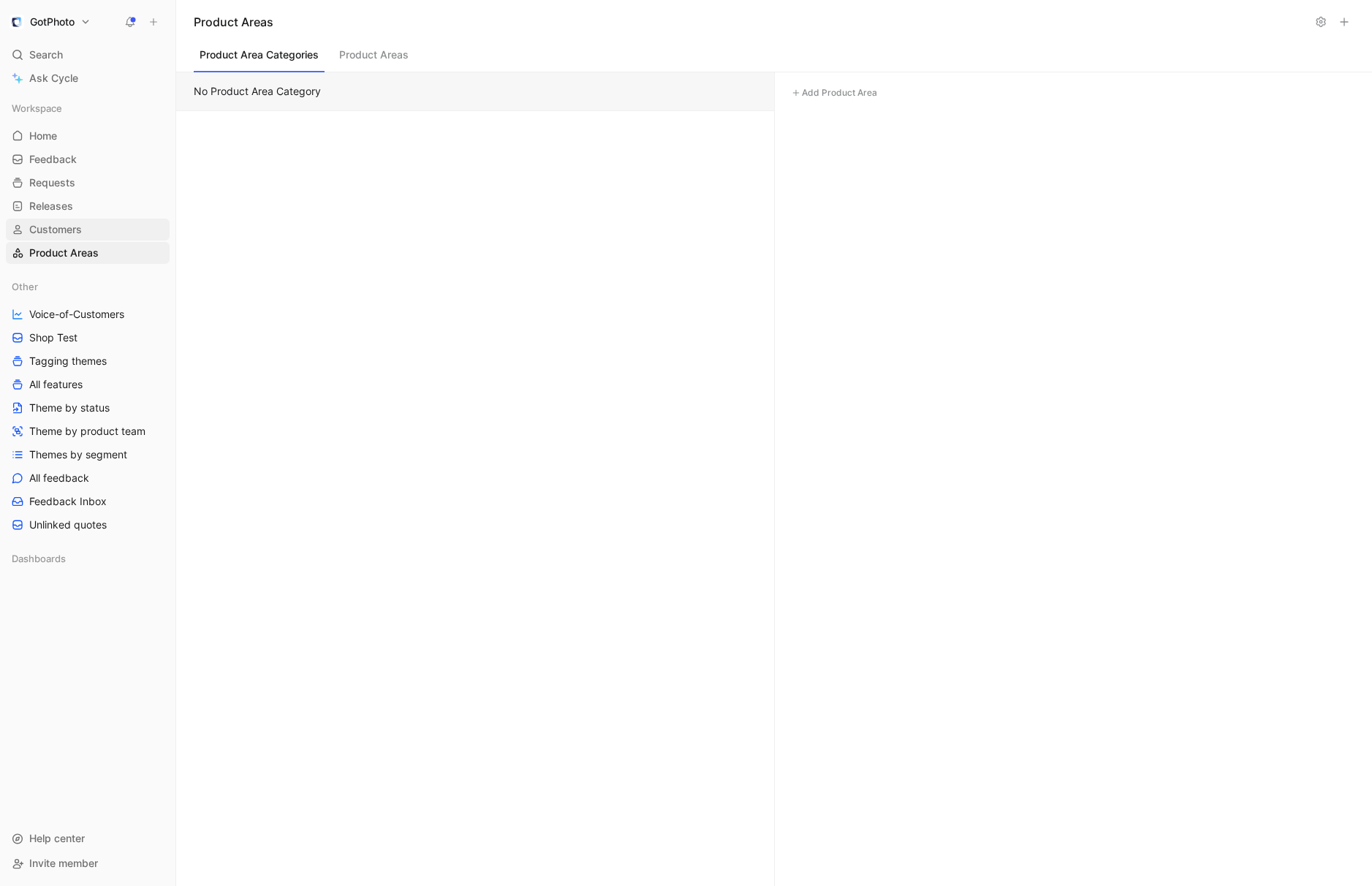 click on "Customers" at bounding box center [56, 230] 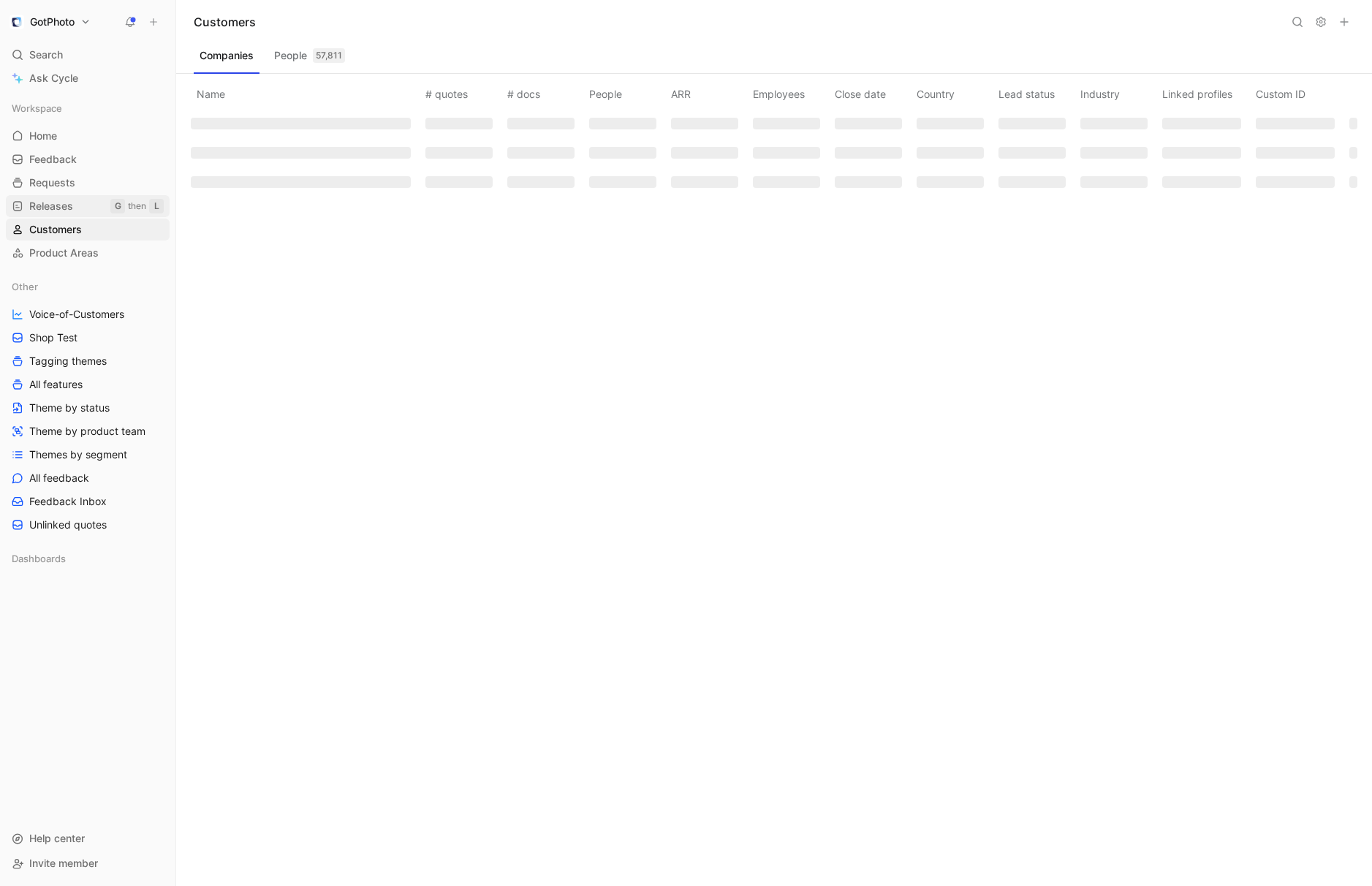 click on "Releases" at bounding box center (51, 206) 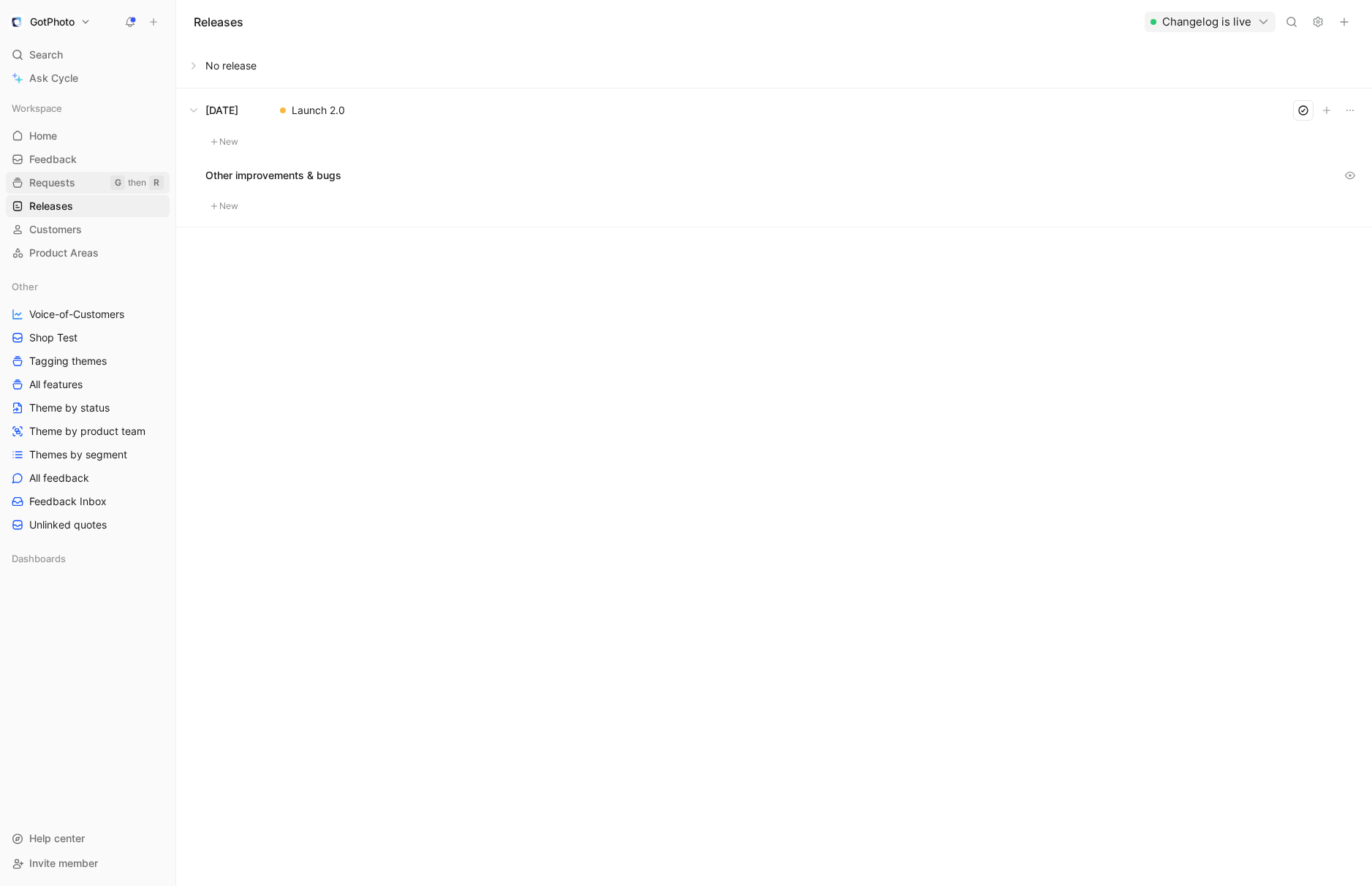 click on "Requests" at bounding box center (52, 183) 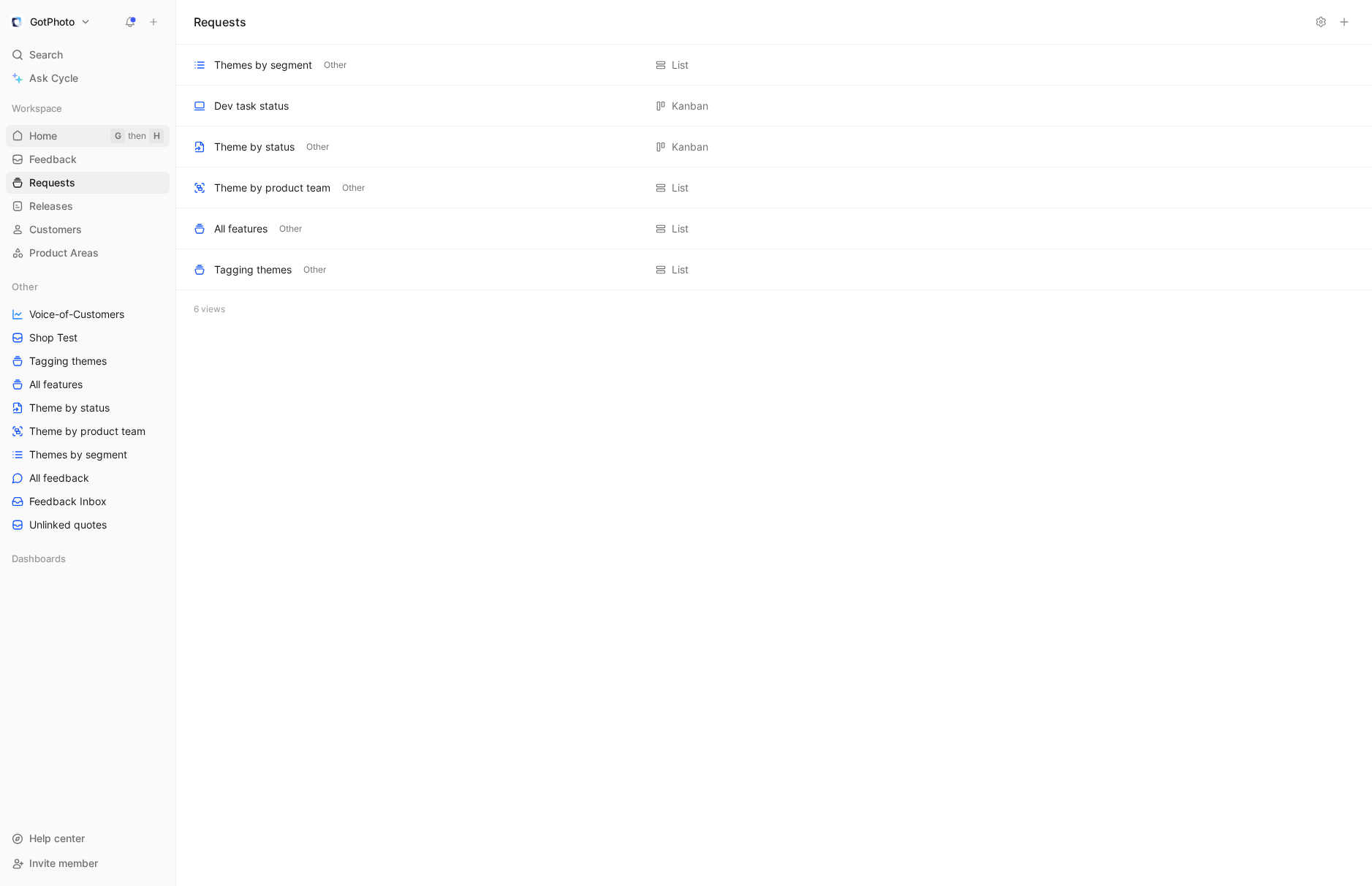 click on "Home" at bounding box center [43, 136] 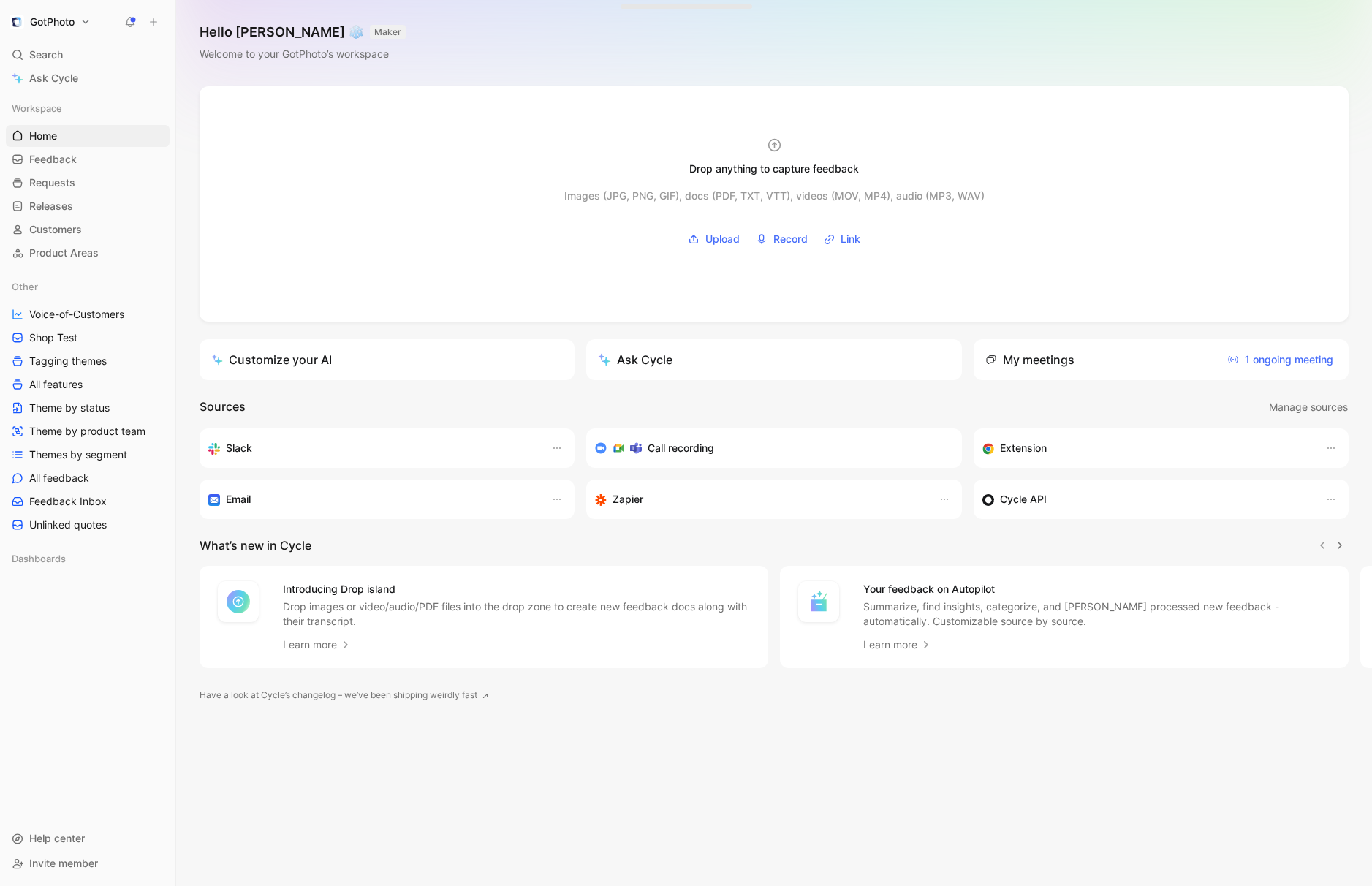 click 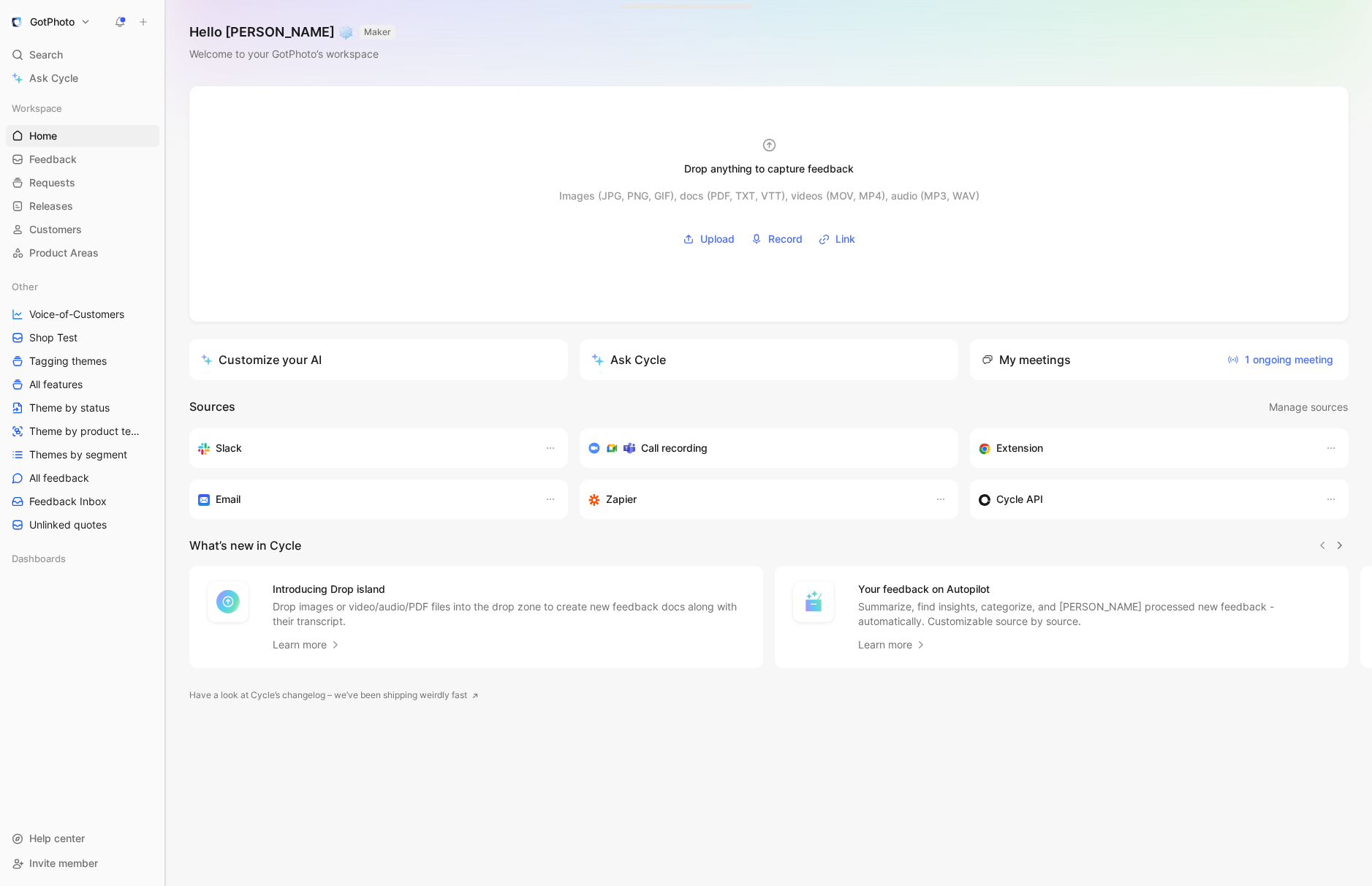 drag, startPoint x: 176, startPoint y: 162, endPoint x: 164, endPoint y: 157, distance: 13 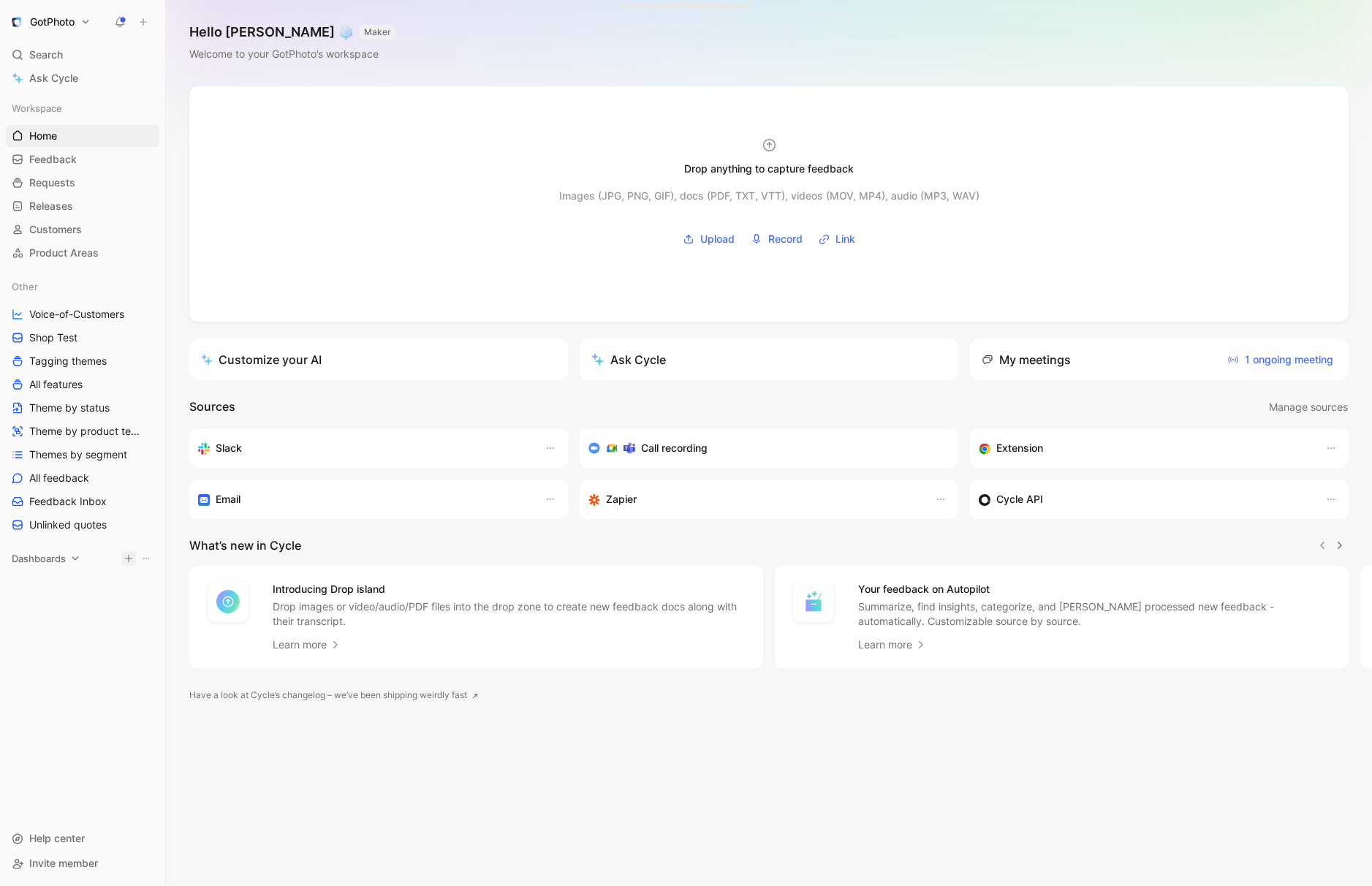 click on "GotPhoto Search ⌘ K Ask Cycle Workspace Home G then H Feedback G then F Requests G then R Releases G then L Customers Product Areas Other Voice-of-Customers Shop Test Tagging themes All features Theme by status Theme by product team Themes by segment All feedback Feedback Inbox Unlinked quotes Dashboards
To pick up a draggable item, press the space bar.
While dragging, use the arrow keys to move the item.
Press space again to drop the item in its new position, or press escape to cancel.
Help center Invite member Hello Wes ❄️ MAKER Welcome to your GotPhoto’s workspace Drop anything to capture feedback Images (JPG, PNG, GIF), docs (PDF, TXT, VTT), videos (MOV, MP4), audio (MP3, WAV) Upload Record Link Customize your AI Ask Cycle My meetings 1 ongoing meeting Sources Manage sources Slack Call recording Extension Email Zapier Cycle API What’s new in Cycle Introducing Drop island Learn more Your feedback on Autopilot Learn more Introducing Call recording Learn more" at bounding box center (686, 443) 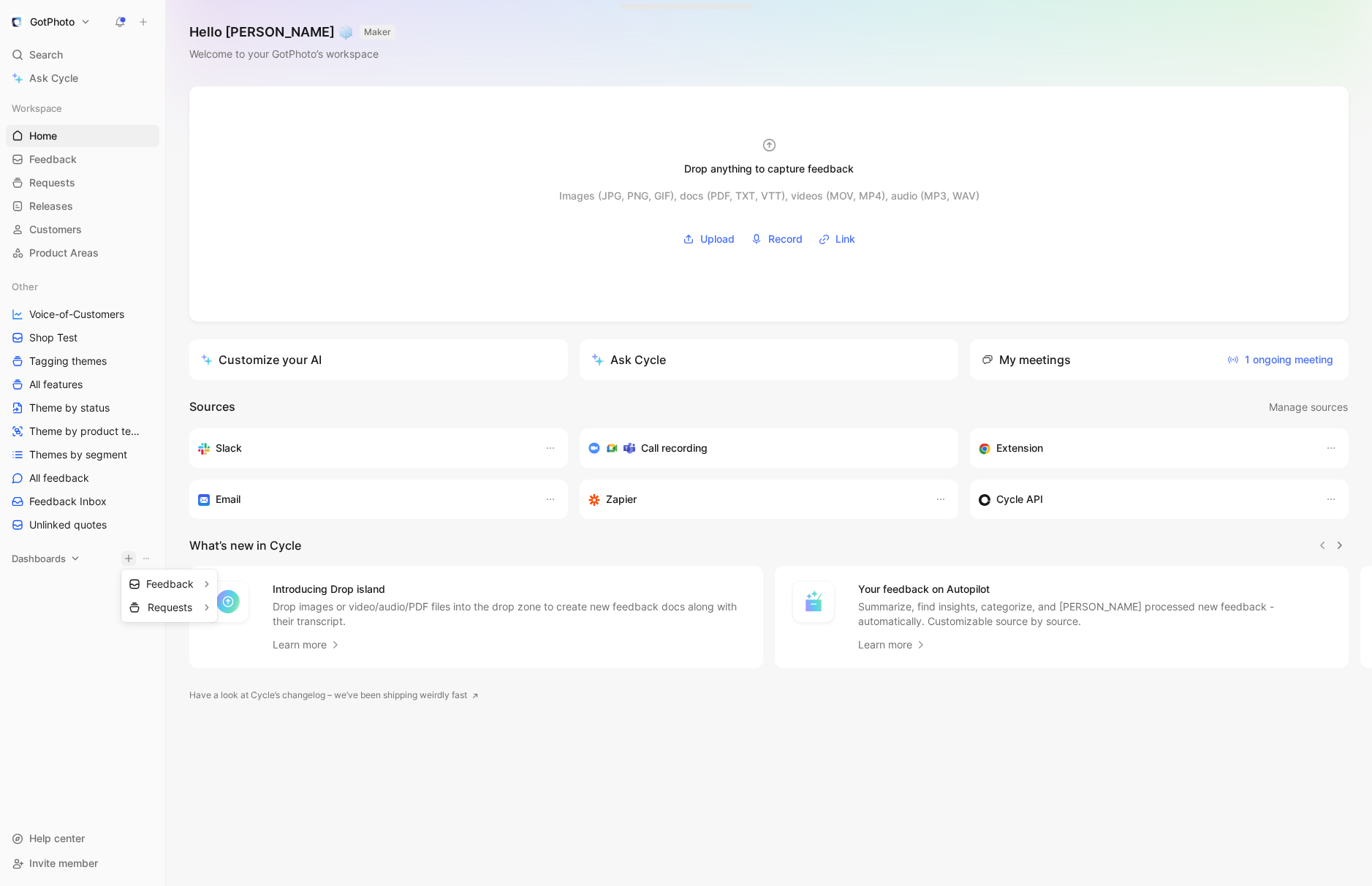 click on "GotPhoto Search ⌘ K Ask Cycle Workspace Home G then H Feedback G then F Requests G then R Releases G then L Customers Product Areas Other Voice-of-Customers Shop Test Tagging themes All features Theme by status Theme by product team Themes by segment All feedback Feedback Inbox Unlinked quotes Dashboards
To pick up a draggable item, press the space bar.
While dragging, use the arrow keys to move the item.
Press space again to drop the item in its new position, or press escape to cancel.
Help center Invite member Hello Wes ❄️ MAKER Welcome to your GotPhoto’s workspace Drop anything to capture feedback Images (JPG, PNG, GIF), docs (PDF, TXT, VTT), videos (MOV, MP4), audio (MP3, WAV) Upload Record Link Customize your AI Ask Cycle My meetings 1 ongoing meeting Sources Manage sources Slack Call recording Extension Email Zapier Cycle API What’s new in Cycle Introducing Drop island Learn more Your feedback on Autopilot Learn more Introducing Call recording Learn more" at bounding box center [686, 443] 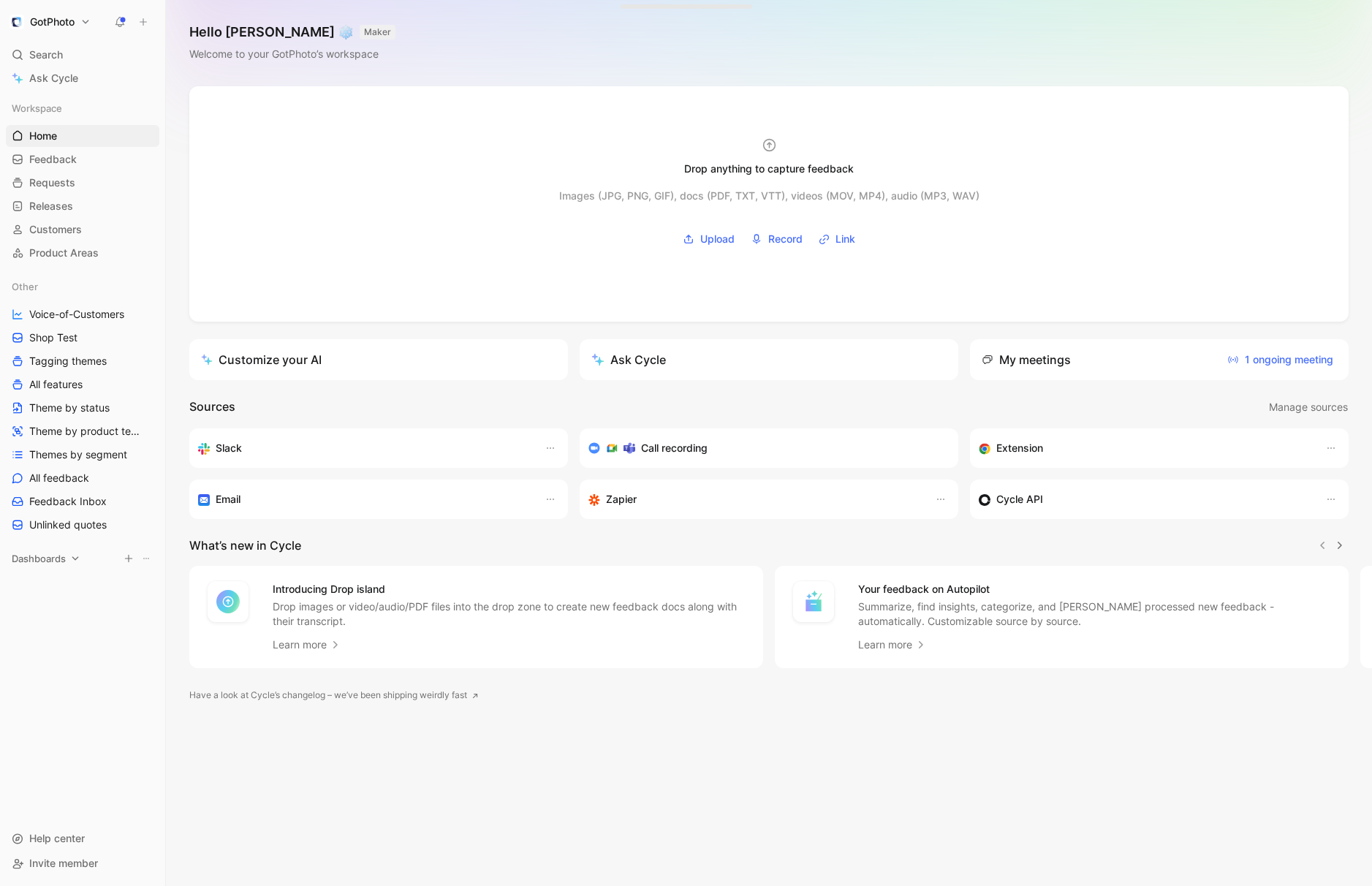 click 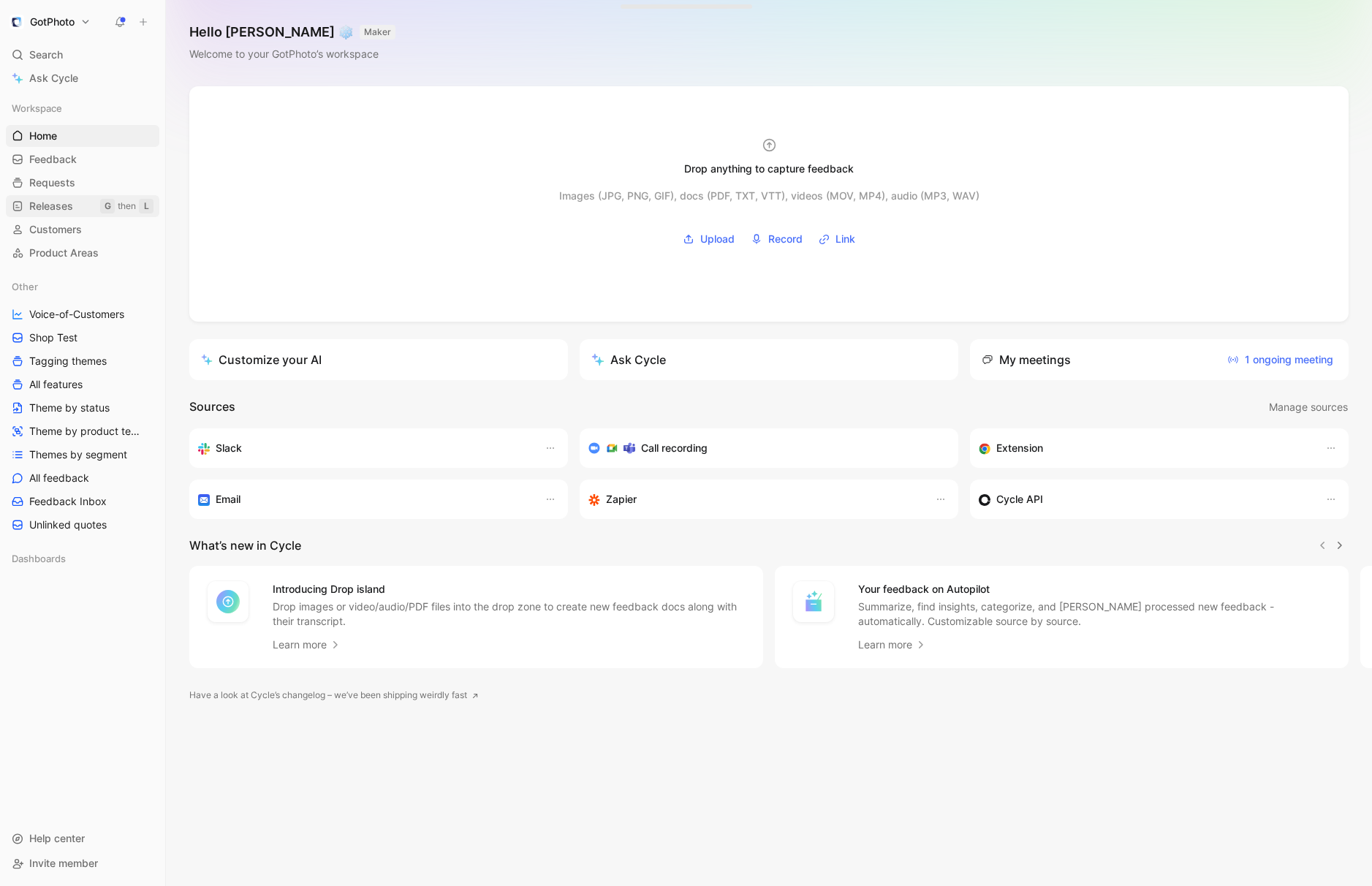 click on "Releases" at bounding box center (51, 206) 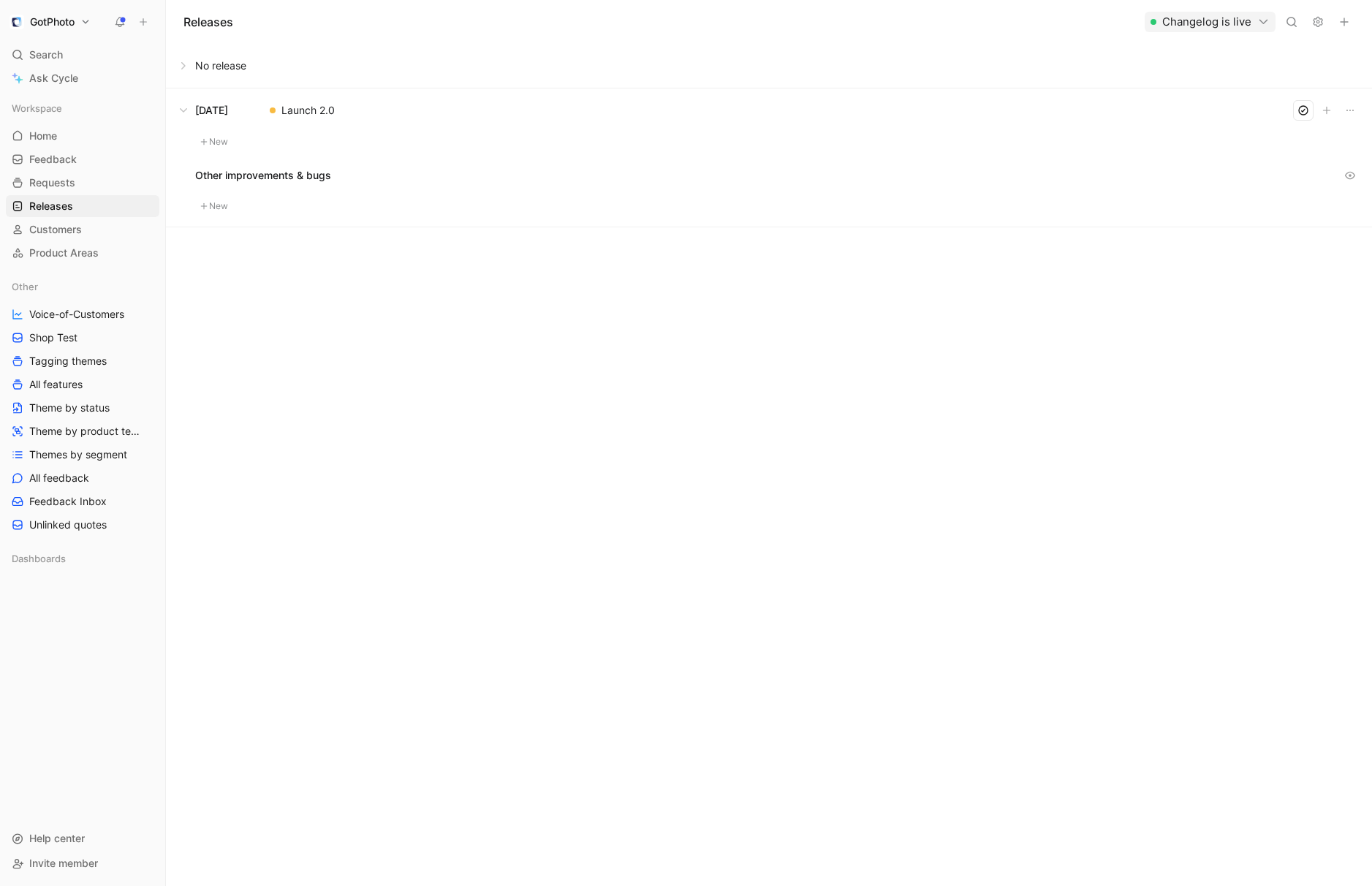 click at bounding box center [769, 66] 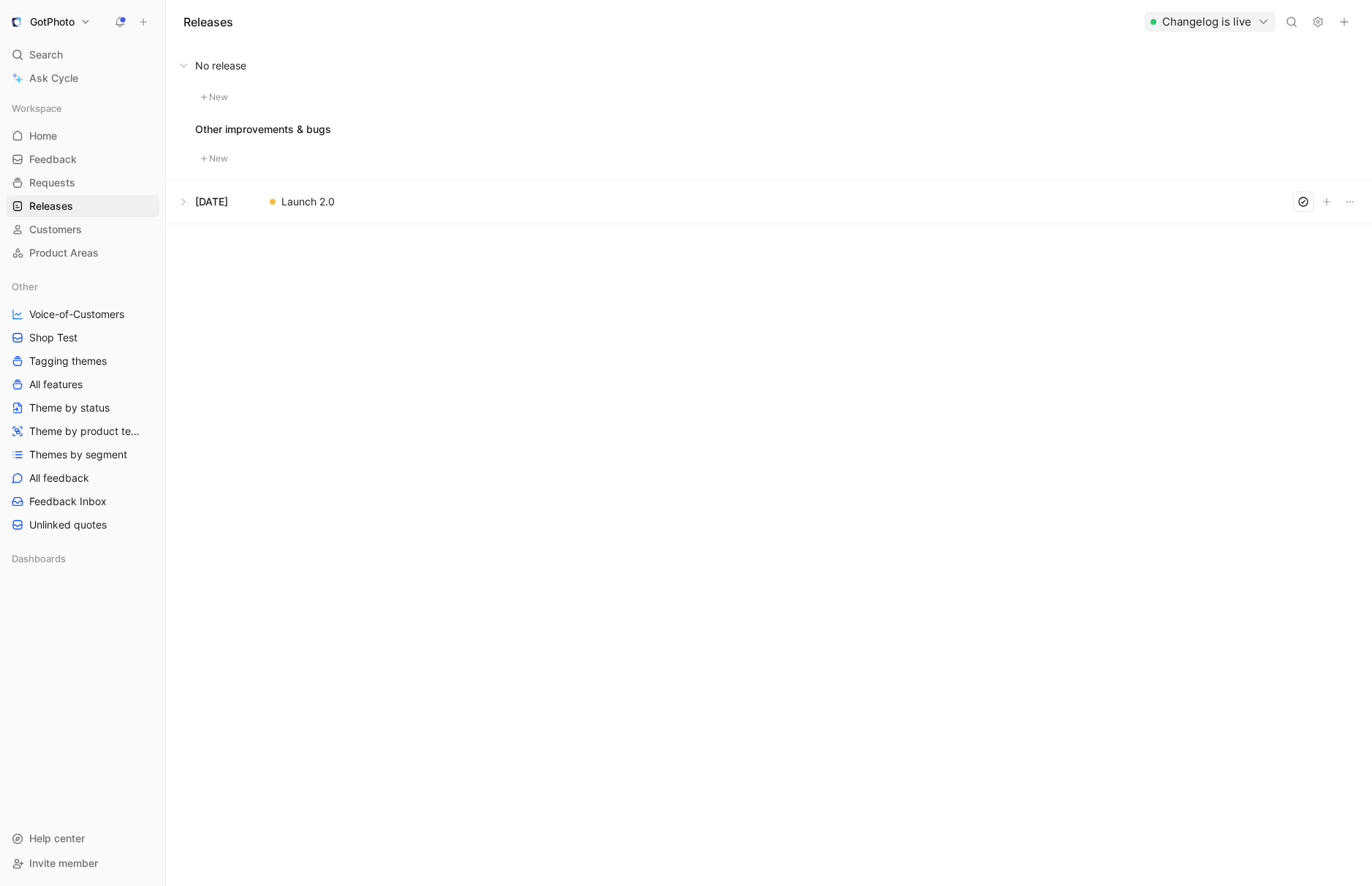 click on "Changelog is live" at bounding box center [1210, 22] 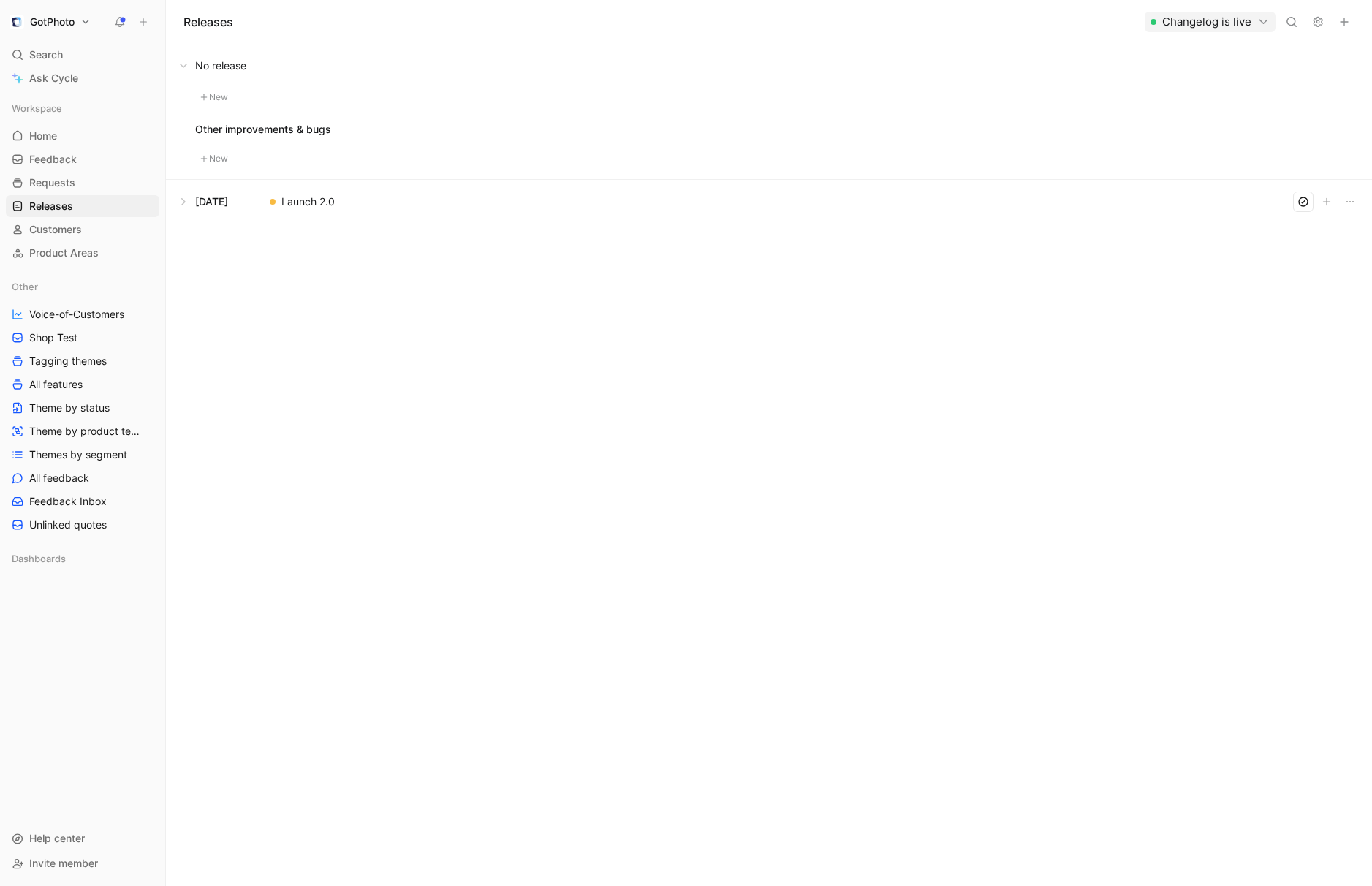click 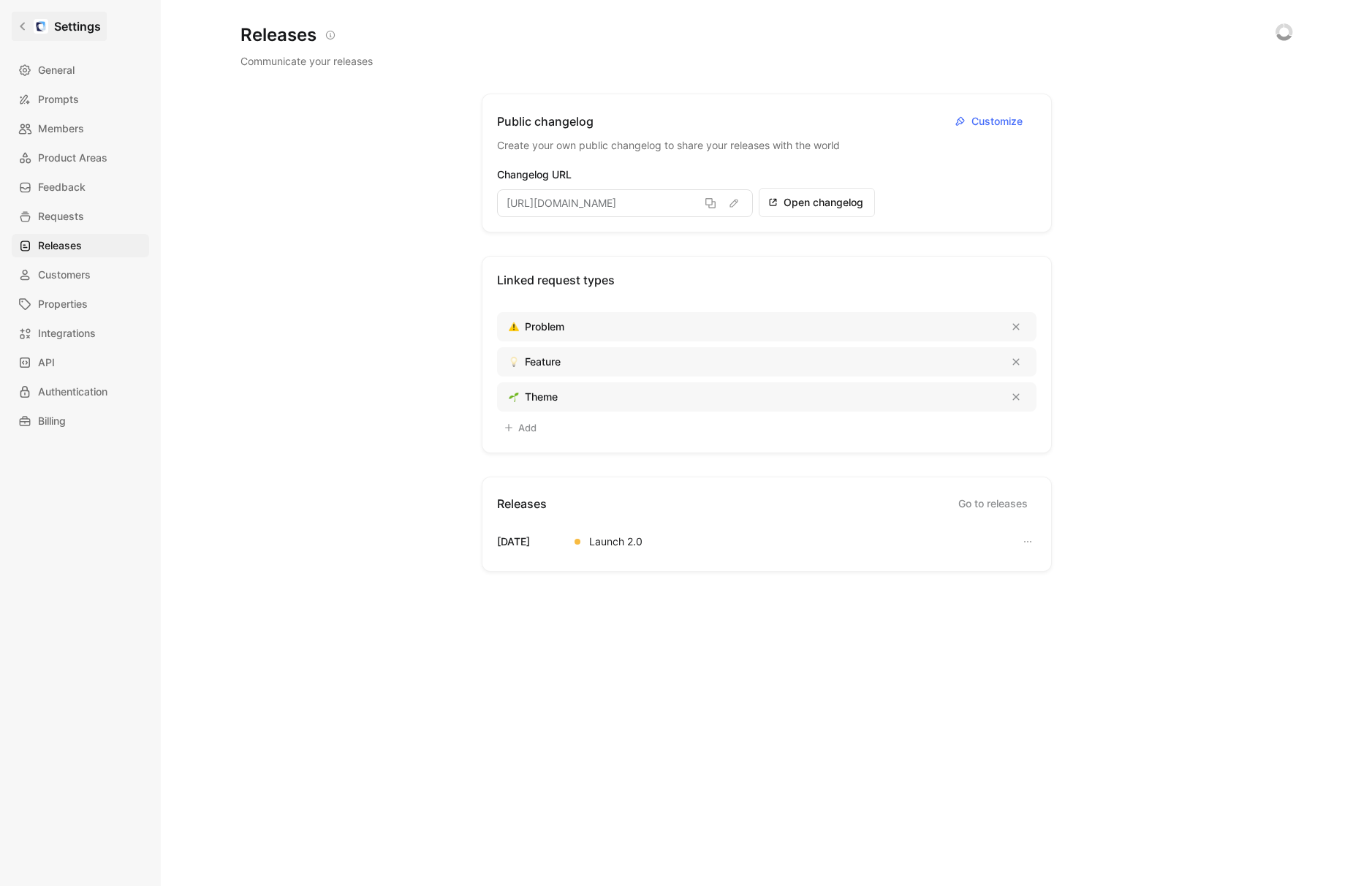 click 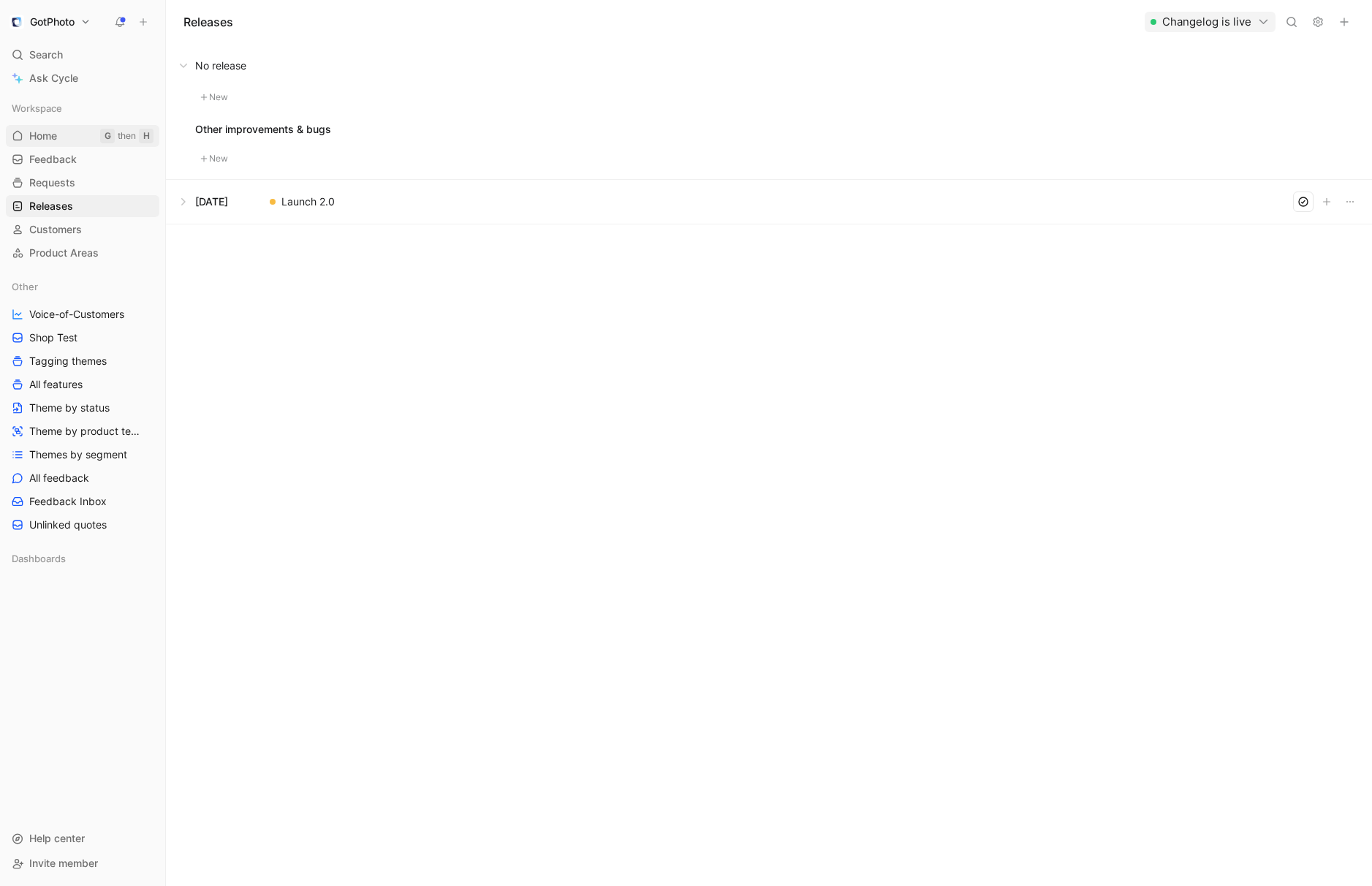 click on "Home G then H" at bounding box center [83, 136] 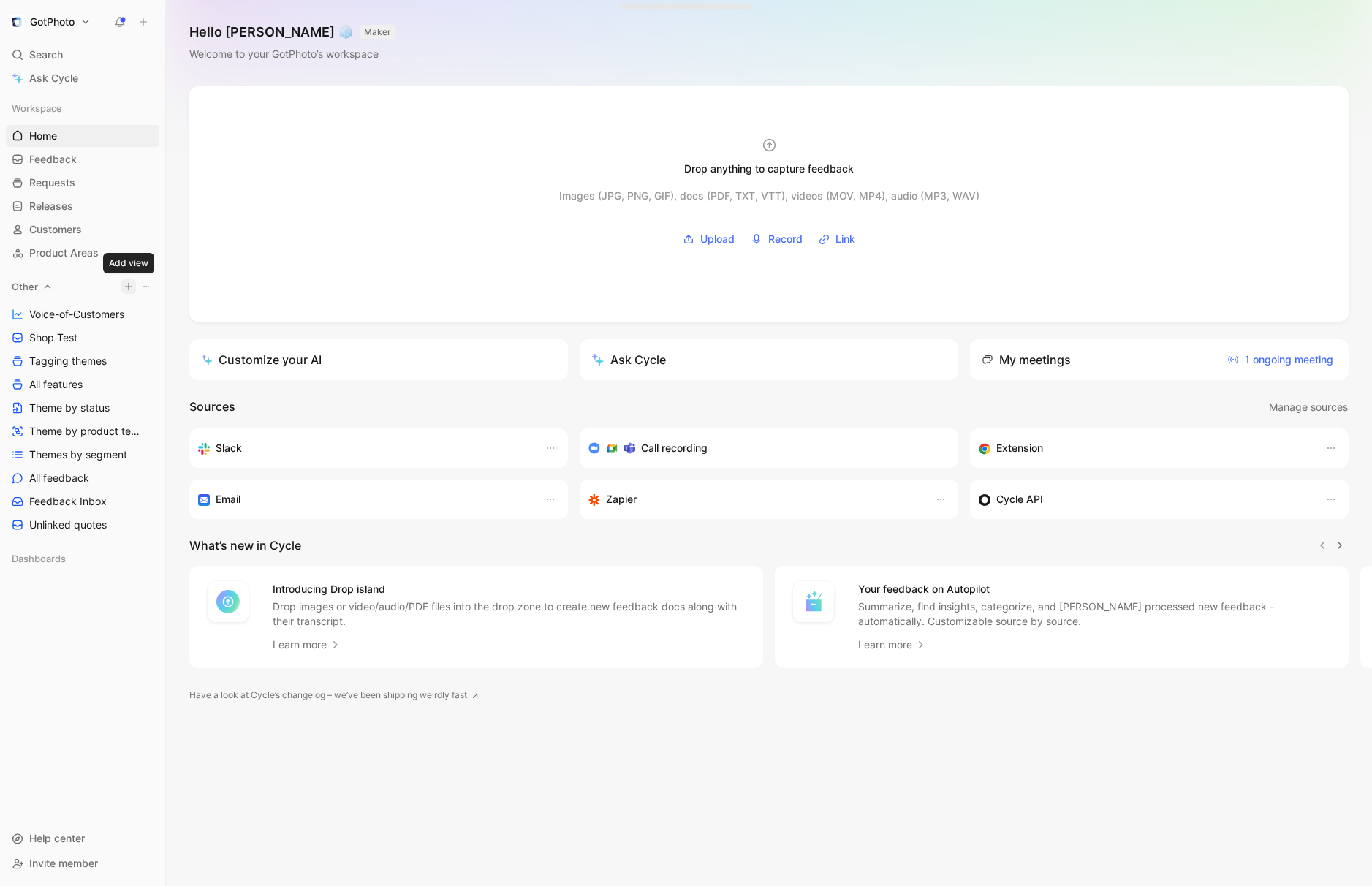 click on "GotPhoto Search ⌘ K Ask Cycle Workspace Home G then H Feedback G then F Requests G then R Releases G then L Customers Product Areas Other Voice-of-Customers Shop Test Tagging themes All features Theme by status Theme by product team Themes by segment All feedback Feedback Inbox Unlinked quotes Dashboards
To pick up a draggable item, press the space bar.
While dragging, use the arrow keys to move the item.
Press space again to drop the item in its new position, or press escape to cancel.
Help center Invite member Hello Wes ❄️ MAKER Welcome to your GotPhoto’s workspace Drop anything to capture feedback Images (JPG, PNG, GIF), docs (PDF, TXT, VTT), videos (MOV, MP4), audio (MP3, WAV) Upload Record Link Customize your AI Ask Cycle My meetings 1 ongoing meeting Sources Manage sources Slack Call recording Extension Email Zapier Cycle API What’s new in Cycle Introducing Drop island Learn more Your feedback on Autopilot Learn more Introducing Call recording Learn more" at bounding box center (686, 443) 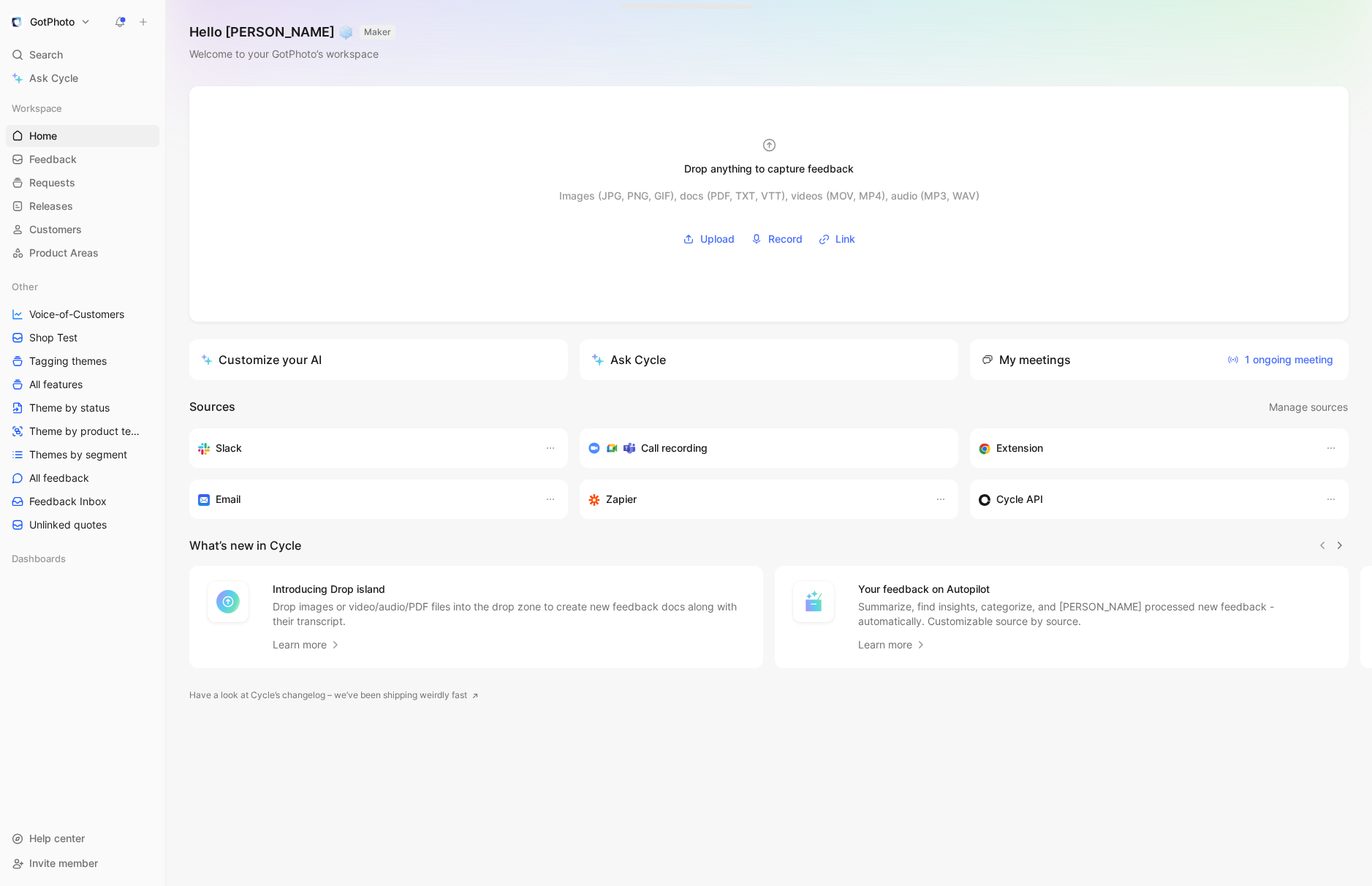 click on "GotPhoto Search ⌘ K Ask Cycle Workspace Home G then H Feedback G then F Requests G then R Releases G then L Customers Product Areas Other Voice-of-Customers Shop Test Tagging themes All features Theme by status Theme by product team Themes by segment All feedback Feedback Inbox Unlinked quotes Dashboards
To pick up a draggable item, press the space bar.
While dragging, use the arrow keys to move the item.
Press space again to drop the item in its new position, or press escape to cancel.
Help center Invite member Hello Wes ❄️ MAKER Welcome to your GotPhoto’s workspace Drop anything to capture feedback Images (JPG, PNG, GIF), docs (PDF, TXT, VTT), videos (MOV, MP4), audio (MP3, WAV) Upload Record Link Customize your AI Ask Cycle My meetings 1 ongoing meeting Sources Manage sources Slack Call recording Extension Email Zapier Cycle API What’s new in Cycle Introducing Drop island Learn more Your feedback on Autopilot Learn more Introducing Call recording Learn more" at bounding box center [686, 443] 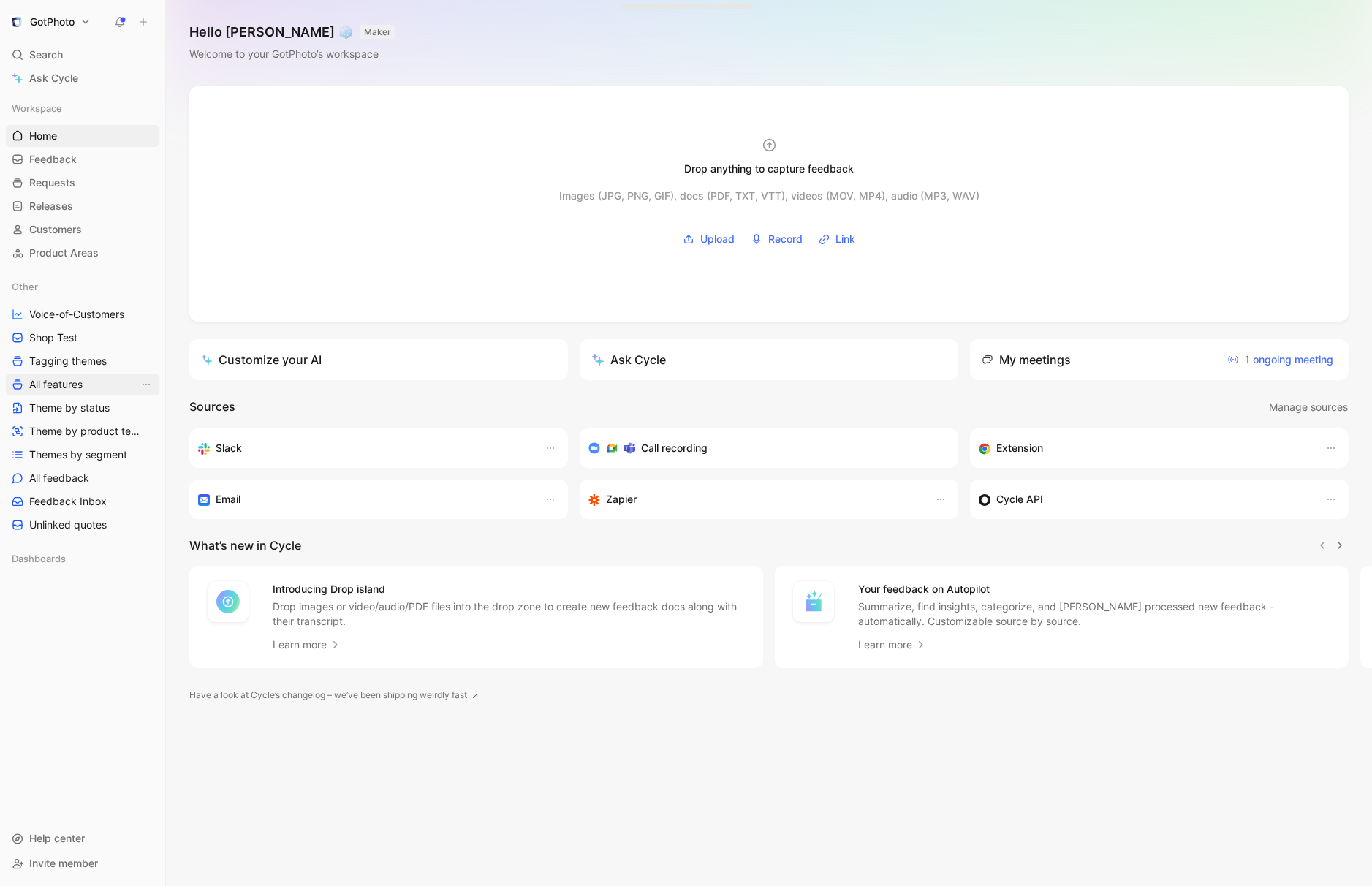 click on "All features" at bounding box center [56, 385] 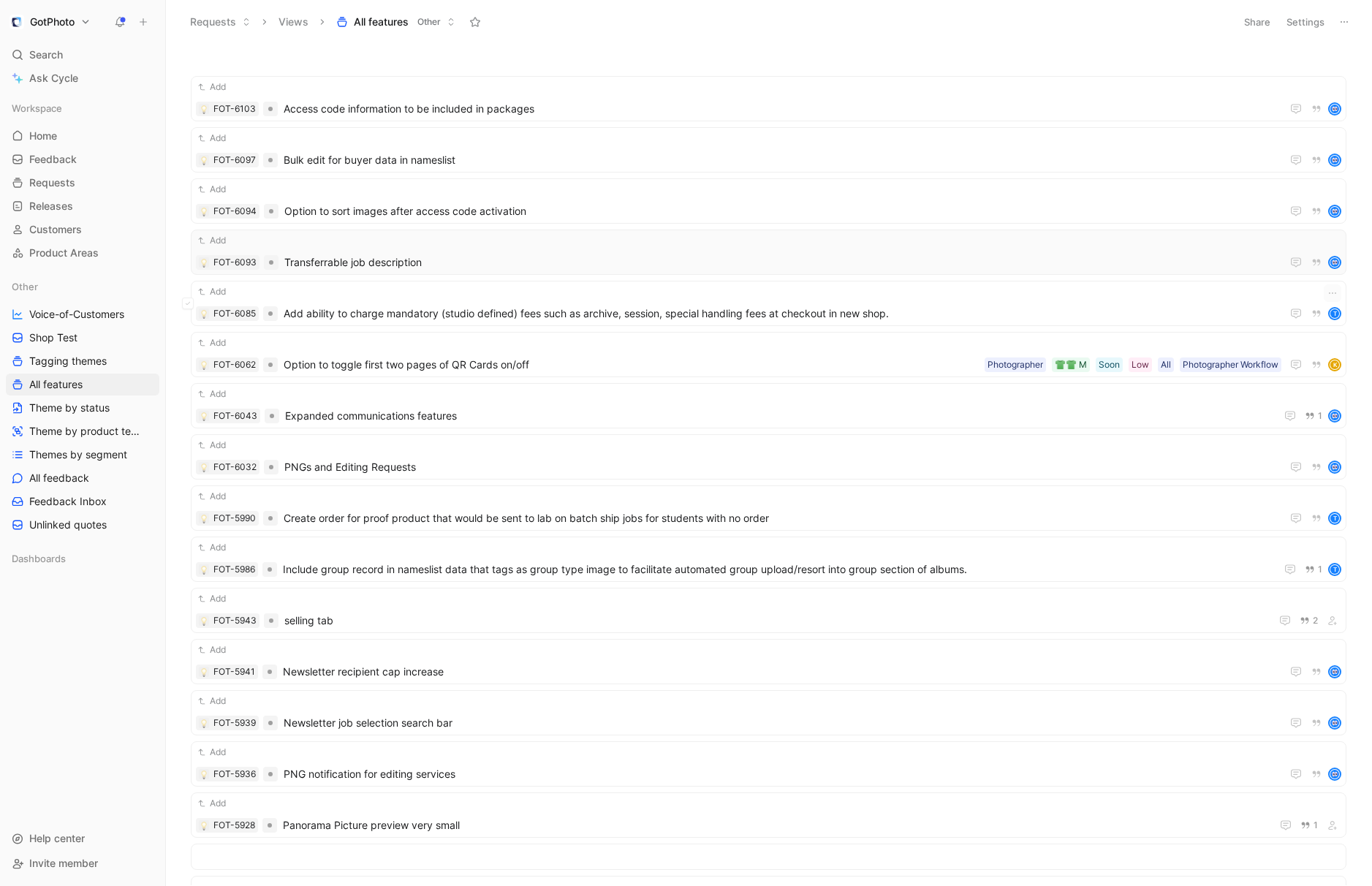 scroll, scrollTop: 18, scrollLeft: 0, axis: vertical 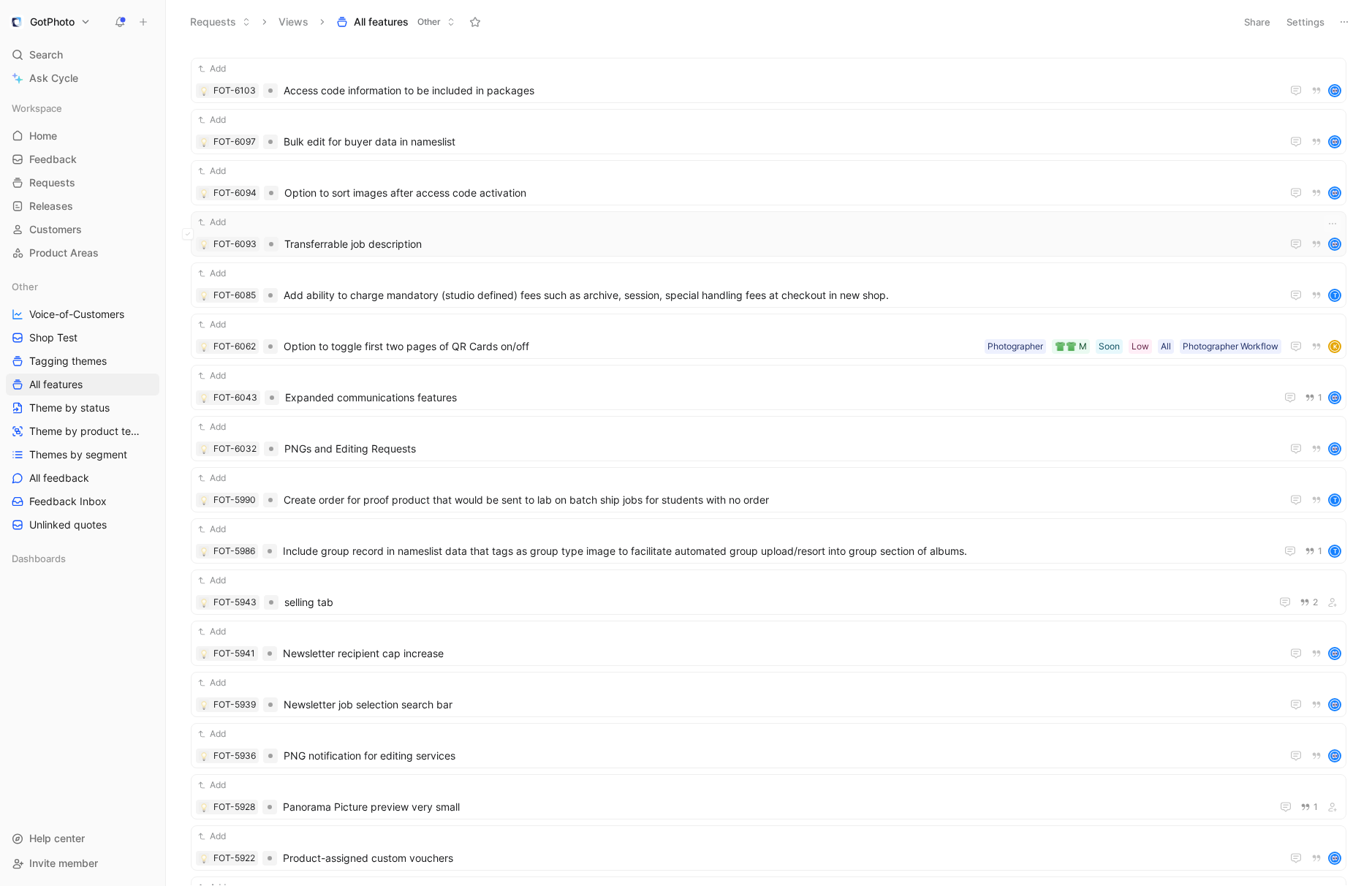 click on "Transferrable job description" at bounding box center (780, 244) 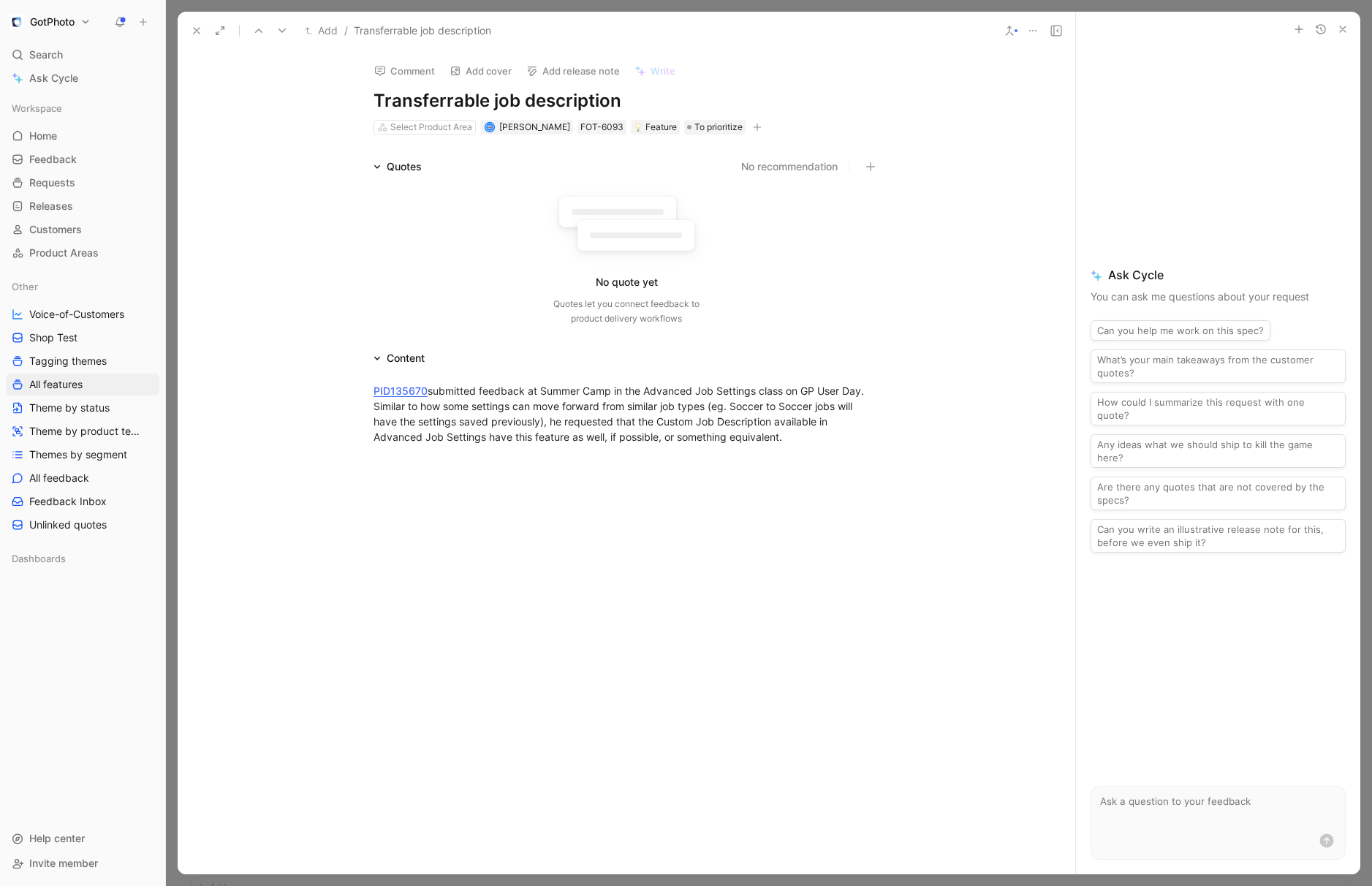 click on "GotPhoto Search ⌘ K Ask Cycle Workspace Home G then H Feedback G then F Requests G then R Releases G then L Customers Product Areas Other Voice-of-Customers Shop Test Tagging themes All features Theme by status Theme by product team Themes by segment All feedback Feedback Inbox Unlinked quotes Dashboards
To pick up a draggable item, press the space bar.
While dragging, use the arrow keys to move the item.
Press space again to drop the item in its new position, or press escape to cancel.
Help center Invite member Requests Views All features Other Share Settings Add FOT-6103 Access code information to be included in packages Add FOT-6097 Bulk edit for buyer data in nameslist Add FOT-6094 Option to sort images after access code activation Add FOT-6093 Transferrable job description Add FOT-6085 Add ability to charge mandatory (studio defined) fees such as archive, session, special handling fees at checkout in new shop. t Add FOT-6062 Photographer Workflow All Low Soon 👕👕 M" at bounding box center [686, 443] 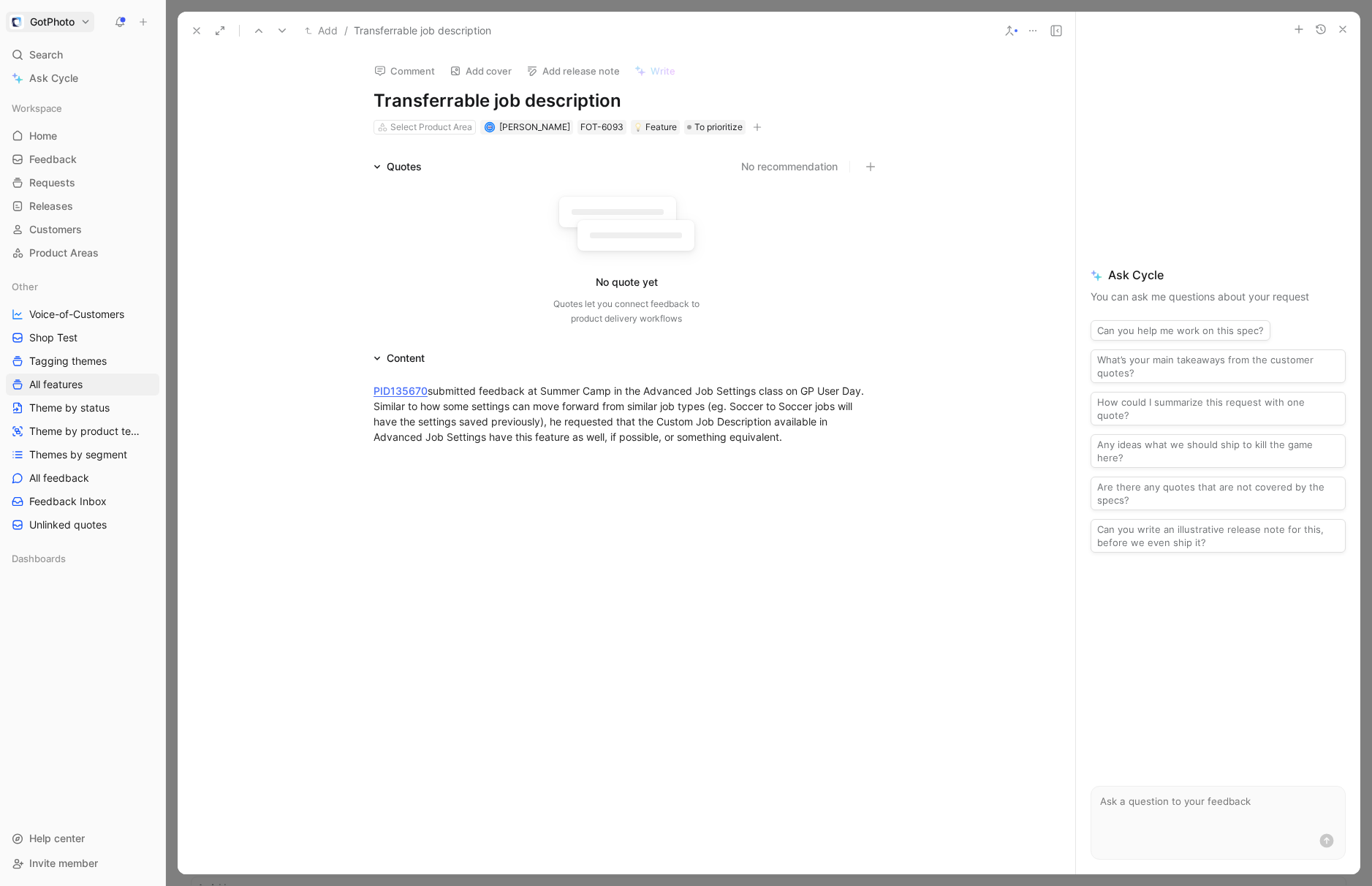 click on "GotPhoto Search ⌘ K Ask Cycle Workspace Home G then H Feedback G then F Requests G then R Releases G then L Customers Product Areas Other Voice-of-Customers Shop Test Tagging themes All features Theme by status Theme by product team Themes by segment All feedback Feedback Inbox Unlinked quotes Dashboards
To pick up a draggable item, press the space bar.
While dragging, use the arrow keys to move the item.
Press space again to drop the item in its new position, or press escape to cancel.
Help center Invite member Requests Views All features Other Share Settings Add FOT-6103 Access code information to be included in packages Add FOT-6097 Bulk edit for buyer data in nameslist Add FOT-6094 Option to sort images after access code activation Add FOT-6093 Transferrable job description Add FOT-6085 Add ability to charge mandatory (studio defined) fees such as archive, session, special handling fees at checkout in new shop. t Add FOT-6062 Photographer Workflow All Low Soon 👕👕 M" at bounding box center [686, 443] 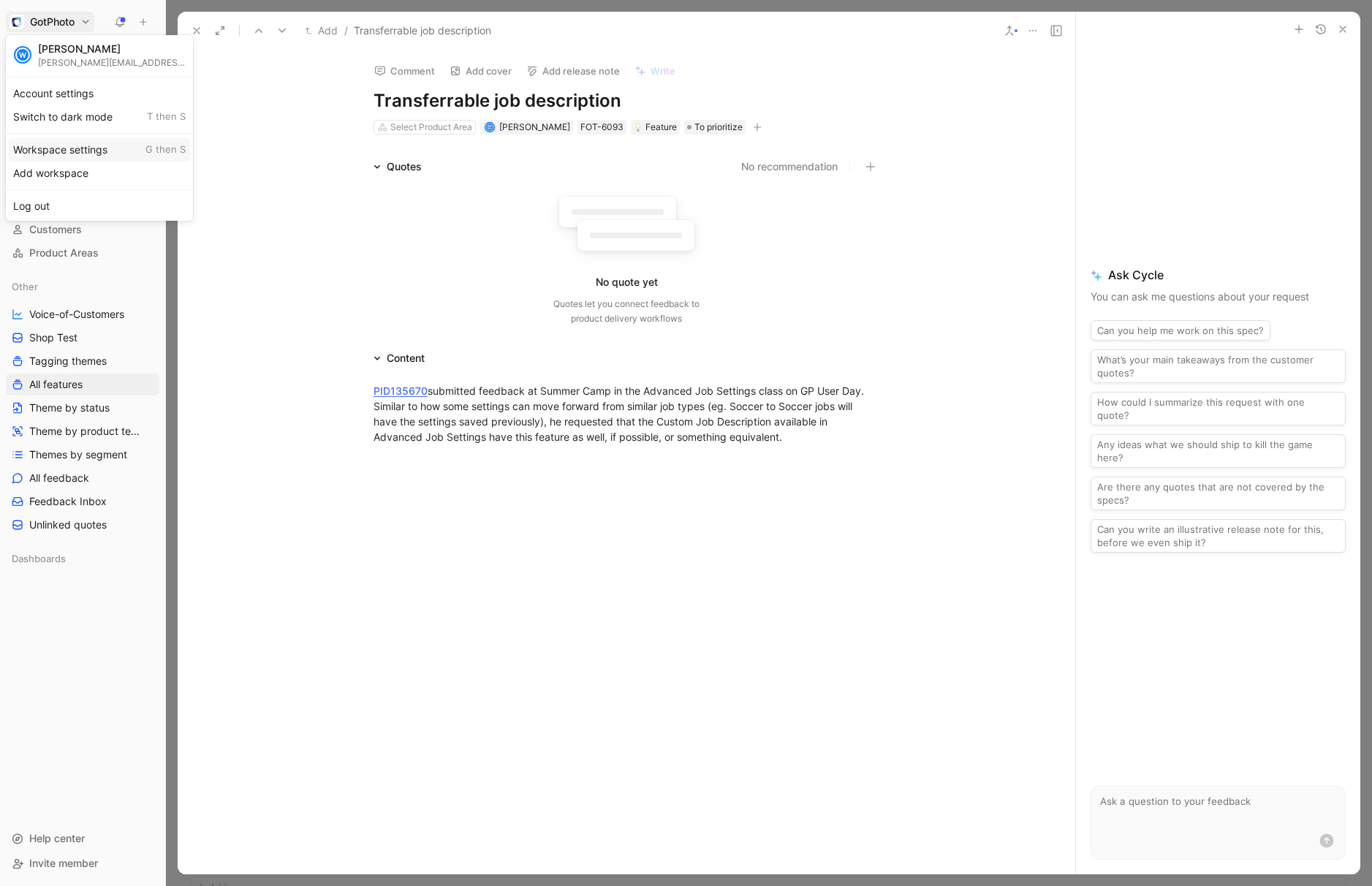 click on "Workspace settings G then S" at bounding box center (99, 150) 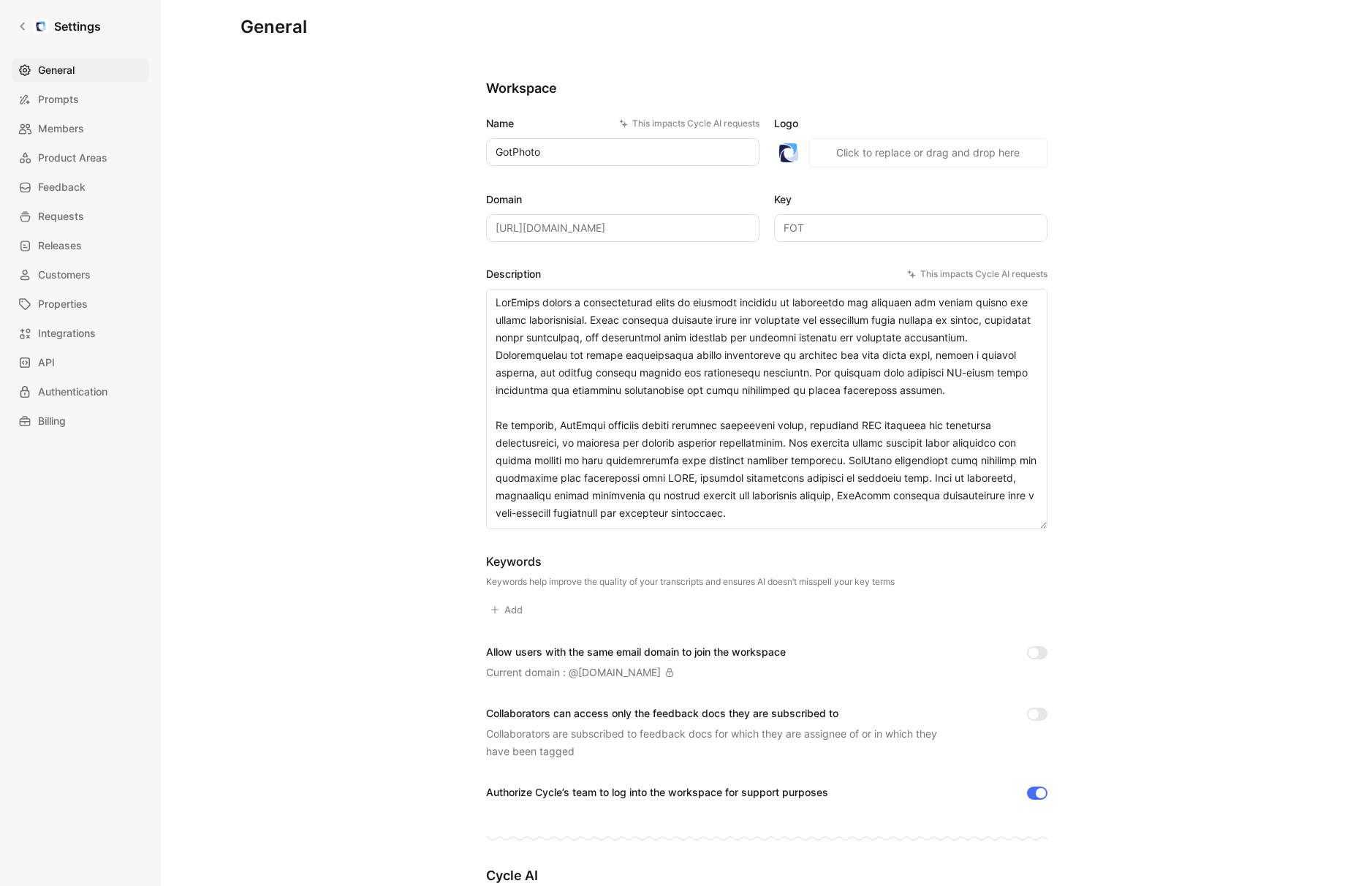 scroll, scrollTop: 12, scrollLeft: 0, axis: vertical 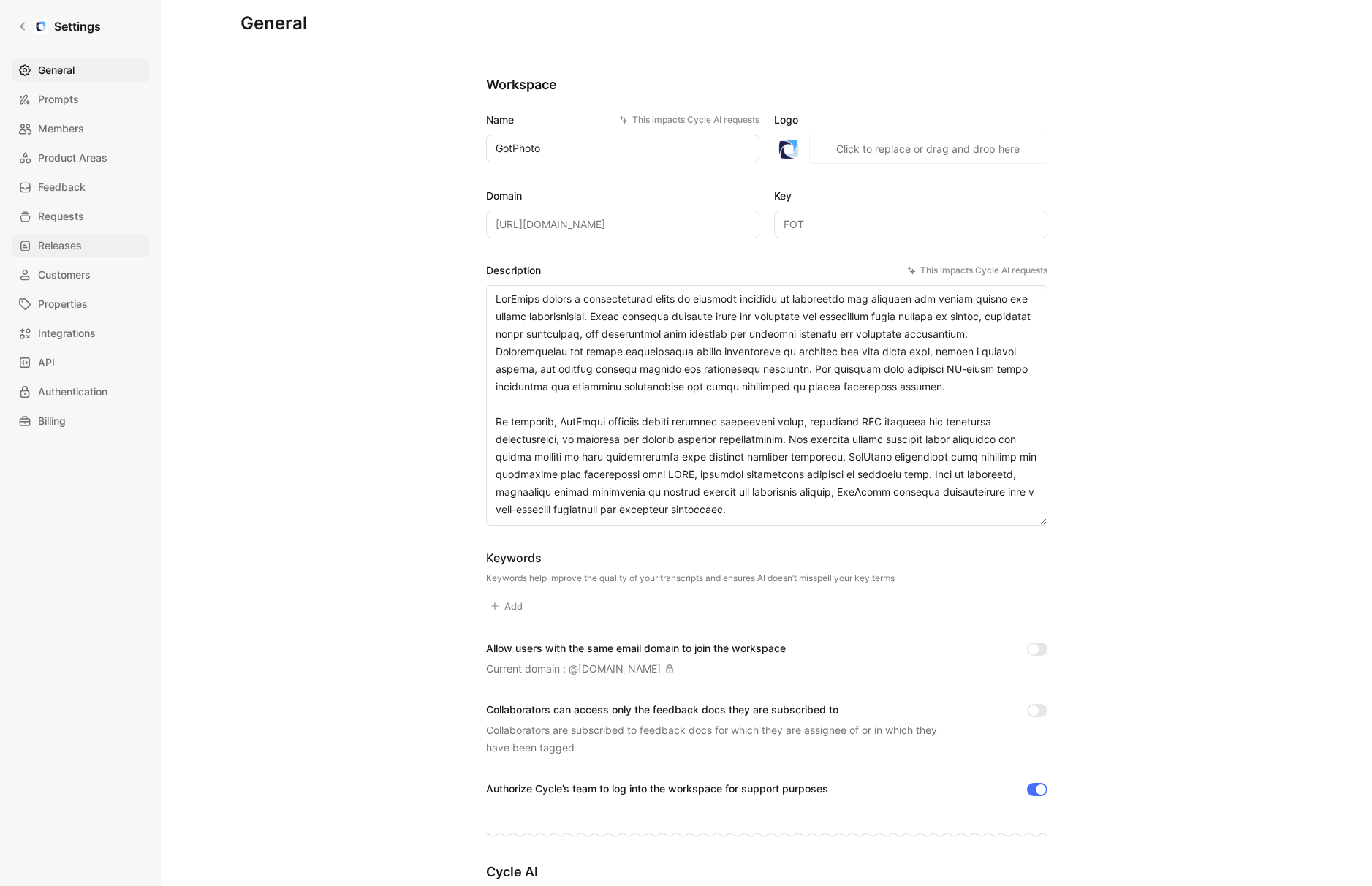 click on "Releases" at bounding box center (60, 246) 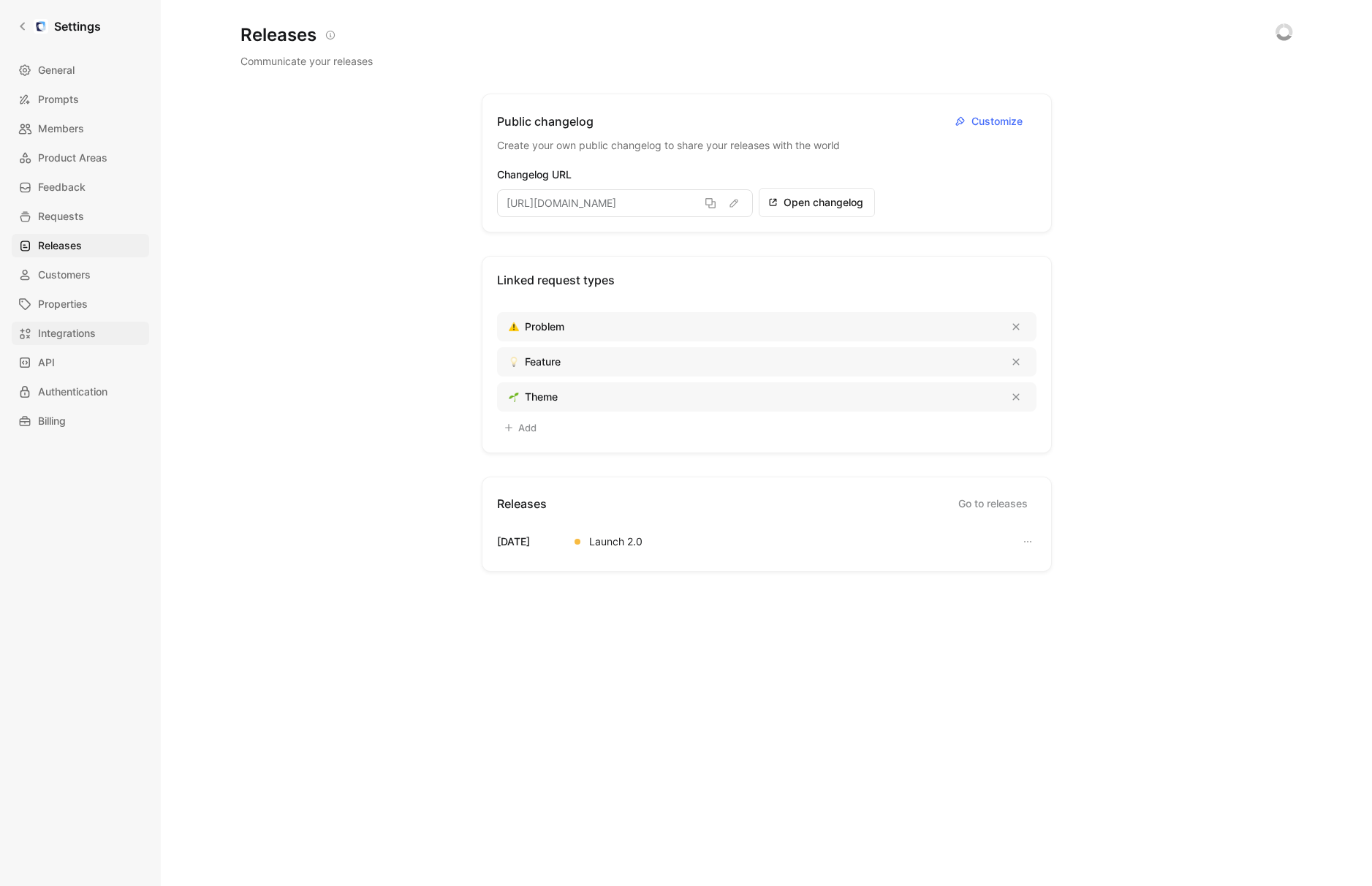click on "Integrations" at bounding box center (67, 333) 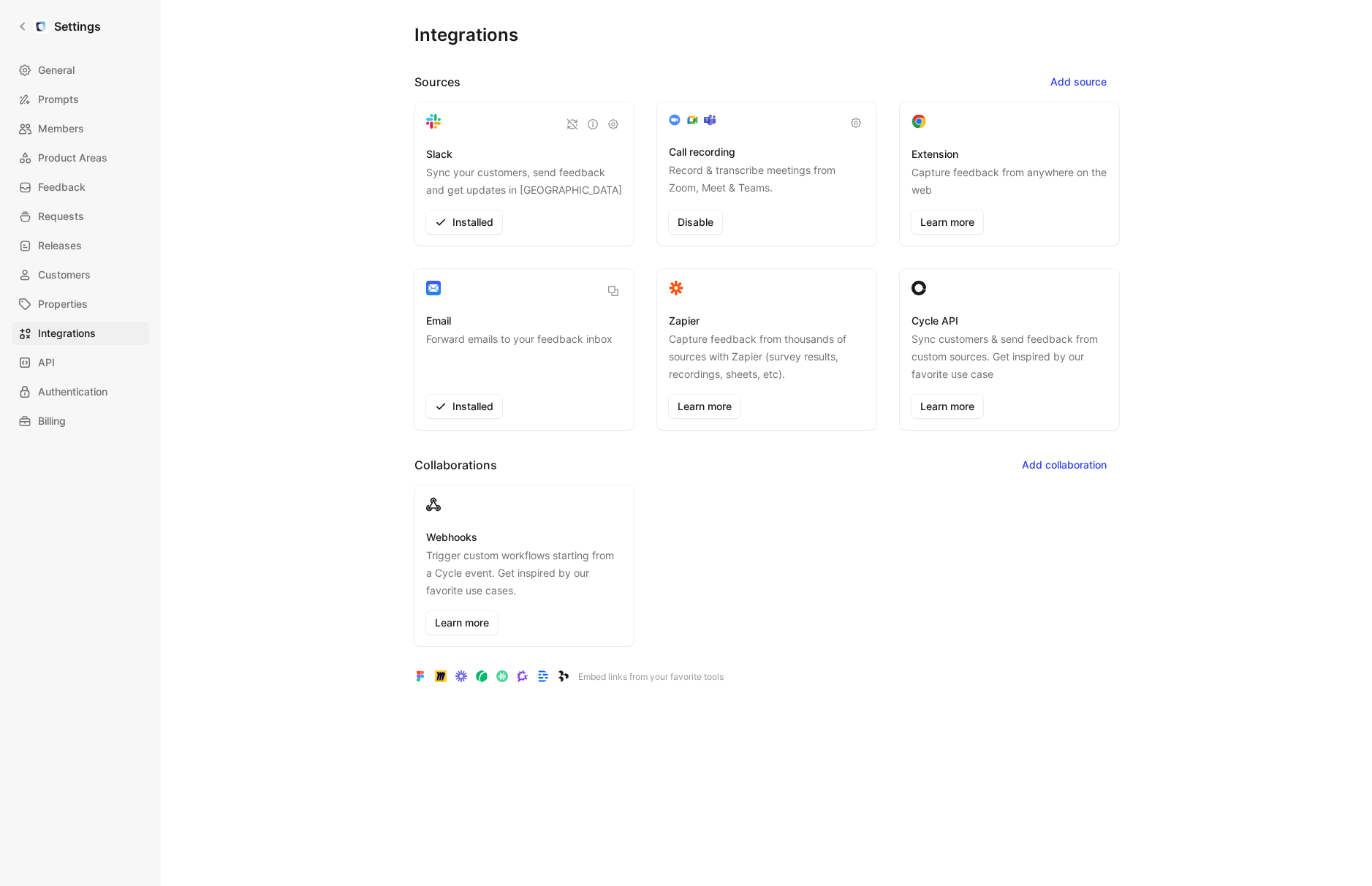 scroll, scrollTop: 2, scrollLeft: 0, axis: vertical 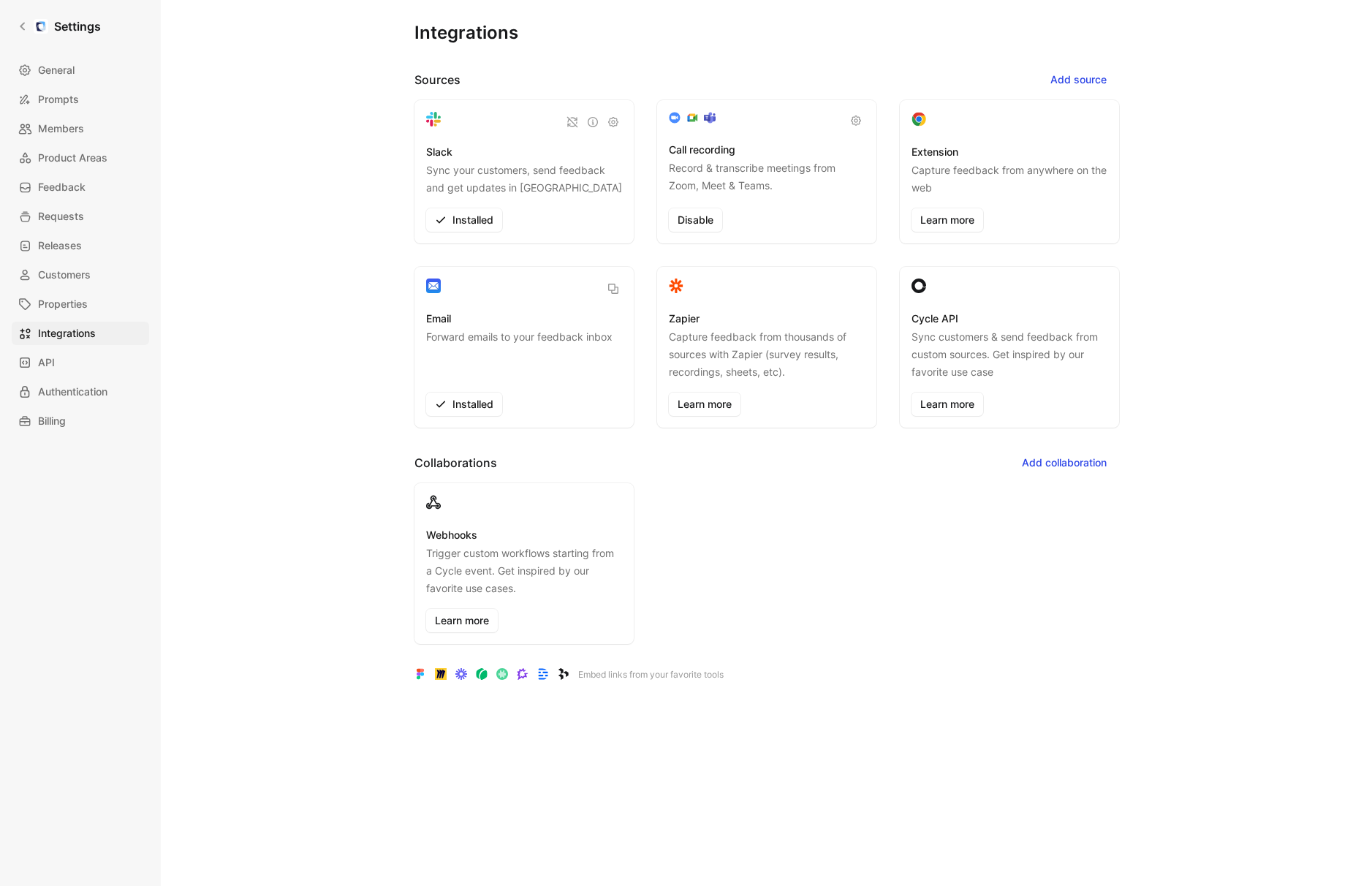 click on "Integrations Sources Add   source Slack Sync your customers, send feedback and get updates in Slack Installed Call recording Record & transcribe meetings from Zoom, Meet & Teams. Disable Extension Capture feedback from anywhere on the web Learn more Email Forward emails to your feedback inbox Installed Zapier Capture feedback from thousands of sources with Zapier (survey results, recordings, sheets, etc). Learn more Cycle API Sync customers & send feedback from custom sources. Get inspired by our favorite use case Learn more Collaborations Add   collaboration Webhooks Trigger custom workflows starting from a Cycle event. Get inspired by our favorite use cases. Learn more Embed links from your favorite tools" at bounding box center [767, 429] 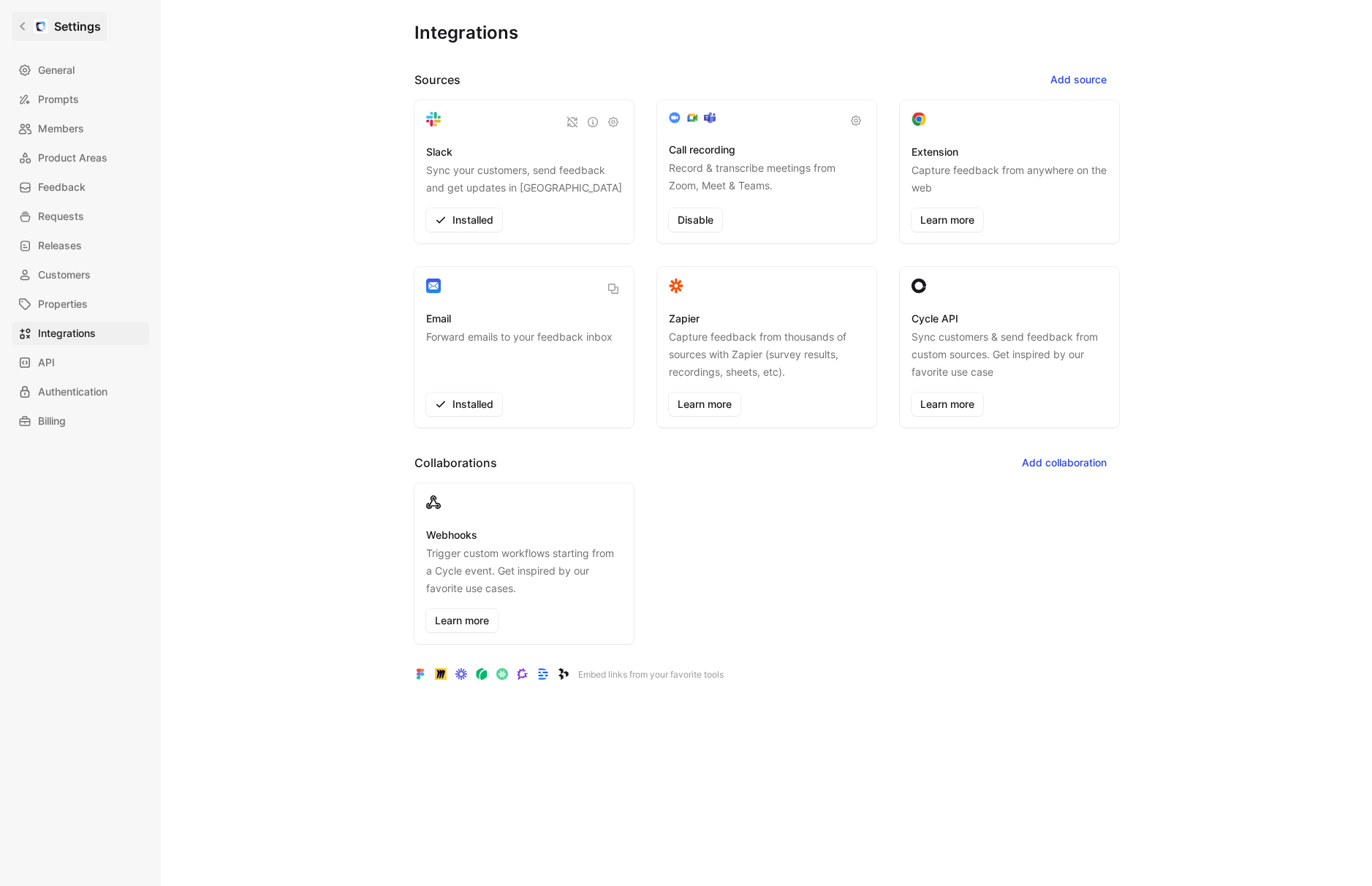 click 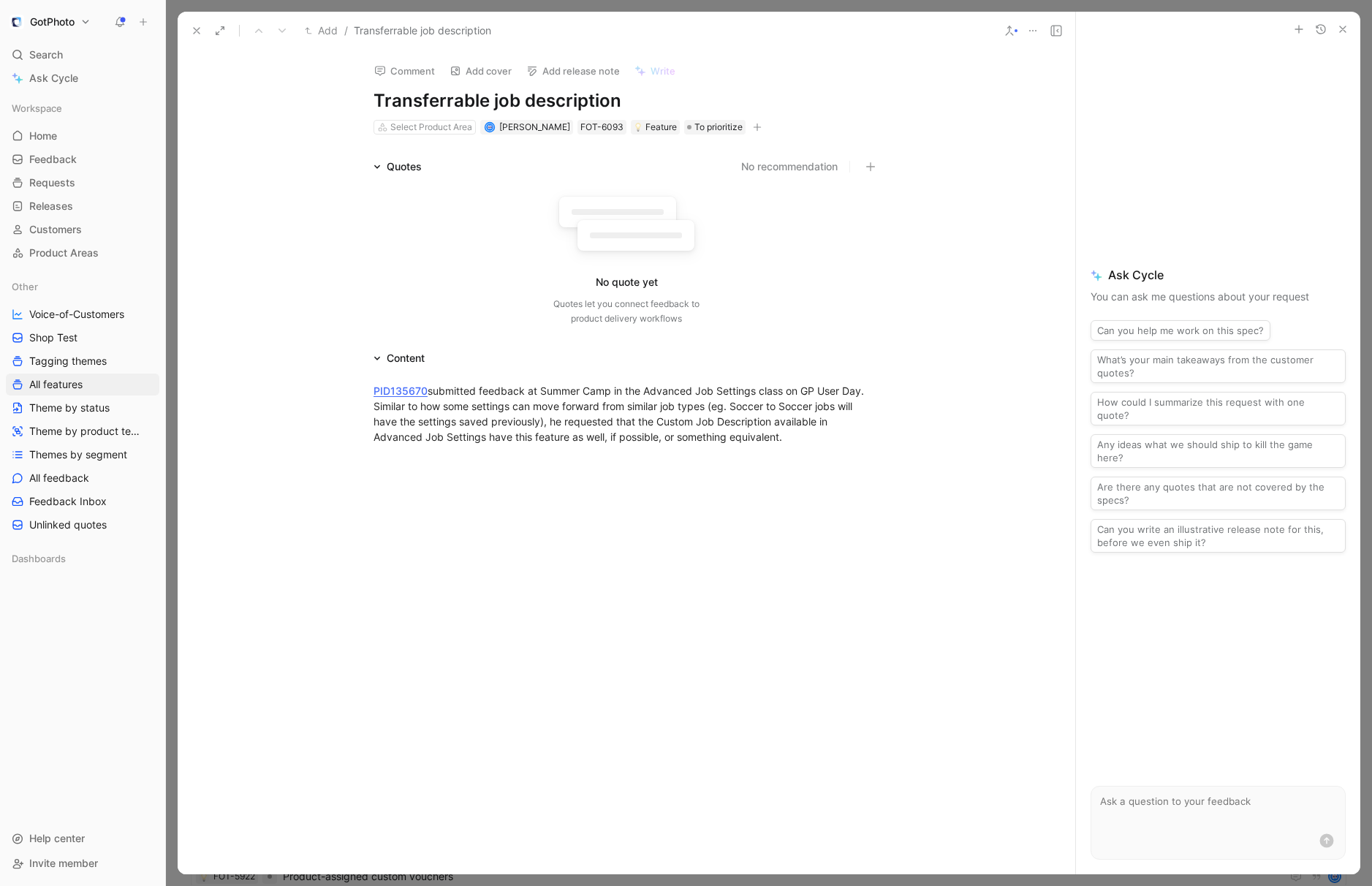 click 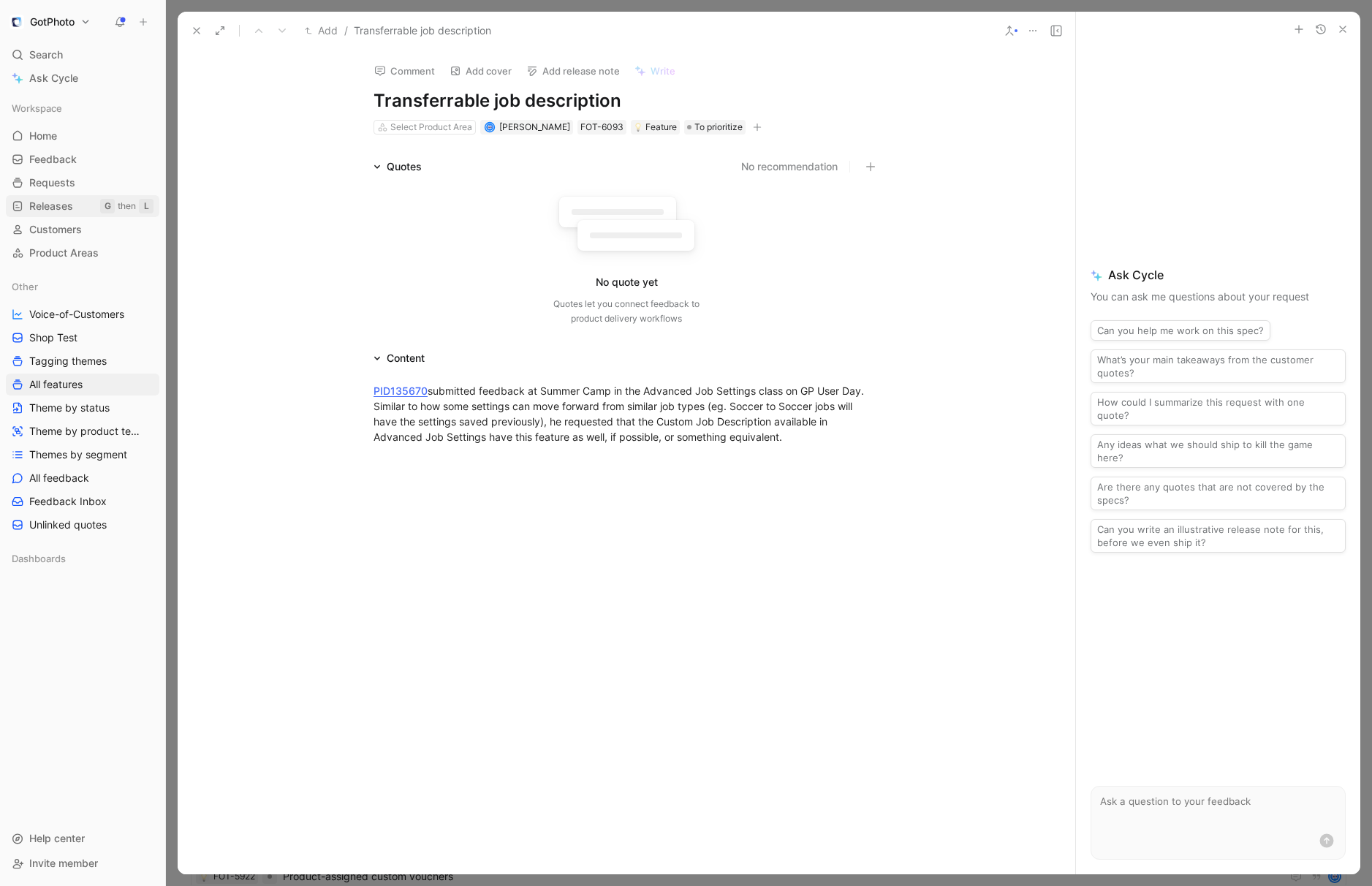 click on "Releases" at bounding box center (51, 206) 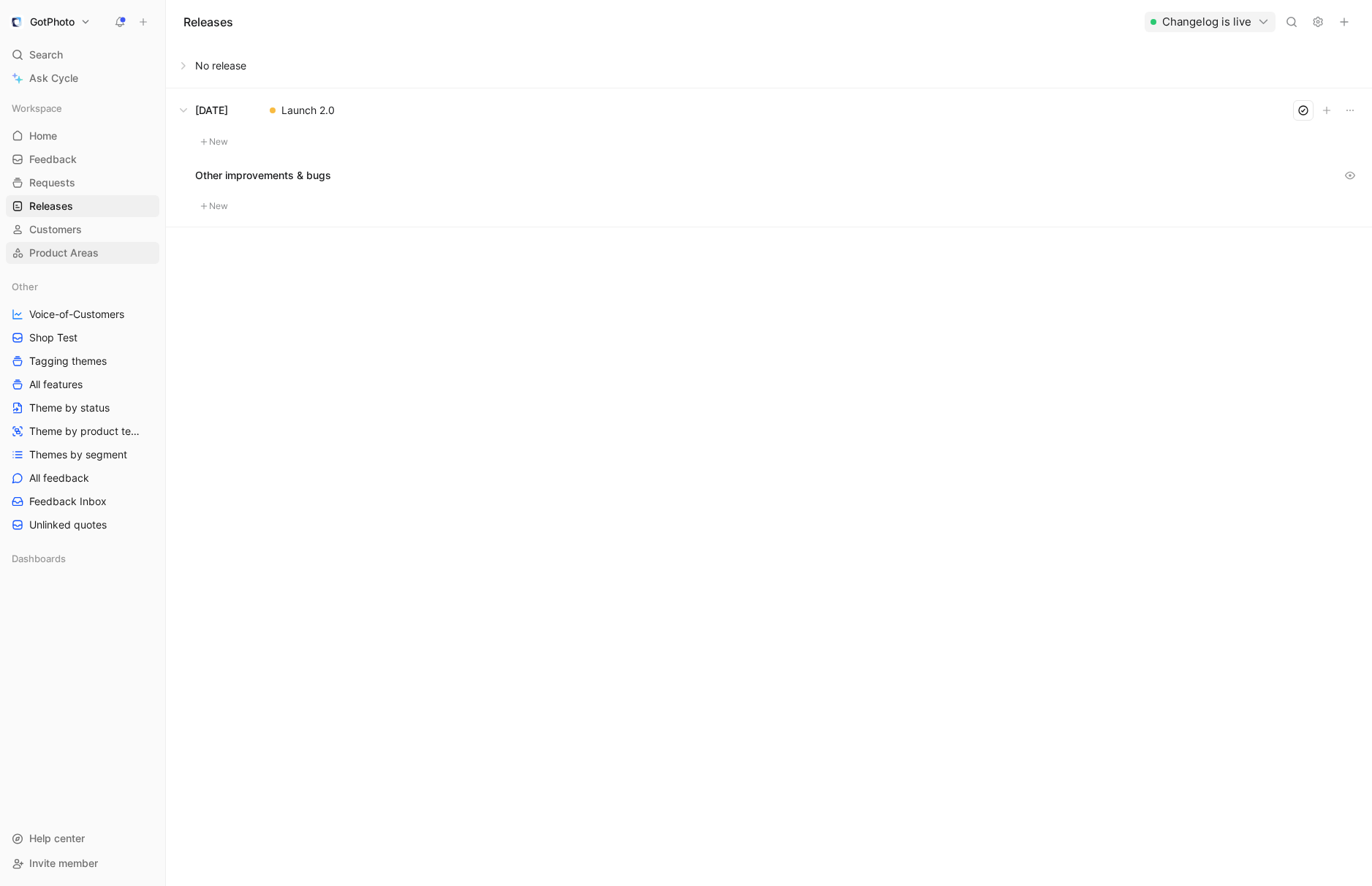 click on "Product Areas" at bounding box center (64, 253) 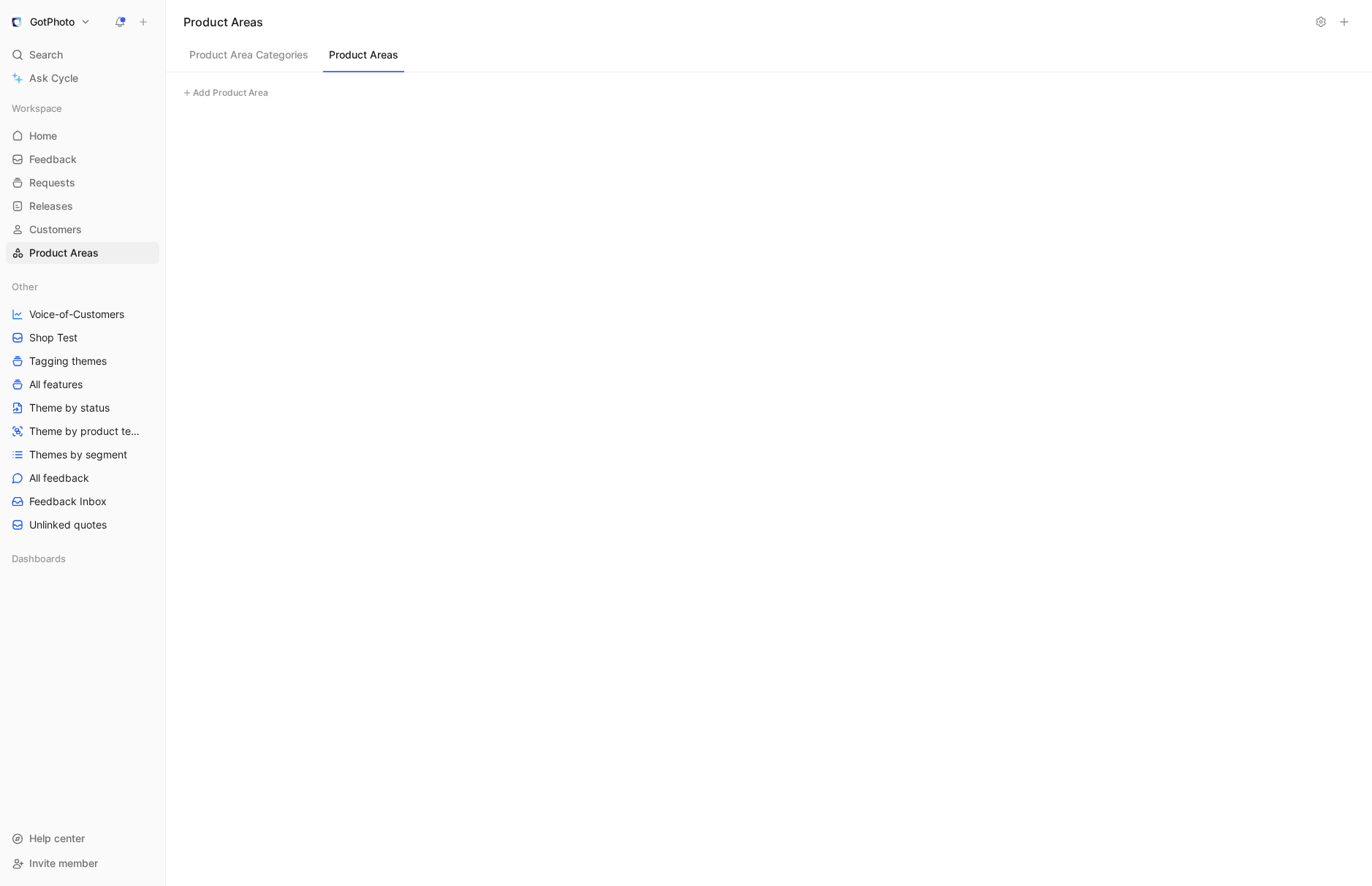 click on "Product Areas" at bounding box center [363, 58] 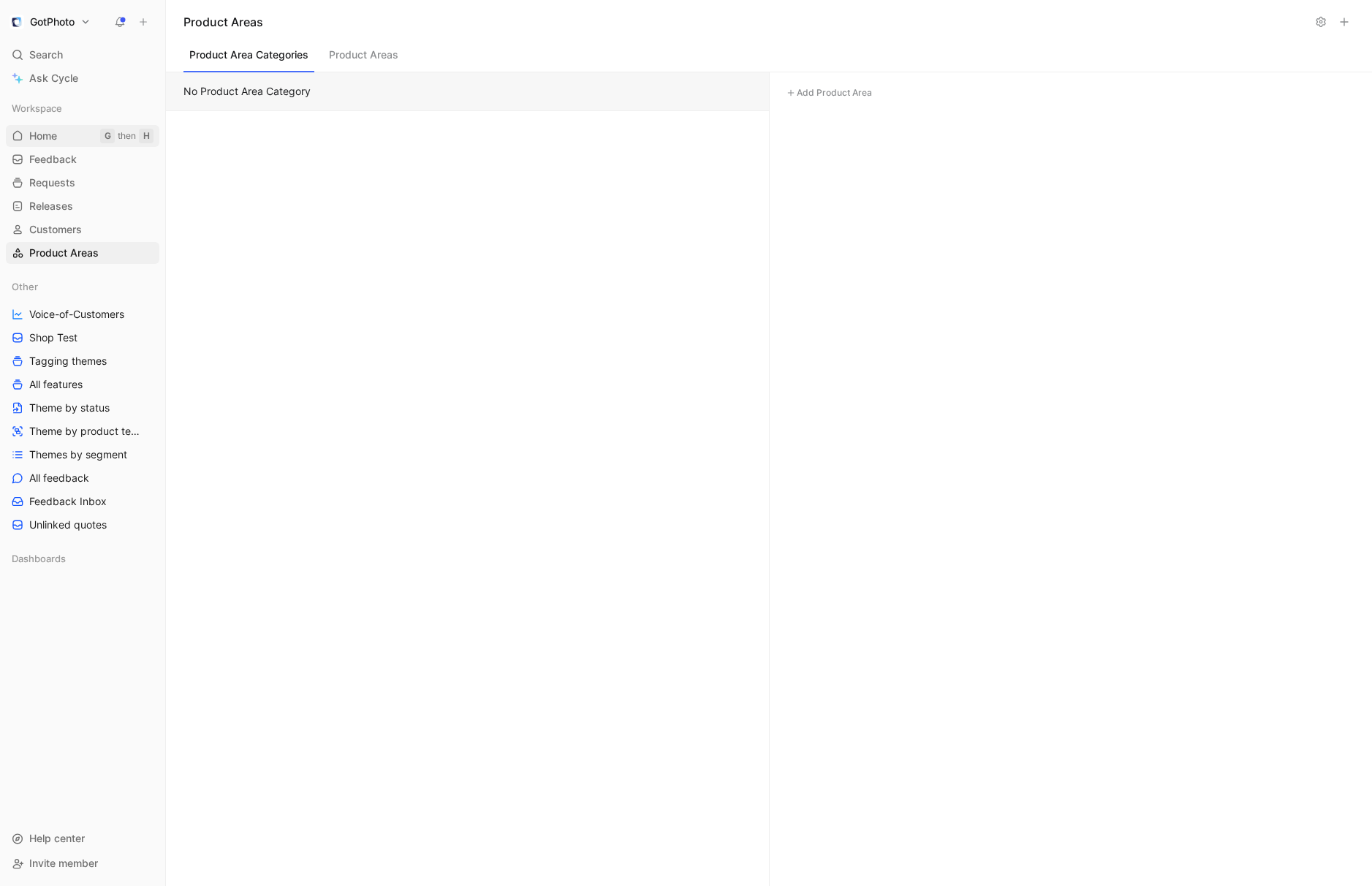 click on "Home G then H" at bounding box center [83, 136] 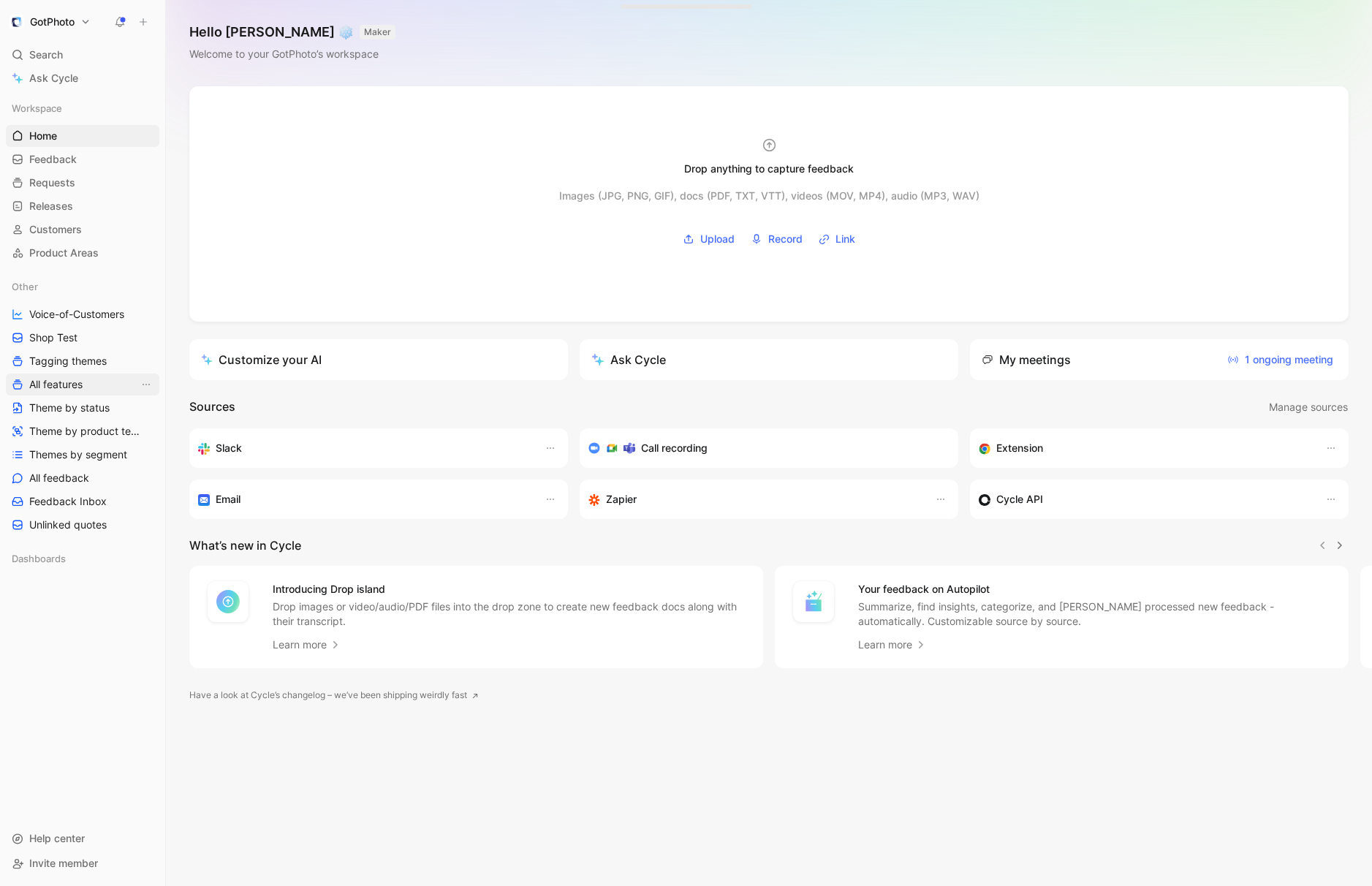 click on "All features" at bounding box center [56, 385] 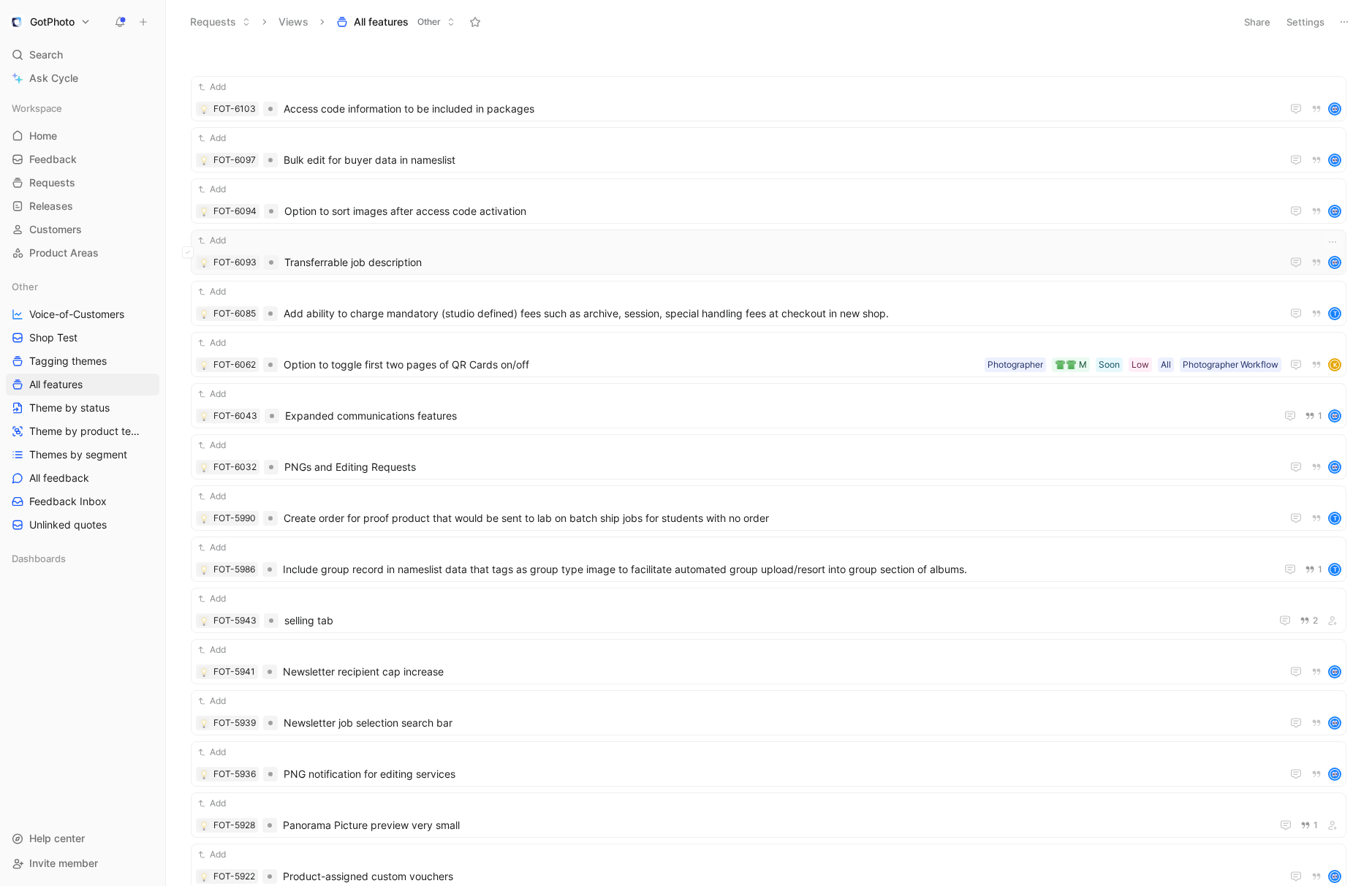 click on "Transferrable job description" at bounding box center (780, 262) 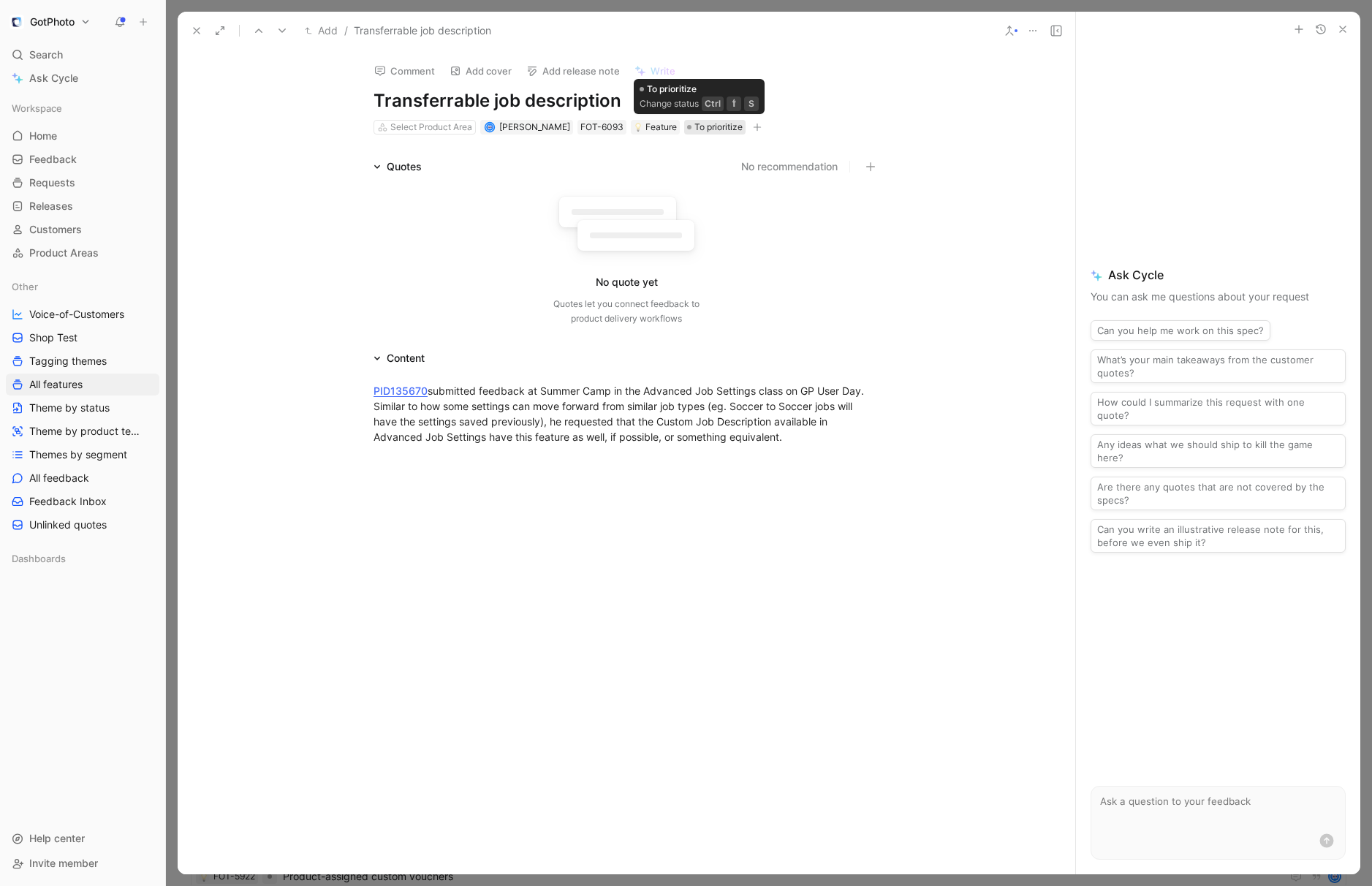 click on "To prioritize" at bounding box center (719, 127) 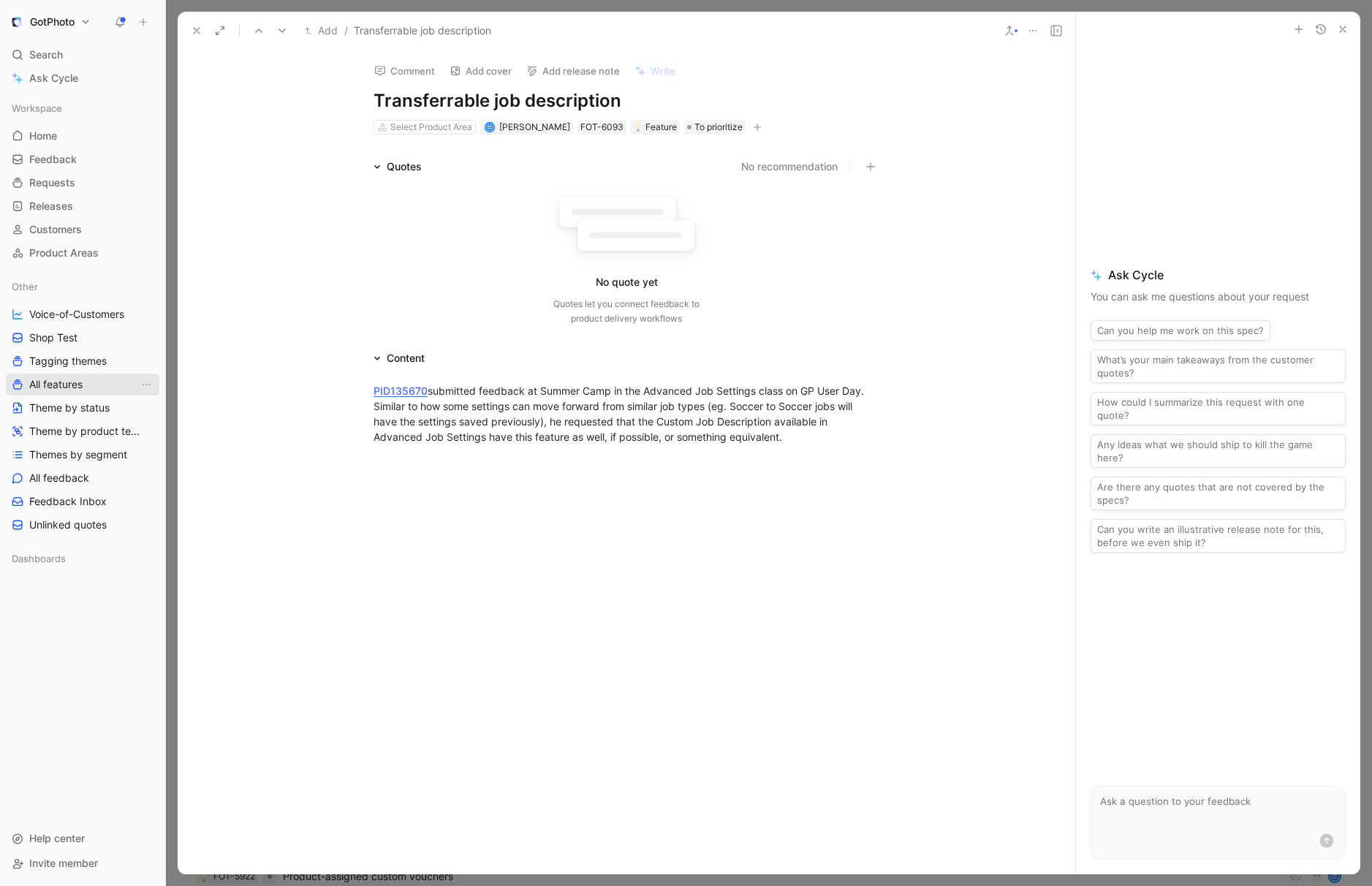 click on "All features" at bounding box center [56, 385] 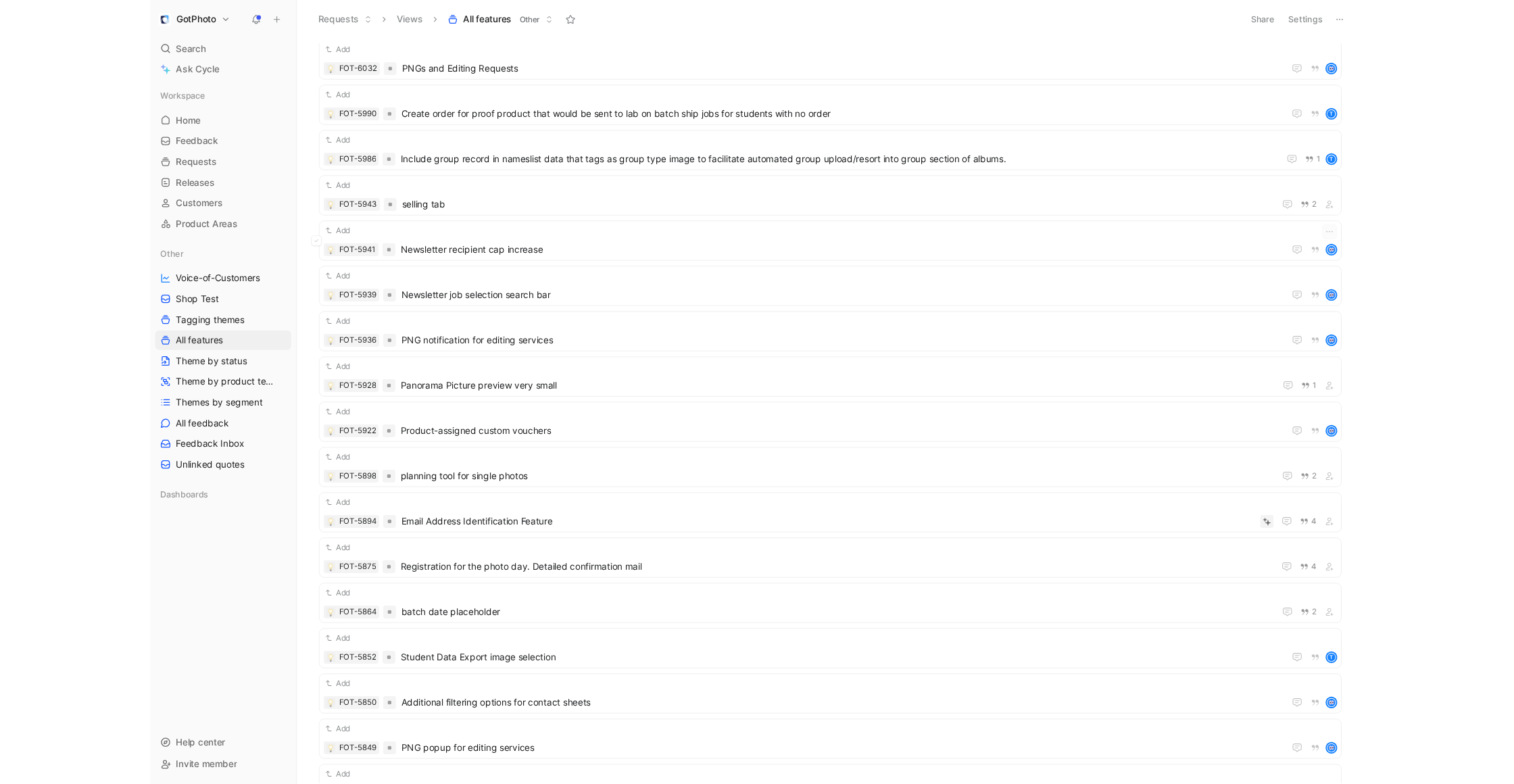 scroll, scrollTop: 0, scrollLeft: 0, axis: both 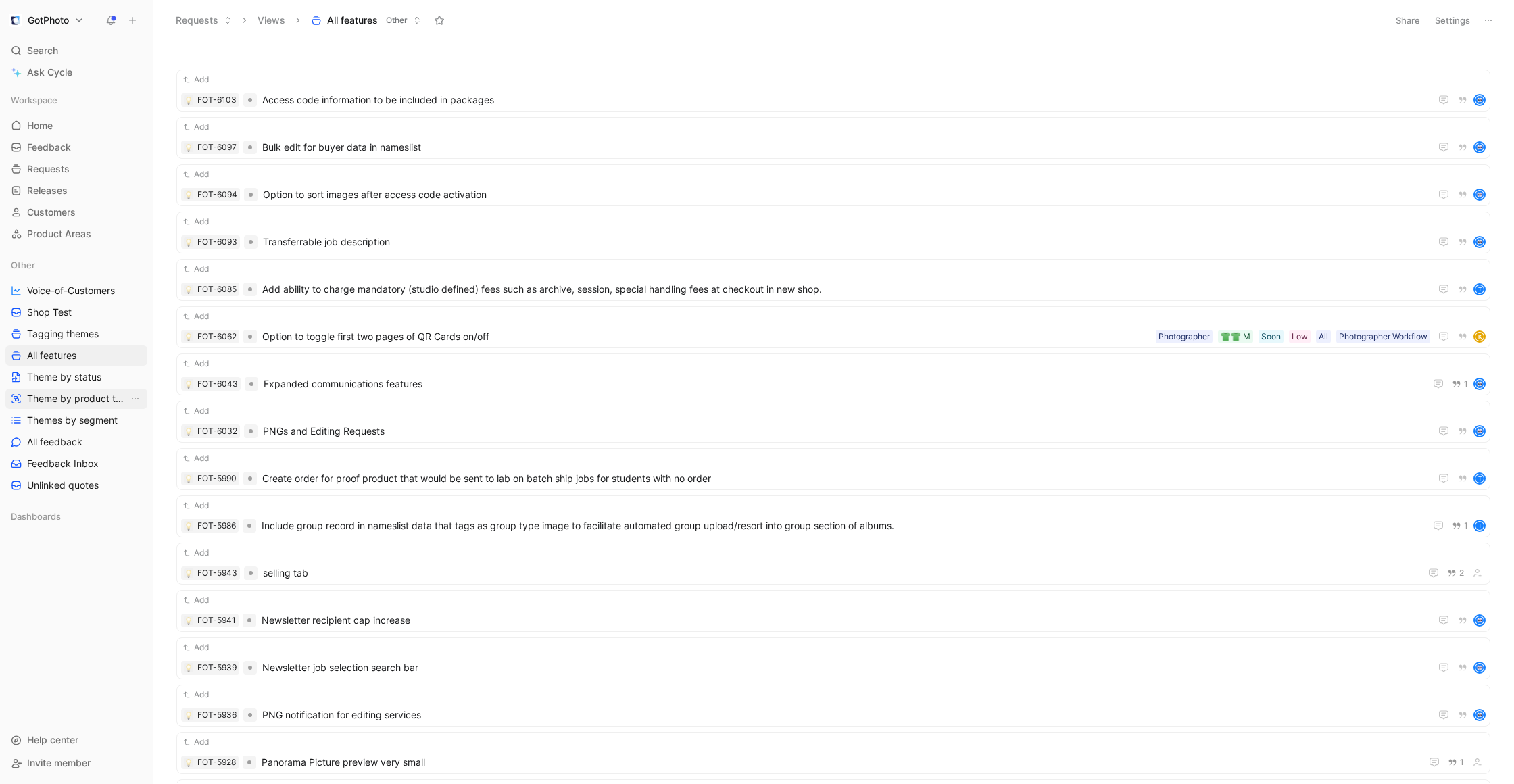 click on "Theme by product team" at bounding box center (78, 399) 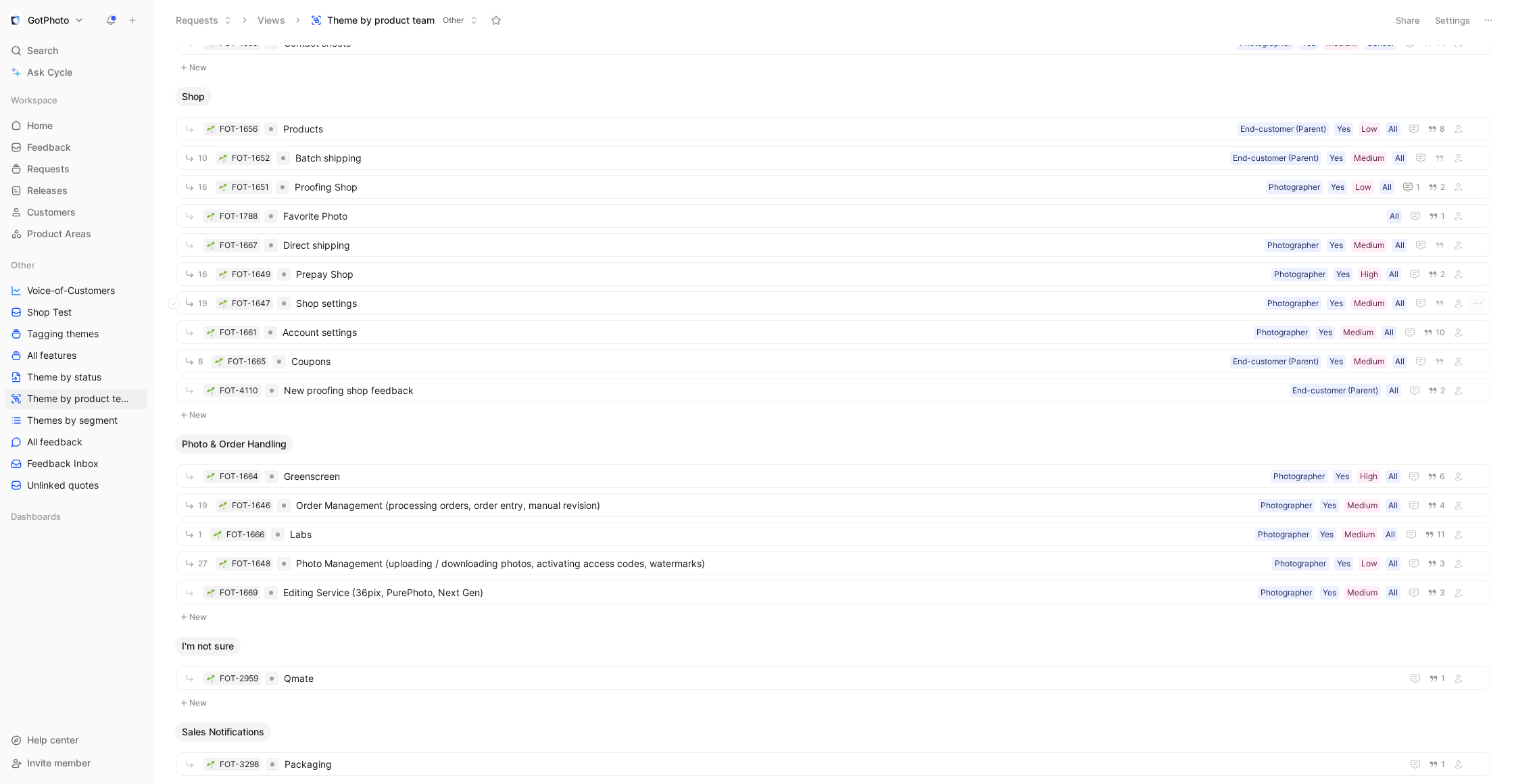 scroll, scrollTop: 825, scrollLeft: 0, axis: vertical 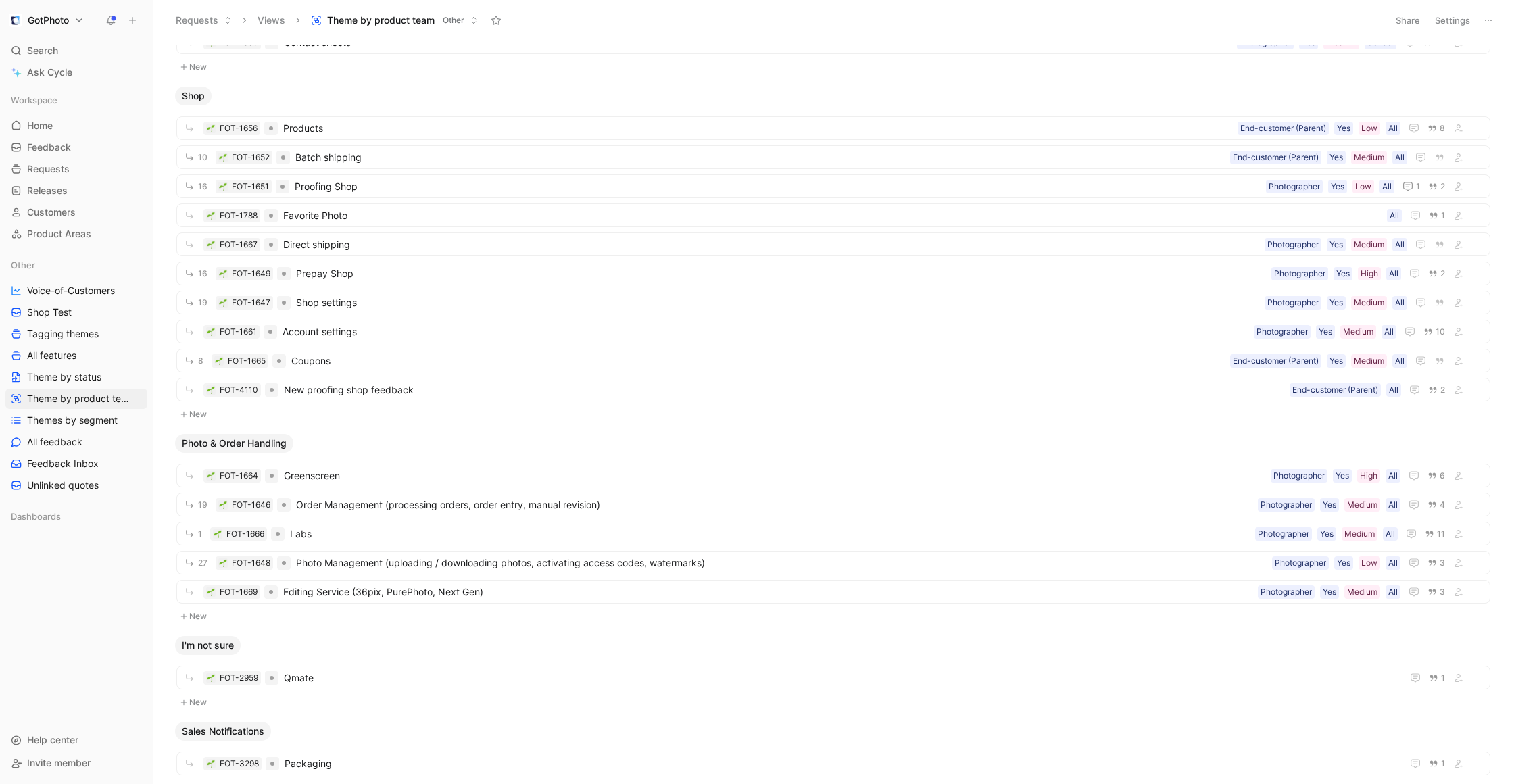 click on "Search" at bounding box center [43, 51] 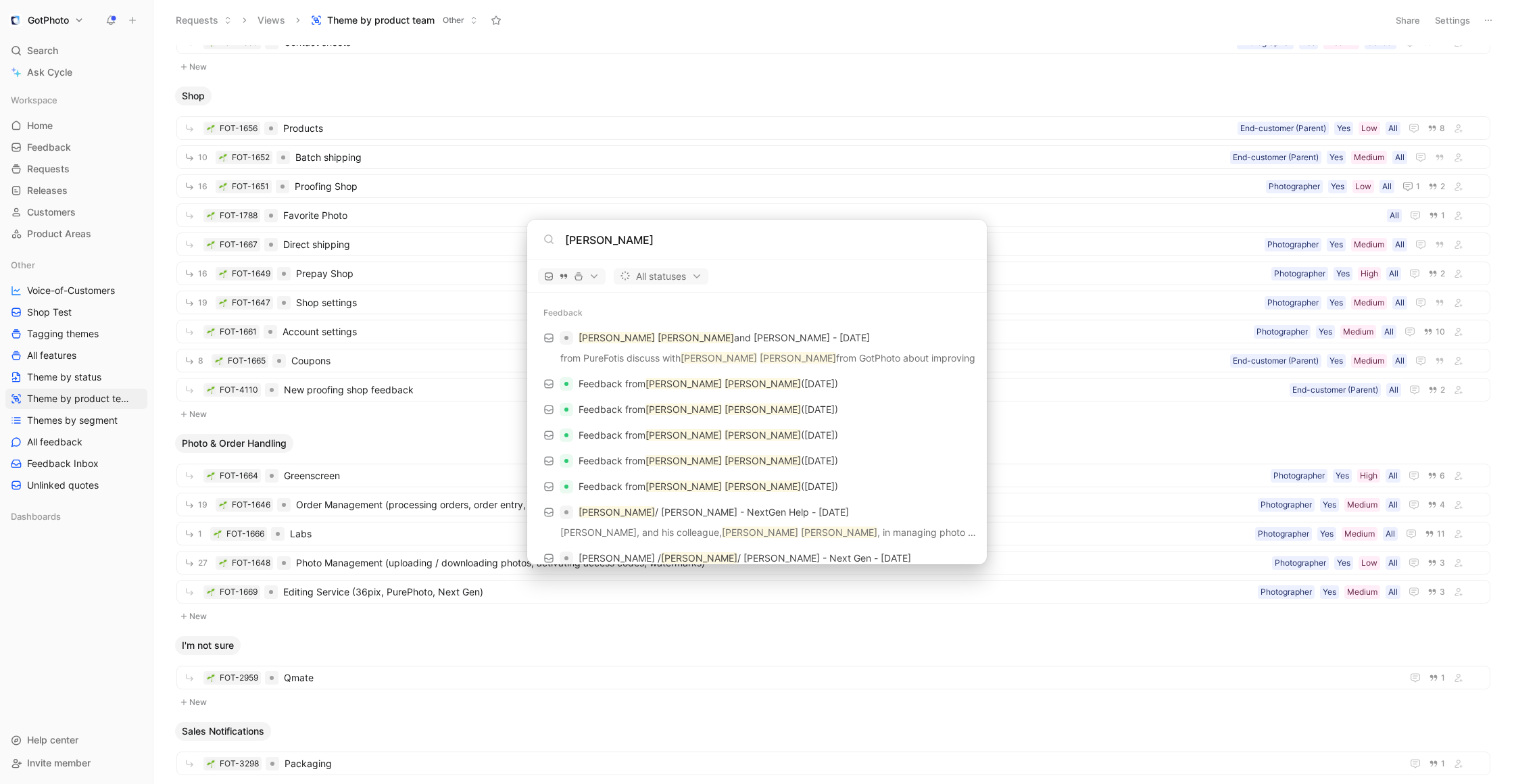 type on "wes kroninger" 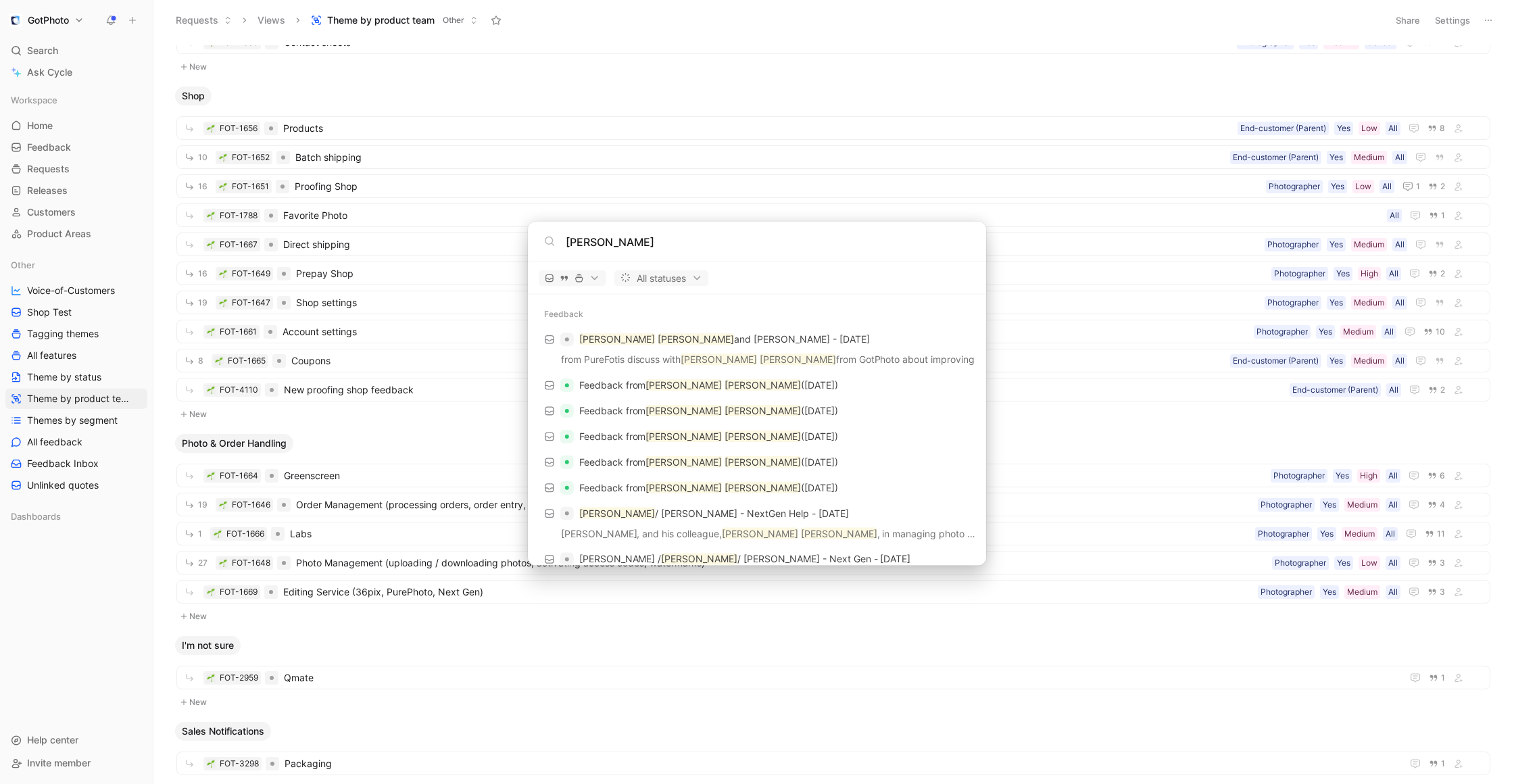 drag, startPoint x: 181, startPoint y: 268, endPoint x: 173, endPoint y: 273, distance: 9.433981 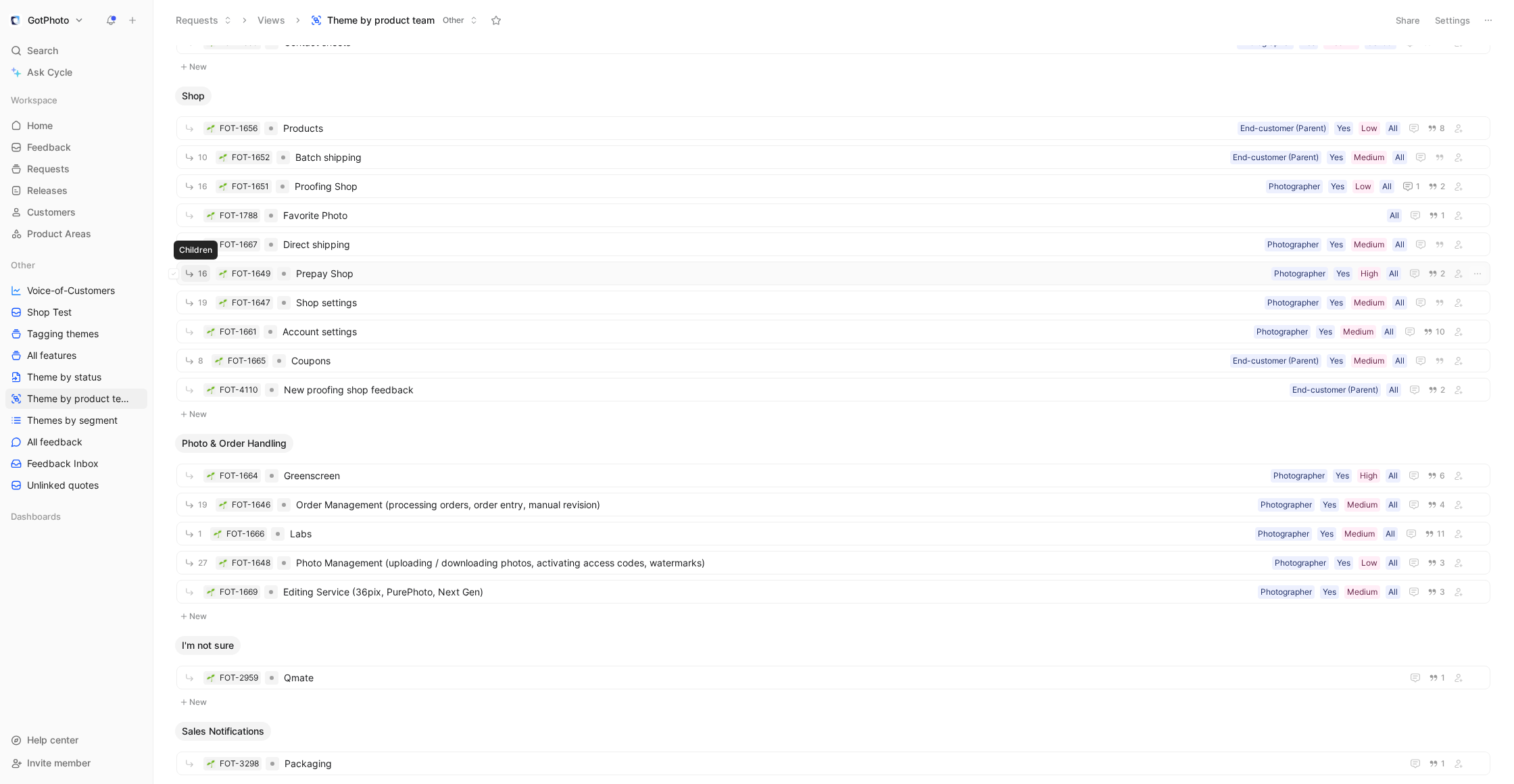 click 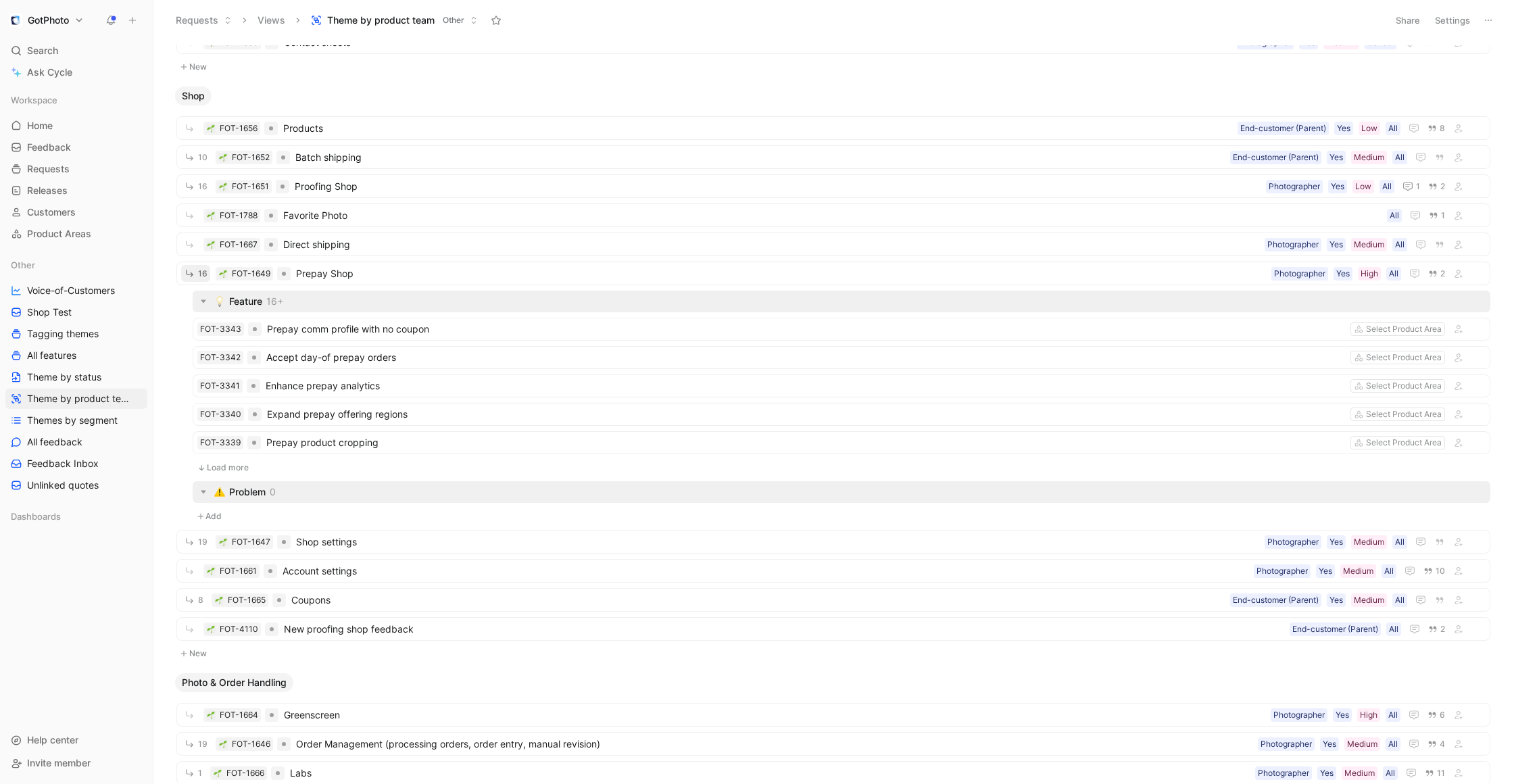 drag, startPoint x: 45, startPoint y: 48, endPoint x: 65, endPoint y: 53, distance: 20.615528 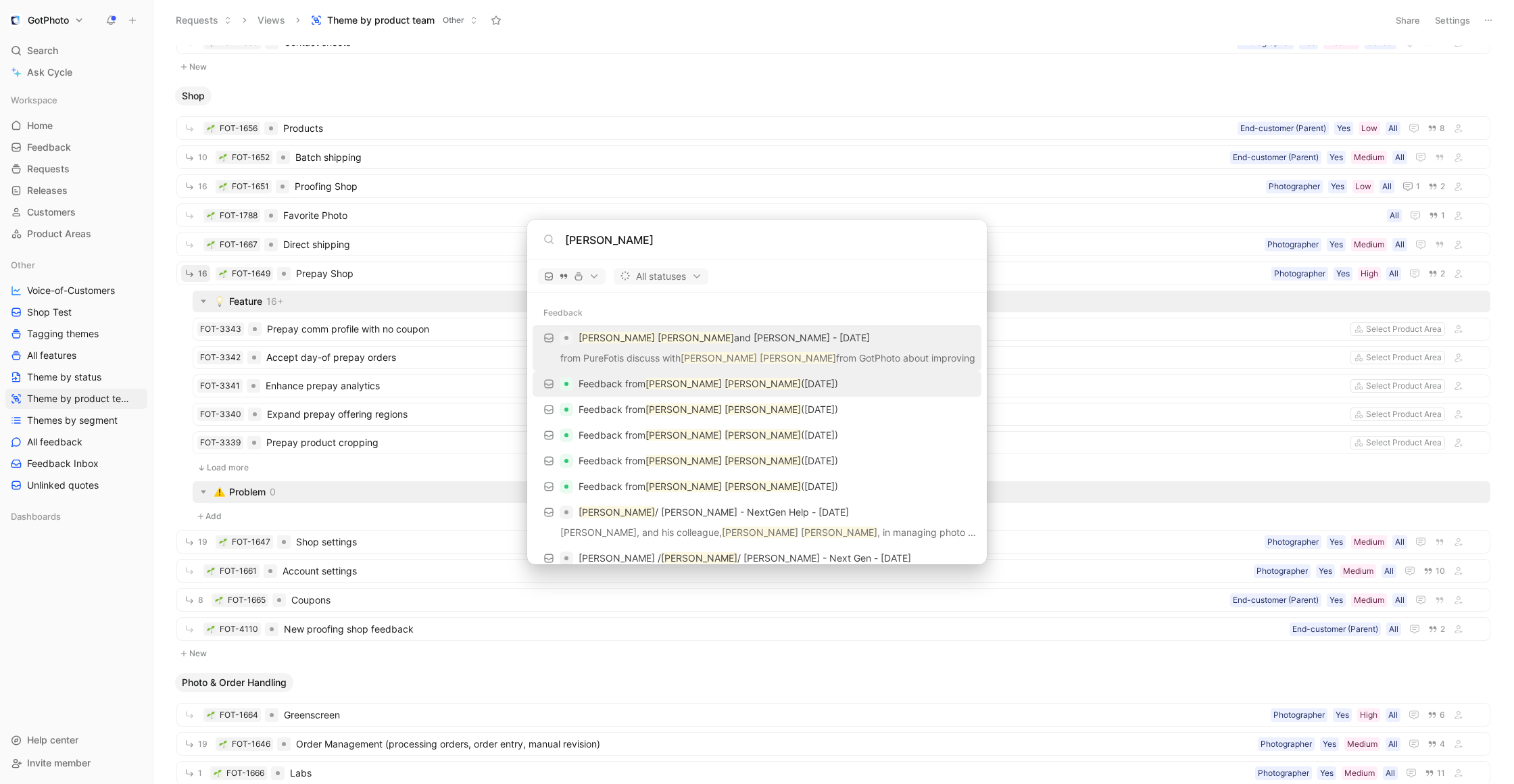 type on "wes kroninger" 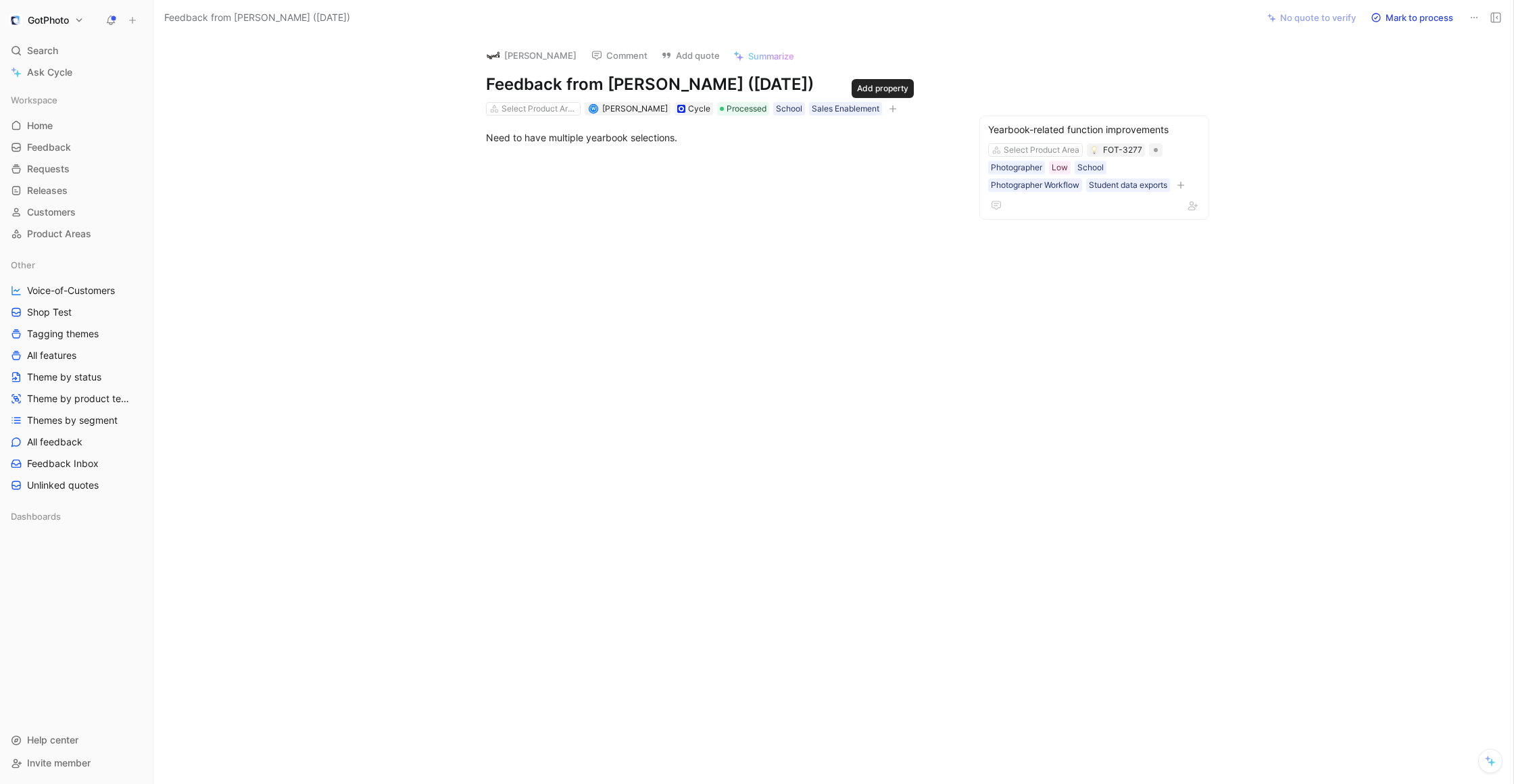 click 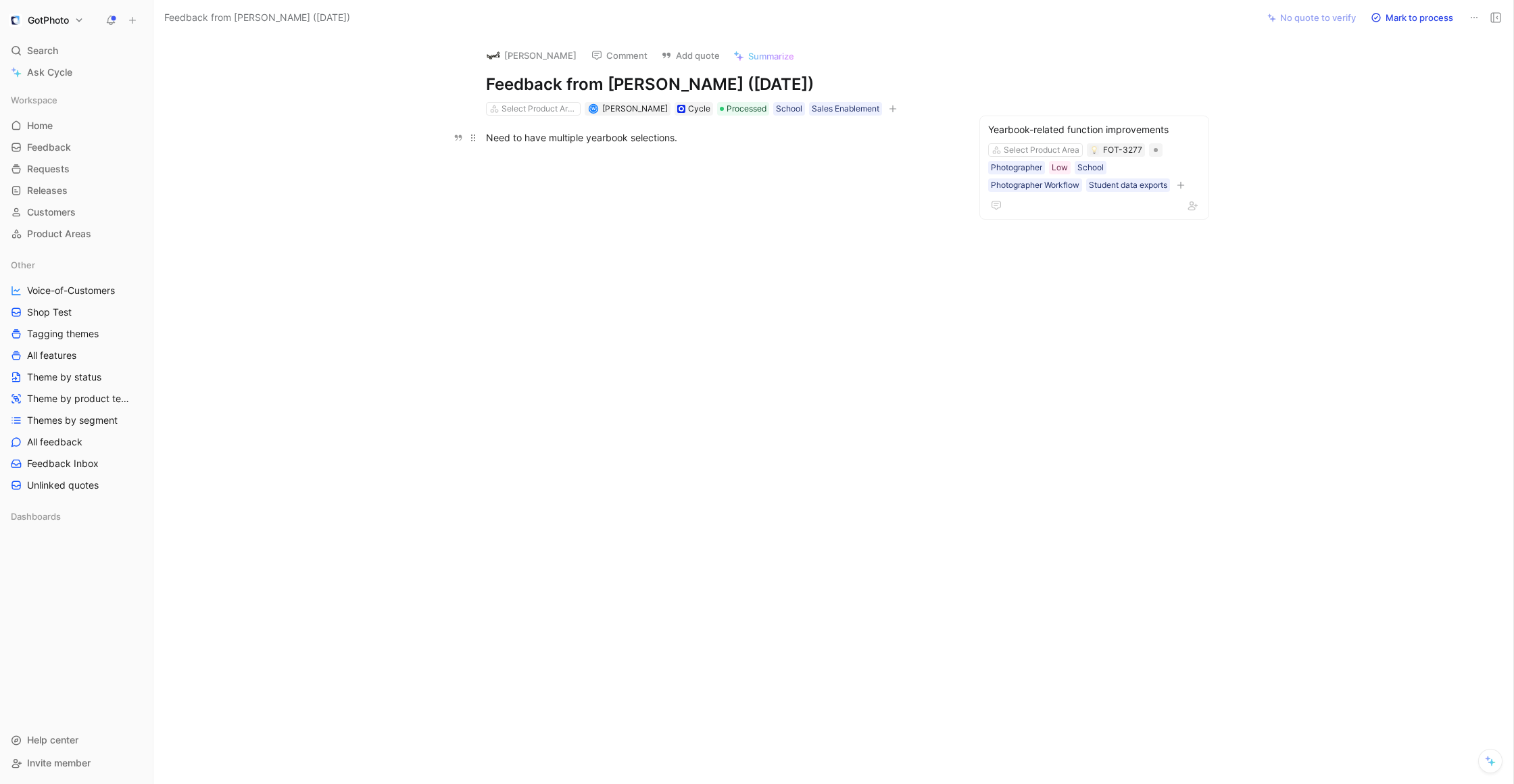 click on "Need to have multiple yearbook selections." at bounding box center (720, 137) 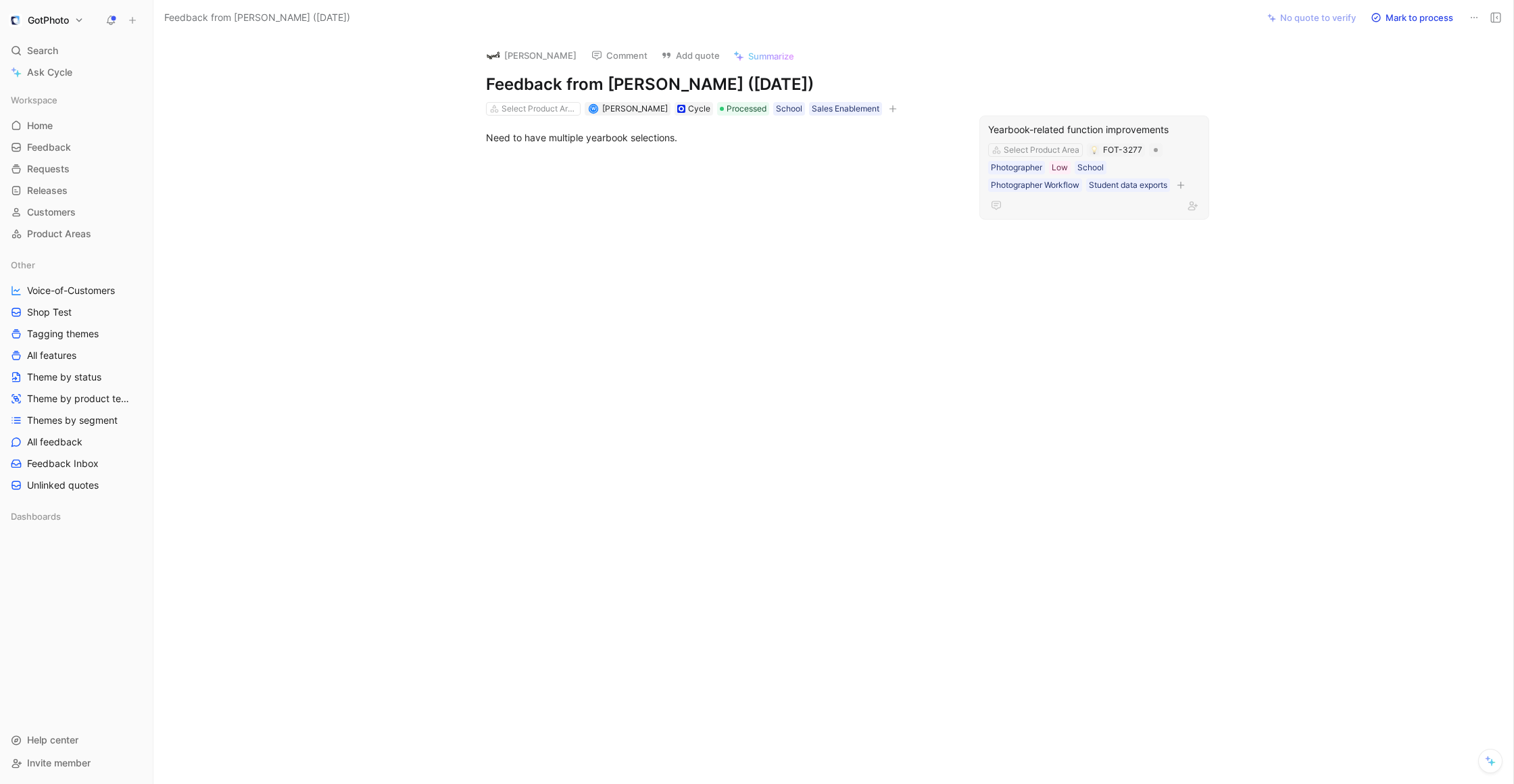 click on "Yearbook-related function improvements" at bounding box center (1094, 130) 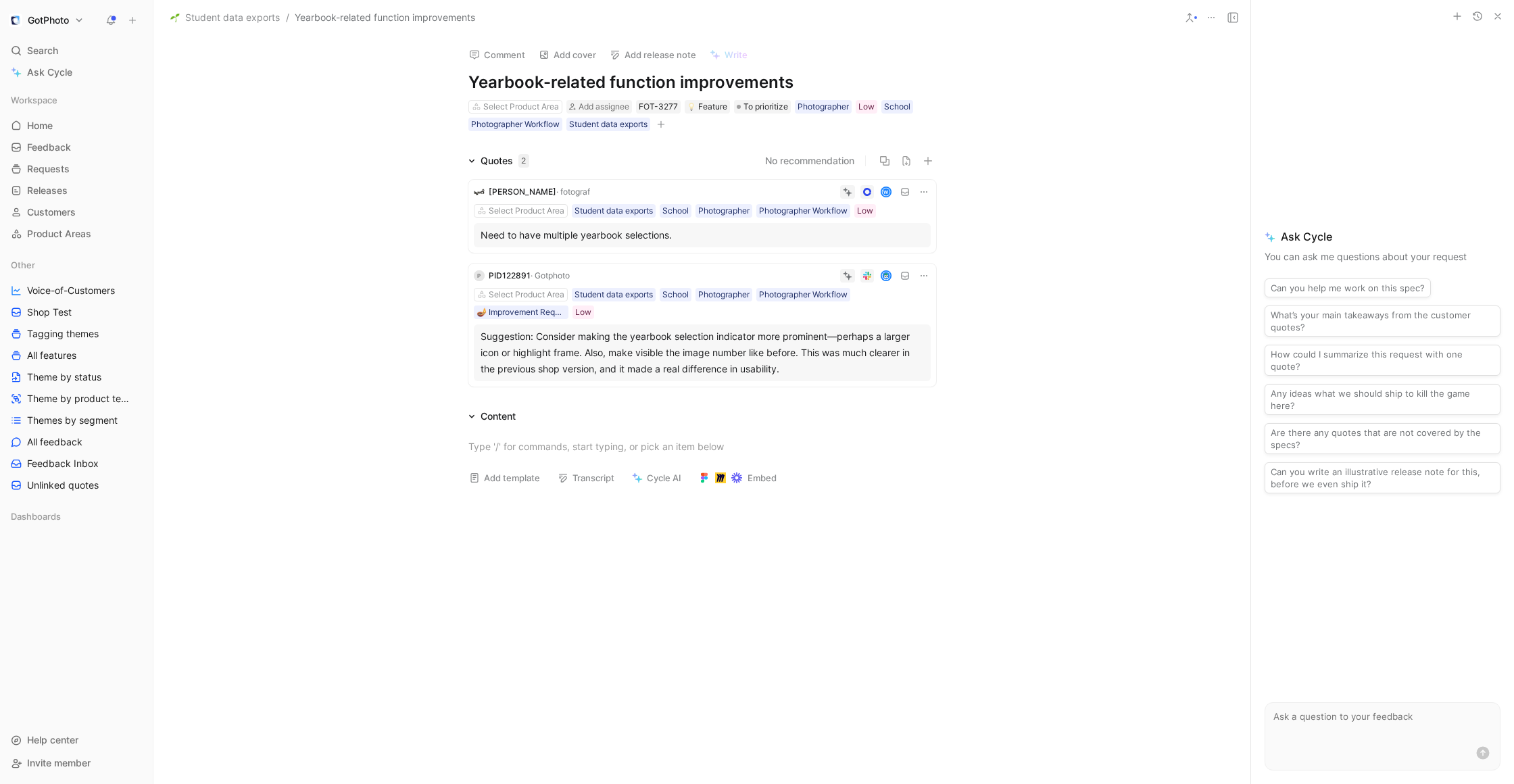 scroll, scrollTop: 3, scrollLeft: 0, axis: vertical 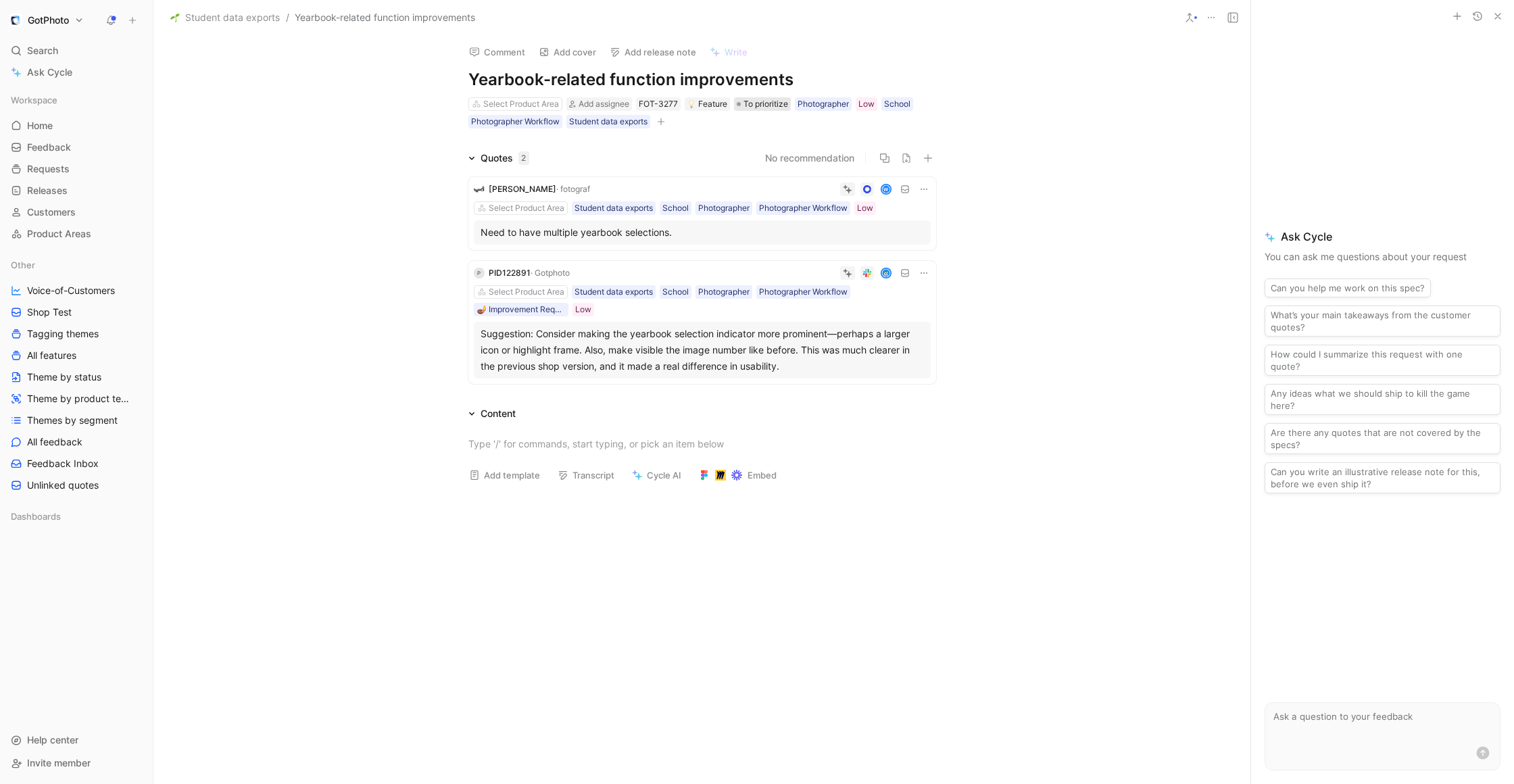 drag, startPoint x: 472, startPoint y: 77, endPoint x: 775, endPoint y: 104, distance: 304.20059 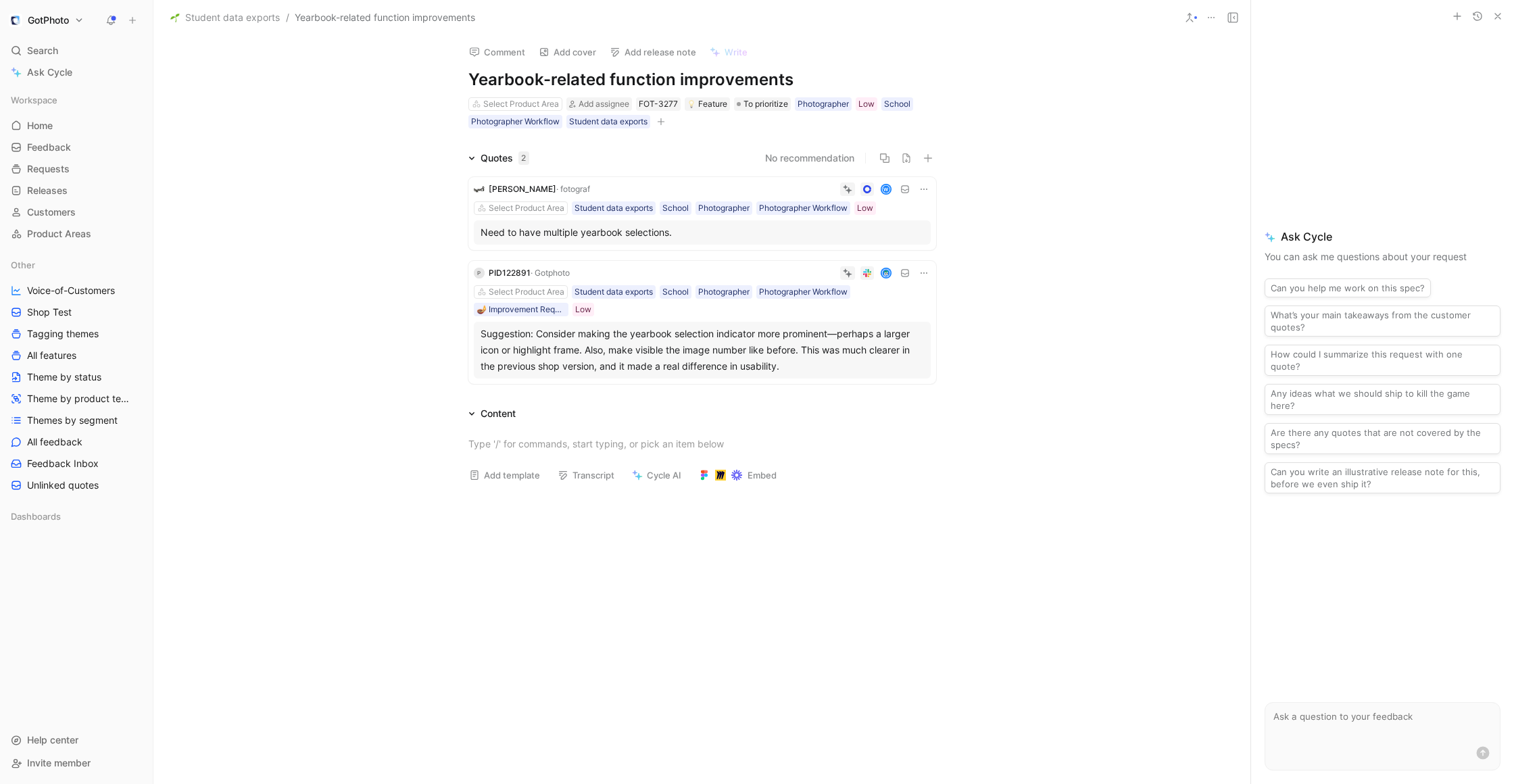 click 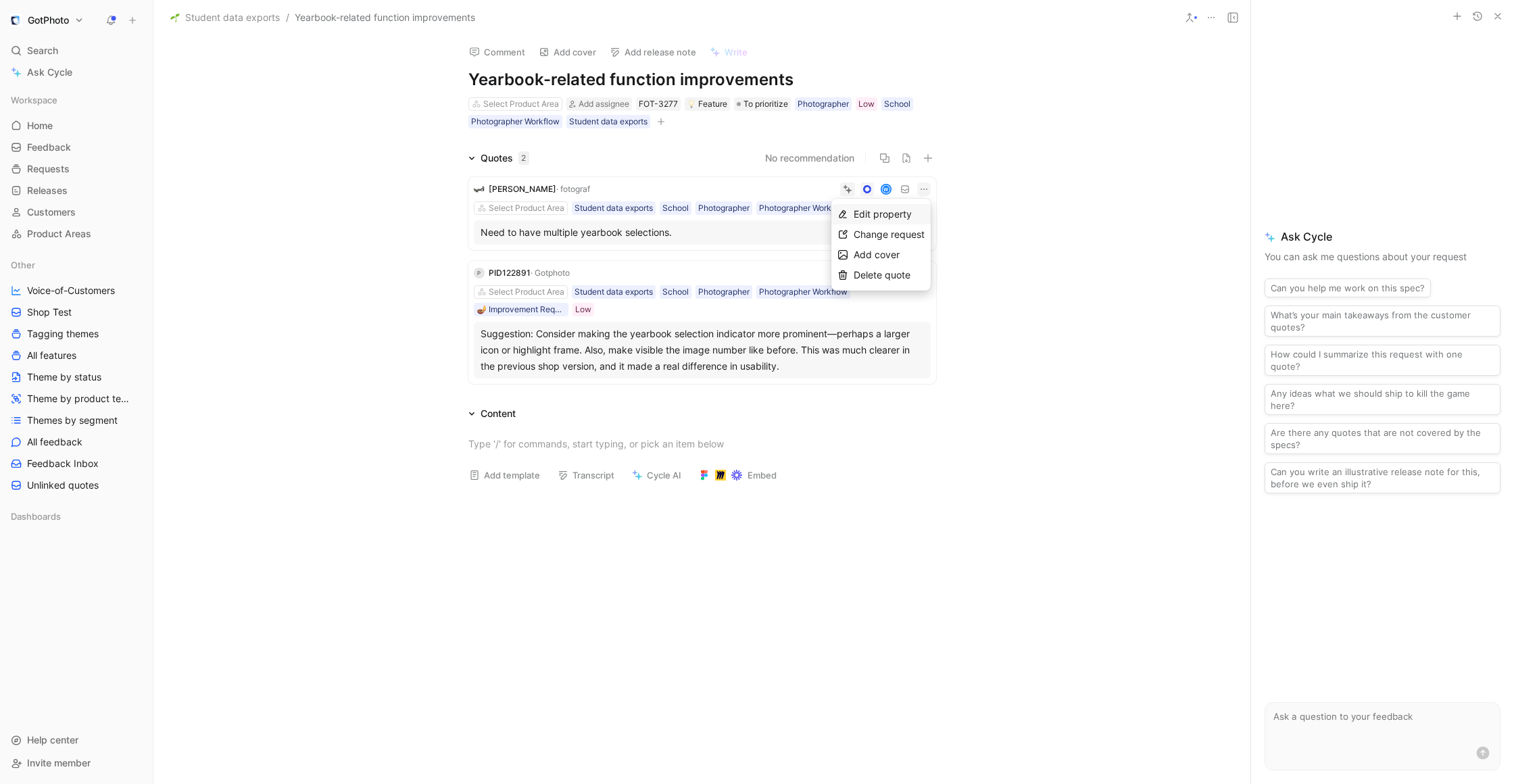 click on "Edit property" at bounding box center [883, 214] 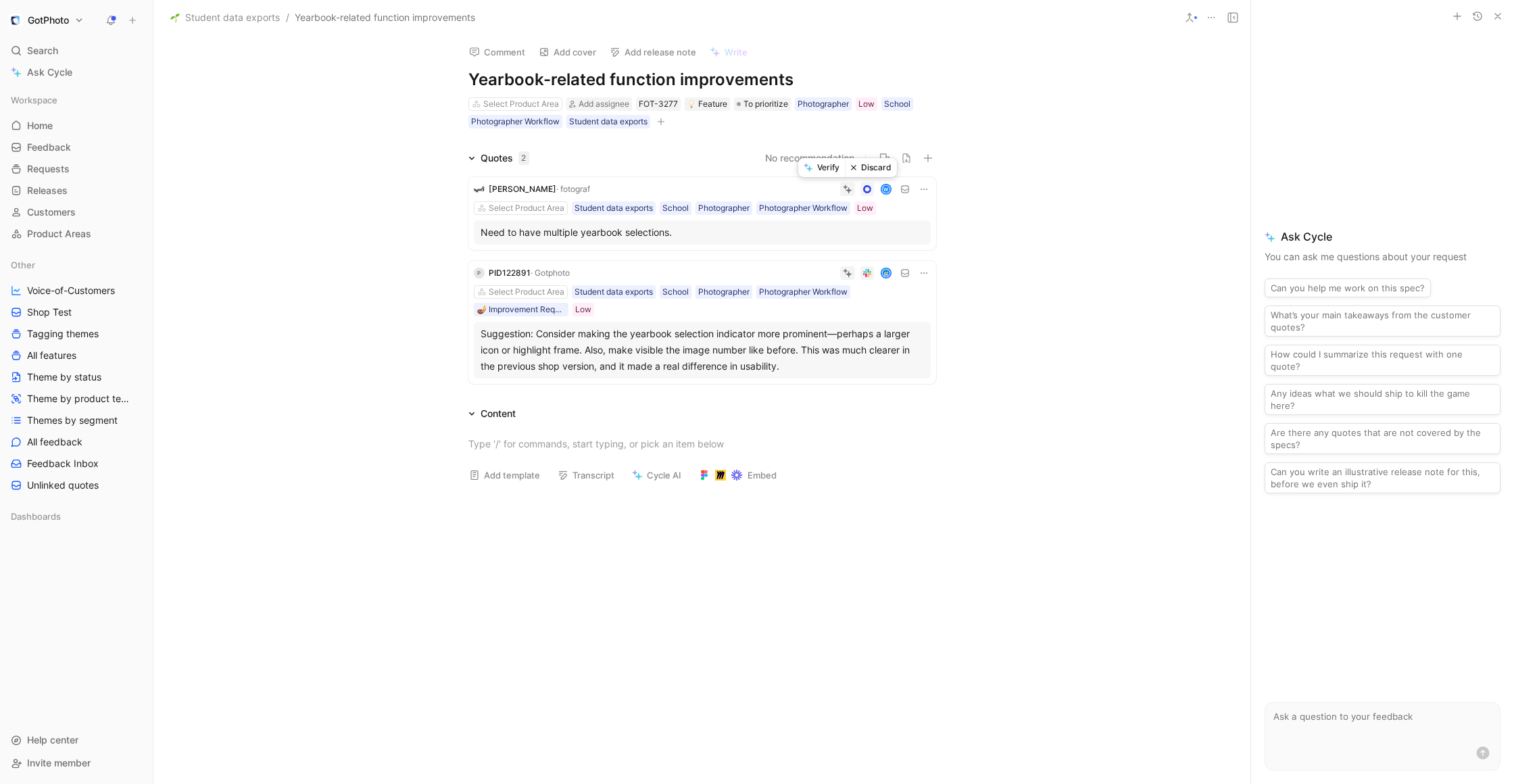 click 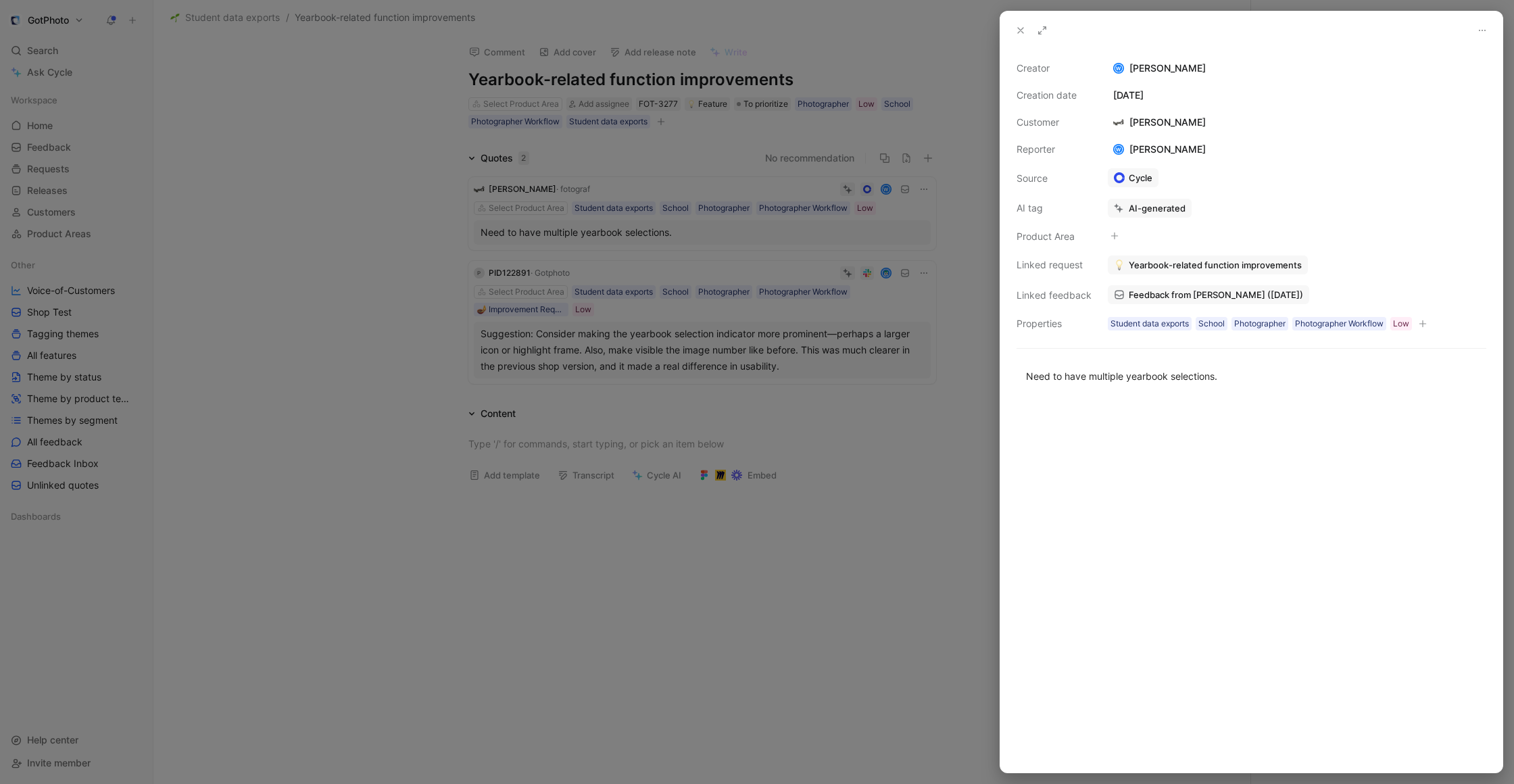 click 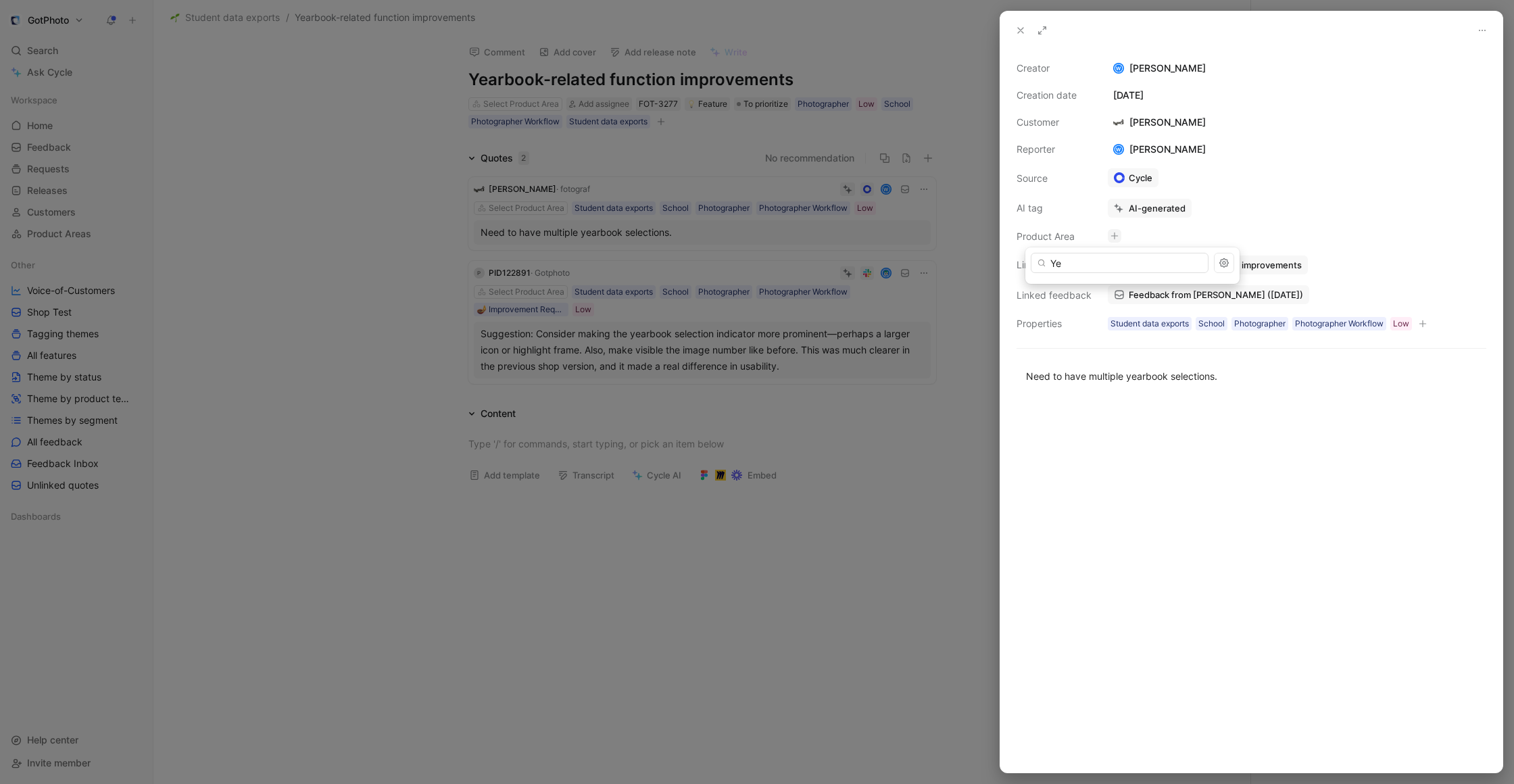 type on "Y" 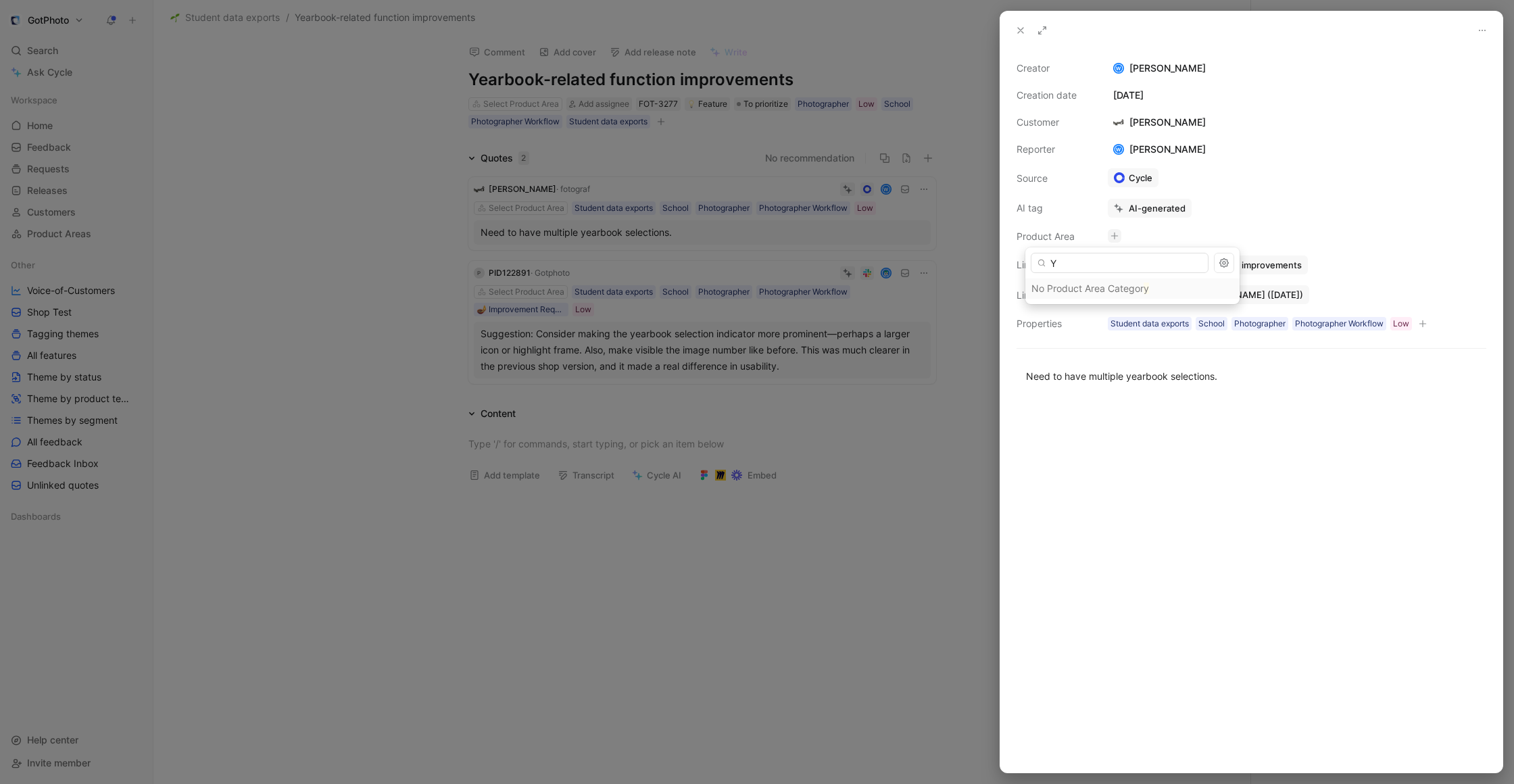 type 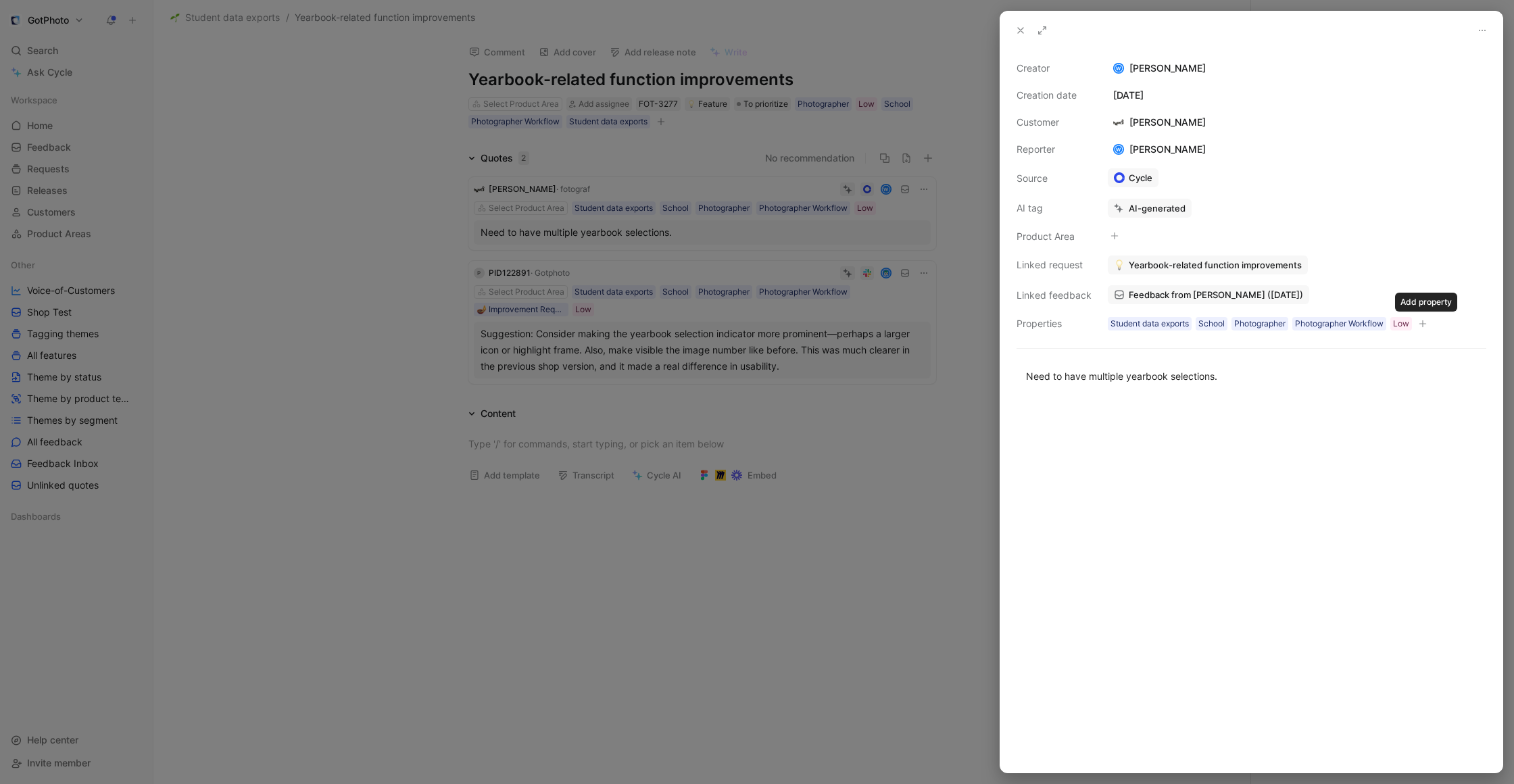 click 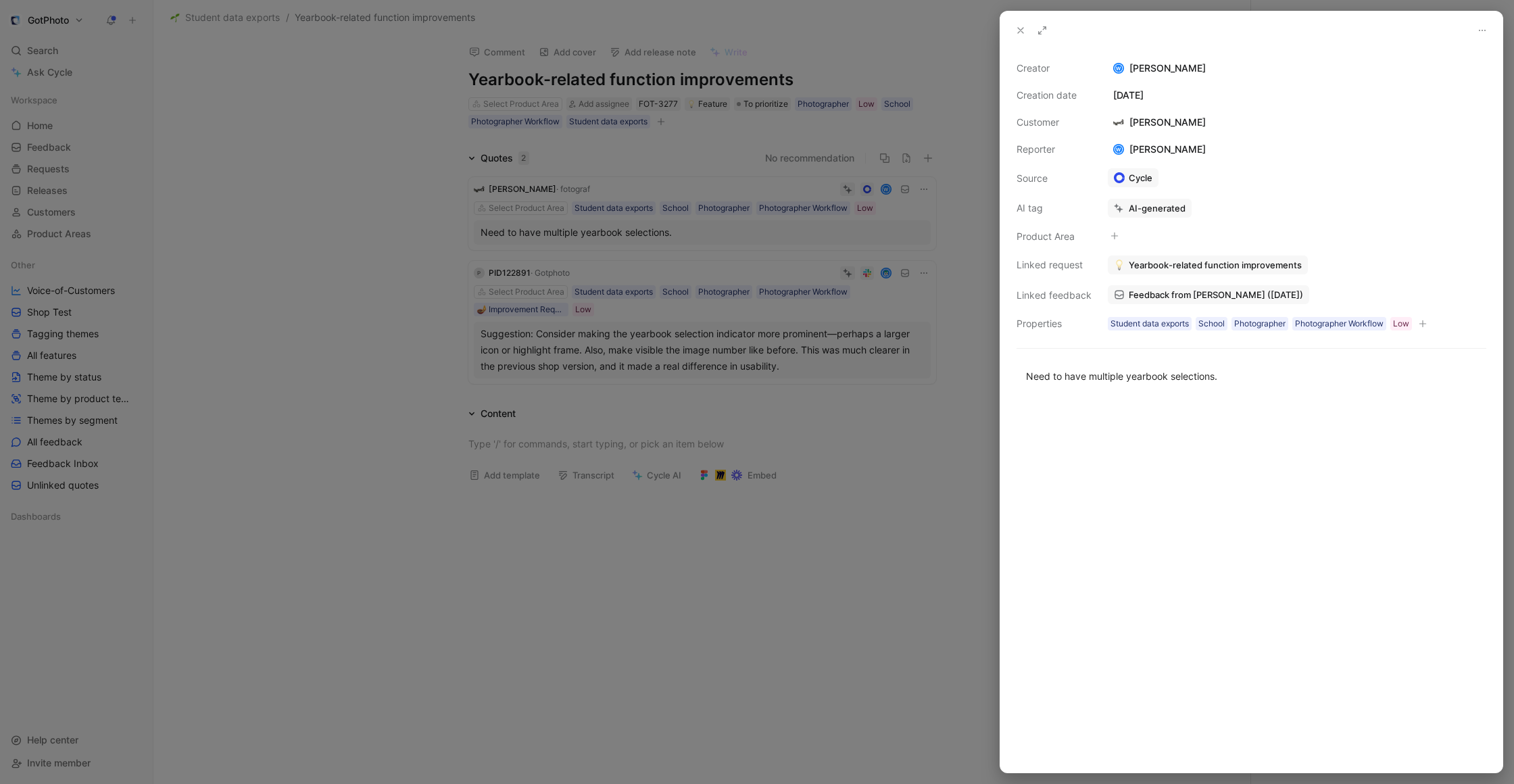 click at bounding box center [757, 392] 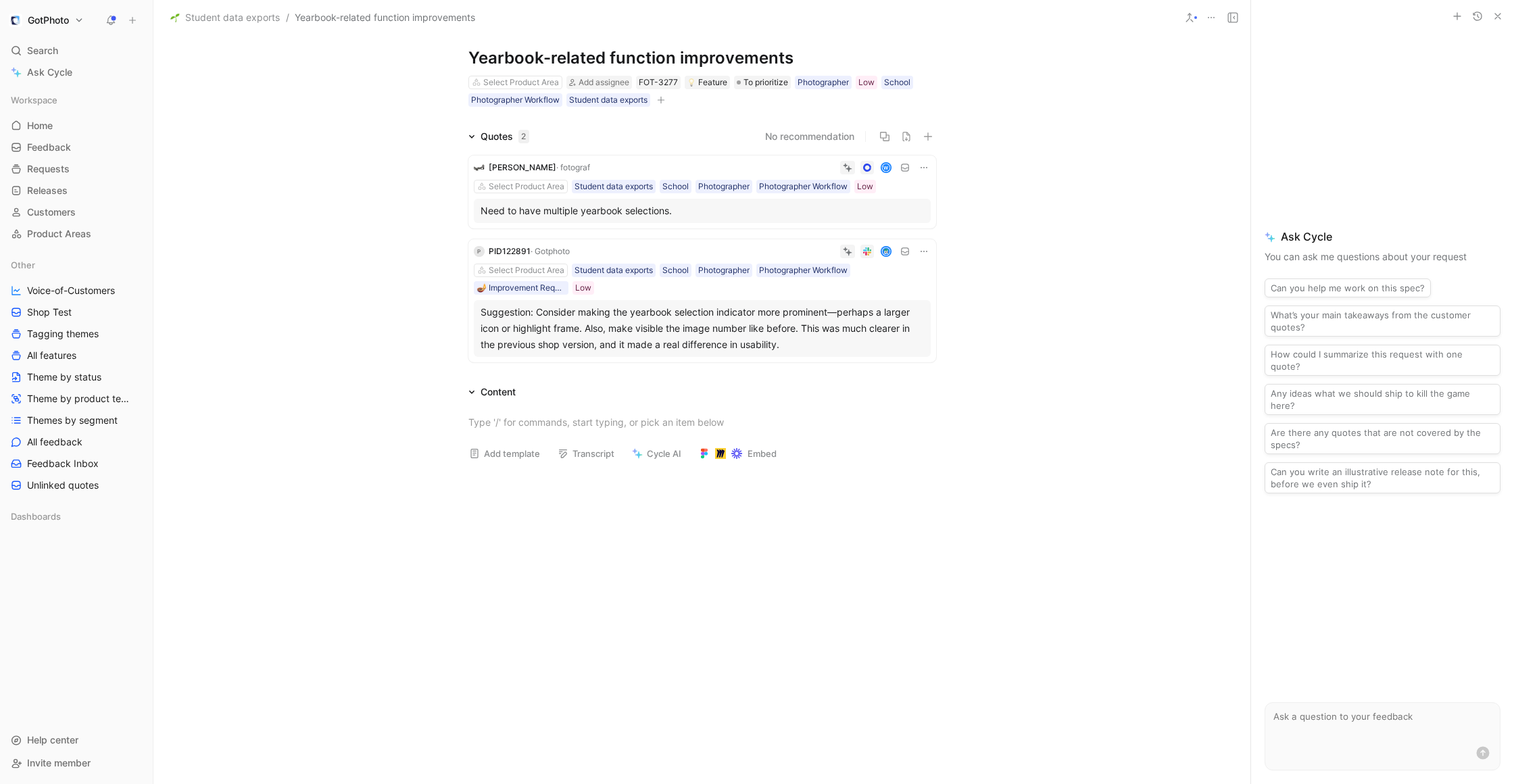 scroll, scrollTop: 0, scrollLeft: 0, axis: both 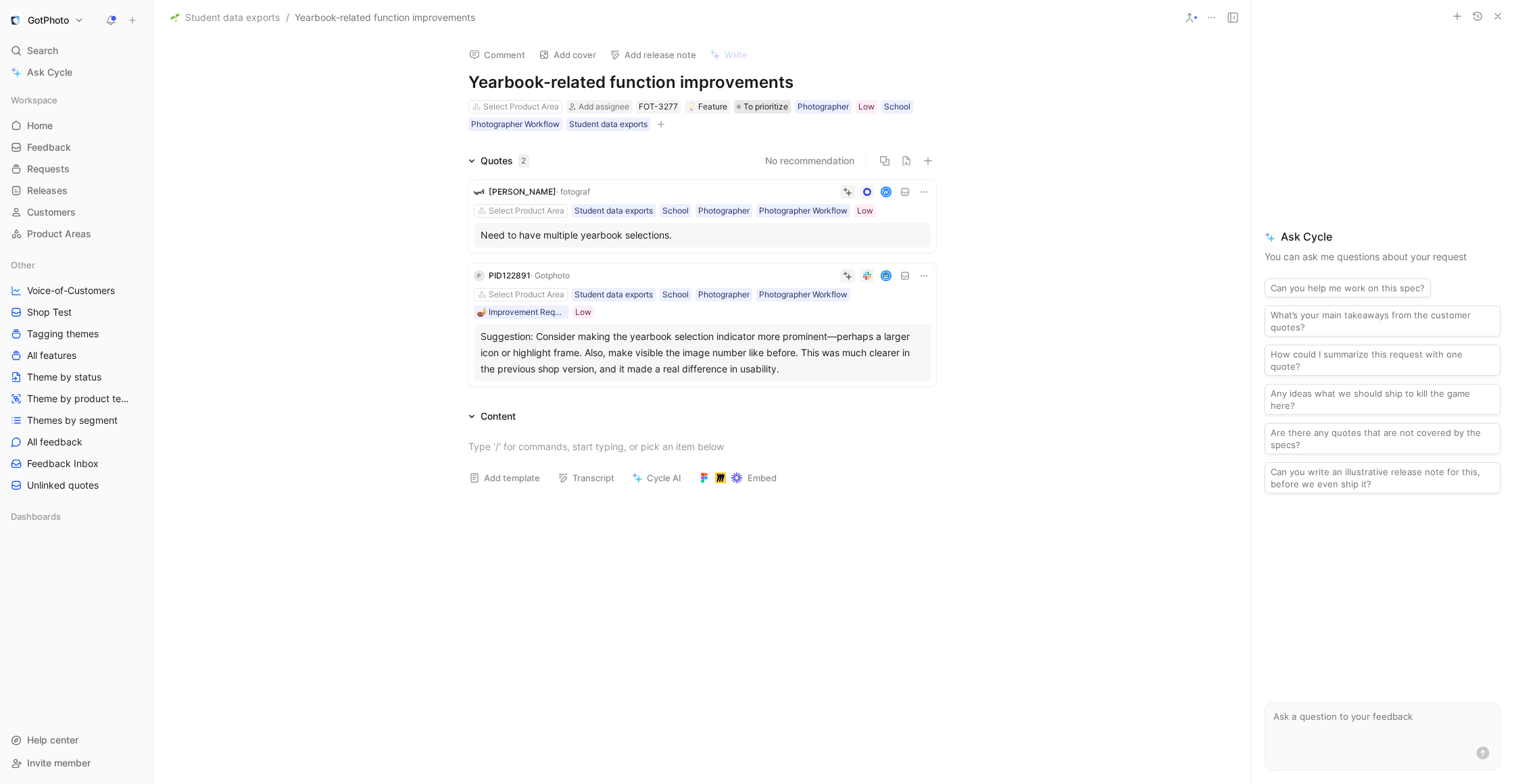 drag, startPoint x: 470, startPoint y: 80, endPoint x: 783, endPoint y: 101, distance: 313.70368 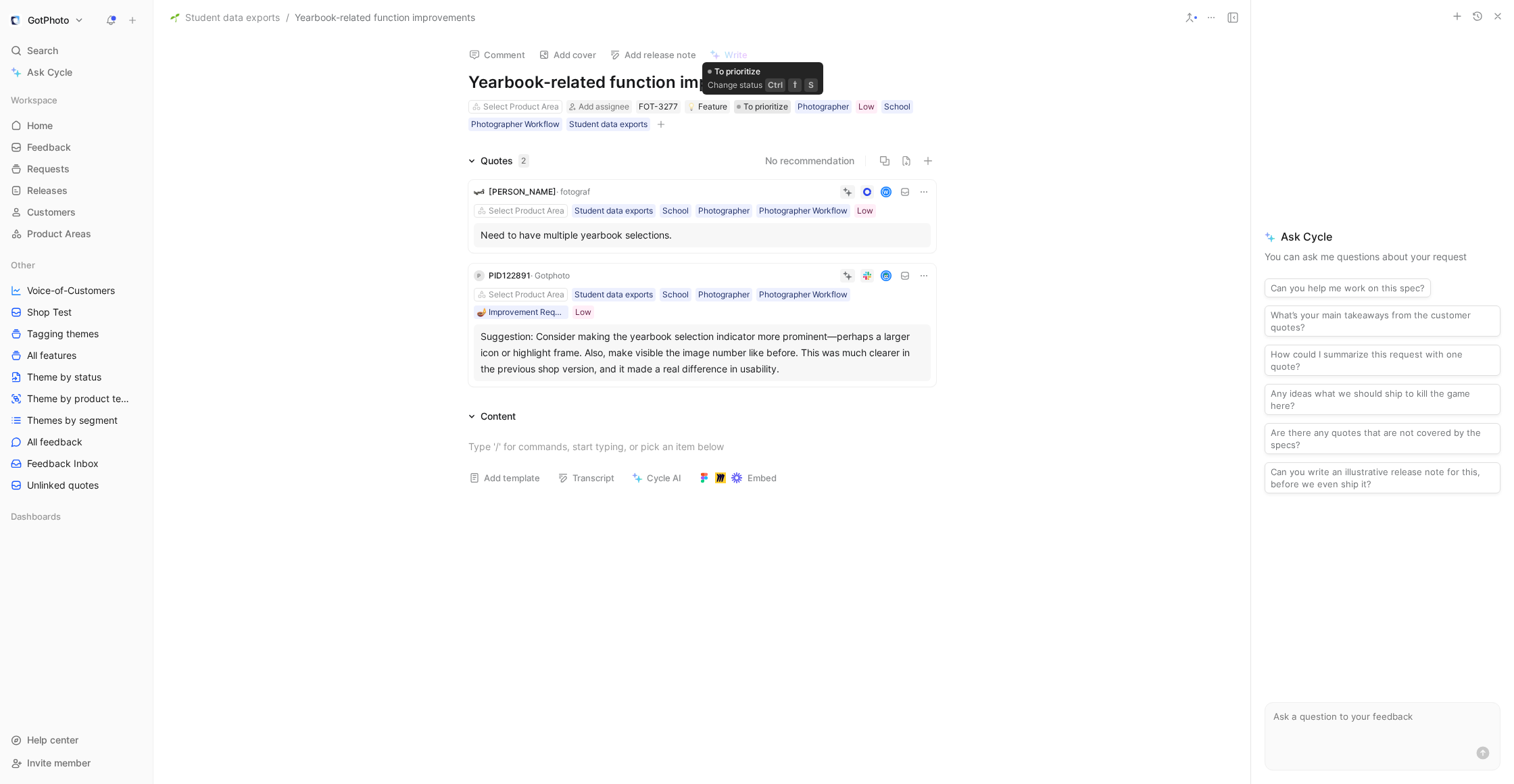 click on "To prioritize" at bounding box center (766, 107) 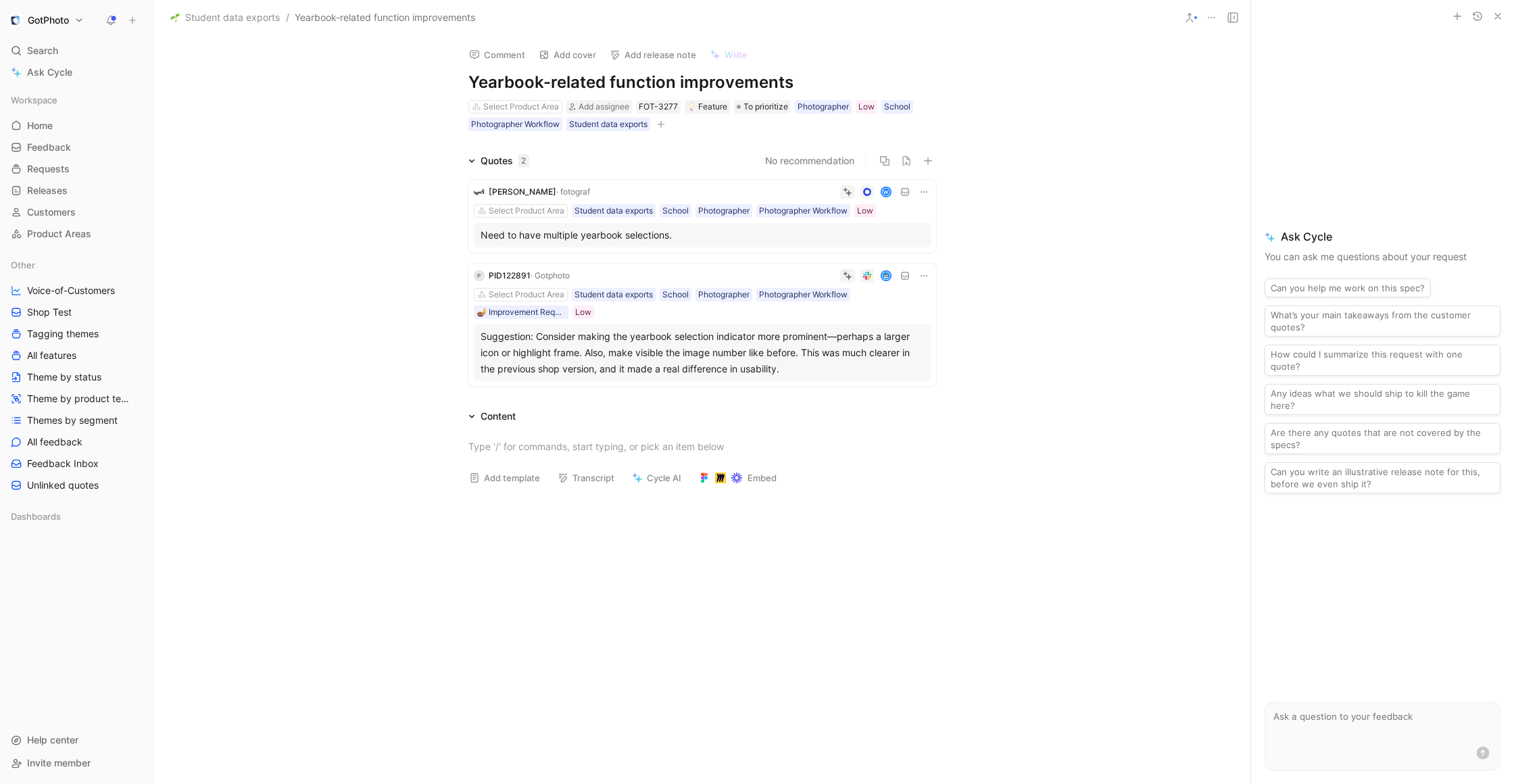 drag, startPoint x: 469, startPoint y: 80, endPoint x: 786, endPoint y: 82, distance: 317.00631 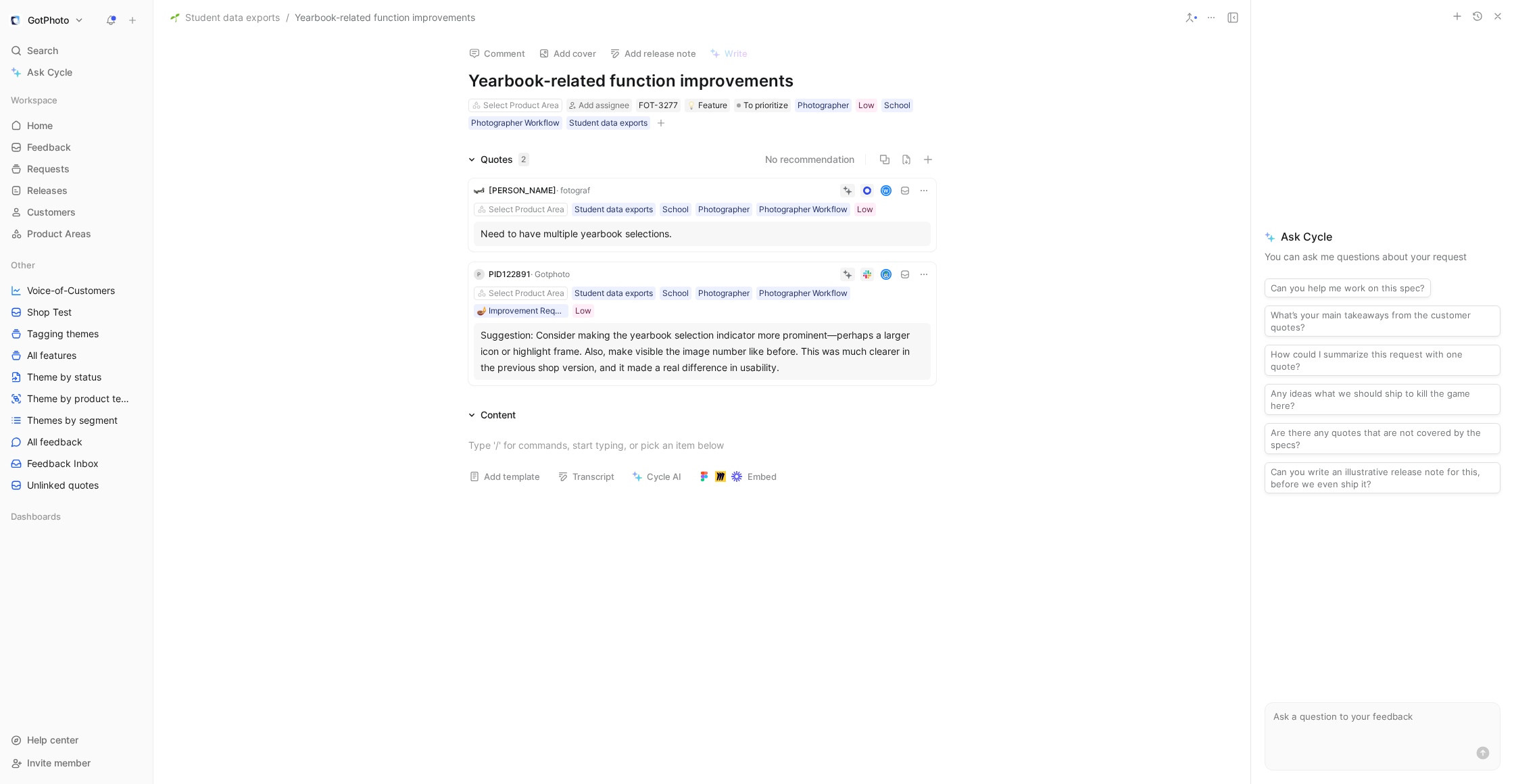 scroll, scrollTop: 1, scrollLeft: 0, axis: vertical 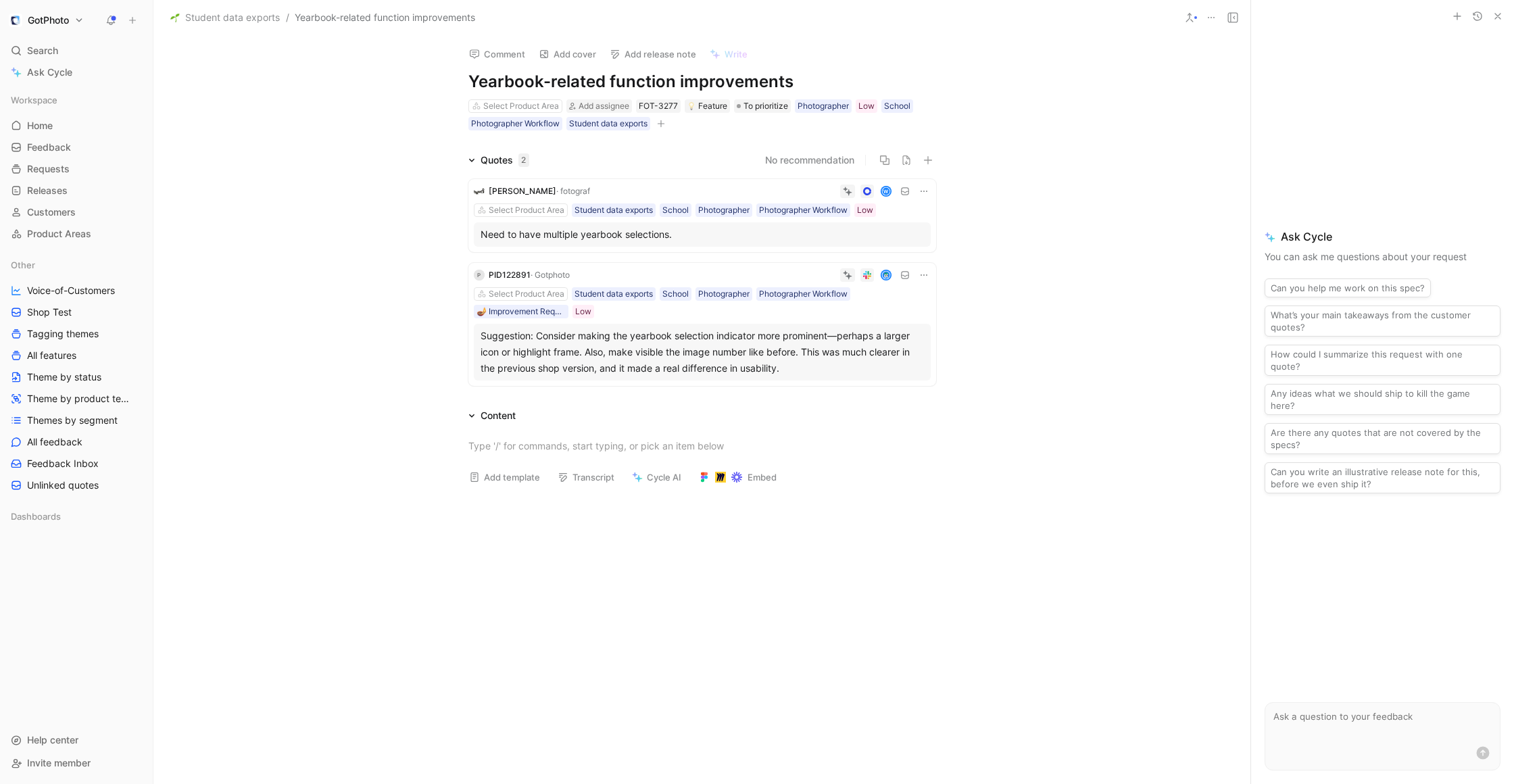click on "Comment Add cover Add release note Write Yearbook-related function improvements Select Product Area Add assignee FOT-3277 Feature To prioritize Photographer Low School Photographer Workflow Student data exports Quotes 2 No recommendation Wes Kroninger  · fotograf W Select Product Area Student data exports School Photographer Photographer Workflow Low Need to have multiple yearbook selections. P PID122891  · Gotphoto Select Product Area Student data exports School Photographer Photographer Workflow 🪔 Improvement Request Low Suggestion: Consider making the yearbook selection indicator more prominent—perhaps a larger icon or highlight frame. Also, make visible the image number like before. This was much clearer in the previous shop version, and it made a real difference in usability. Content Add template Transcript Cycle AI Embed" at bounding box center [702, 410] 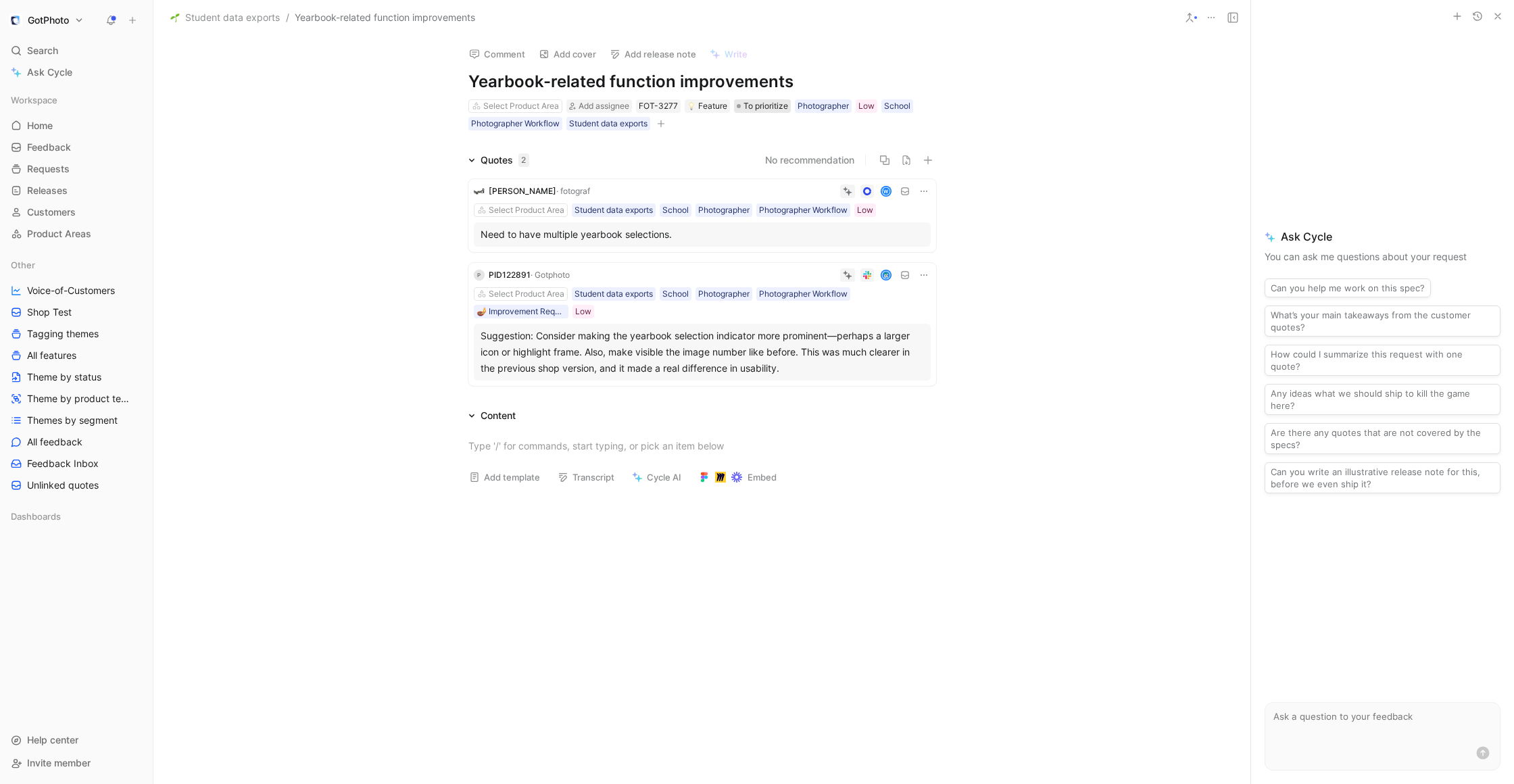 scroll, scrollTop: 4, scrollLeft: 0, axis: vertical 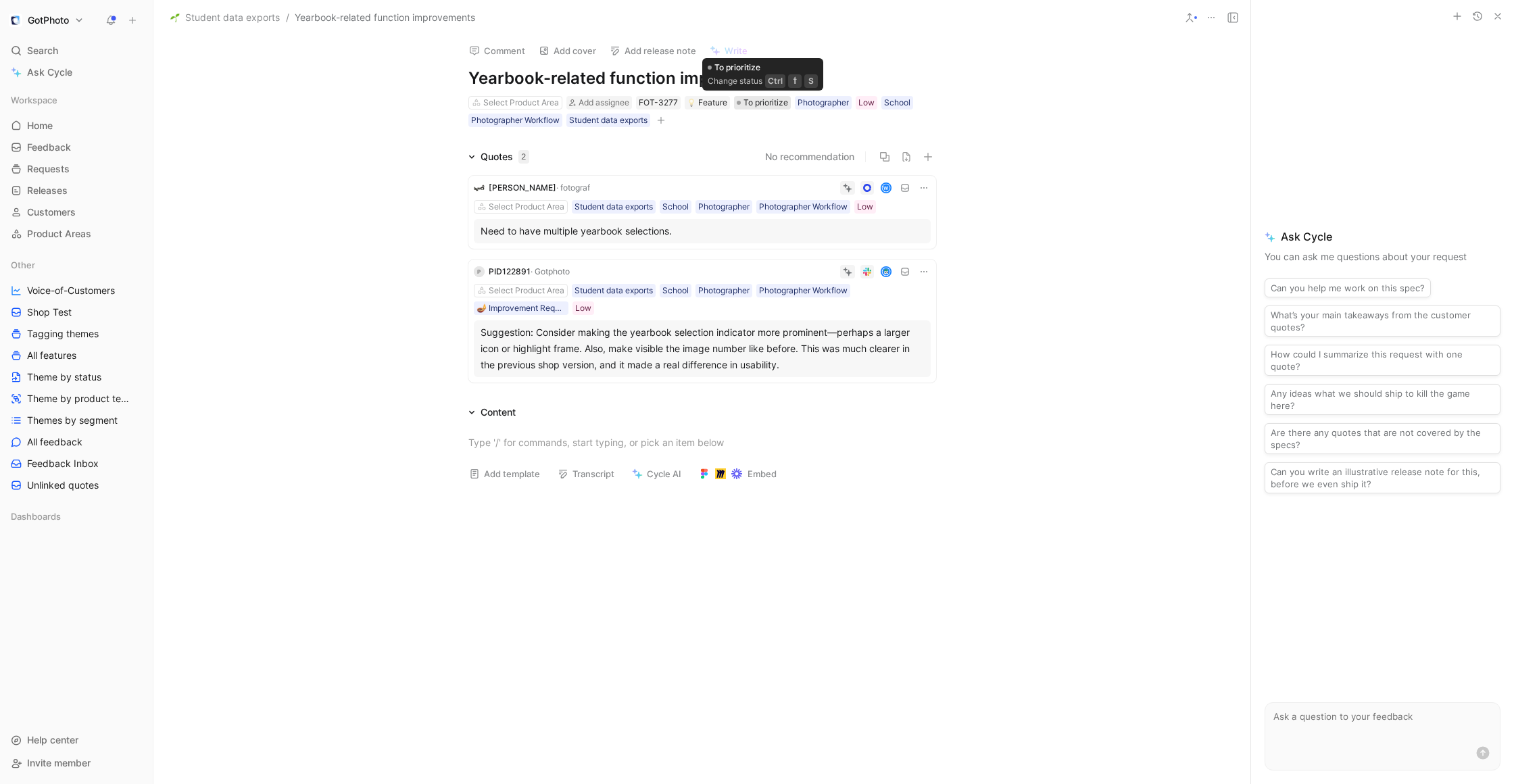 click on "To prioritize" at bounding box center (766, 103) 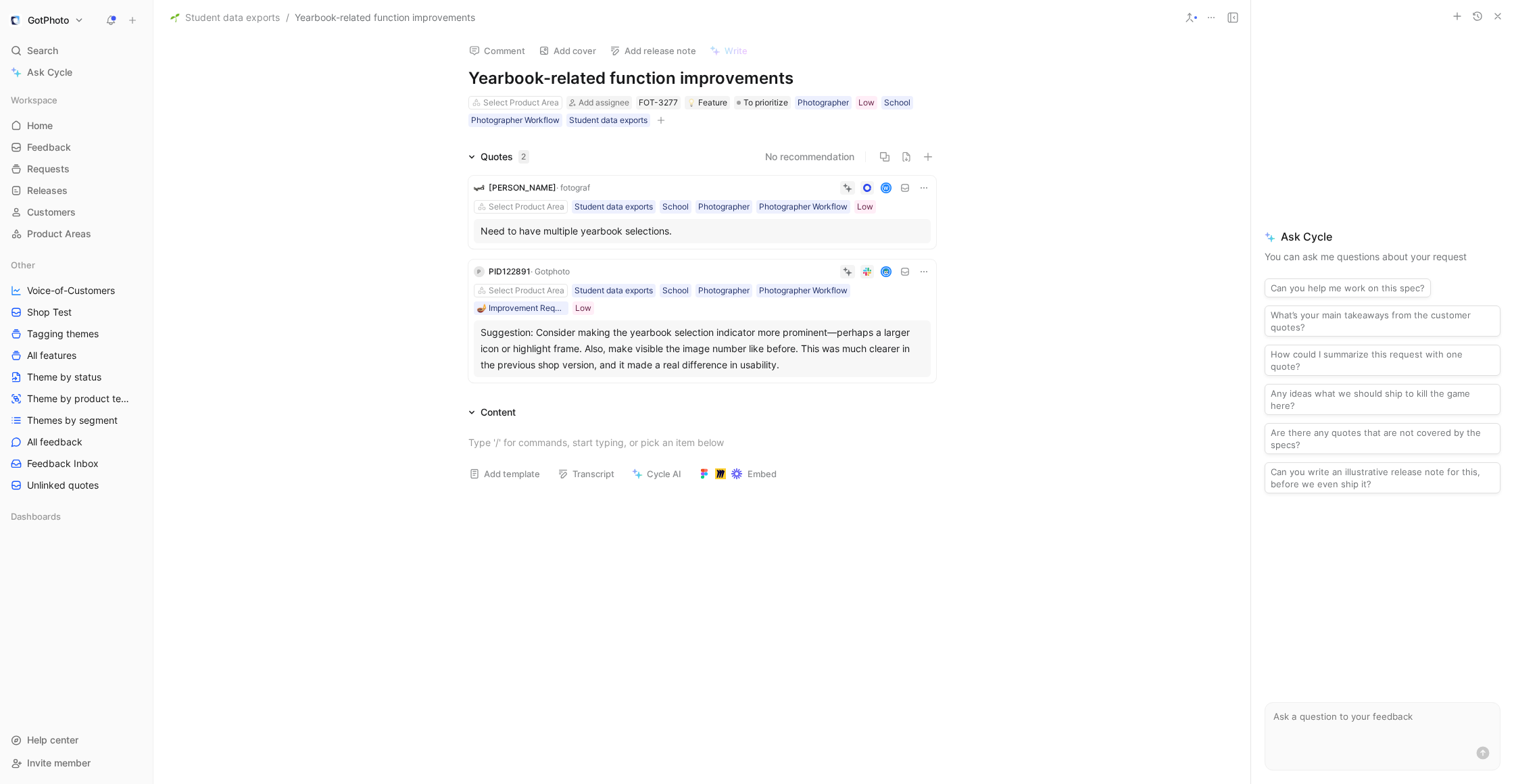 drag, startPoint x: 632, startPoint y: 335, endPoint x: 715, endPoint y: 336, distance: 83.00602 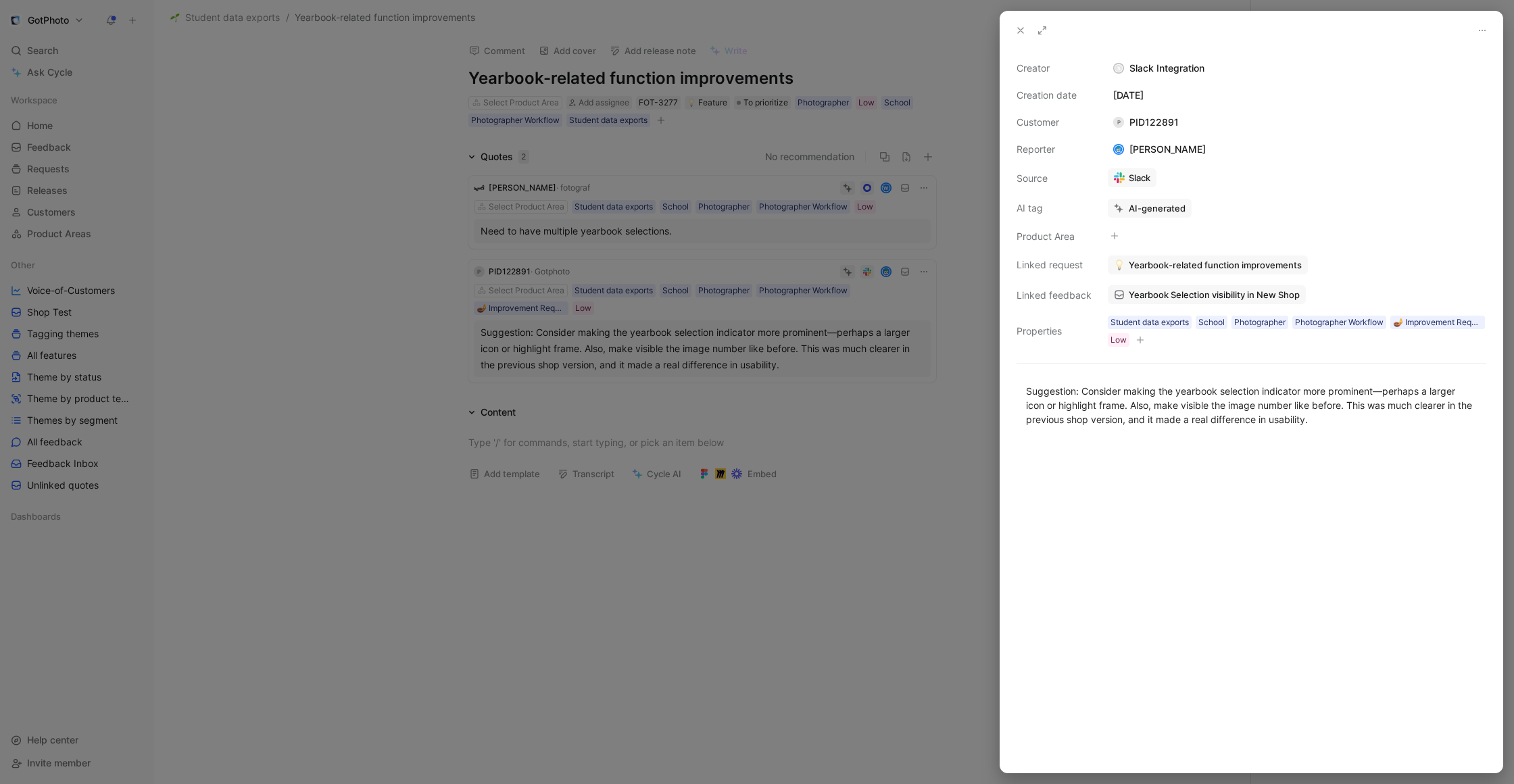 click 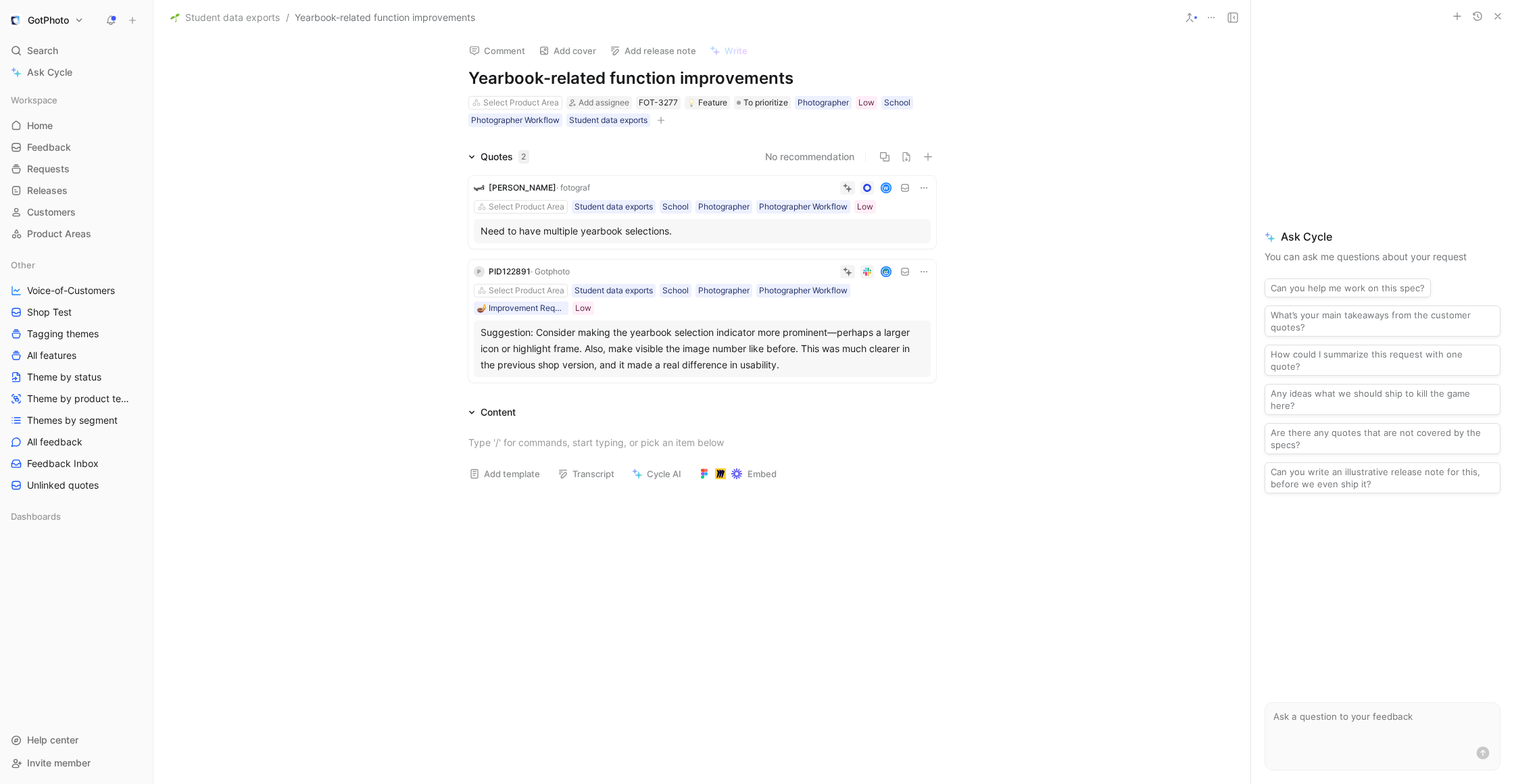 click on "Comment Add cover Add release note Write Yearbook-related function improvements Select Product Area Add assignee FOT-3277 Feature To prioritize Photographer Low School Photographer Workflow Student data exports Quotes 2 No recommendation Wes Kroninger  · fotograf W Select Product Area Student data exports School Photographer Photographer Workflow Low Need to have multiple yearbook selections. P PID122891  · Gotphoto Select Product Area Student data exports School Photographer Photographer Workflow 🪔 Improvement Request Low Suggestion: Consider making the yearbook selection indicator more prominent—perhaps a larger icon or highlight frame. Also, make visible the image number like before. This was much clearer in the previous shop version, and it made a real difference in usability. Content Add template Transcript Cycle AI Embed" at bounding box center [702, 410] 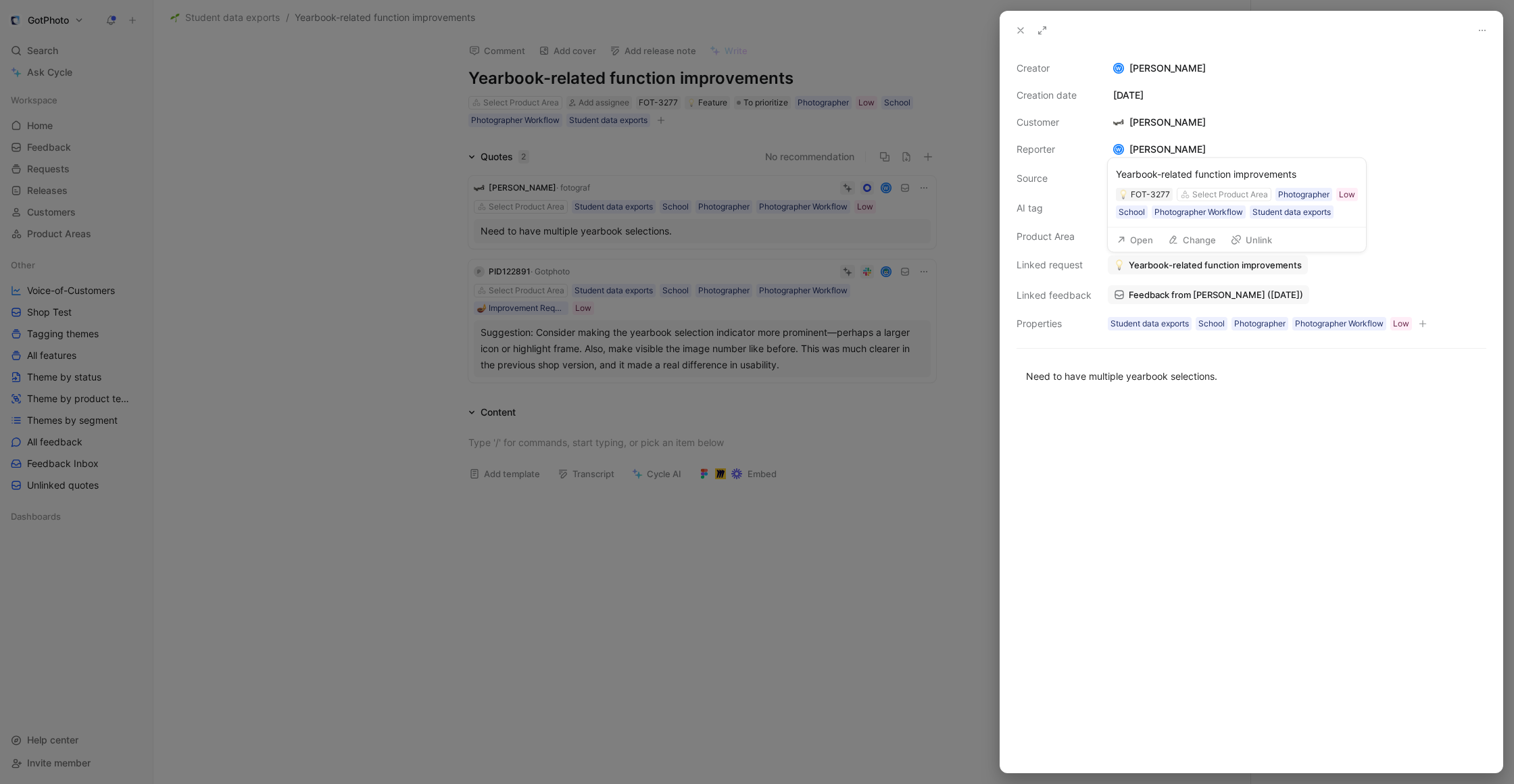 click on "Yearbook-related function improvements" at bounding box center (1215, 265) 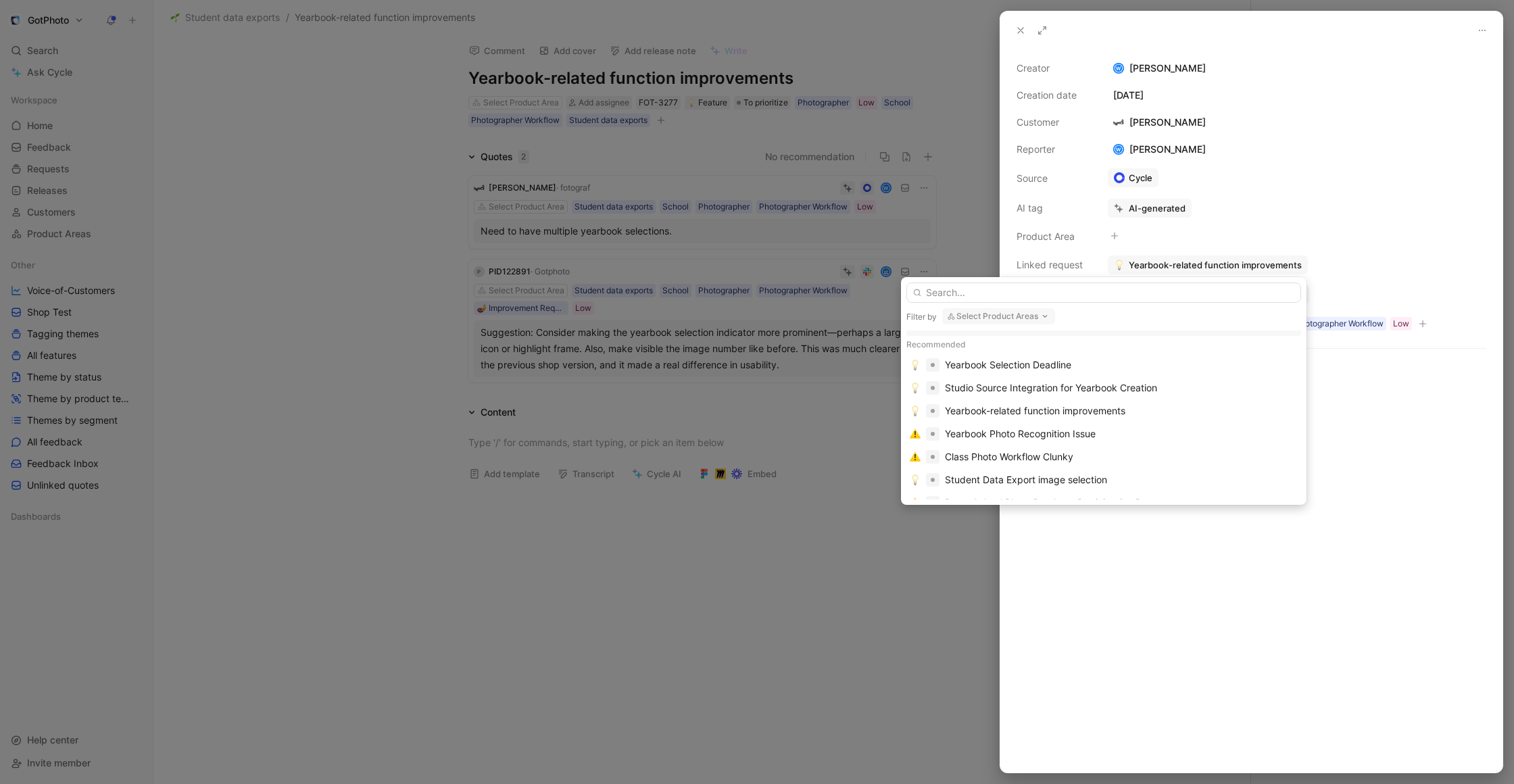 scroll, scrollTop: 0, scrollLeft: 0, axis: both 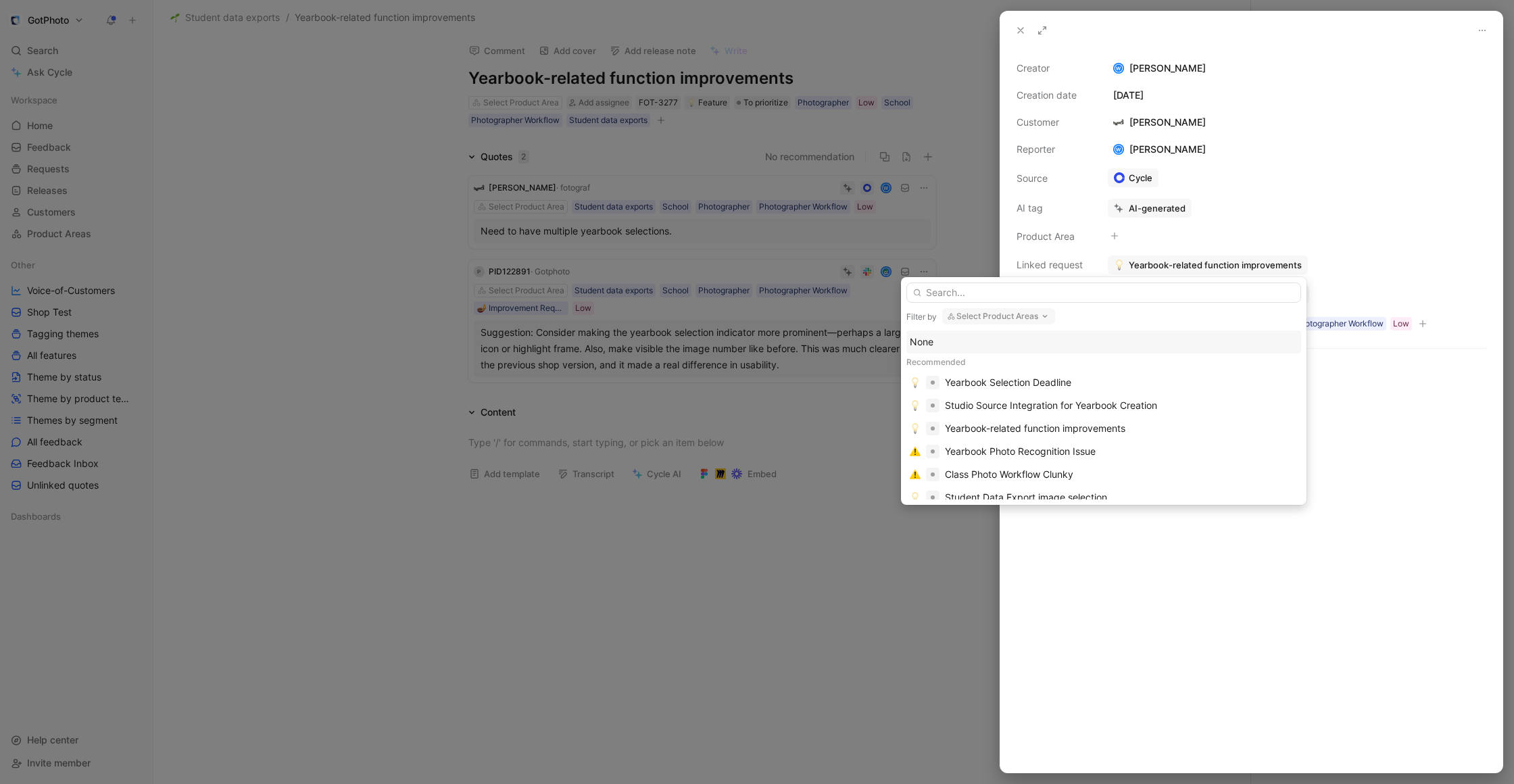 click on "None" at bounding box center [1104, 342] 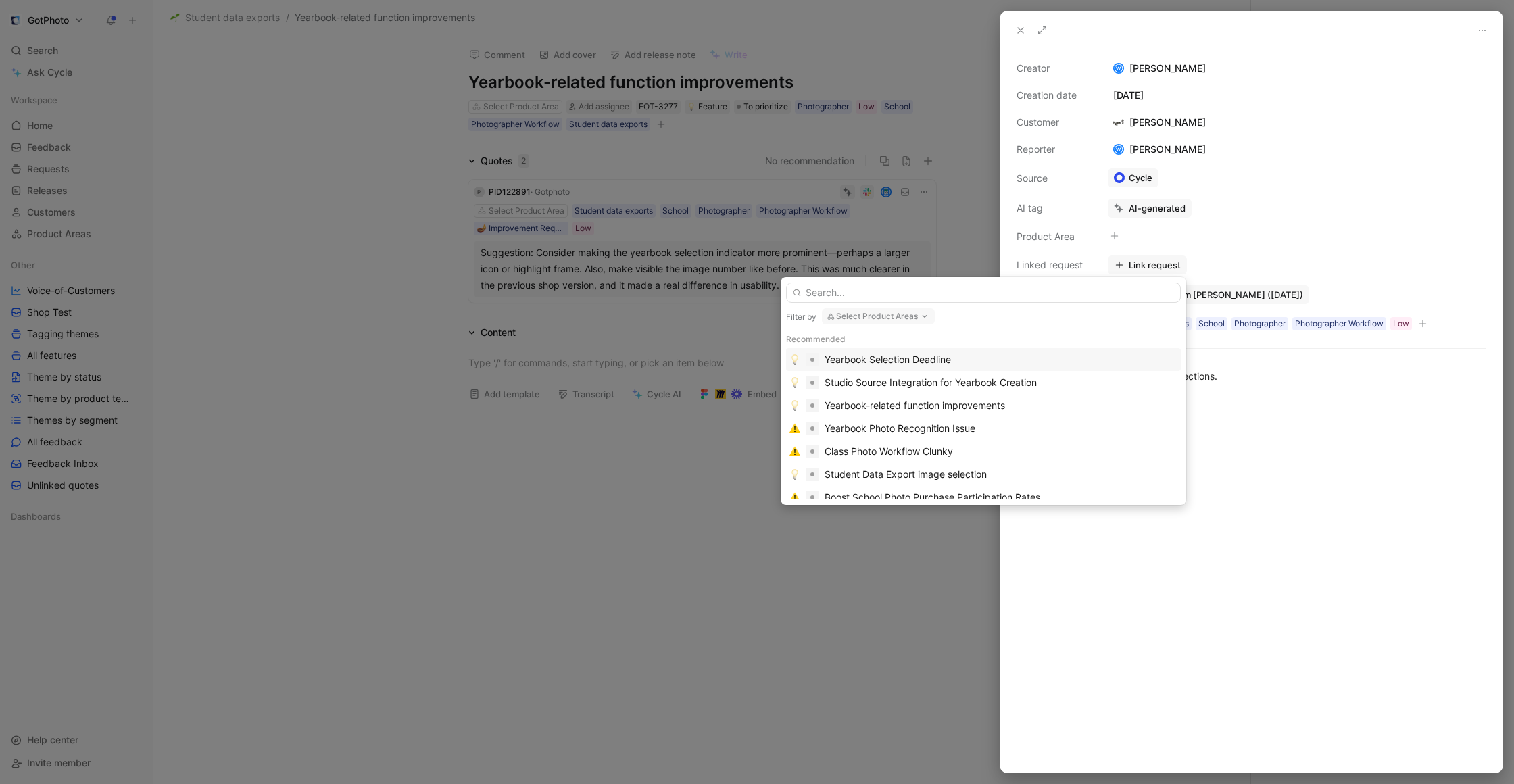 scroll, scrollTop: 0, scrollLeft: 0, axis: both 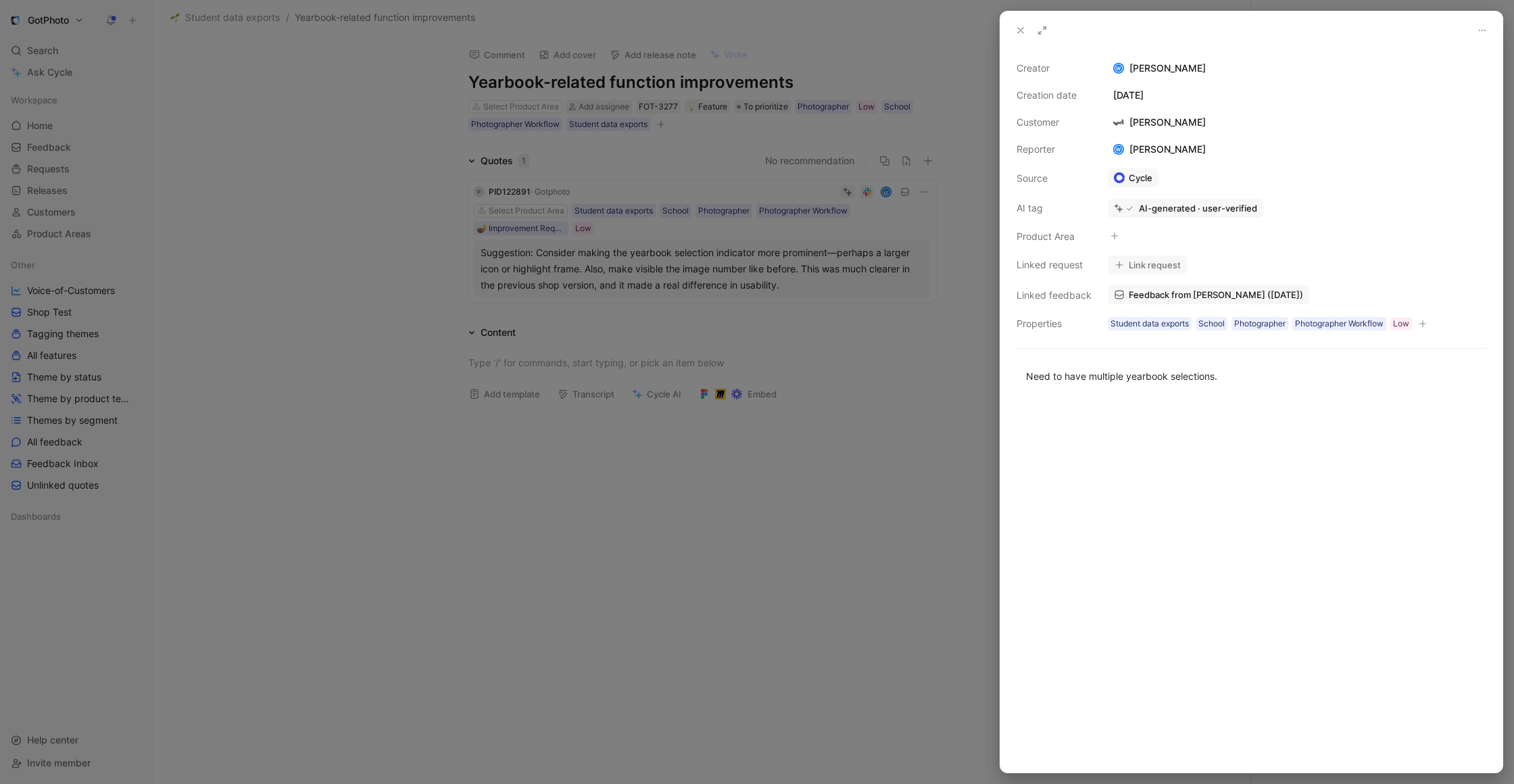 click on "Link request" at bounding box center [1147, 265] 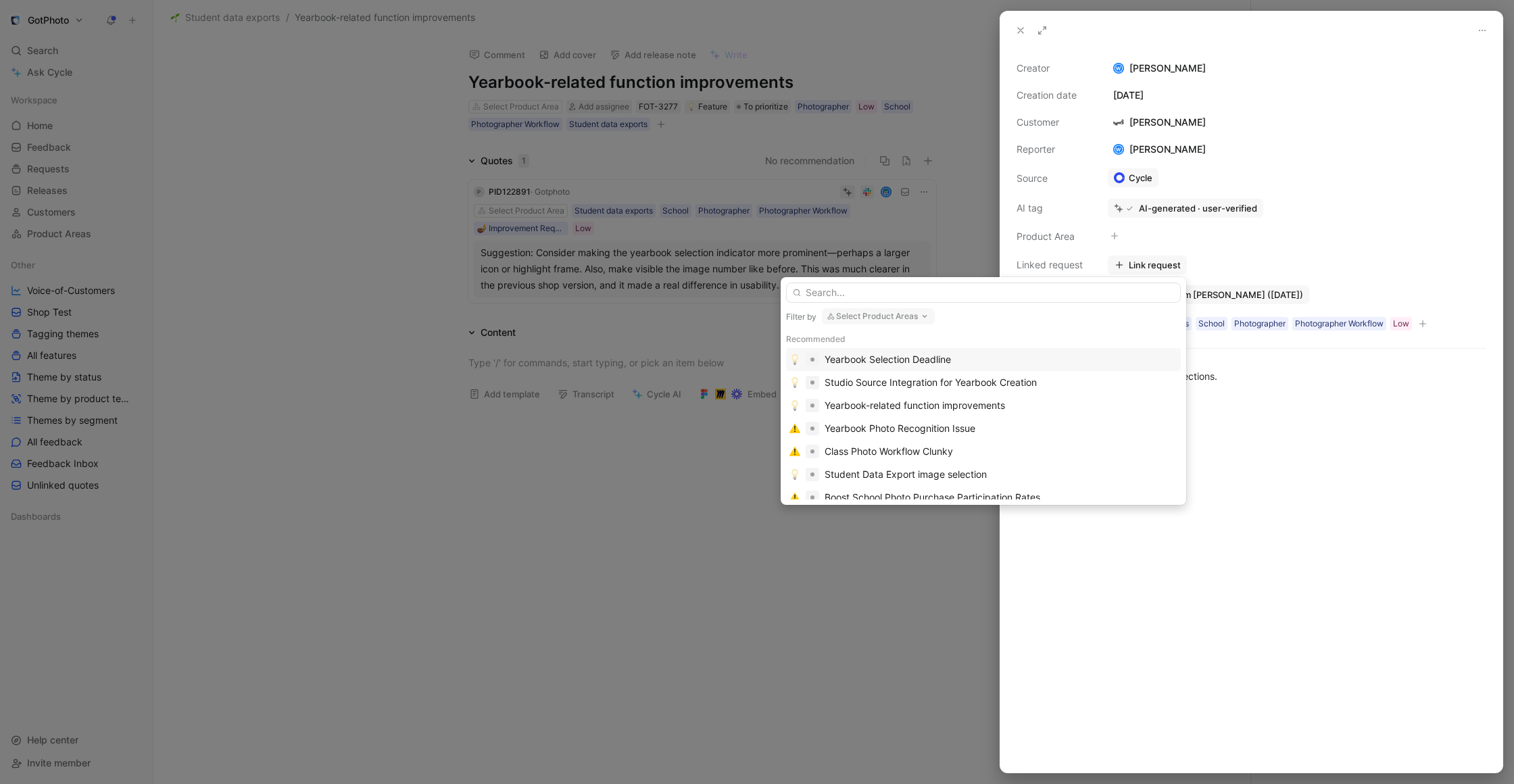 click on "Yearbook Selection Deadline" at bounding box center (887, 360) 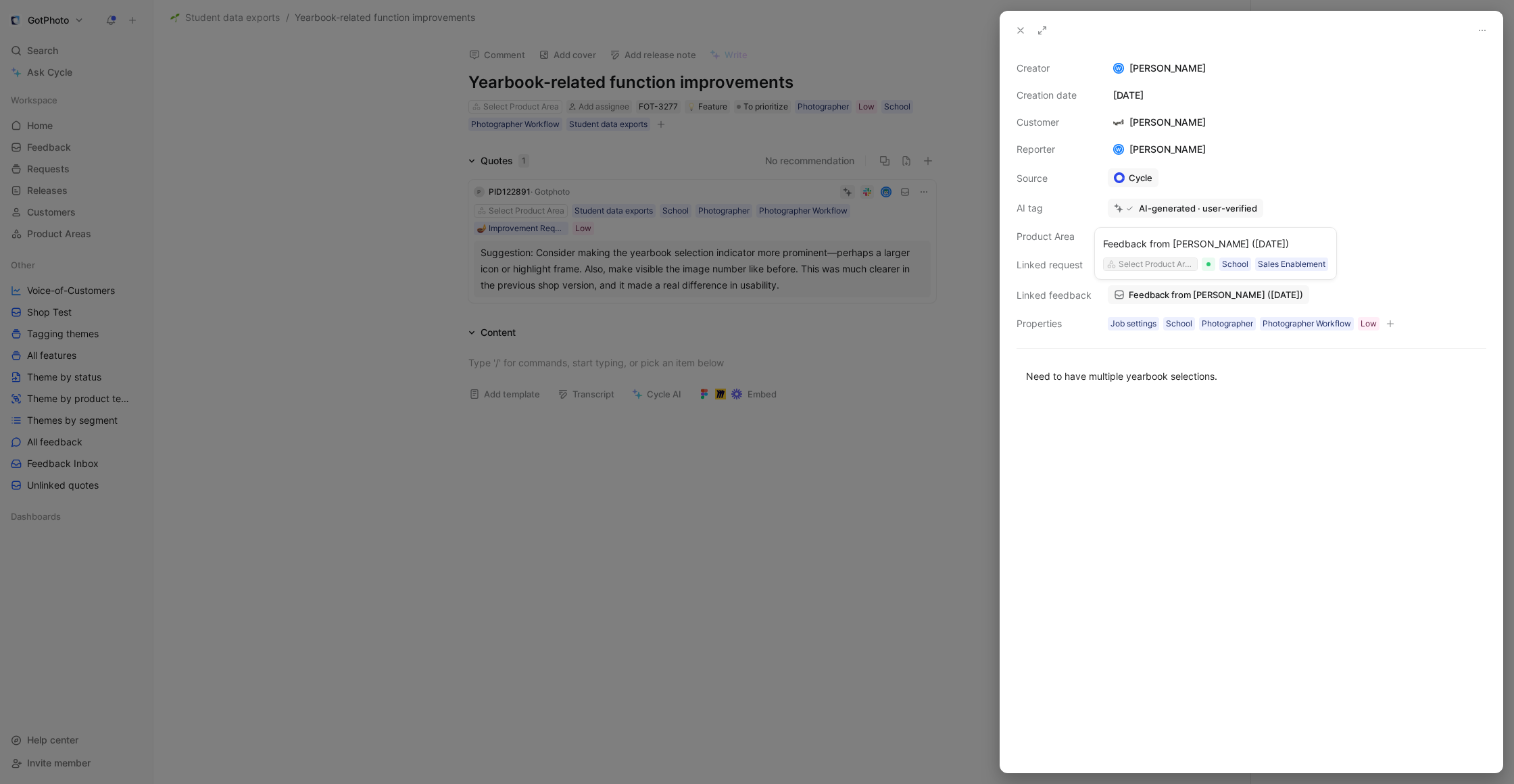 click on "Select Product Areas" at bounding box center (1156, 264) 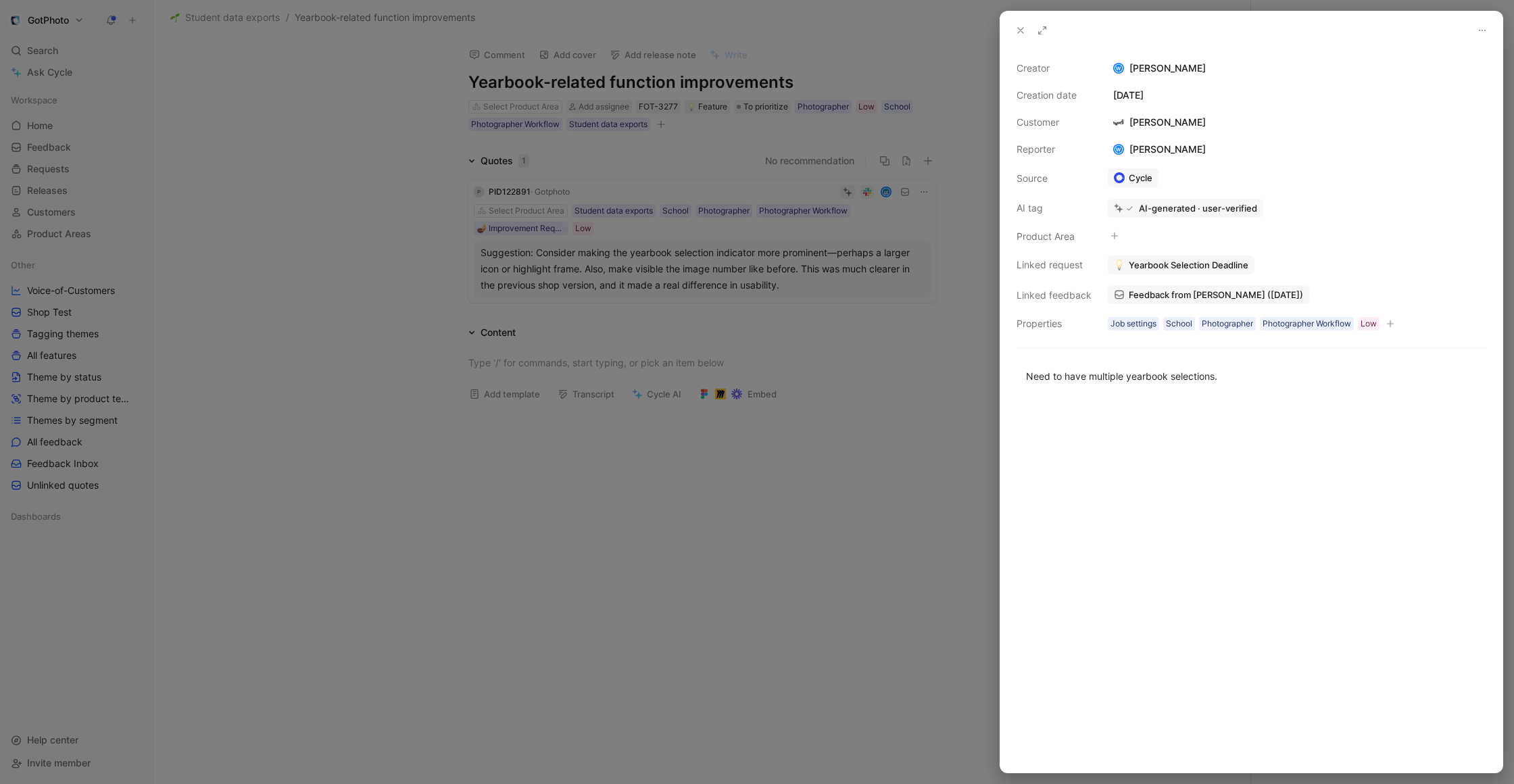 drag, startPoint x: 1300, startPoint y: 208, endPoint x: 1290, endPoint y: 219, distance: 14.866069 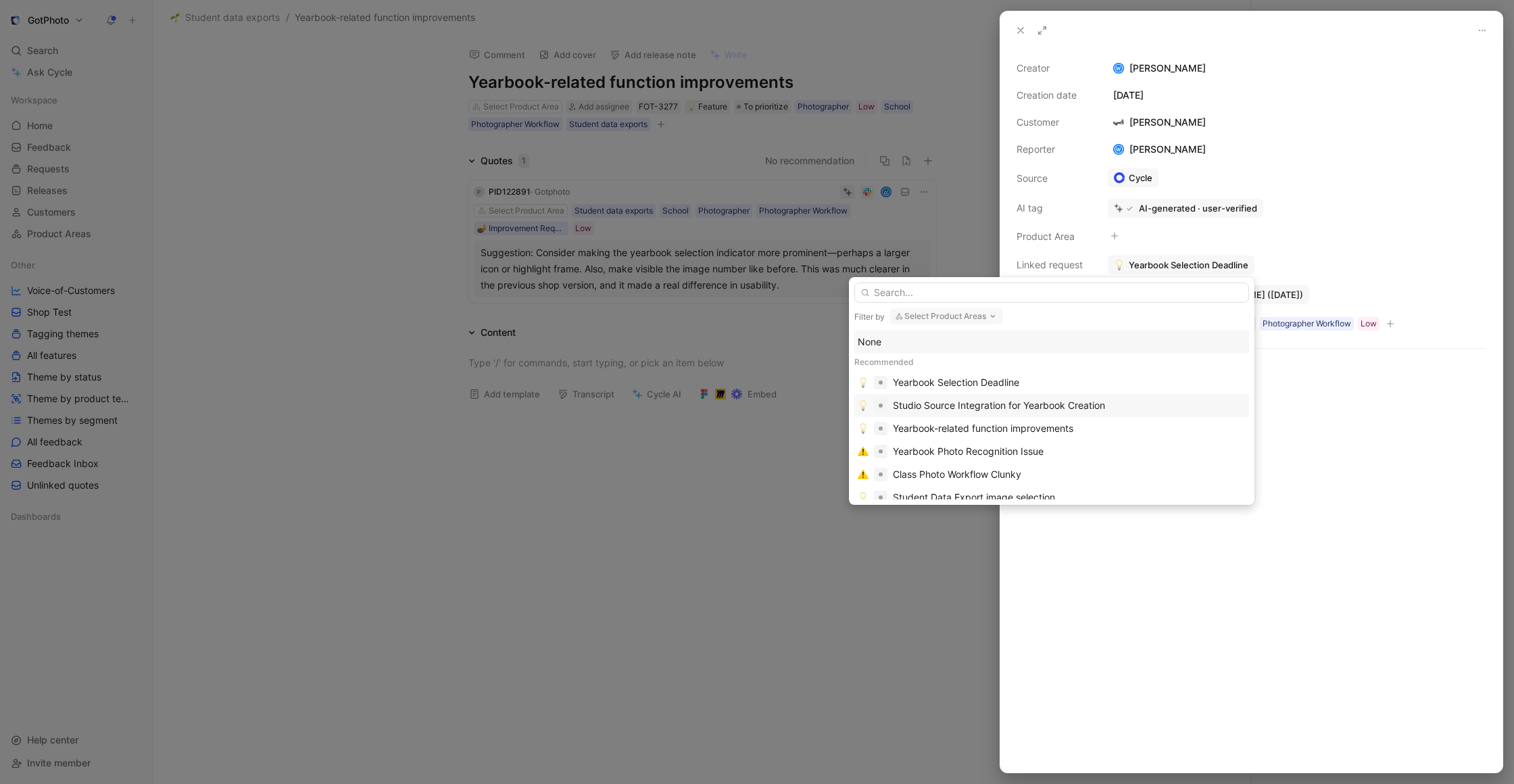 scroll, scrollTop: 5, scrollLeft: 0, axis: vertical 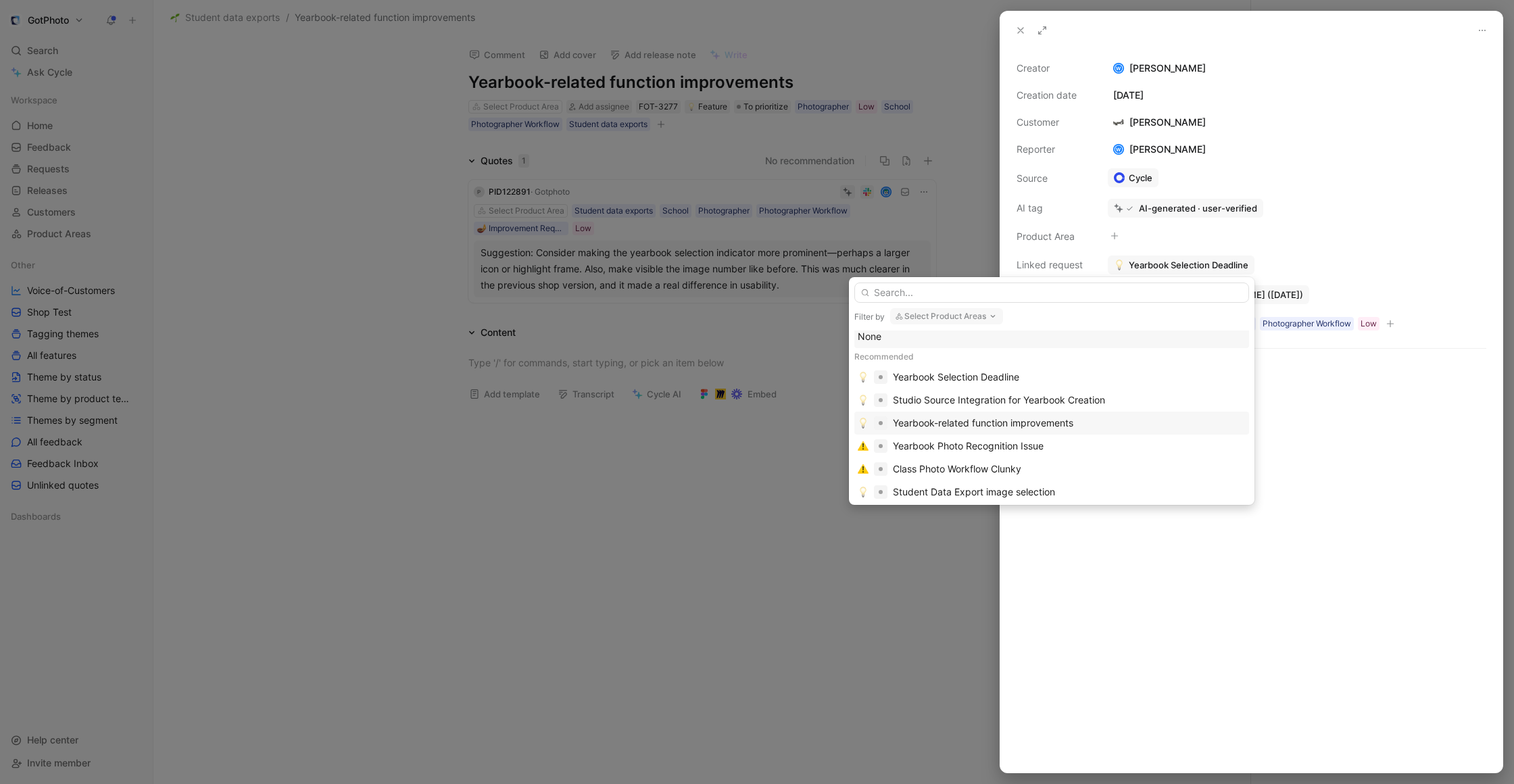 click on "Yearbook-related function improvements" at bounding box center [983, 423] 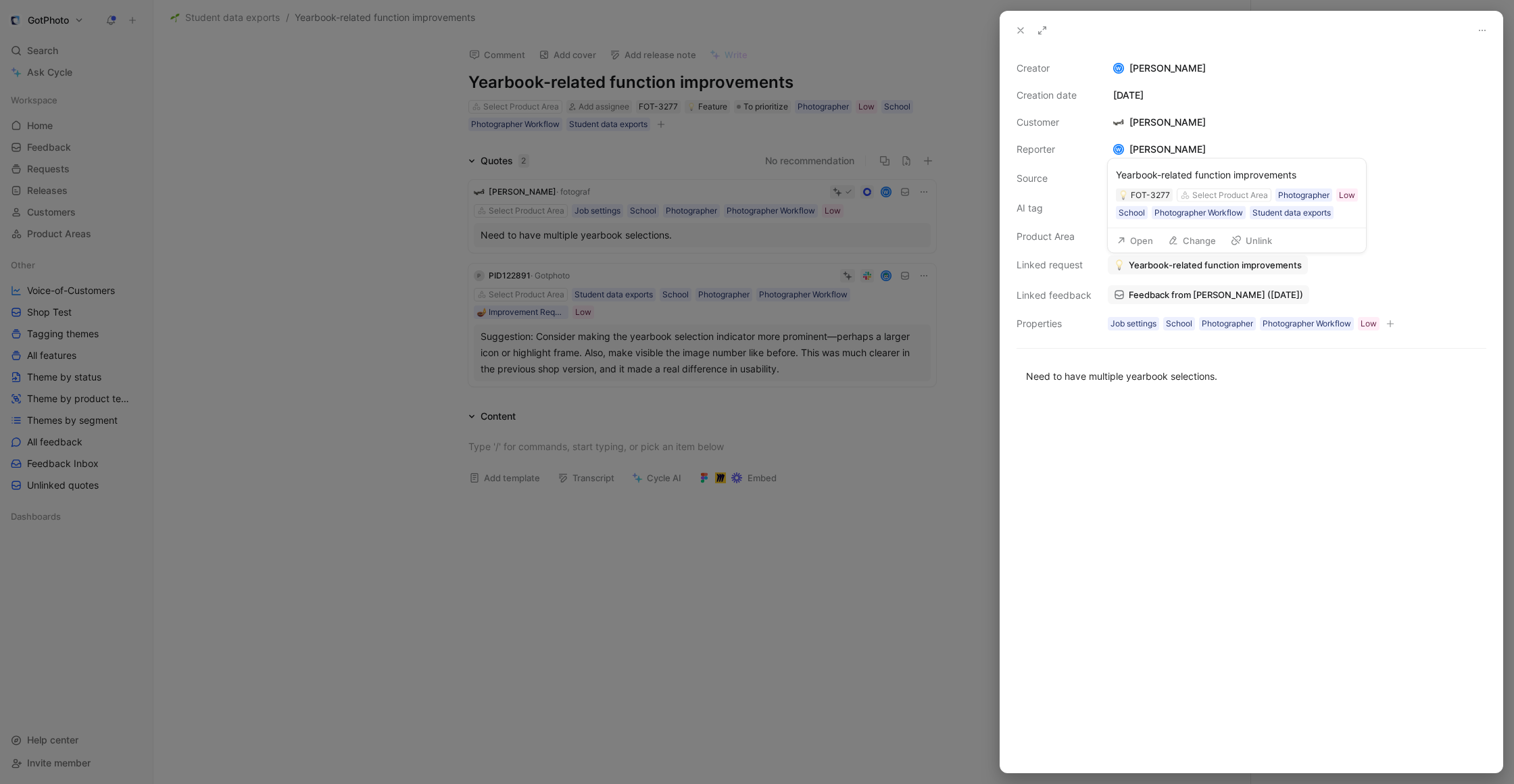 click on "Yearbook-related function improvements" at bounding box center [1215, 265] 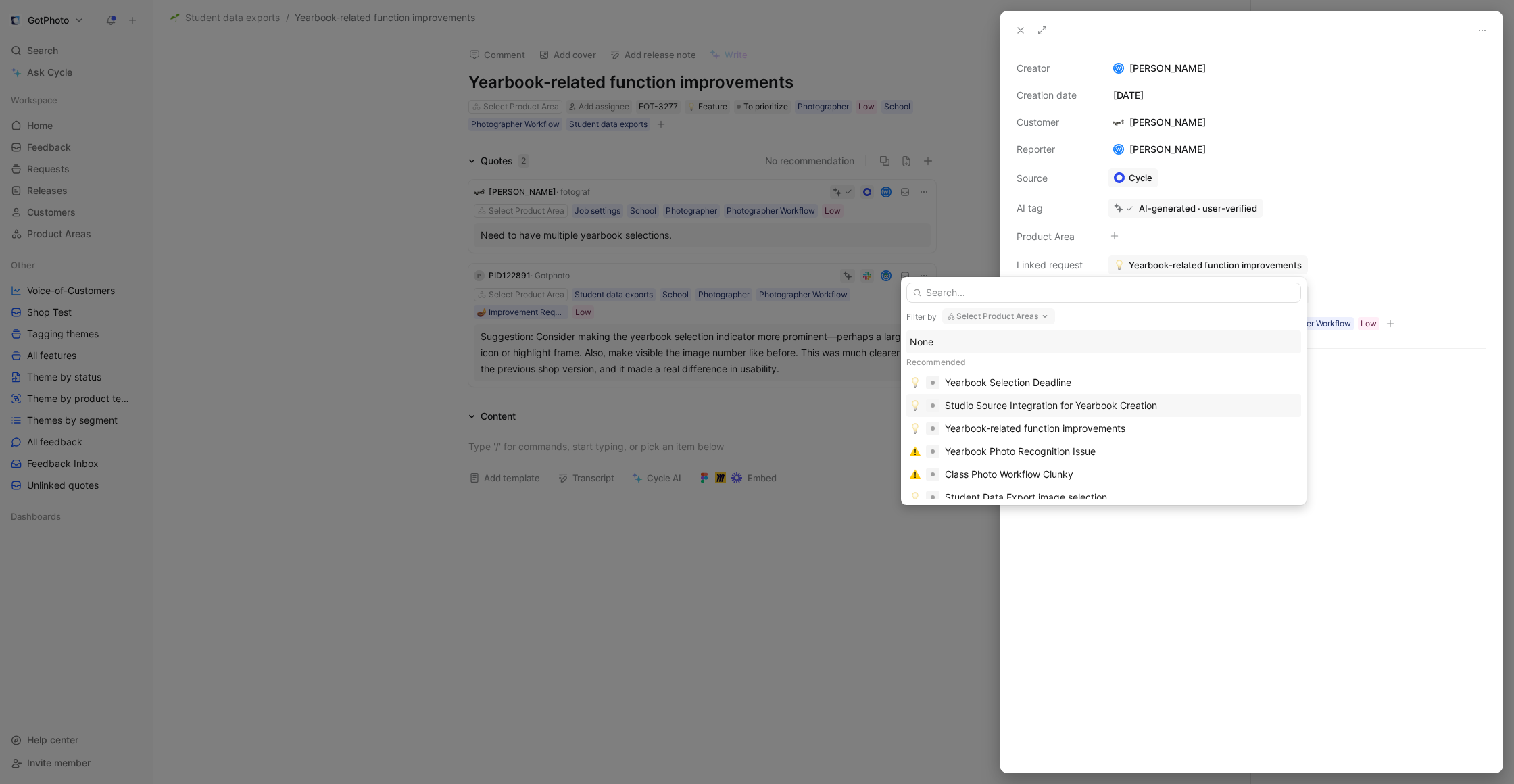 scroll, scrollTop: 151, scrollLeft: 0, axis: vertical 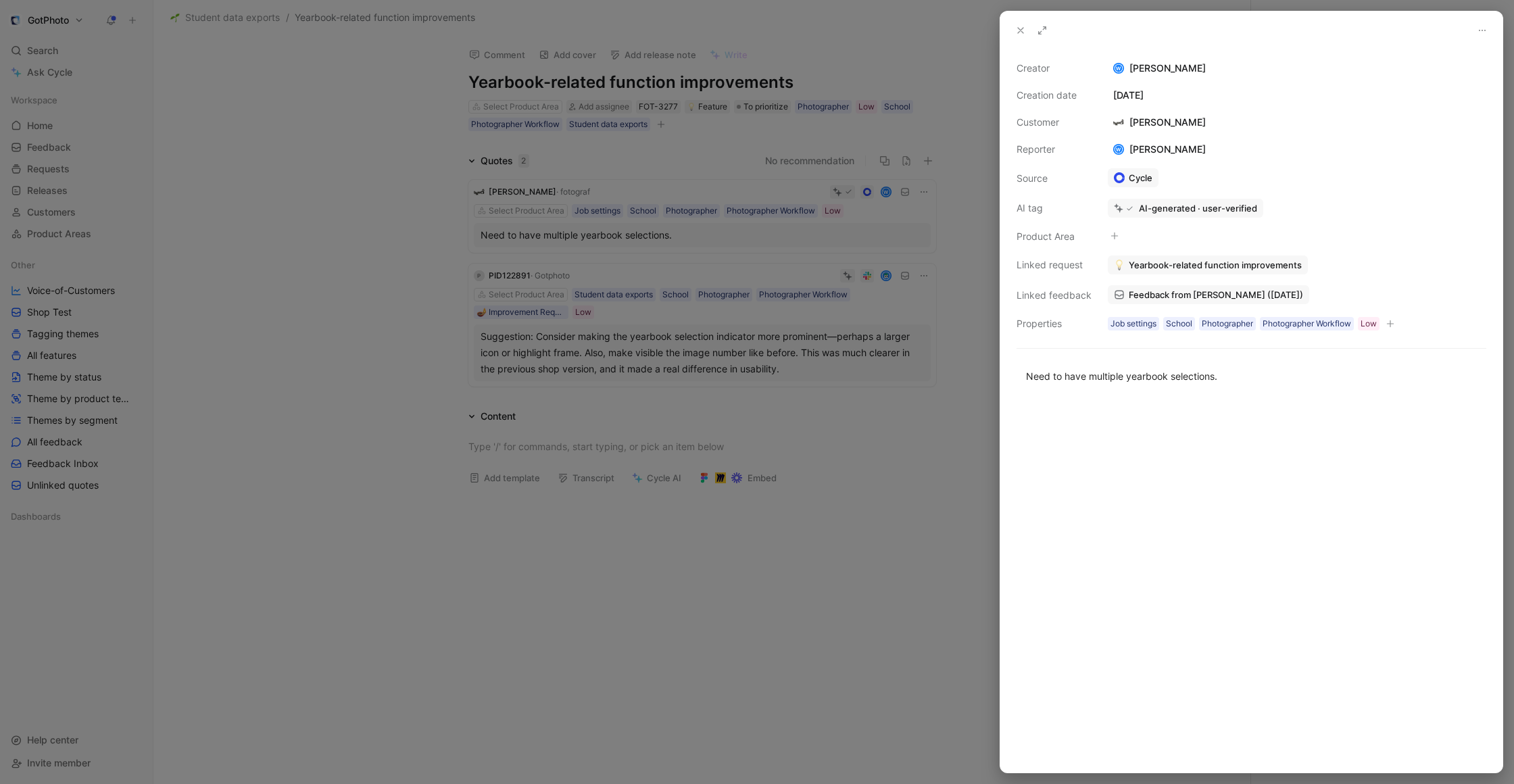 drag, startPoint x: 1331, startPoint y: 98, endPoint x: 1273, endPoint y: 113, distance: 59.90826 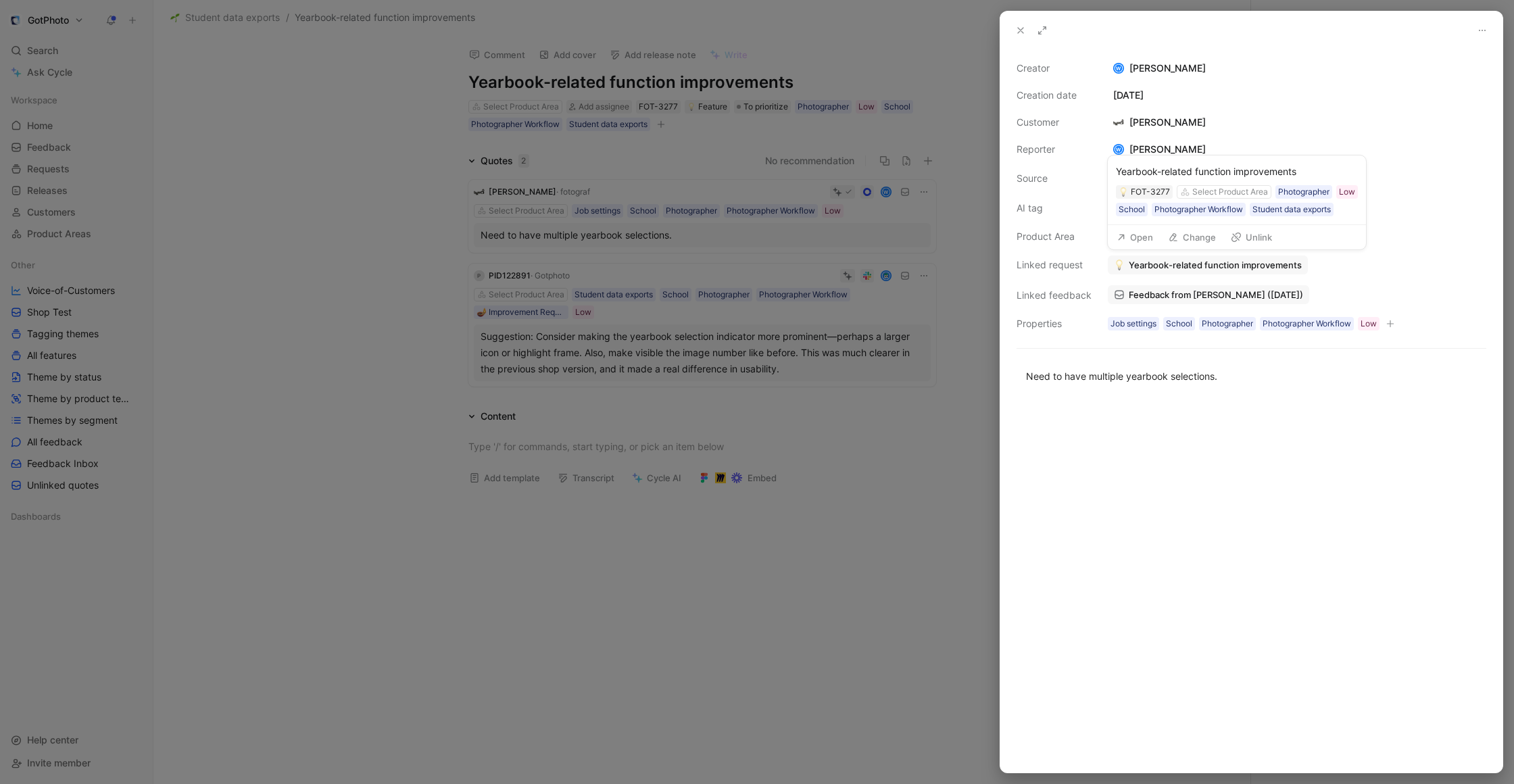 click on "Change" at bounding box center (1192, 237) 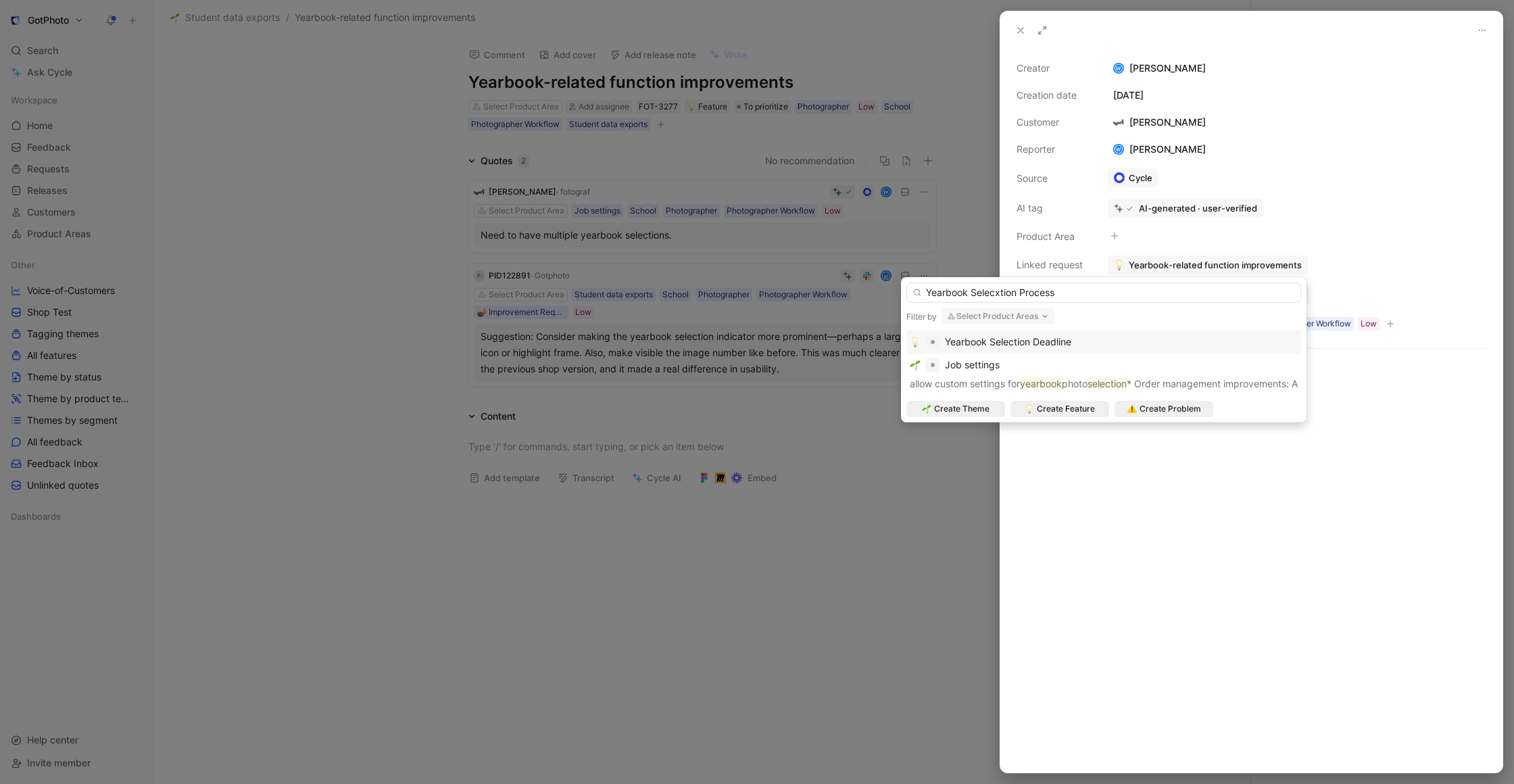 click on "Yearbook Selecxtion Process" at bounding box center (1104, 293) 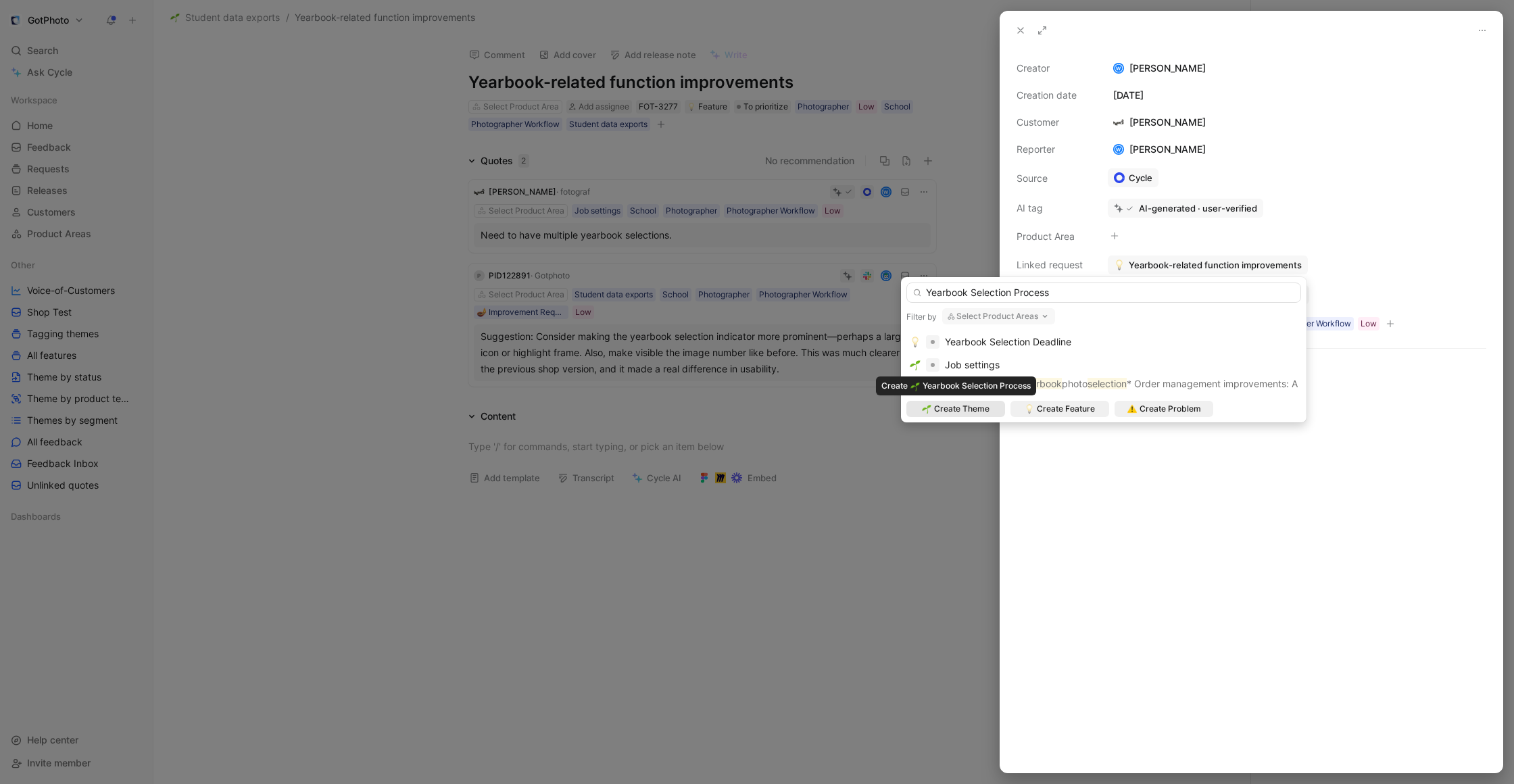 type on "Yearbook Selection Process" 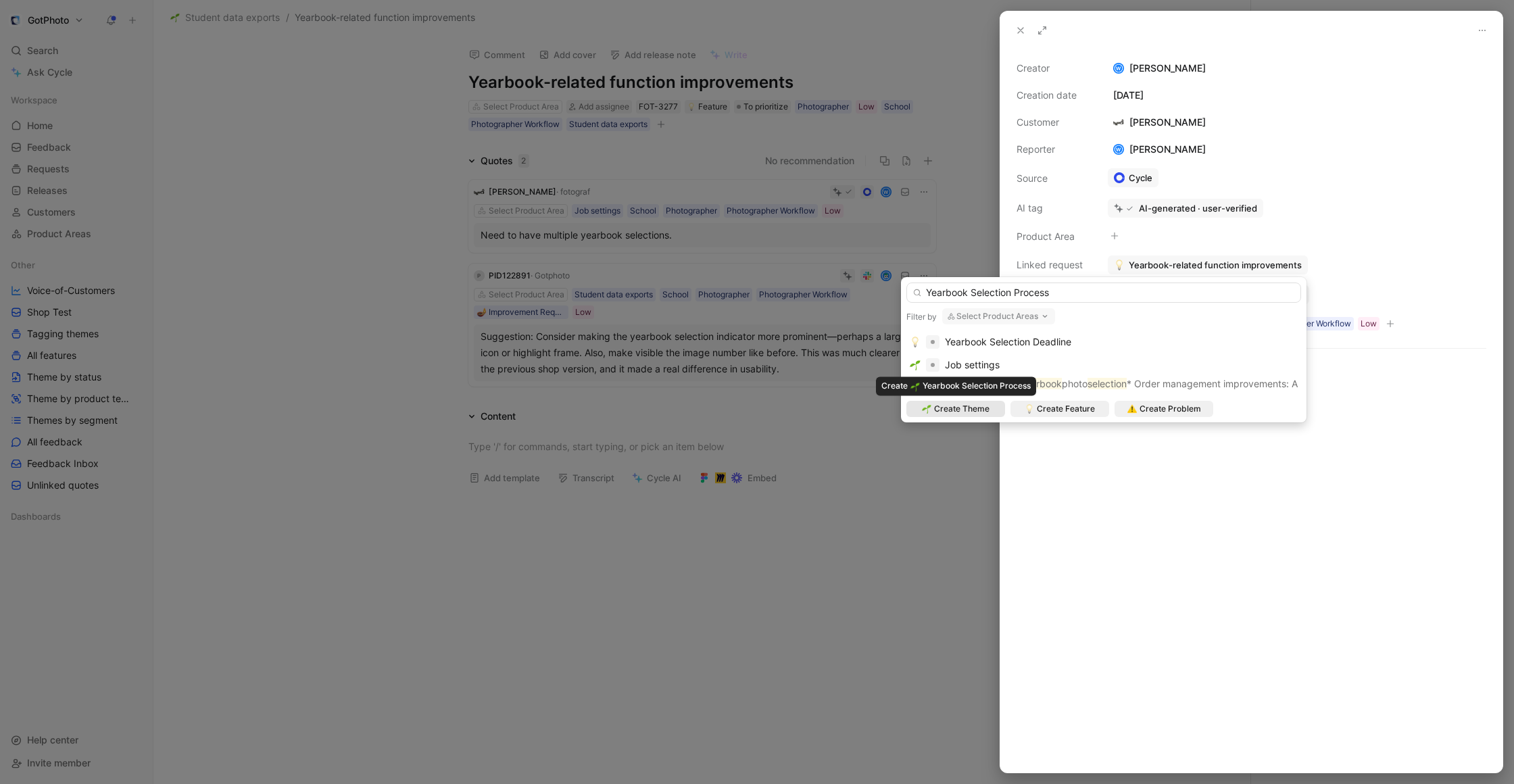 click on "Create Theme" at bounding box center (962, 409) 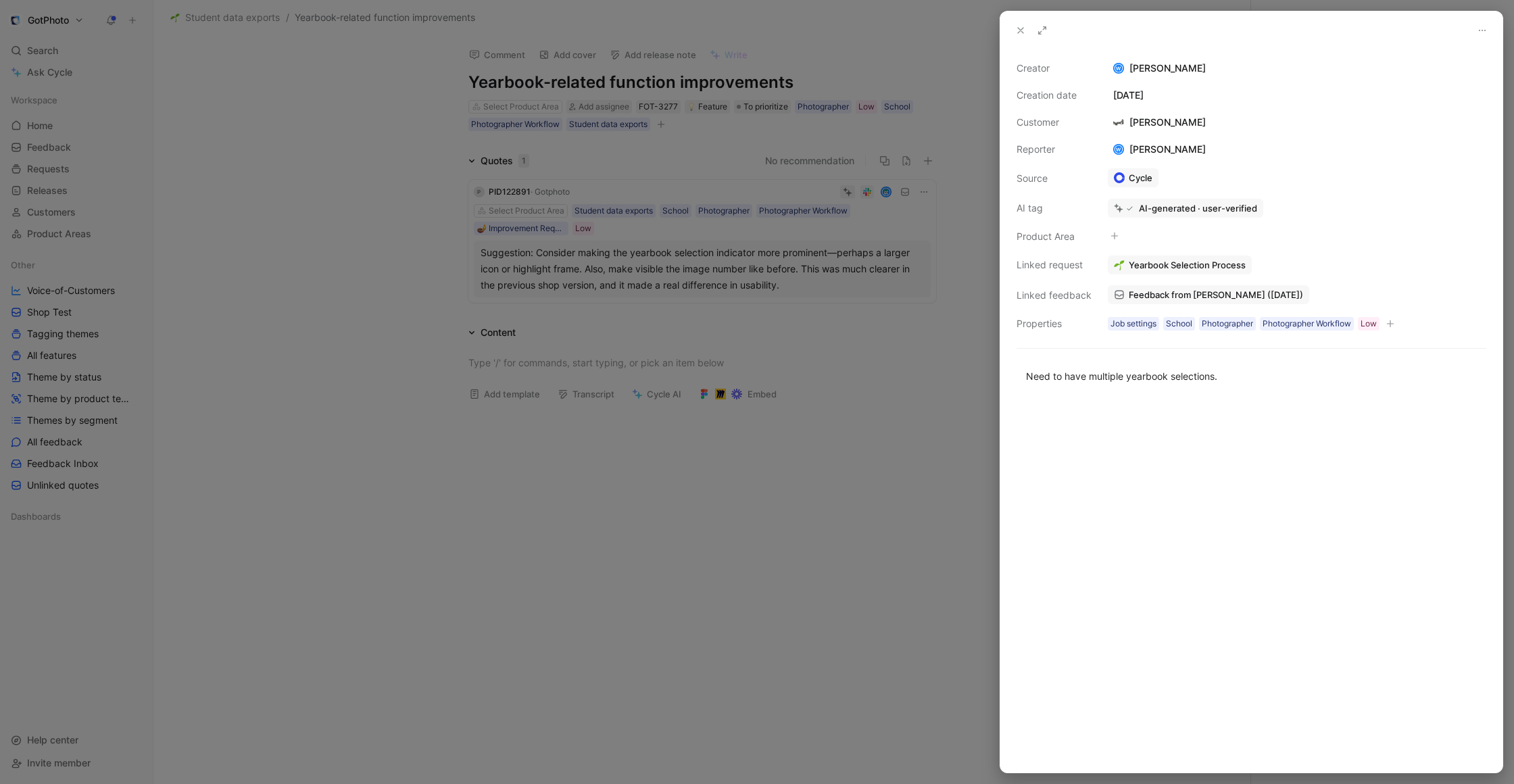 click at bounding box center (757, 392) 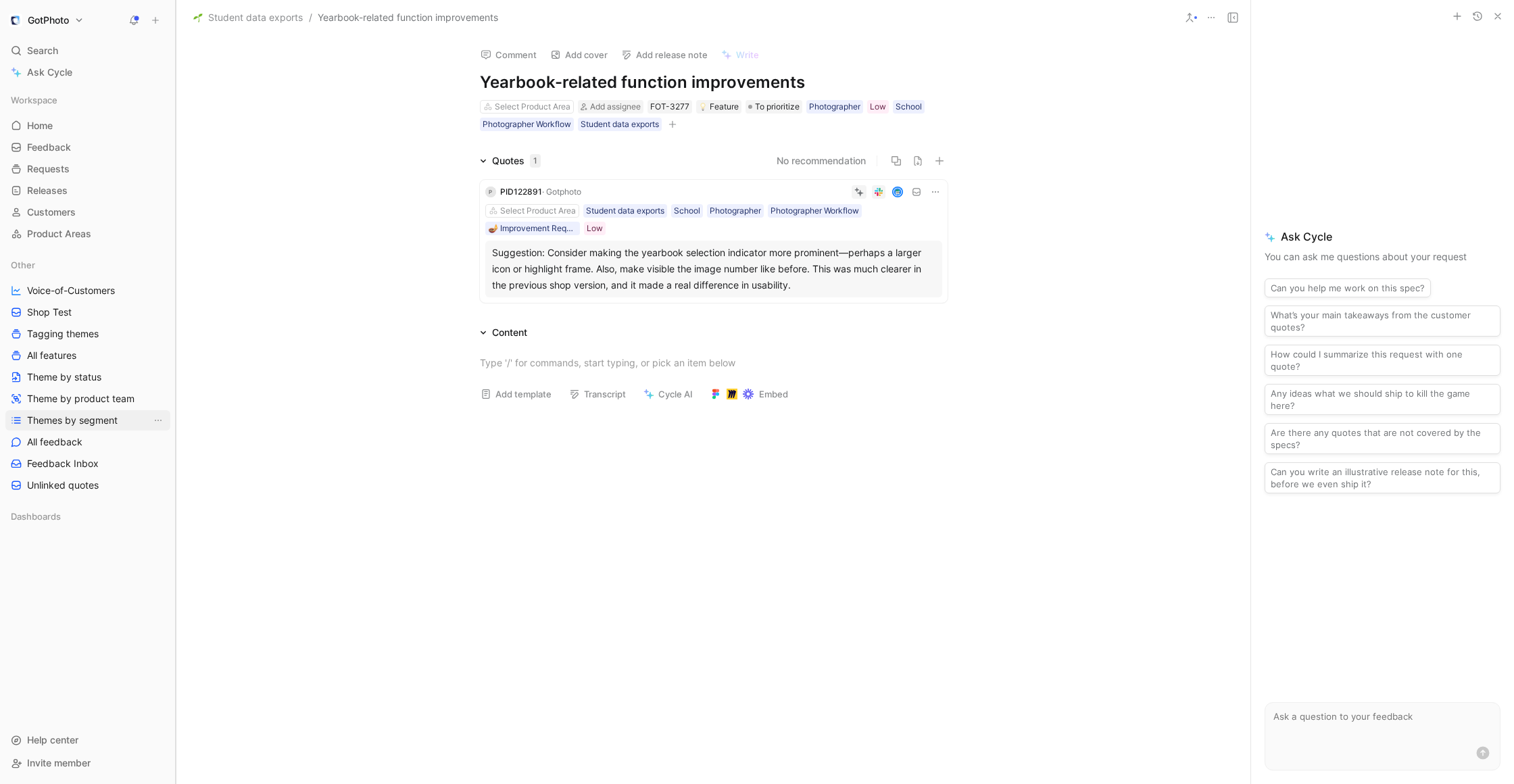 drag, startPoint x: 152, startPoint y: 433, endPoint x: 142, endPoint y: 430, distance: 10.440307 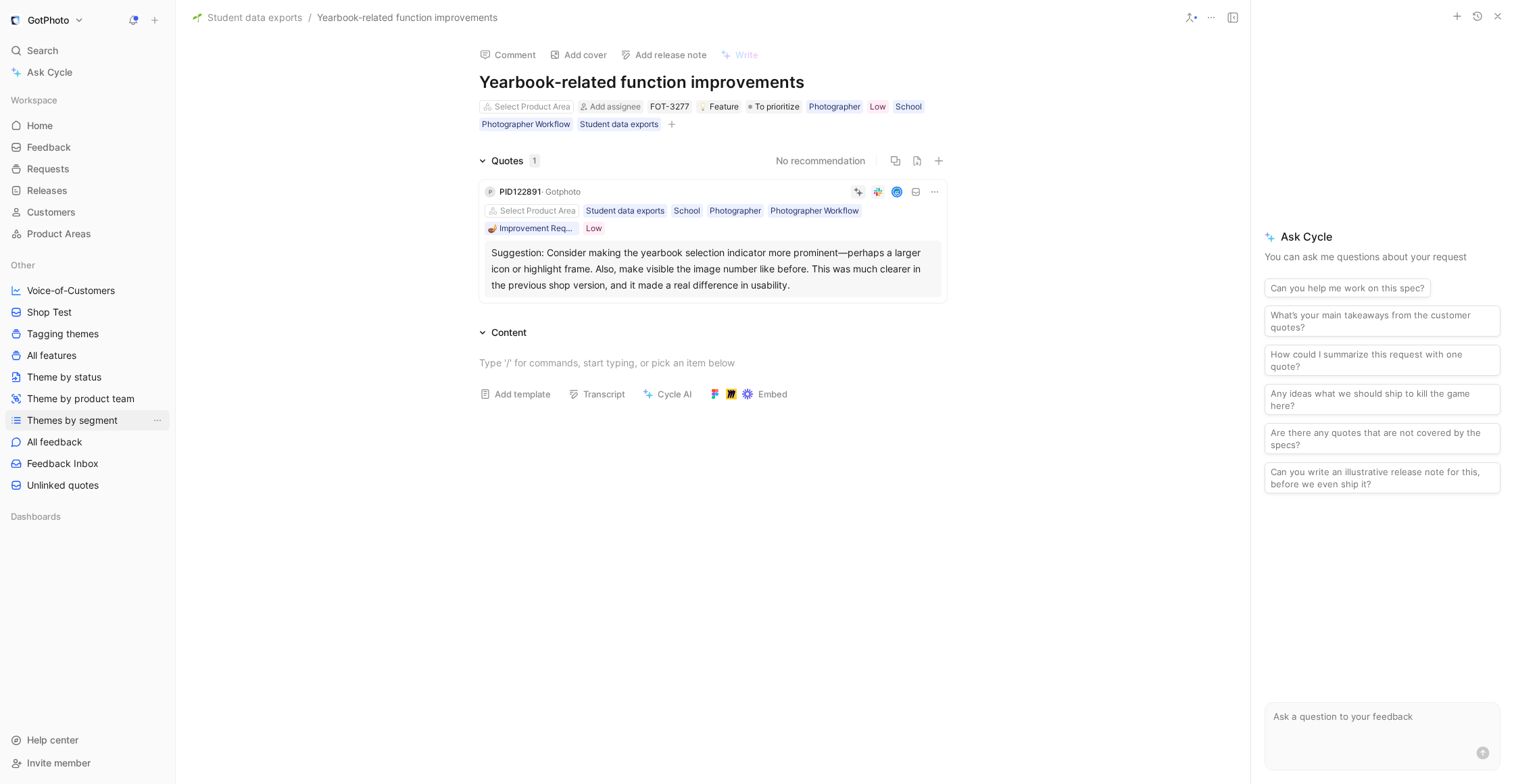 click on "Themes by segment" at bounding box center [72, 420] 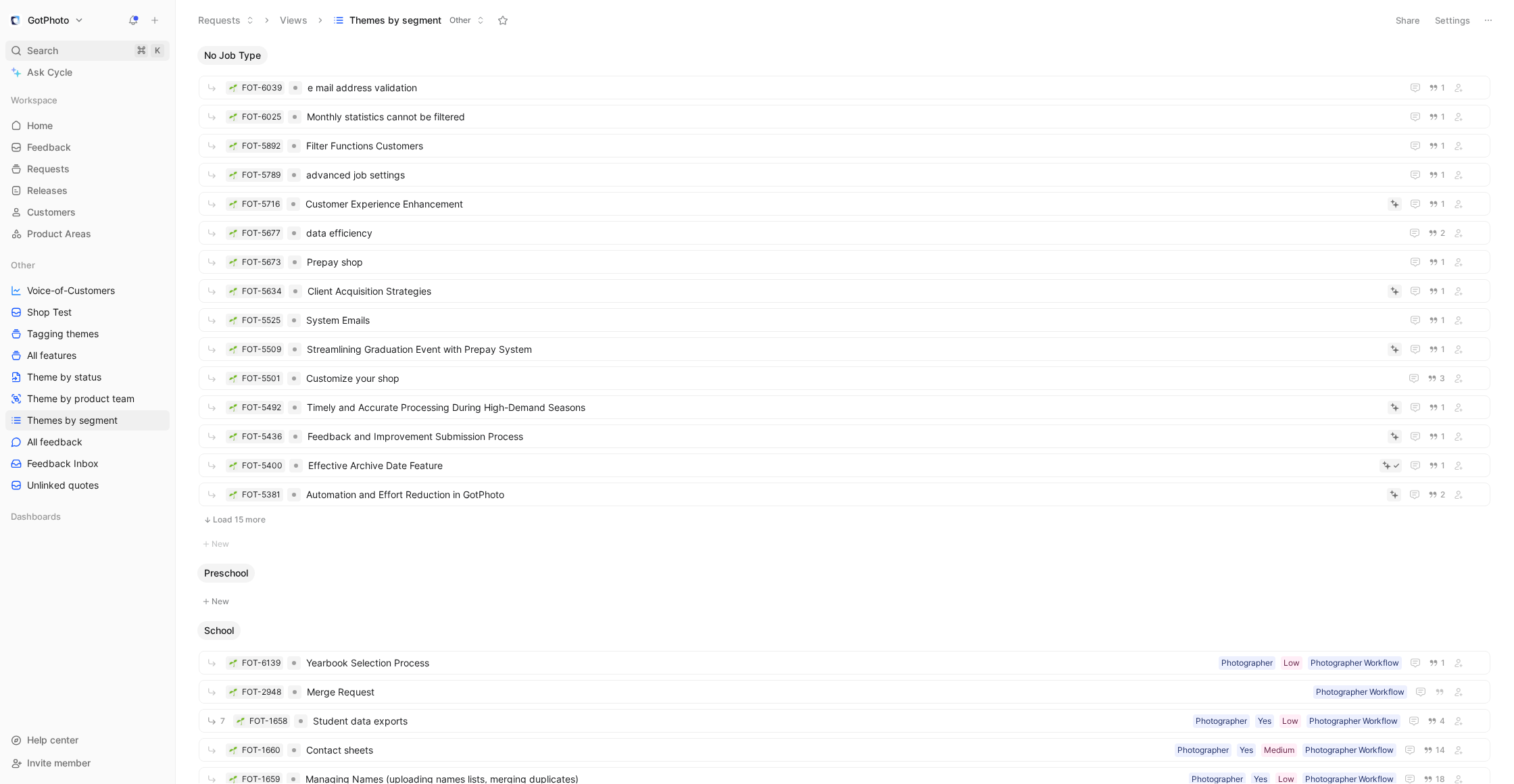 click on "Search" at bounding box center [43, 51] 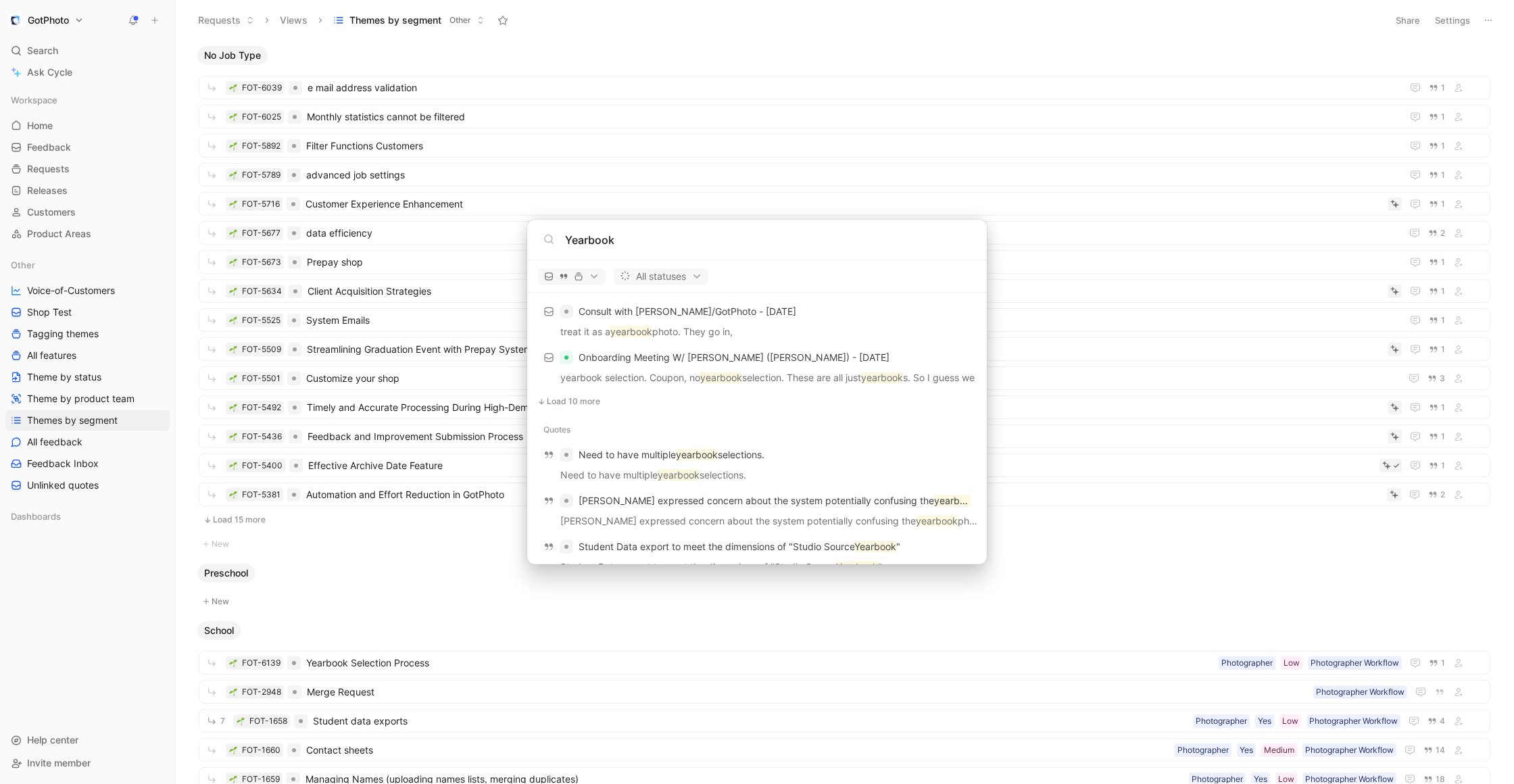scroll, scrollTop: 835, scrollLeft: 0, axis: vertical 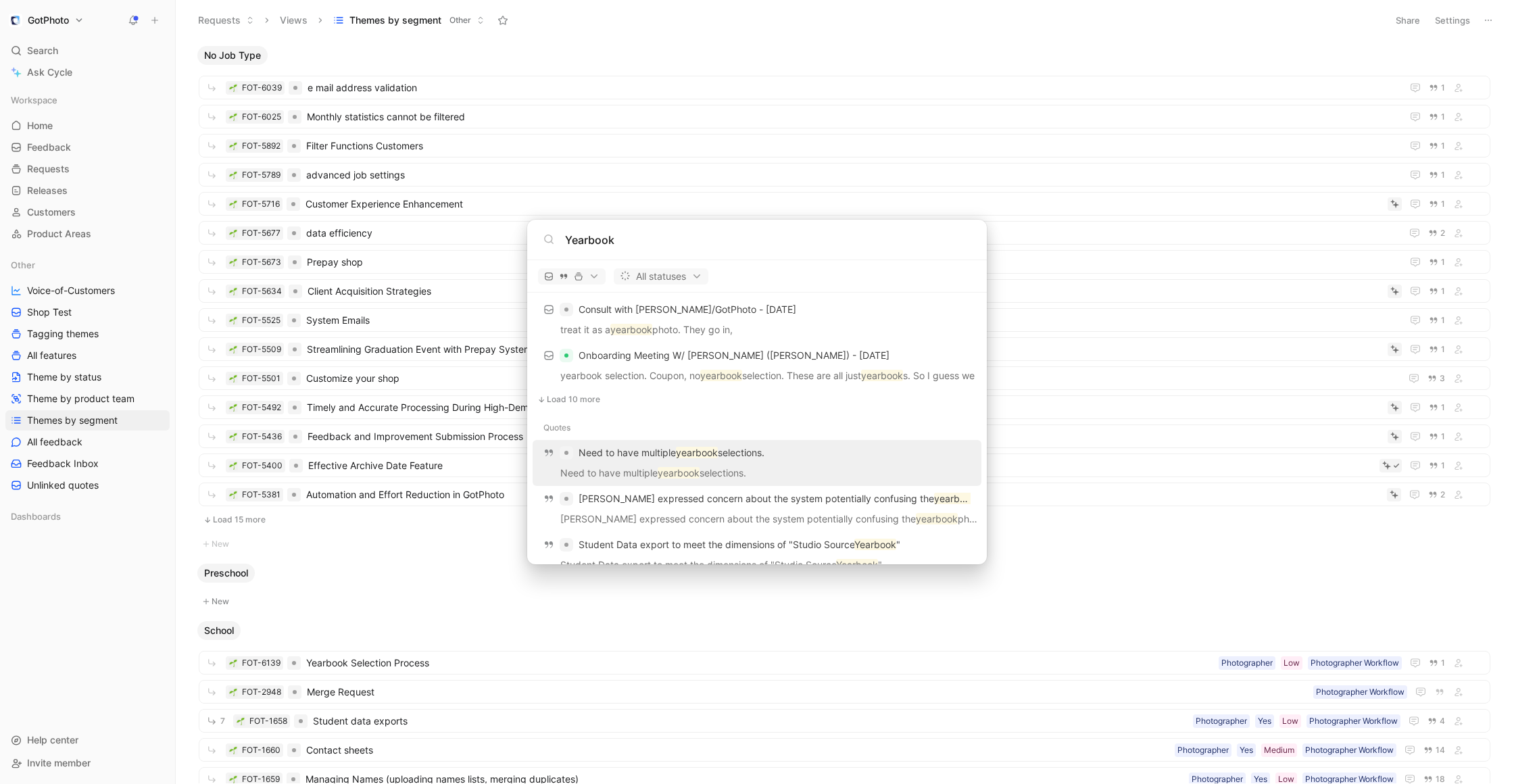 type on "Yearbook" 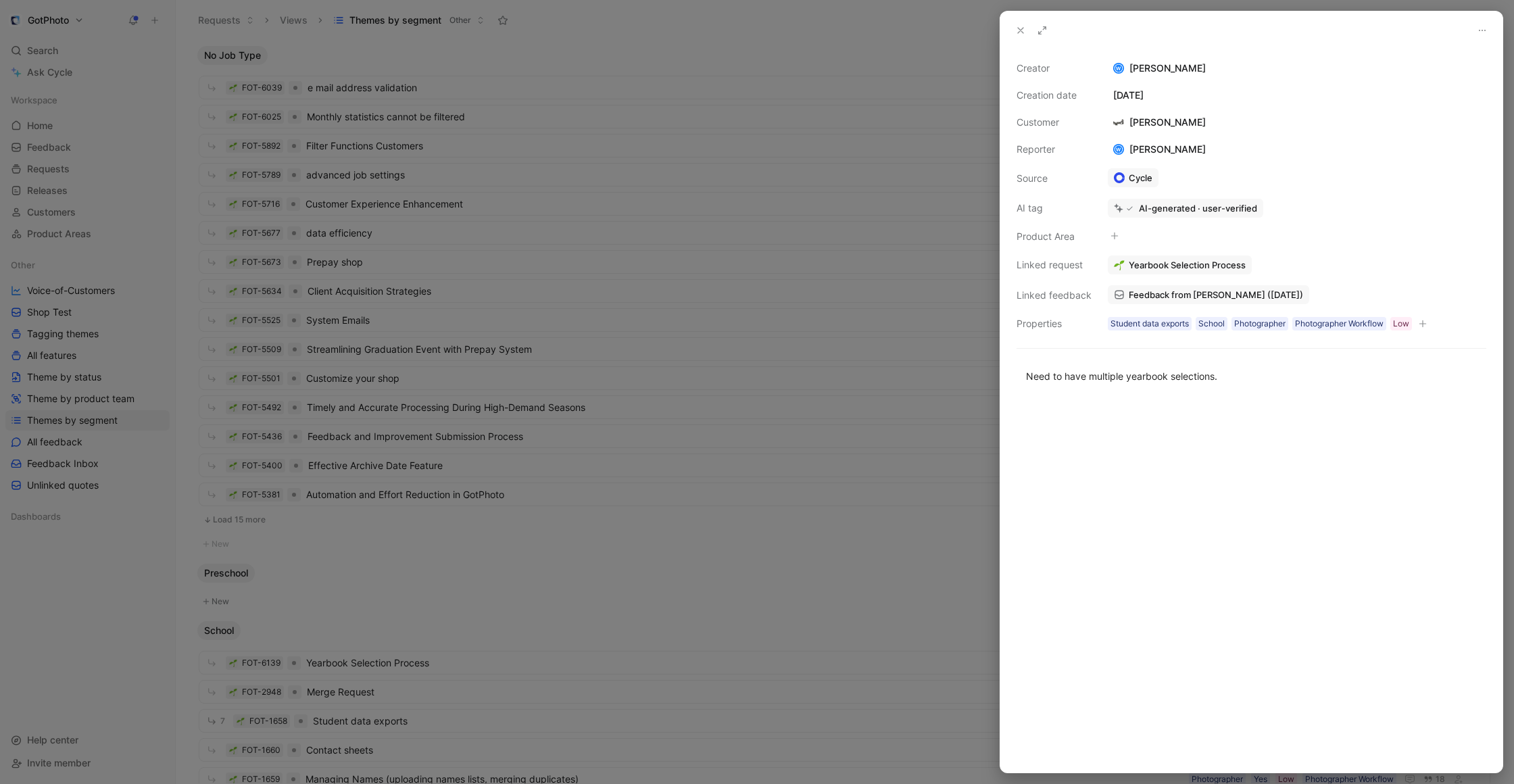 click on "Feedback from [PERSON_NAME] ([DATE])" at bounding box center (1216, 295) 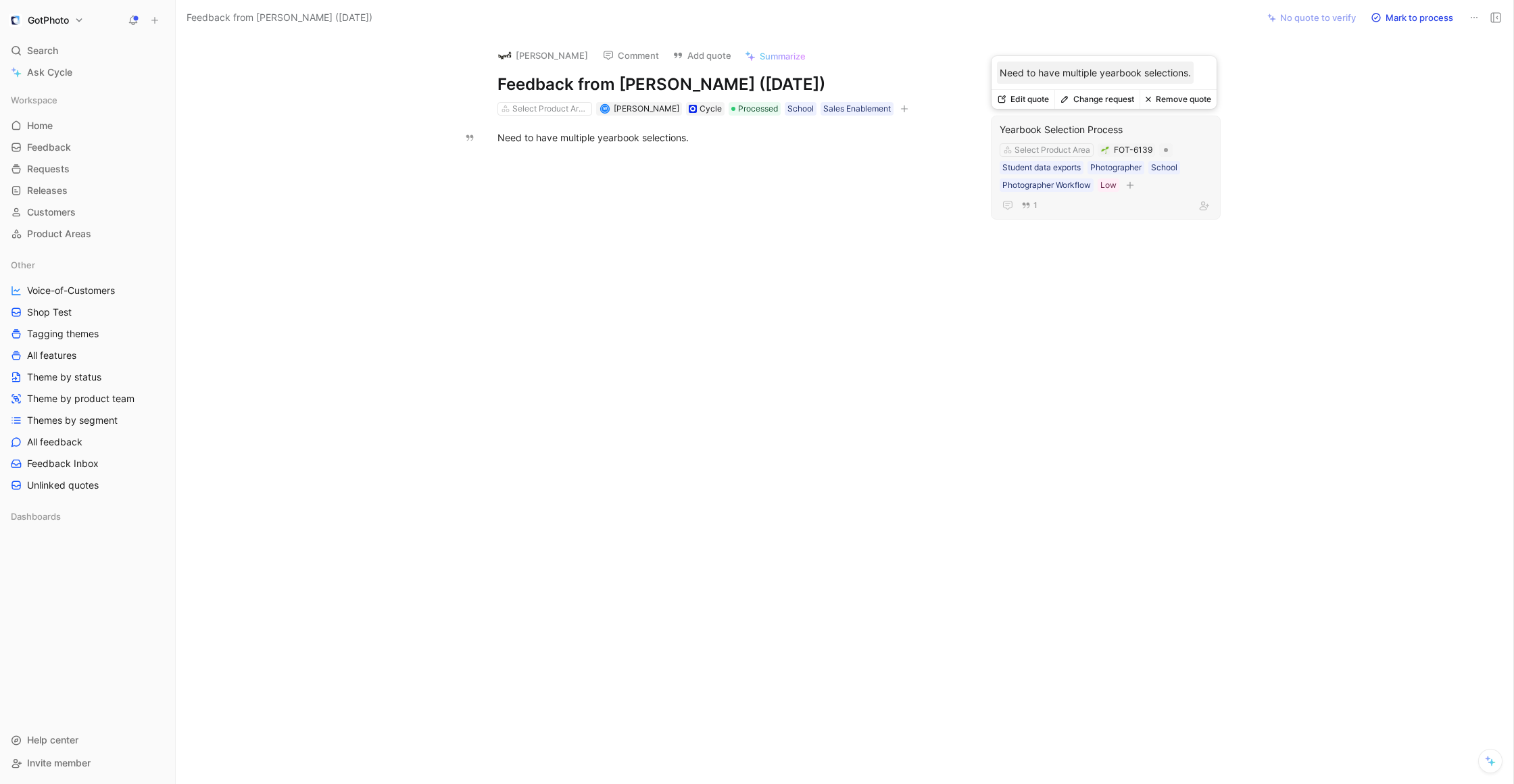 click on "Yearbook Selection Process" at bounding box center [1106, 130] 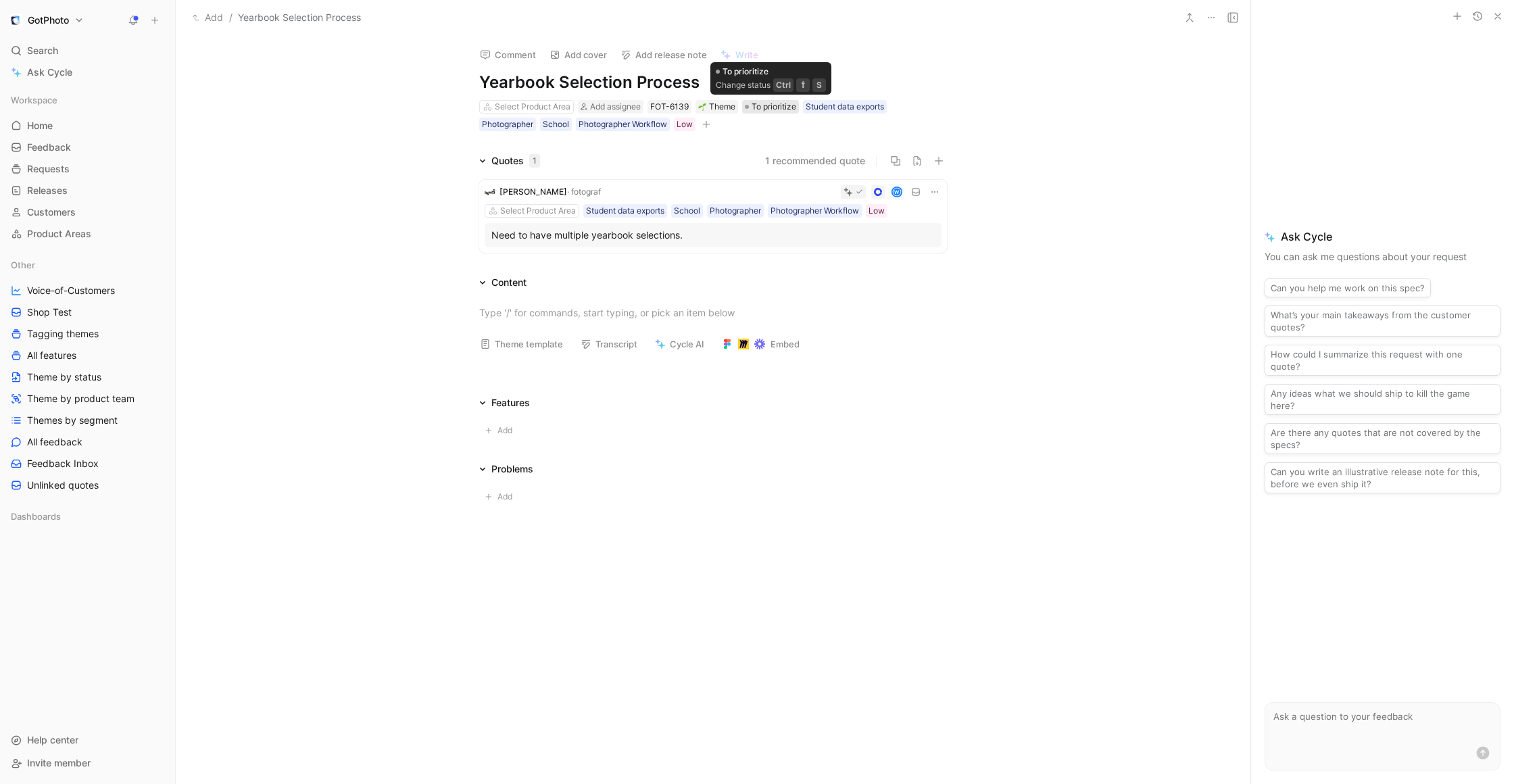 click on "To prioritize" at bounding box center [774, 107] 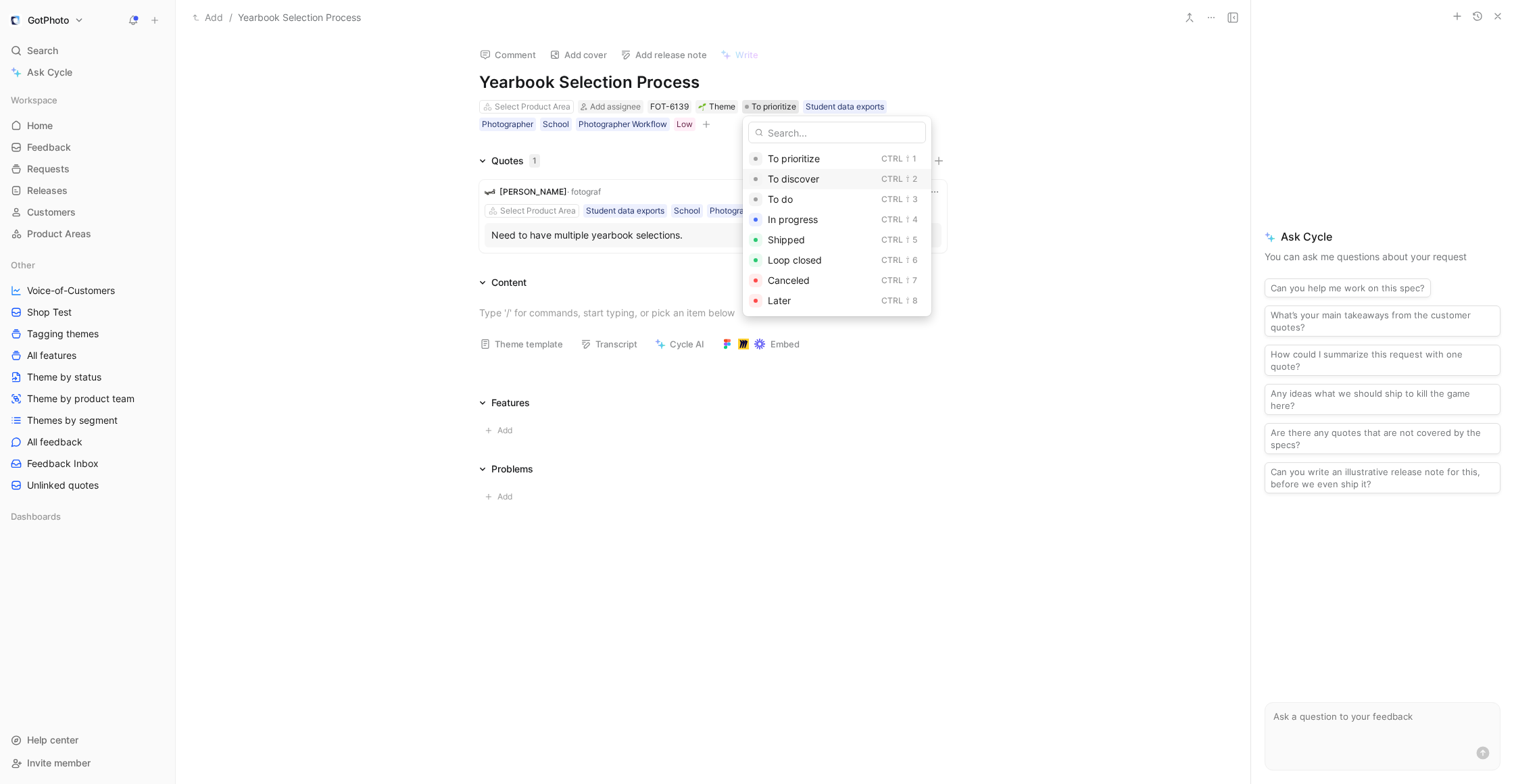 click on "To discover" at bounding box center (793, 178) 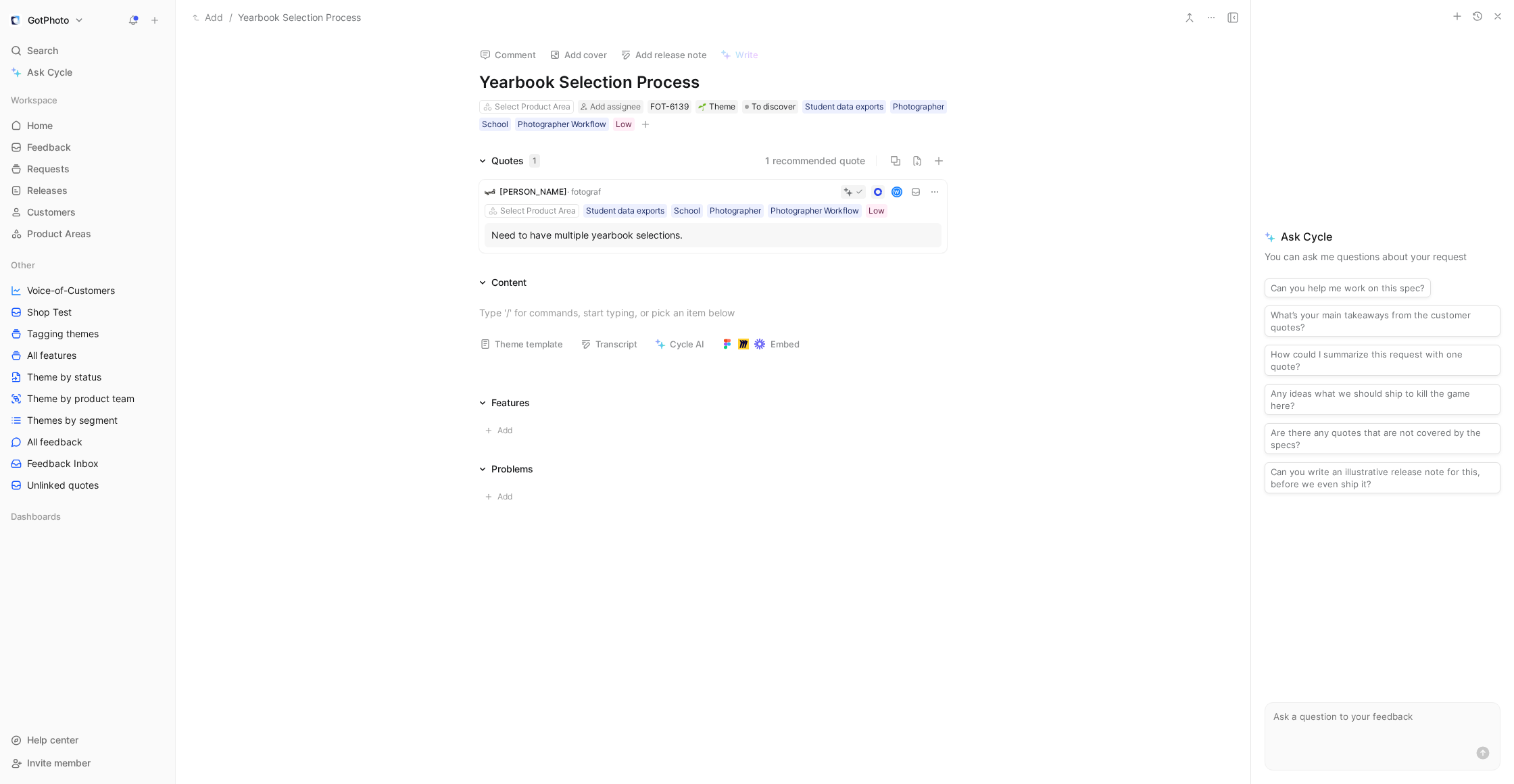 click 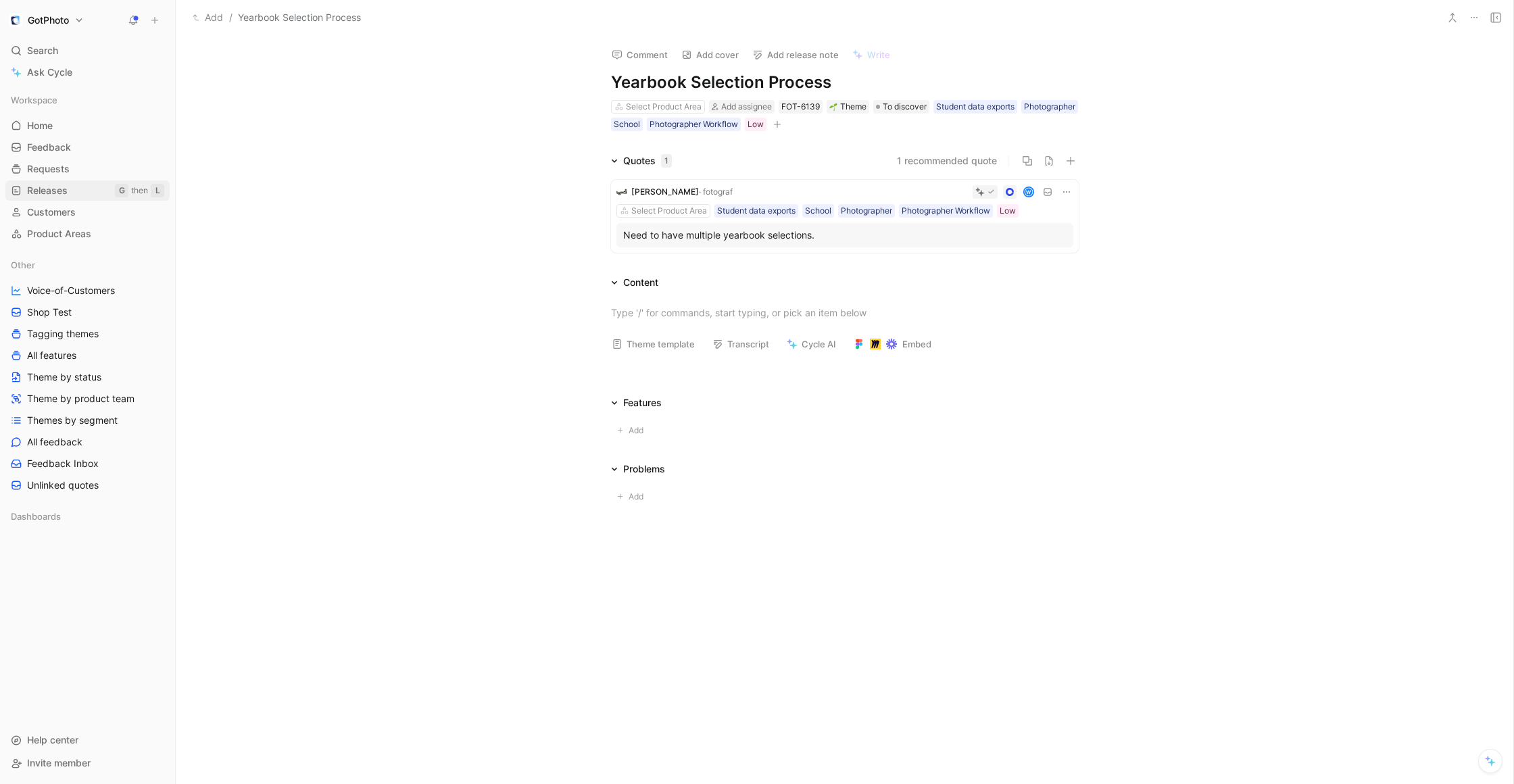 click on "Releases" at bounding box center [47, 191] 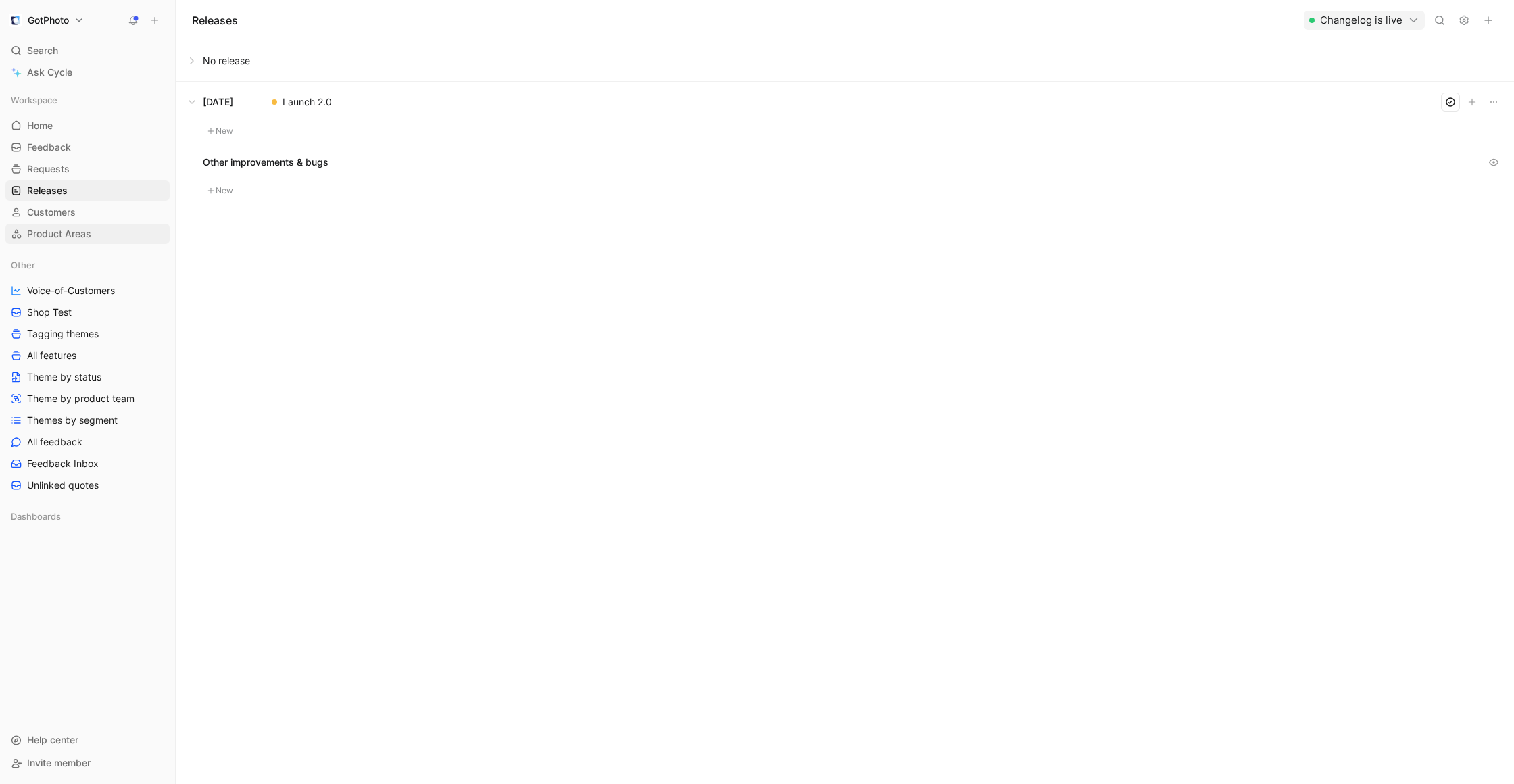 click on "Product Areas" at bounding box center [59, 234] 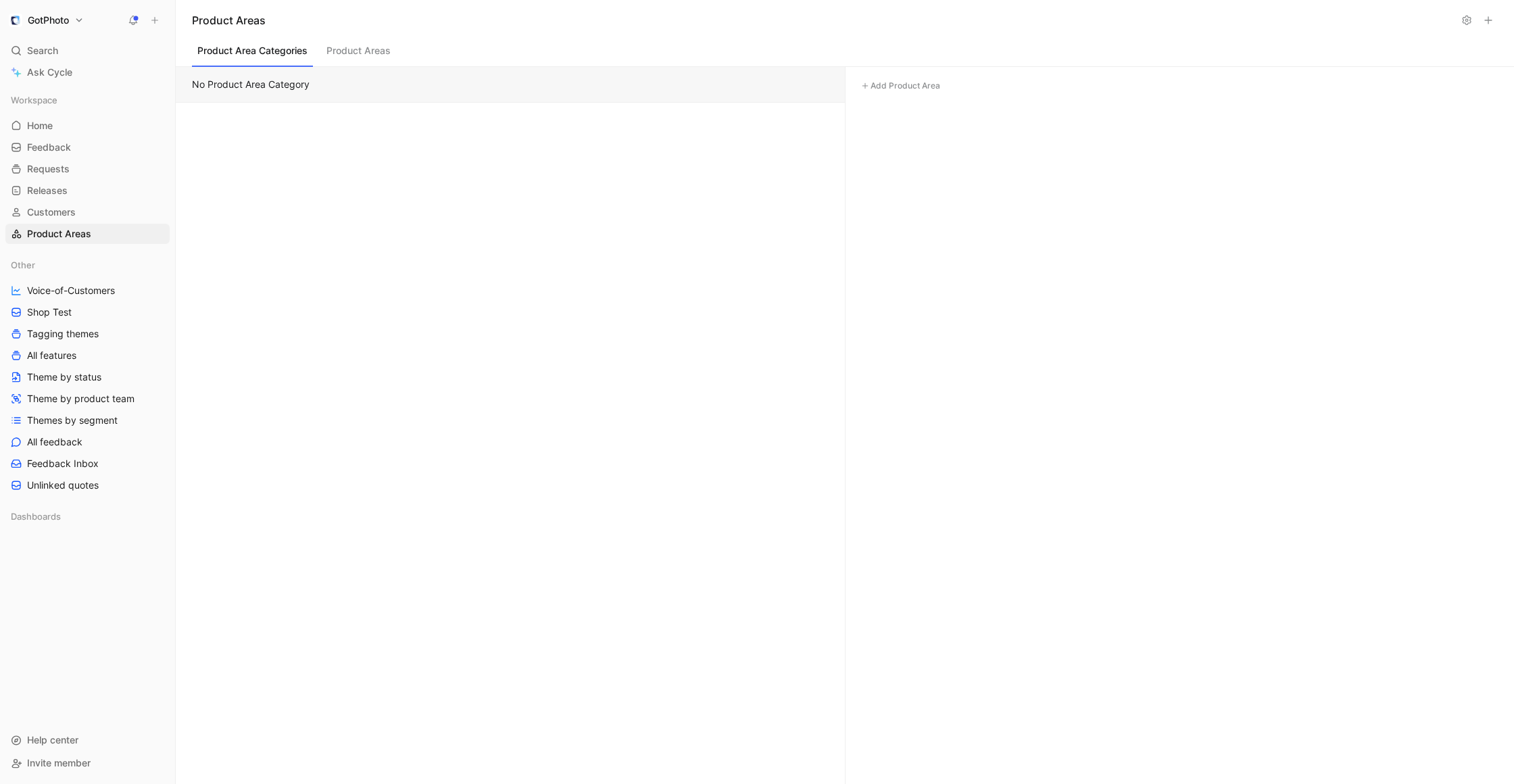 click 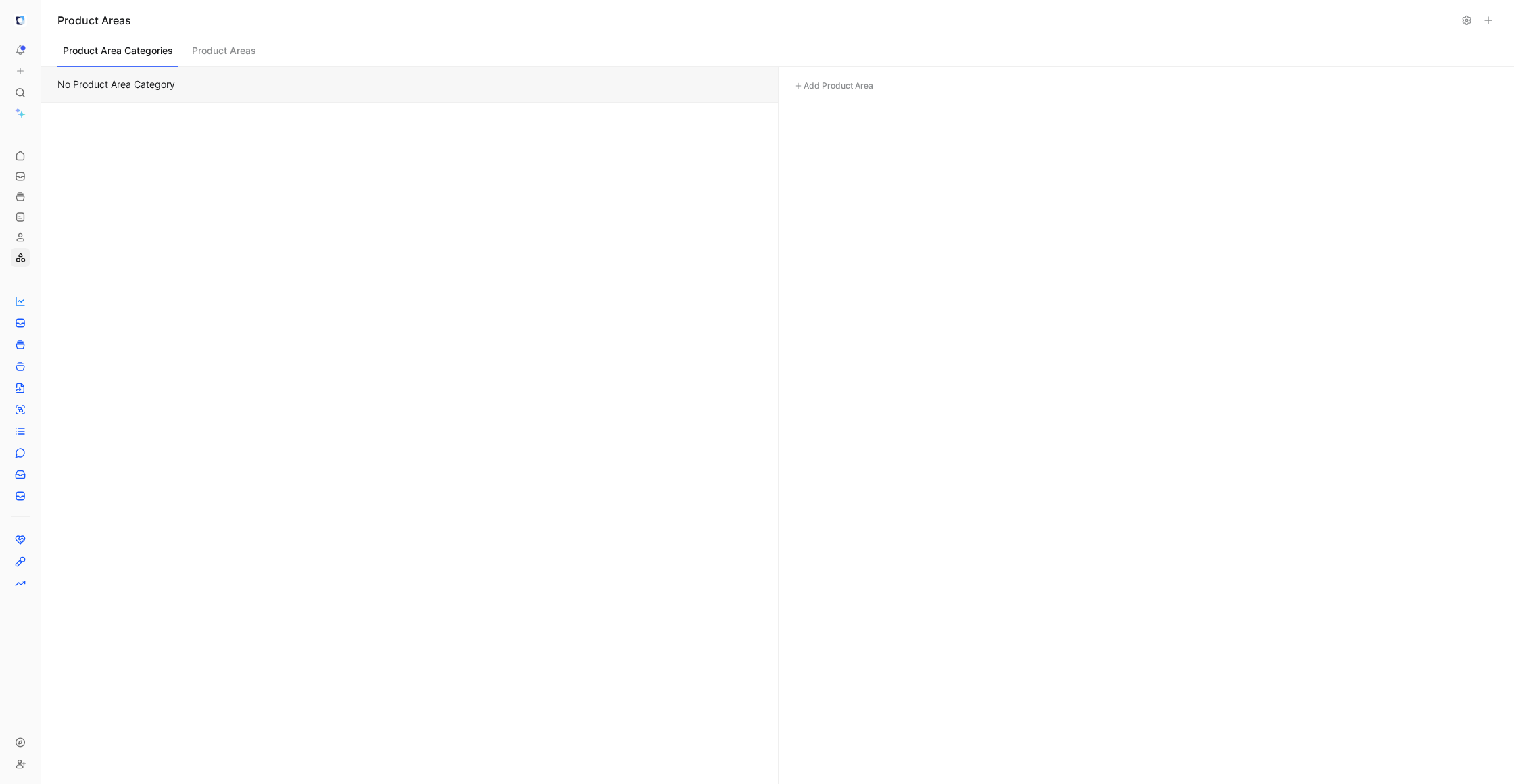 click 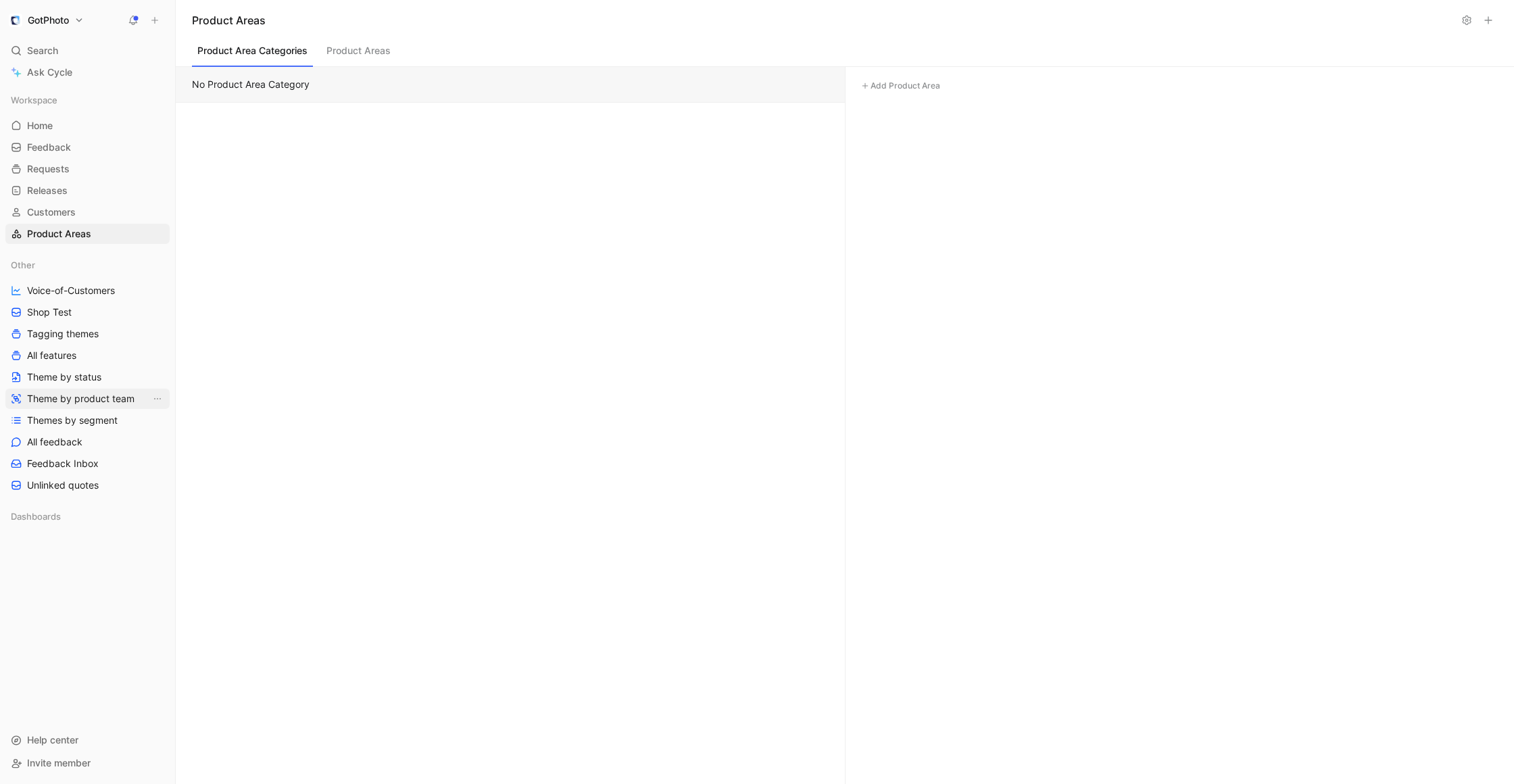 click on "Theme by product team" at bounding box center (80, 399) 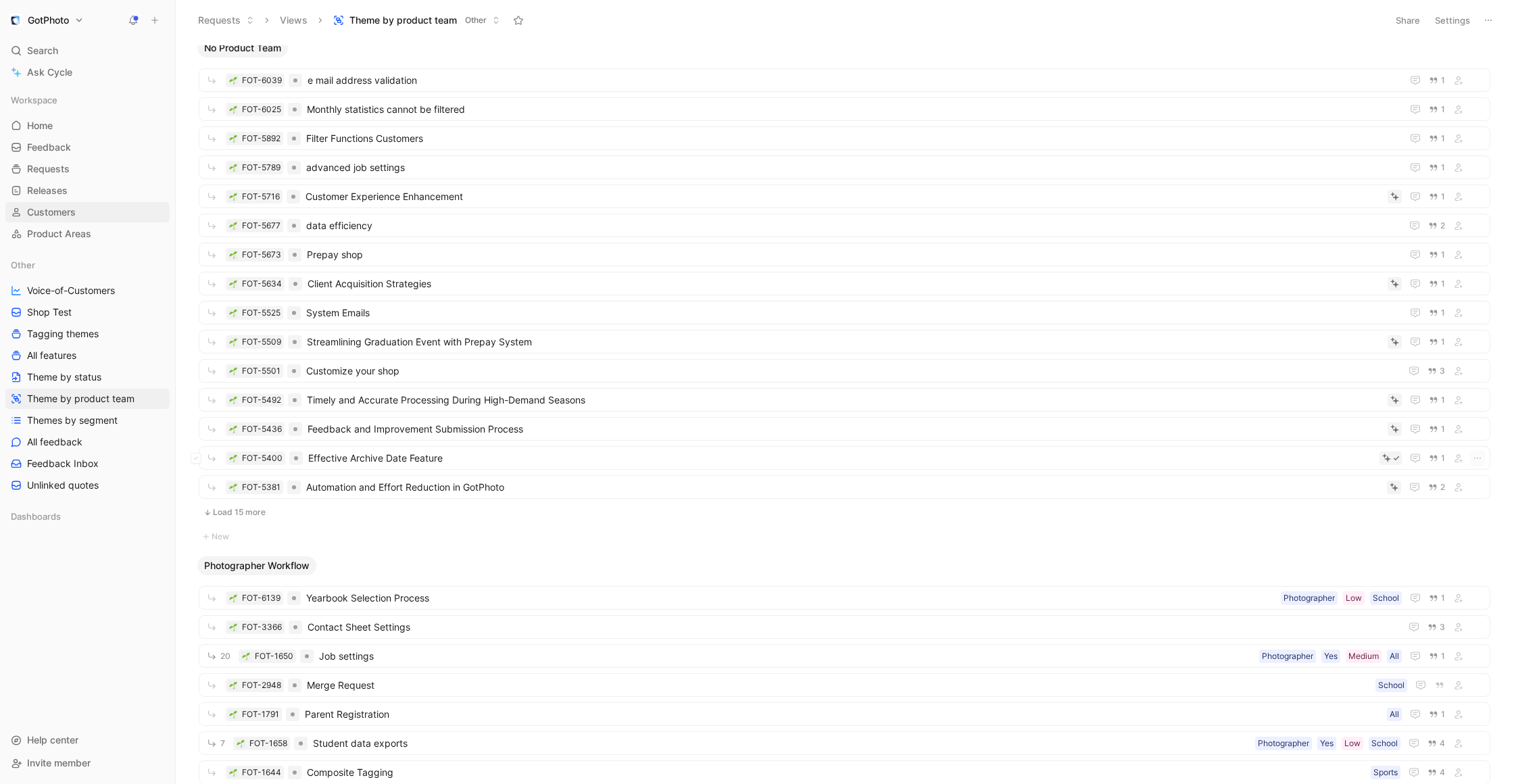 scroll, scrollTop: 8, scrollLeft: 0, axis: vertical 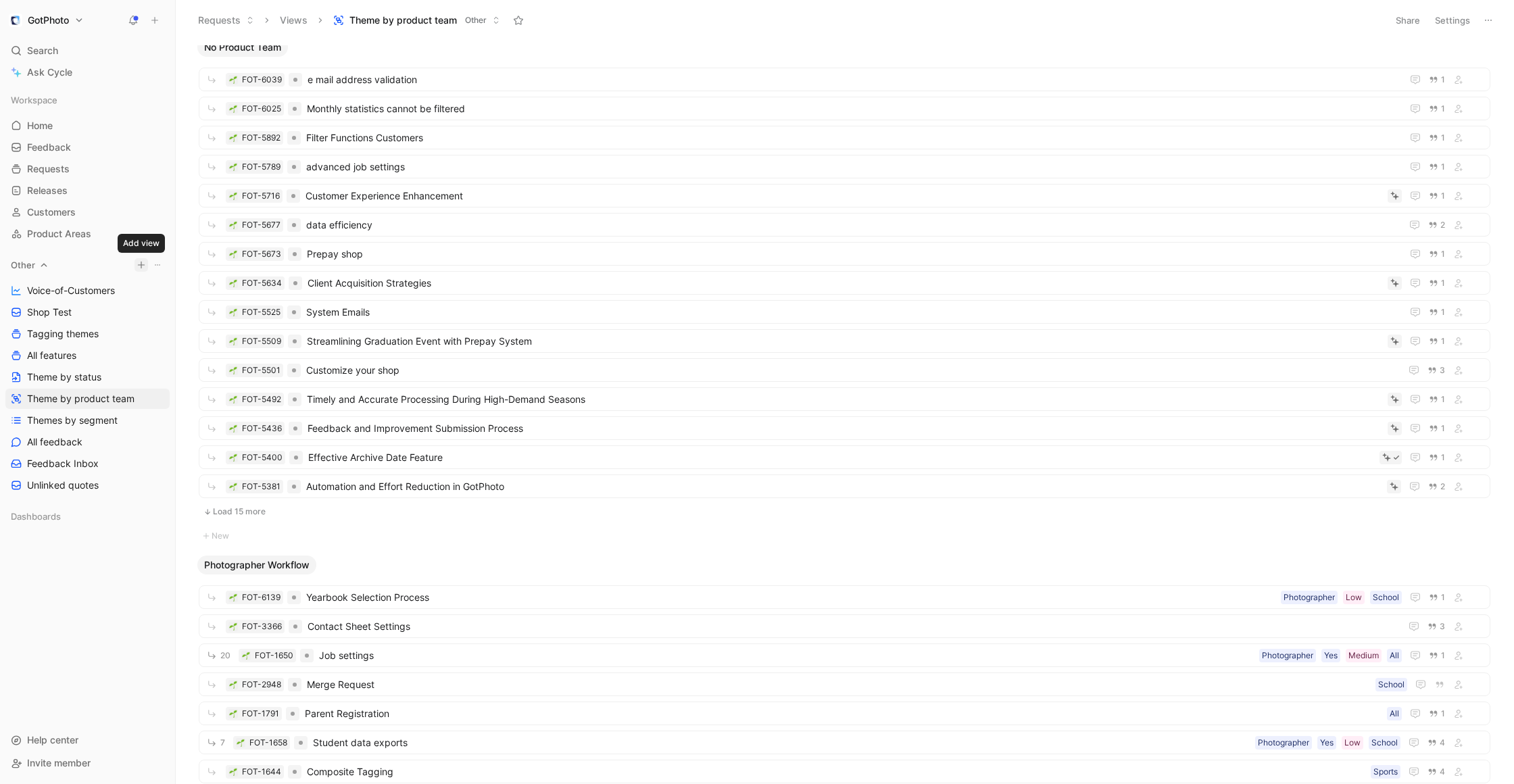 click on "GotPhoto Search ⌘ K Ask Cycle Workspace Home G then H Feedback G then F Requests G then R Releases G then L Customers Product Areas Other Voice-of-Customers Shop Test Tagging themes All features Theme by status Theme by product team Themes by segment All feedback Feedback Inbox Unlinked quotes Dashboards
To pick up a draggable item, press the space bar.
While dragging, use the arrow keys to move the item.
Press space again to drop the item in its new position, or press escape to cancel.
Help center Invite member Requests Views Theme by product team Other Share Settings No Product Team FOT-6039  e mail address validation 1 FOT-6025 Monthly statistics cannot be filtered 1 FOT-5892 Filter Functions Customers 1 FOT-5789 advanced job settings 1 FOT-5716 Customer Experience Enhancement 1 FOT-5677 data efficiency 2 FOT-5673 Prepay shop  1 FOT-5634 Client Acquisition Strategies 1 FOT-5525 System Emails 1 FOT-5509 Streamlining Graduation Event with Prepay System 1 FOT-5501 3 FOT-5492" at bounding box center [757, 392] 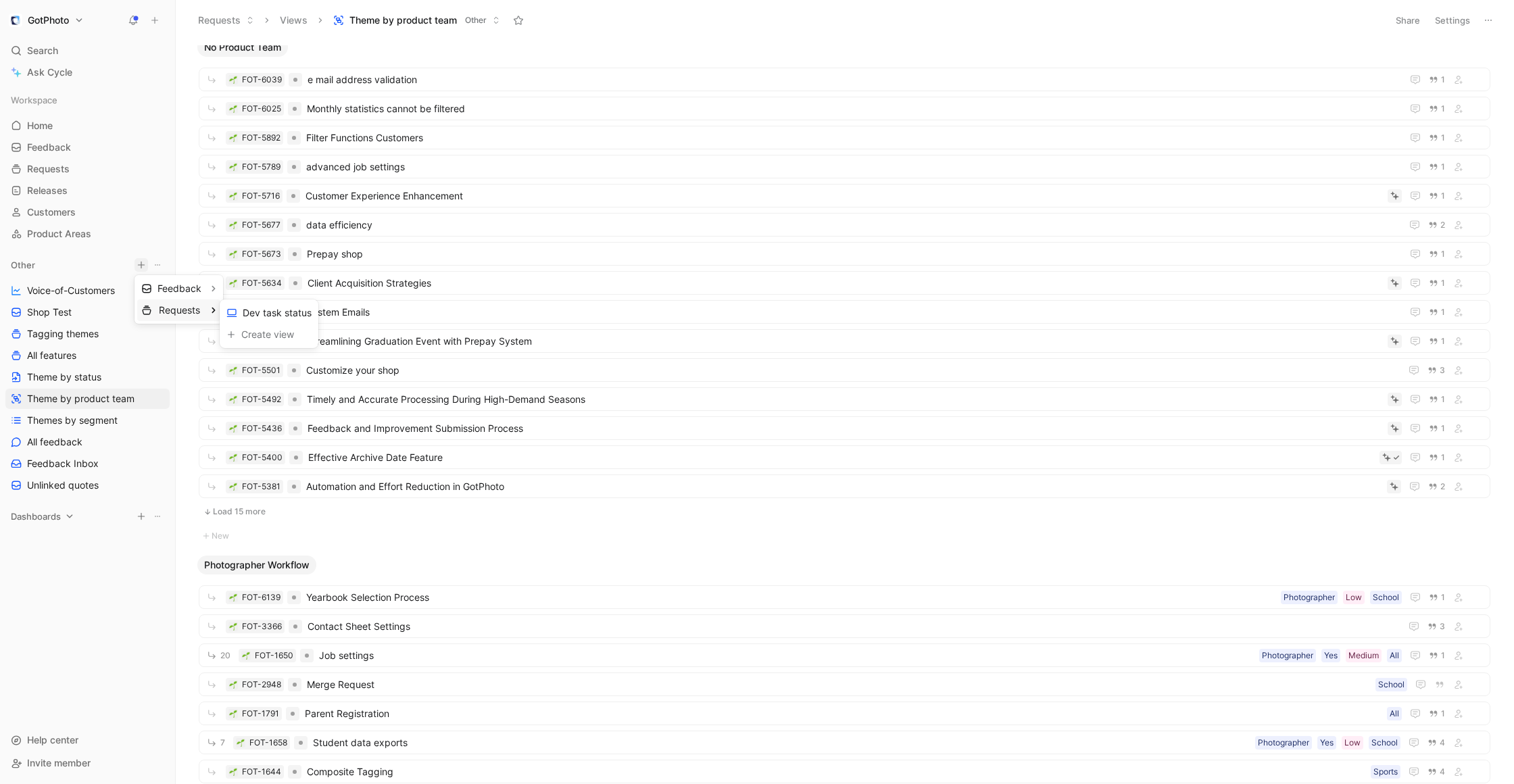 click on "GotPhoto Search ⌘ K Ask Cycle Workspace Home G then H Feedback G then F Requests G then R Releases G then L Customers Product Areas Other Voice-of-Customers Shop Test Tagging themes All features Theme by status Theme by product team Themes by segment All feedback Feedback Inbox Unlinked quotes Dashboards
To pick up a draggable item, press the space bar.
While dragging, use the arrow keys to move the item.
Press space again to drop the item in its new position, or press escape to cancel.
Help center Invite member Requests Views Theme by product team Other Share Settings No Product Team FOT-6039  e mail address validation 1 FOT-6025 Monthly statistics cannot be filtered 1 FOT-5892 Filter Functions Customers 1 FOT-5789 advanced job settings 1 FOT-5716 Customer Experience Enhancement 1 FOT-5677 data efficiency 2 FOT-5673 Prepay shop  1 FOT-5634 Client Acquisition Strategies 1 FOT-5525 System Emails 1 FOT-5509 Streamlining Graduation Event with Prepay System 1 FOT-5501 3 FOT-5492" at bounding box center [757, 392] 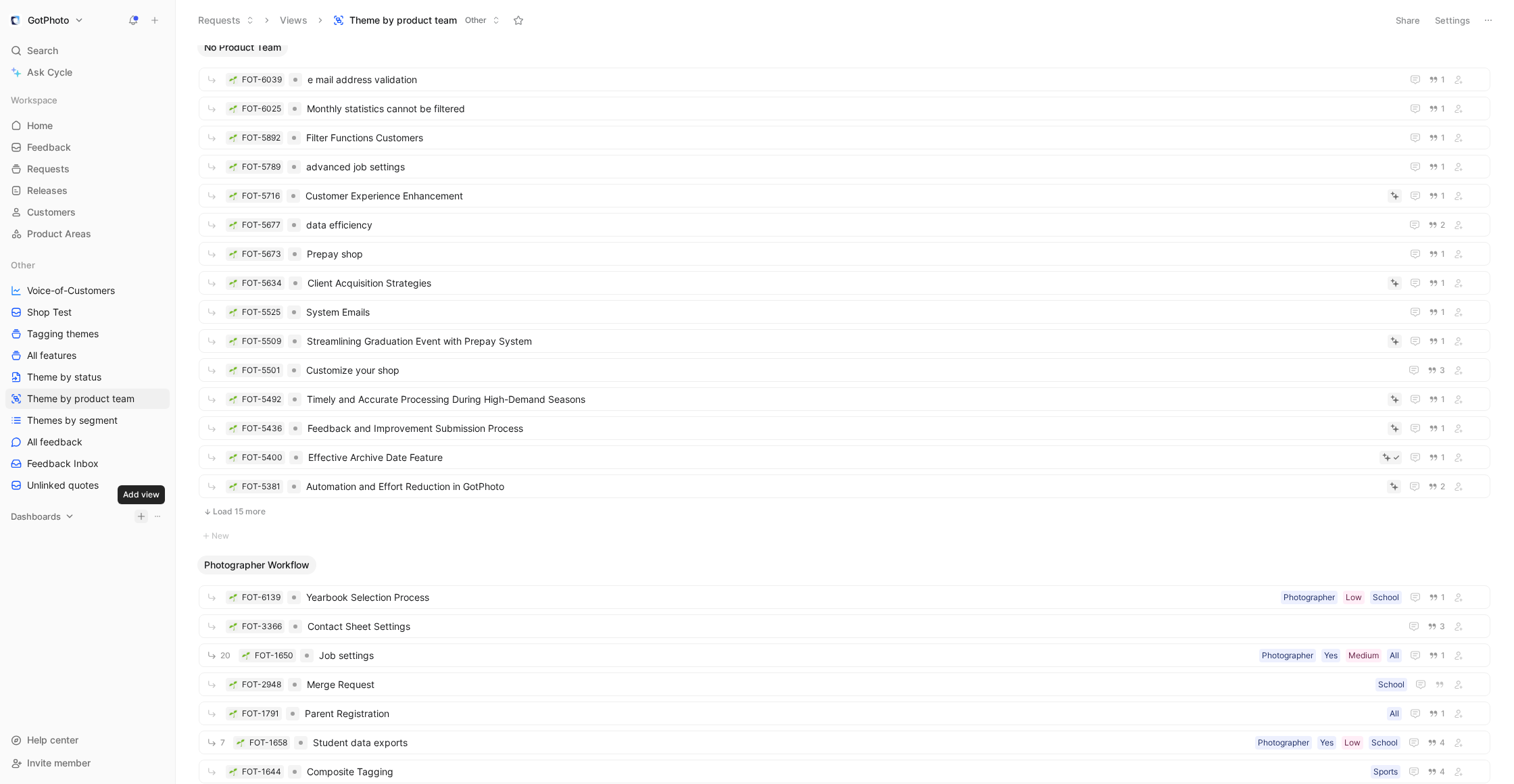 click on "GotPhoto Search ⌘ K Ask Cycle Workspace Home G then H Feedback G then F Requests G then R Releases G then L Customers Product Areas Other Voice-of-Customers Shop Test Tagging themes All features Theme by status Theme by product team Themes by segment All feedback Feedback Inbox Unlinked quotes Dashboards
To pick up a draggable item, press the space bar.
While dragging, use the arrow keys to move the item.
Press space again to drop the item in its new position, or press escape to cancel.
Help center Invite member Requests Views Theme by product team Other Share Settings No Product Team FOT-6039  e mail address validation 1 FOT-6025 Monthly statistics cannot be filtered 1 FOT-5892 Filter Functions Customers 1 FOT-5789 advanced job settings 1 FOT-5716 Customer Experience Enhancement 1 FOT-5677 data efficiency 2 FOT-5673 Prepay shop  1 FOT-5634 Client Acquisition Strategies 1 FOT-5525 System Emails 1 FOT-5509 Streamlining Graduation Event with Prepay System 1 FOT-5501 3 FOT-5492" at bounding box center (757, 392) 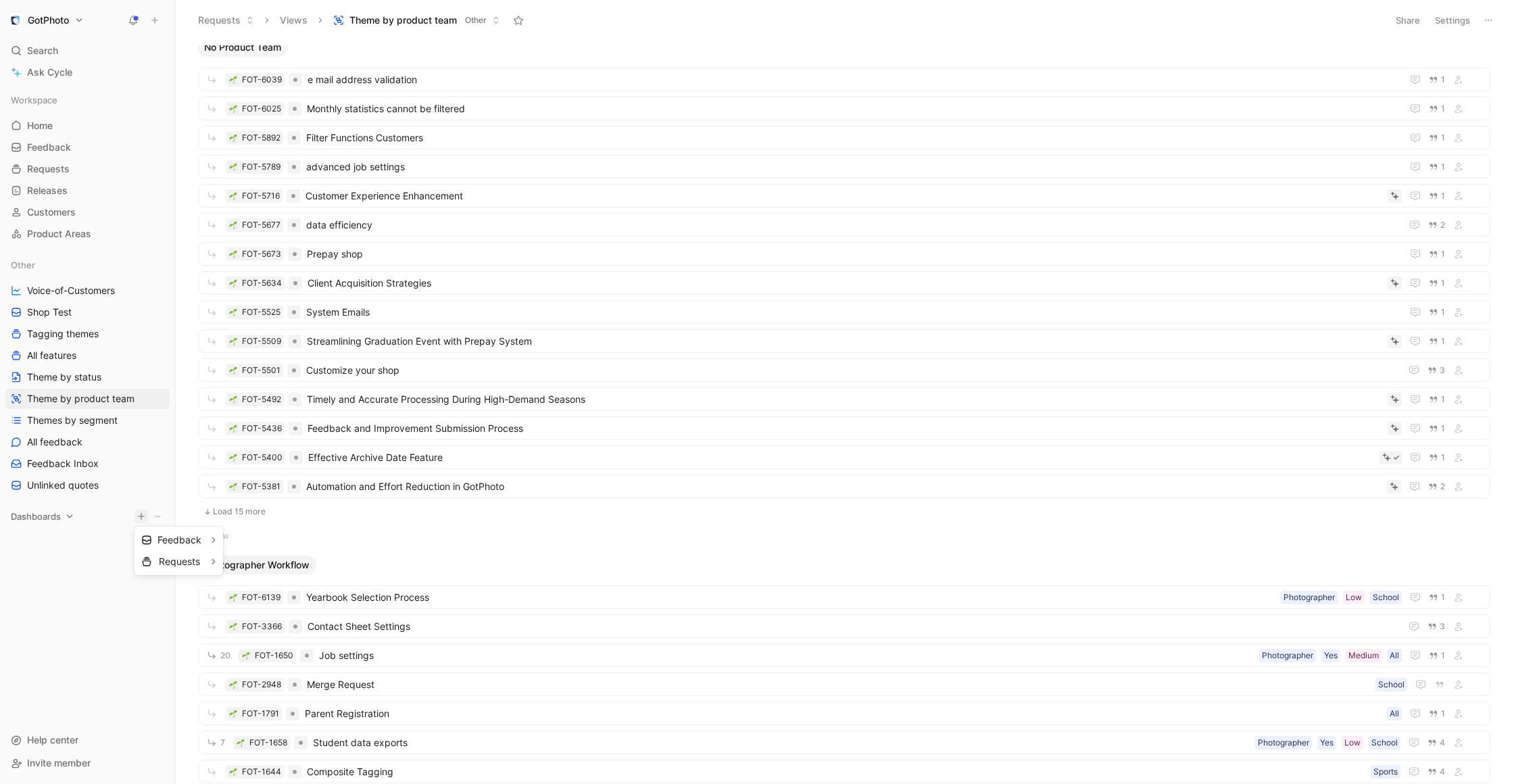 click on "GotPhoto Search ⌘ K Ask Cycle Workspace Home G then H Feedback G then F Requests G then R Releases G then L Customers Product Areas Other Voice-of-Customers Shop Test Tagging themes All features Theme by status Theme by product team Themes by segment All feedback Feedback Inbox Unlinked quotes Dashboards
To pick up a draggable item, press the space bar.
While dragging, use the arrow keys to move the item.
Press space again to drop the item in its new position, or press escape to cancel.
Help center Invite member Requests Views Theme by product team Other Share Settings No Product Team FOT-6039  e mail address validation 1 FOT-6025 Monthly statistics cannot be filtered 1 FOT-5892 Filter Functions Customers 1 FOT-5789 advanced job settings 1 FOT-5716 Customer Experience Enhancement 1 FOT-5677 data efficiency 2 FOT-5673 Prepay shop  1 FOT-5634 Client Acquisition Strategies 1 FOT-5525 System Emails 1 FOT-5509 Streamlining Graduation Event with Prepay System 1 FOT-5501 3 FOT-5492" at bounding box center [757, 392] 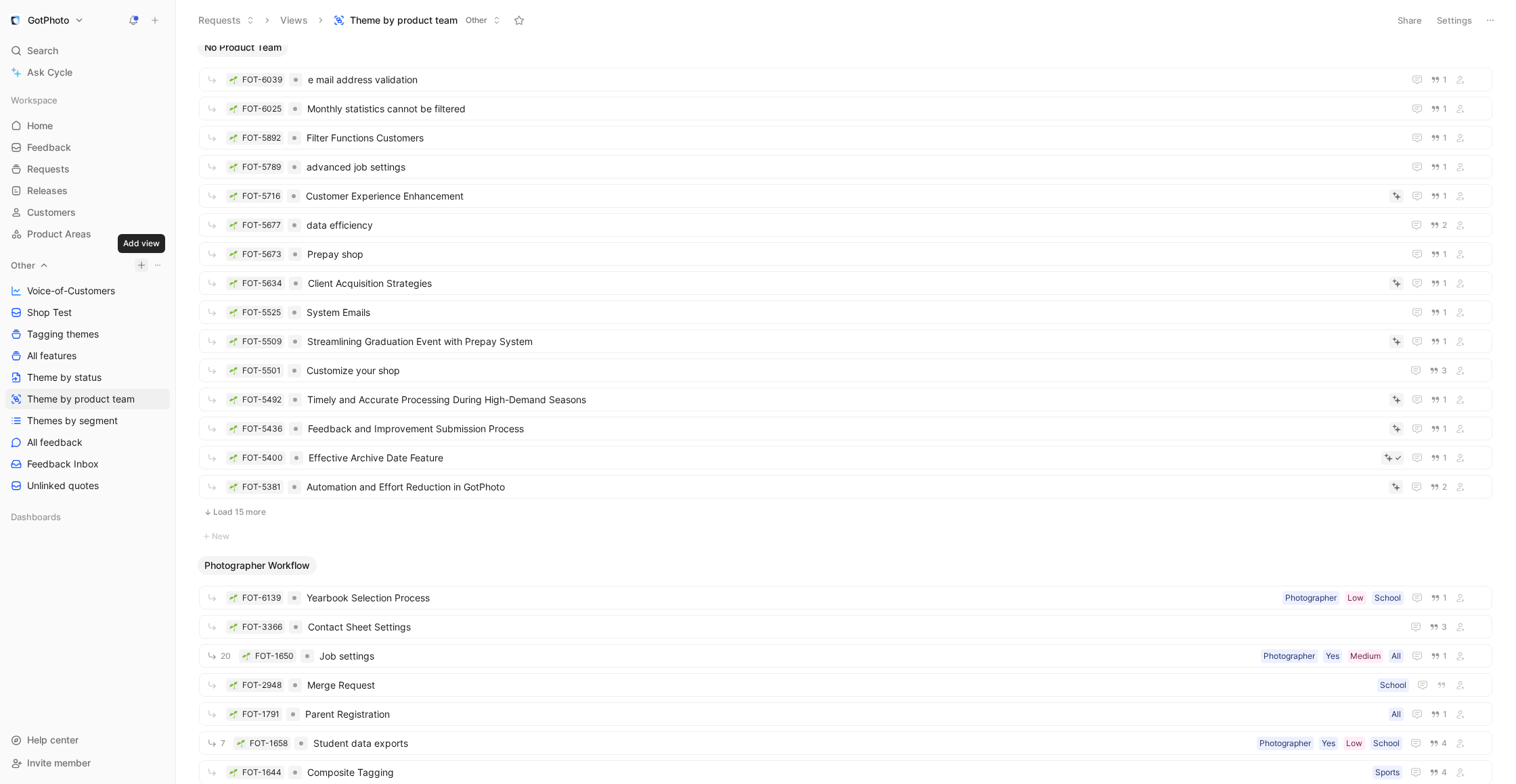 click on "GotPhoto Search ⌘ K Ask Cycle Workspace Home G then H Feedback G then F Requests G then R Releases G then L Customers Product Areas Other Voice-of-Customers Shop Test Tagging themes All features Theme by status Theme by product team Themes by segment All feedback Feedback Inbox Unlinked quotes Dashboards
To pick up a draggable item, press the space bar.
While dragging, use the arrow keys to move the item.
Press space again to drop the item in its new position, or press escape to cancel.
Help center Invite member Requests Views Theme by product team Other Share Settings No Product Team FOT-6039  e mail address validation 1 FOT-6025 Monthly statistics cannot be filtered 1 FOT-5892 Filter Functions Customers 1 FOT-5789 advanced job settings 1 FOT-5716 Customer Experience Enhancement 1 FOT-5677 data efficiency 2 FOT-5673 Prepay shop  1 FOT-5634 Client Acquisition Strategies 1 FOT-5525 System Emails 1 FOT-5509 Streamlining Graduation Event with Prepay System 1 FOT-5501 3 FOT-5492" at bounding box center [758, 392] 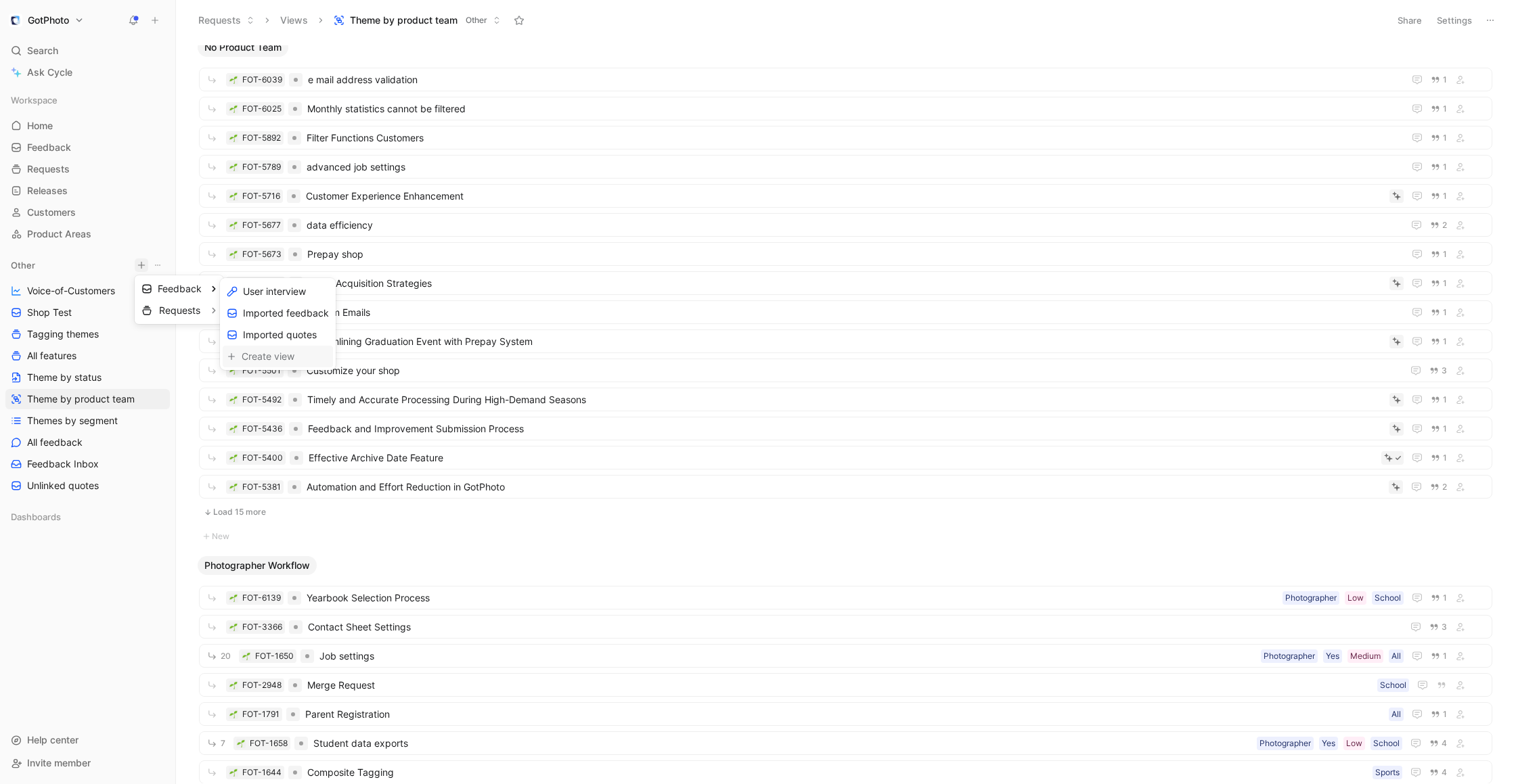 click on "Create view" at bounding box center [277, 356] 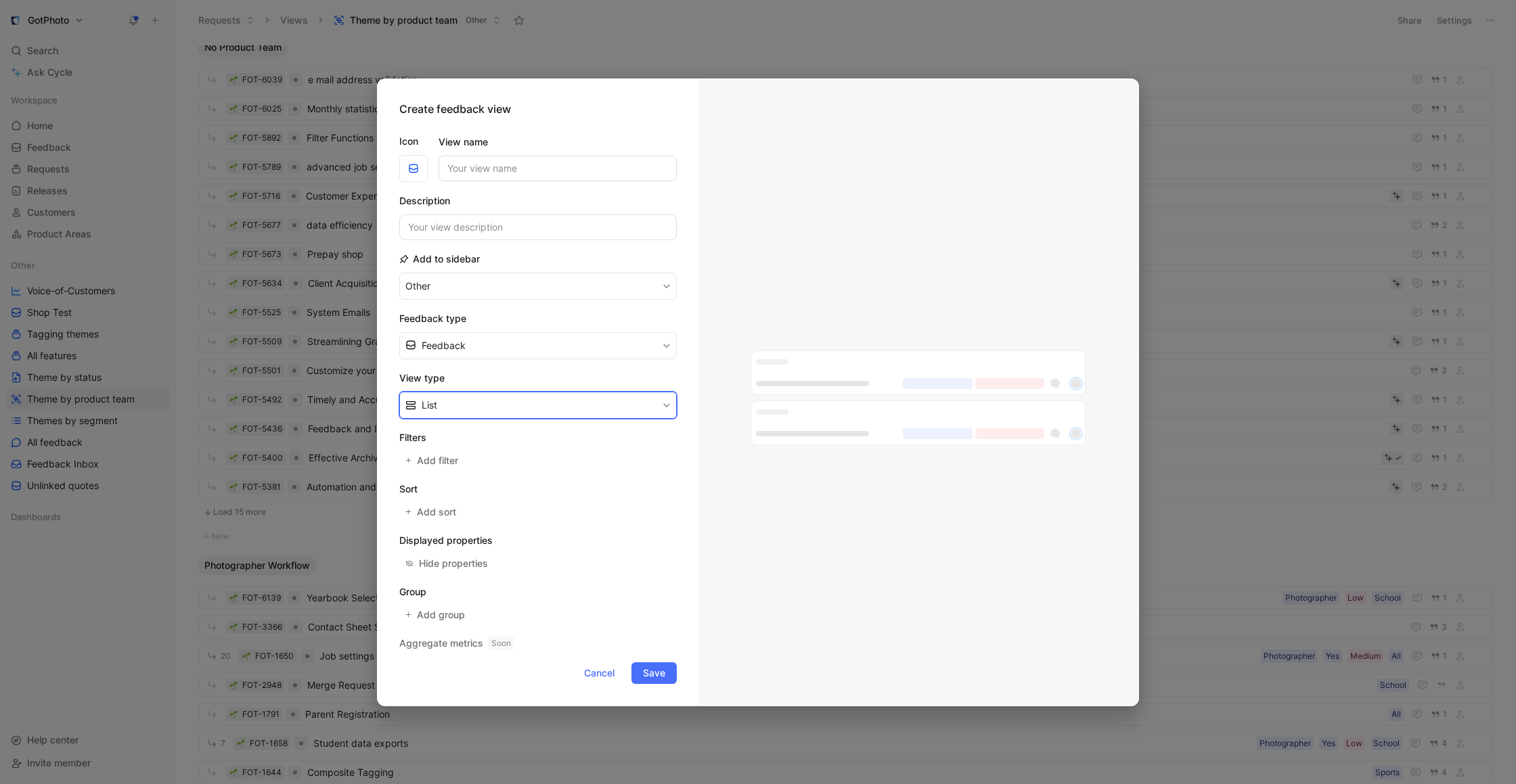 click on "List" at bounding box center (538, 405) 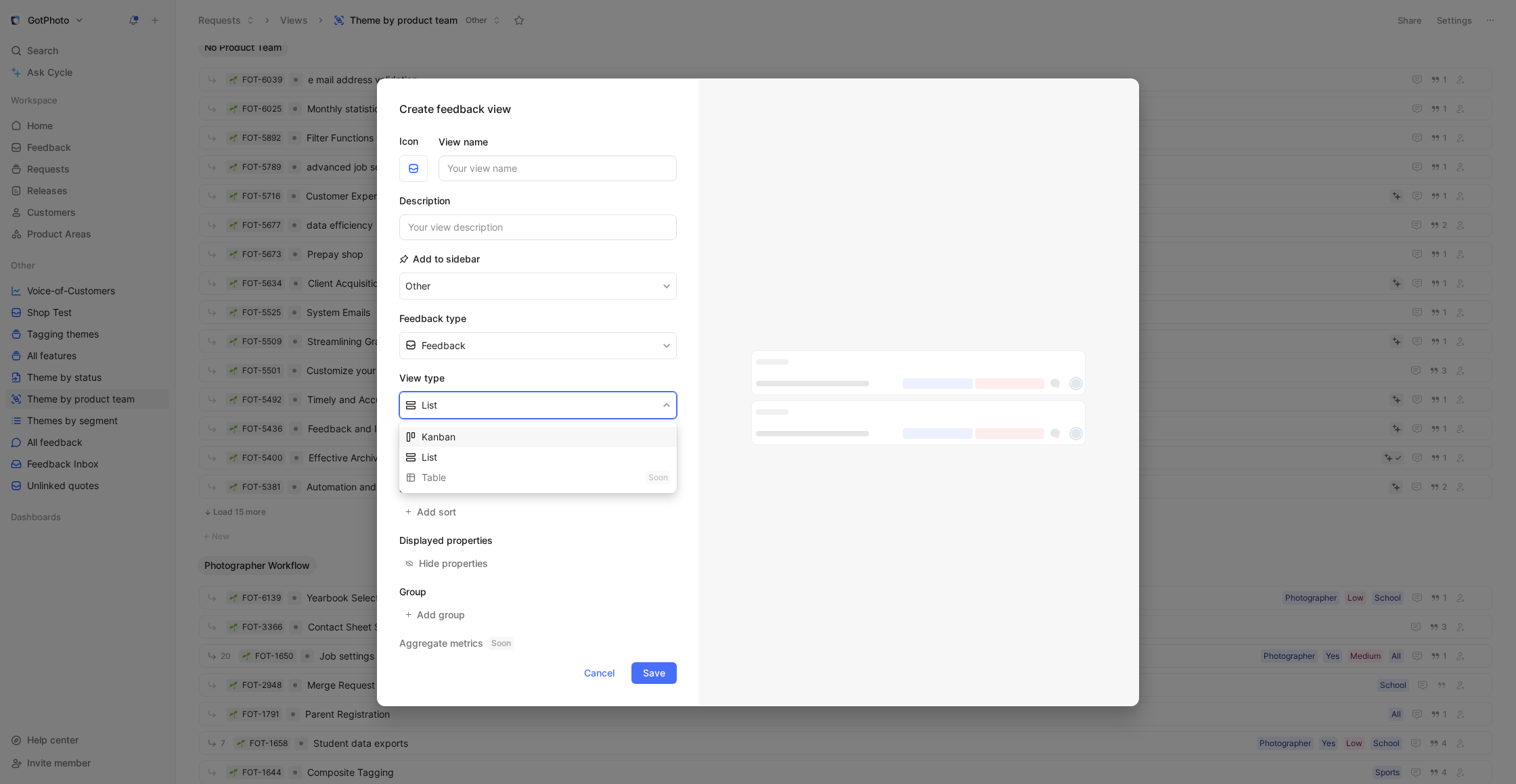 click on "Kanban" at bounding box center [439, 436] 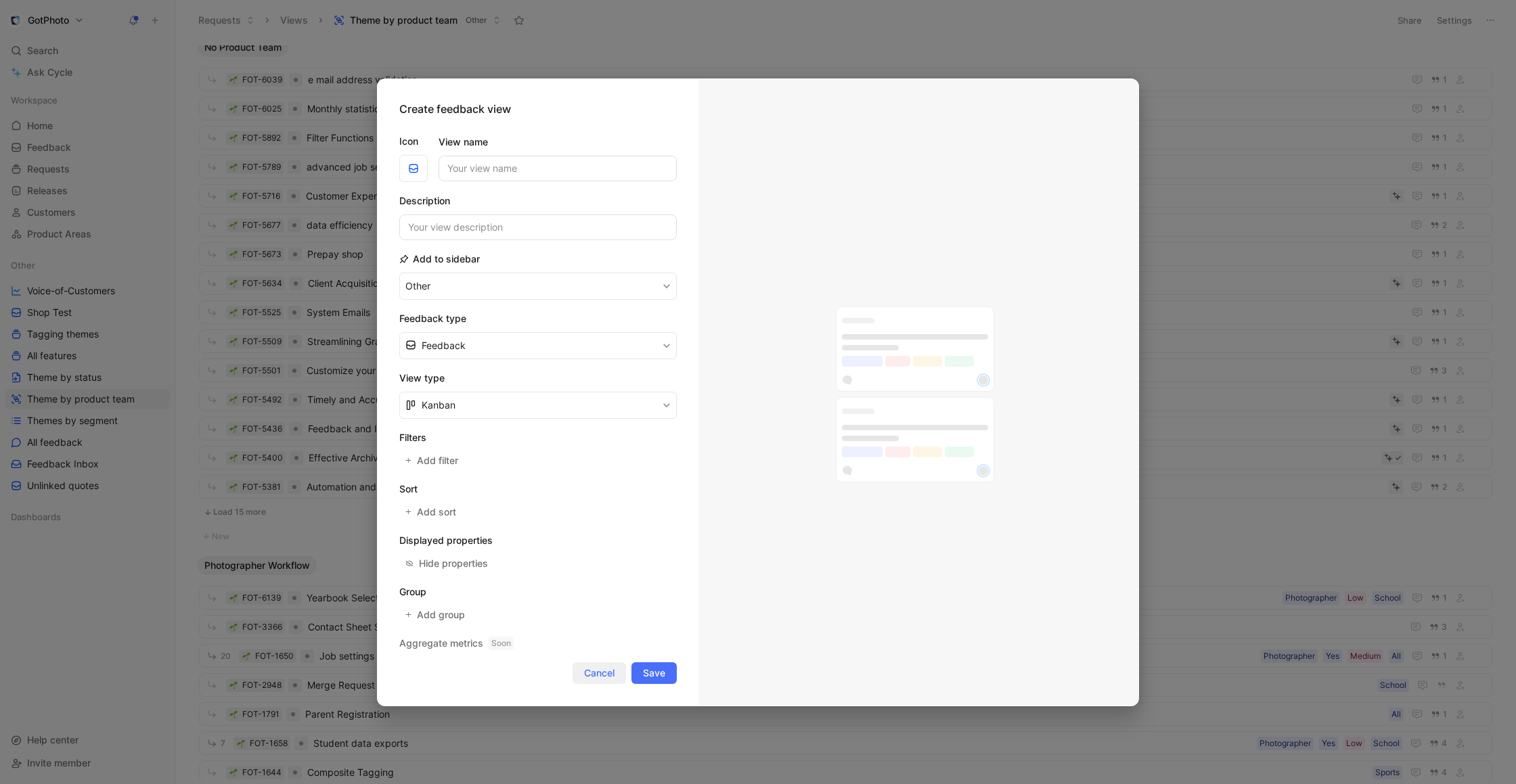 click on "Cancel" at bounding box center [599, 673] 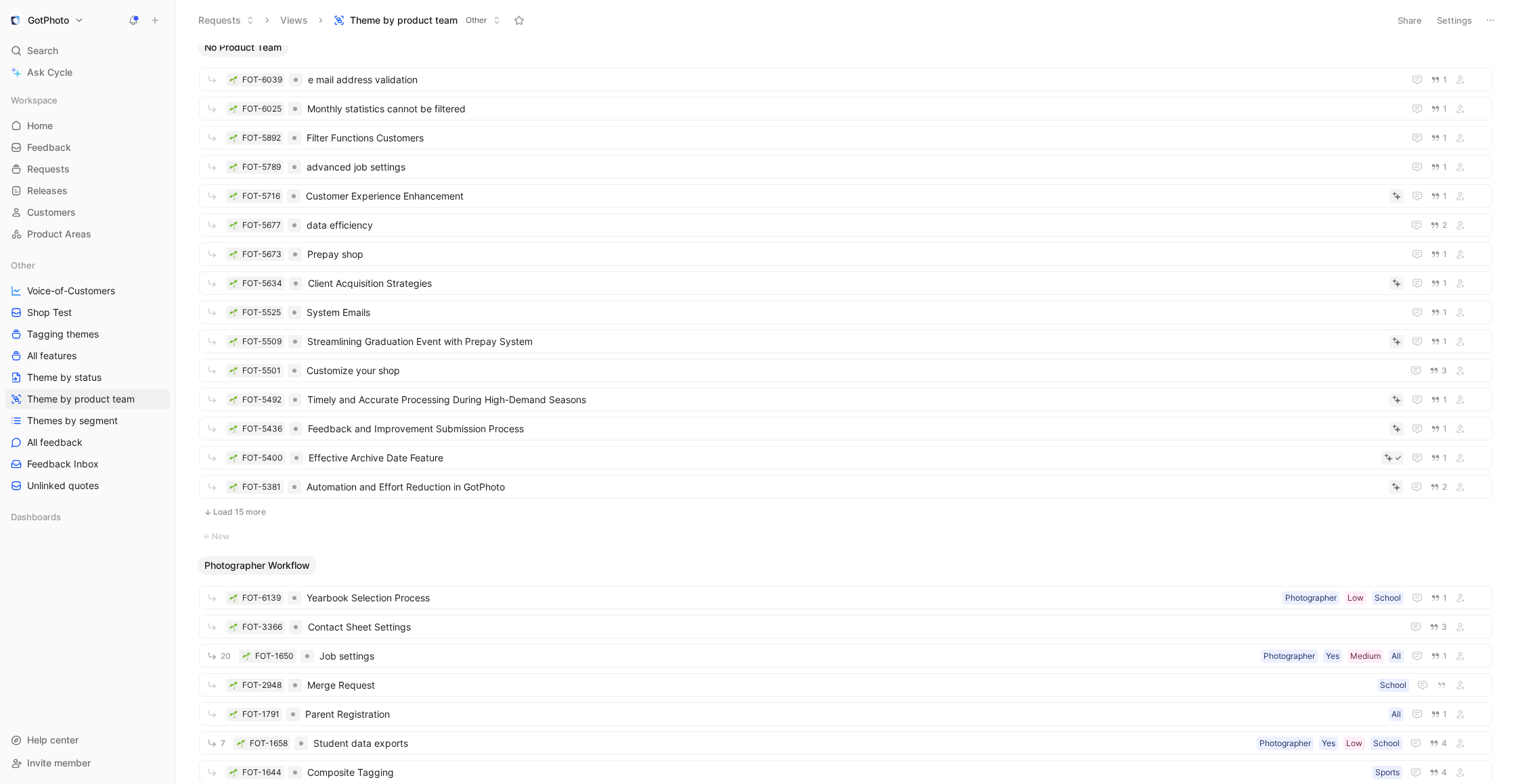click 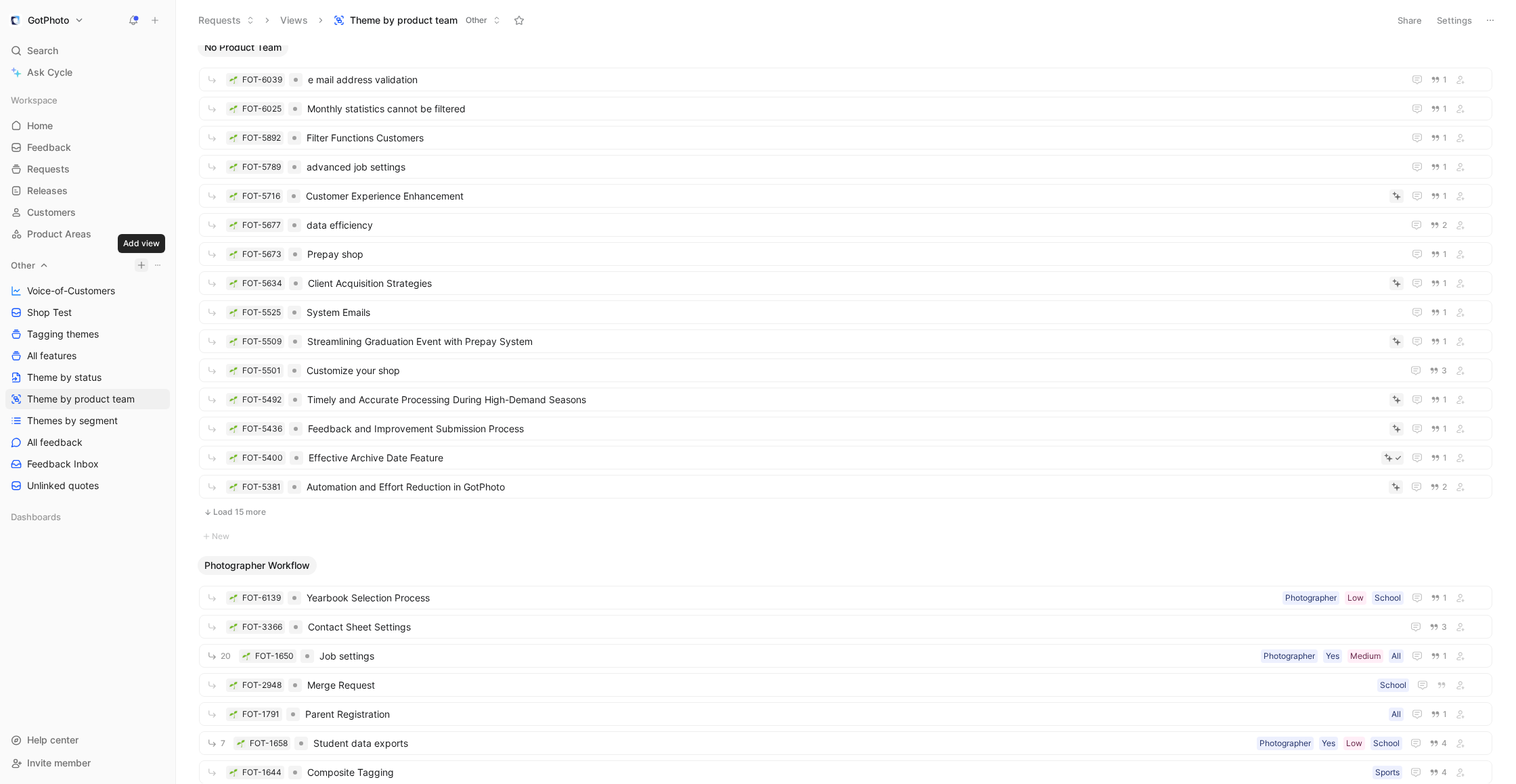 click on "GotPhoto Search ⌘ K Ask Cycle Workspace Home G then H Feedback G then F Requests G then R Releases G then L Customers Product Areas Other Voice-of-Customers Shop Test Tagging themes All features Theme by status Theme by product team Themes by segment All feedback Feedback Inbox Unlinked quotes Dashboards
To pick up a draggable item, press the space bar.
While dragging, use the arrow keys to move the item.
Press space again to drop the item in its new position, or press escape to cancel.
Help center Invite member Requests Views Theme by product team Other Share Settings No Product Team FOT-6039  e mail address validation 1 FOT-6025 Monthly statistics cannot be filtered 1 FOT-5892 Filter Functions Customers 1 FOT-5789 advanced job settings 1 FOT-5716 Customer Experience Enhancement 1 FOT-5677 data efficiency 2 FOT-5673 Prepay shop  1 FOT-5634 Client Acquisition Strategies 1 FOT-5525 System Emails 1 FOT-5509 Streamlining Graduation Event with Prepay System 1 FOT-5501 3 FOT-5492" at bounding box center [758, 392] 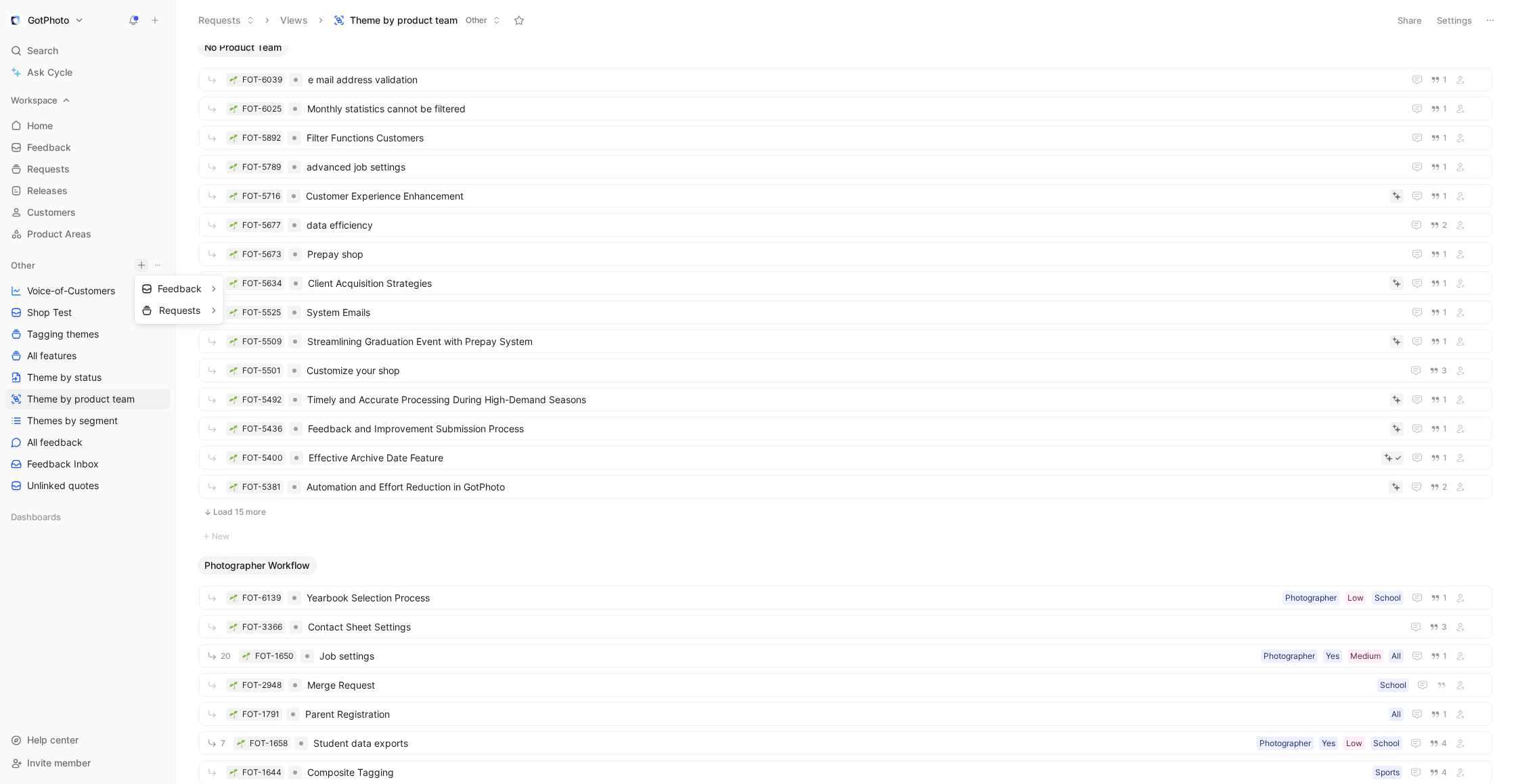 click on "GotPhoto Search ⌘ K Ask Cycle Workspace Home G then H Feedback G then F Requests G then R Releases G then L Customers Product Areas Other Voice-of-Customers Shop Test Tagging themes All features Theme by status Theme by product team Themes by segment All feedback Feedback Inbox Unlinked quotes Dashboards
To pick up a draggable item, press the space bar.
While dragging, use the arrow keys to move the item.
Press space again to drop the item in its new position, or press escape to cancel.
Help center Invite member Requests Views Theme by product team Other Share Settings No Product Team FOT-6039  e mail address validation 1 FOT-6025 Monthly statistics cannot be filtered 1 FOT-5892 Filter Functions Customers 1 FOT-5789 advanced job settings 1 FOT-5716 Customer Experience Enhancement 1 FOT-5677 data efficiency 2 FOT-5673 Prepay shop  1 FOT-5634 Client Acquisition Strategies 1 FOT-5525 System Emails 1 FOT-5509 Streamlining Graduation Event with Prepay System 1 FOT-5501 3 FOT-5492" at bounding box center (758, 392) 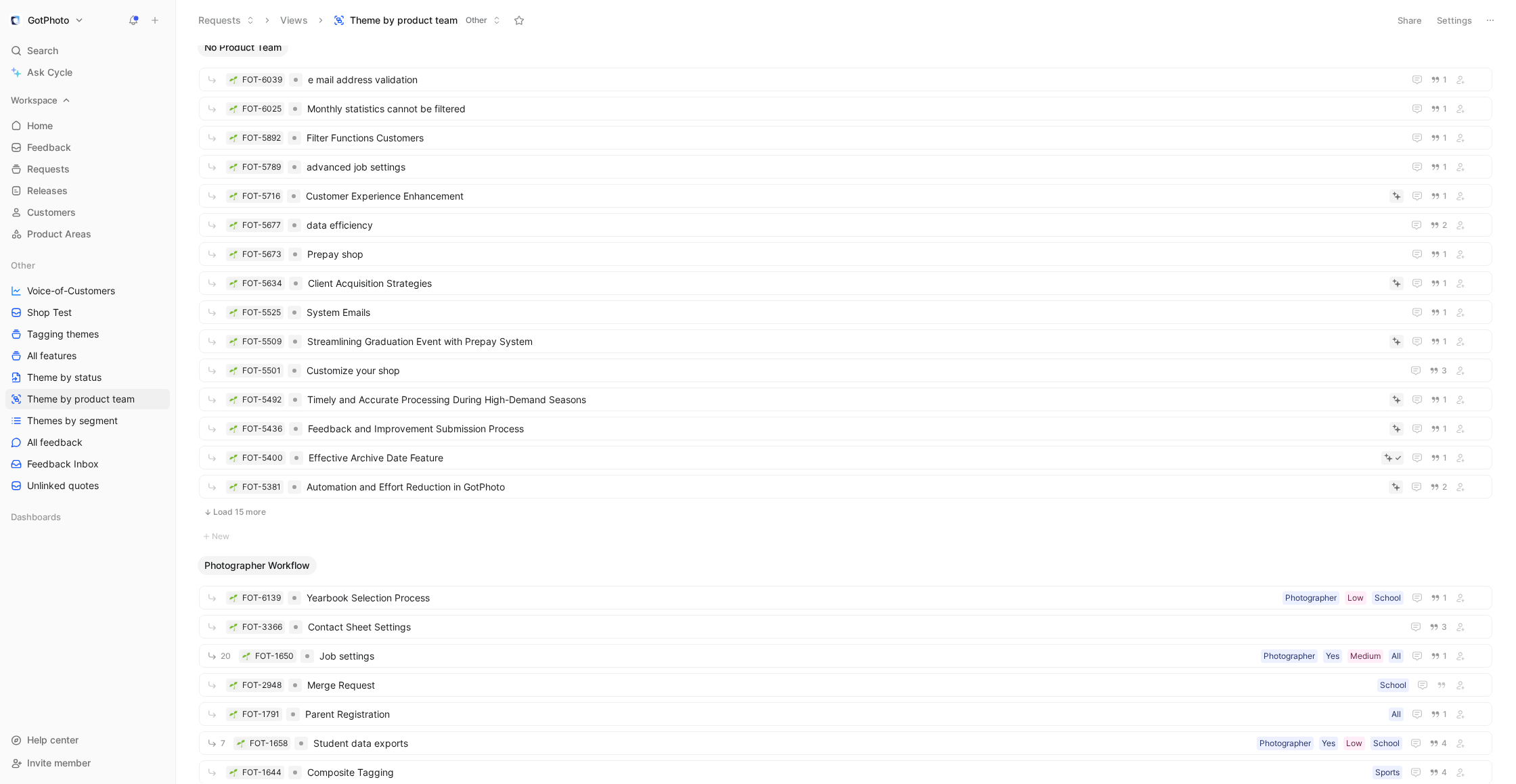 drag, startPoint x: 68, startPoint y: 100, endPoint x: 87, endPoint y: 100, distance: 19 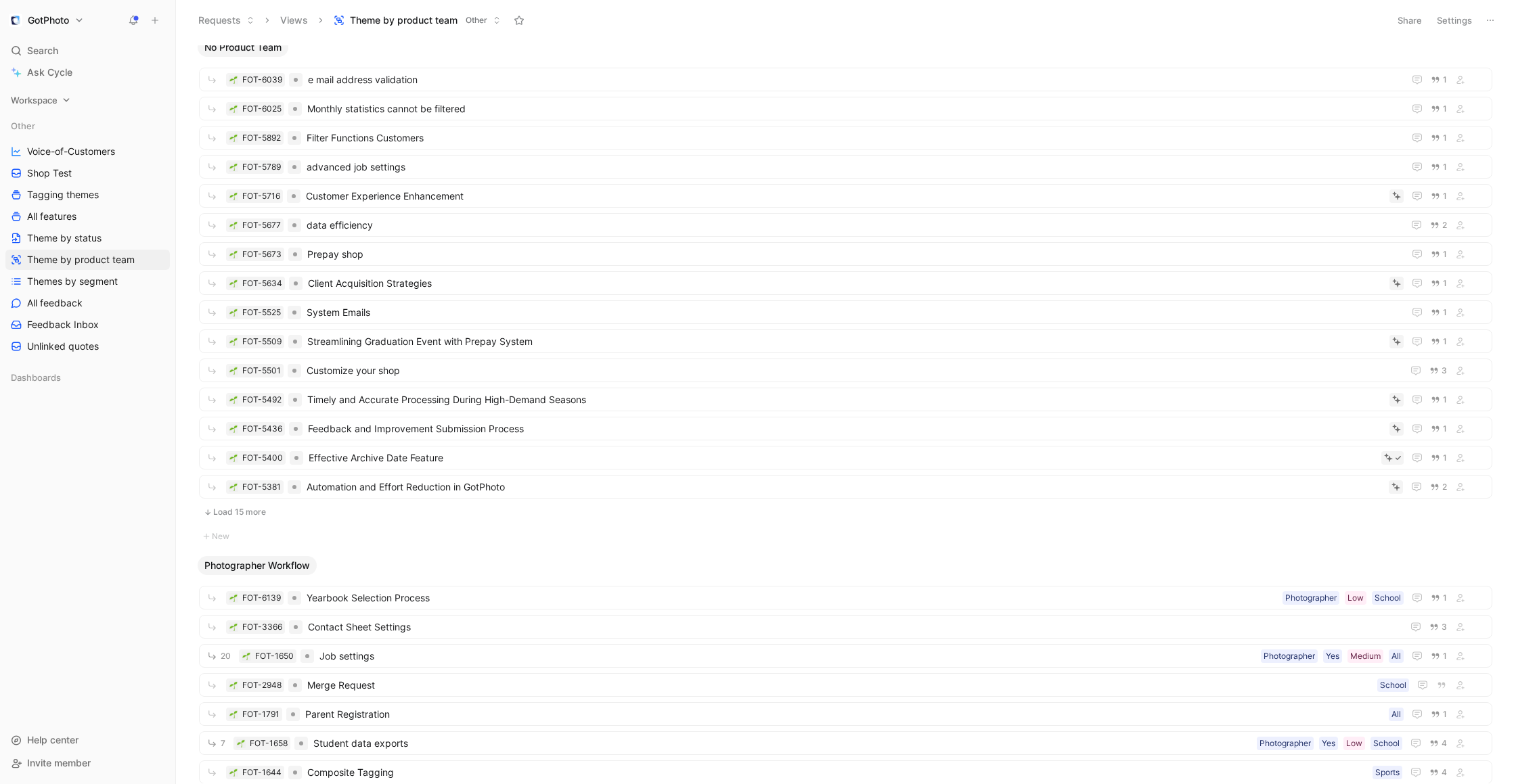 click 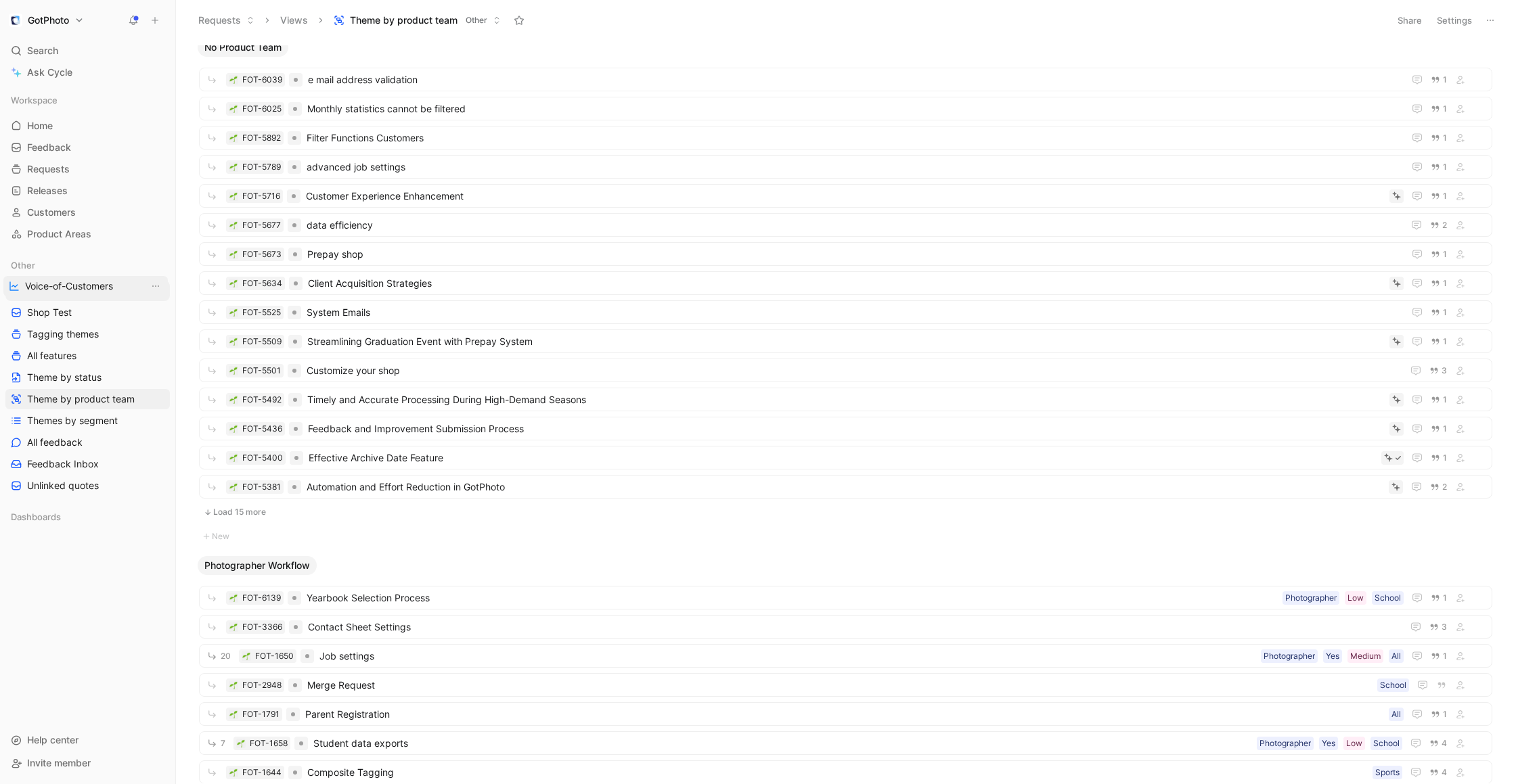 click on "Workspace Home G then H Feedback G then F Requests G then R Releases G then L Customers Product Areas Other Voice-of-Customers Shop Test Tagging themes All features Theme by status Theme by product team Themes by segment All feedback Feedback Inbox Unlinked quotes Dashboards Voice-of-Customers
To pick up a draggable item, press the space bar.
While dragging, use the arrow keys to move the item.
Press space again to drop the item in its new position, or press escape to cancel.
Draggable item Qm9hcmRMaW5rX2M2M2M0YzA4LWUyMWYtNGEyZi05ZjIxLTJiNGIwMTZlNTRmZA== was moved over droppable area Qm9hcmRMaW5rX2M2M2M0YzA4LWUyMWYtNGEyZi05ZjIxLTJiNGIwMTZlNTRmZA==." at bounding box center [87, 403] 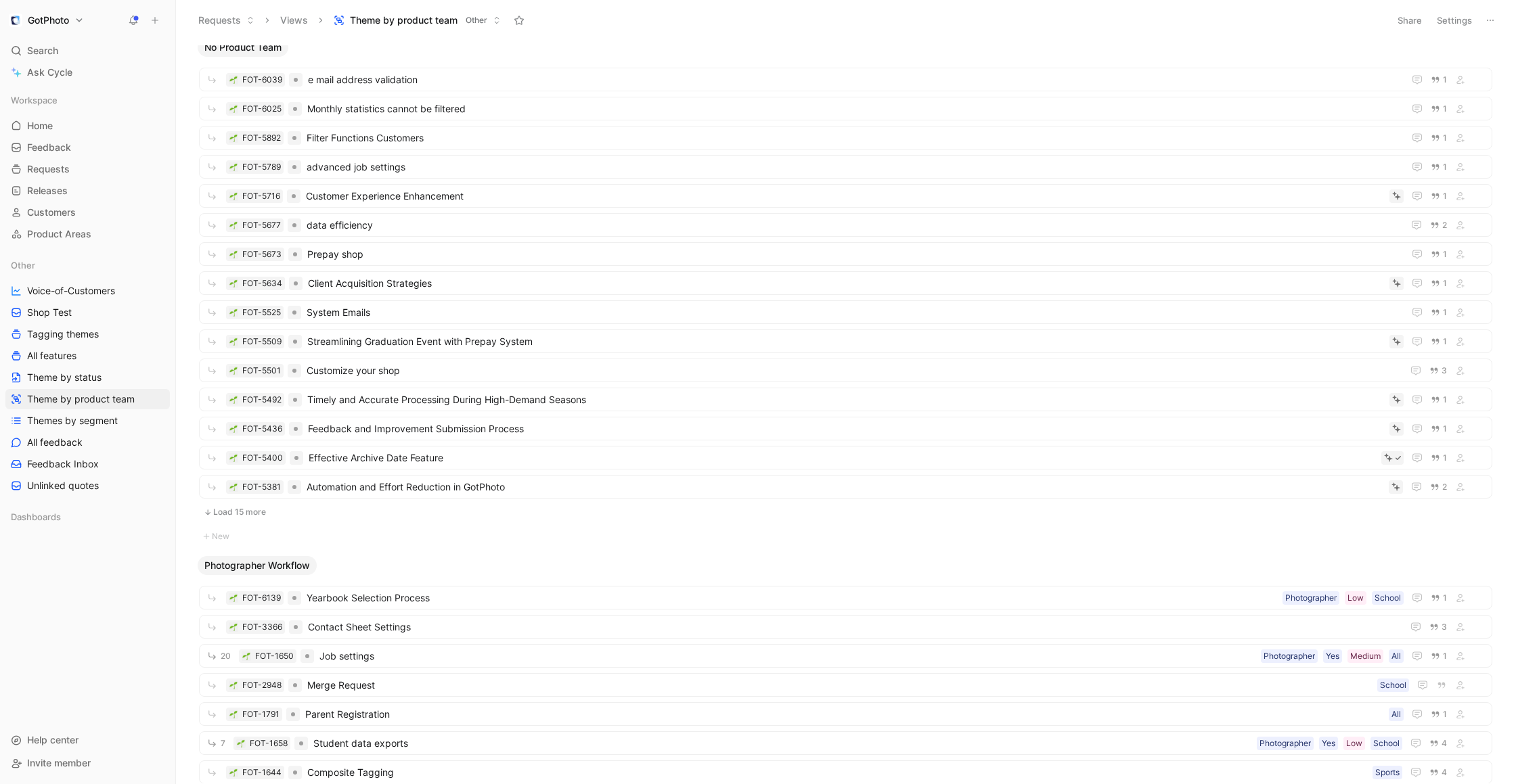 click on "Settings" at bounding box center (1454, 20) 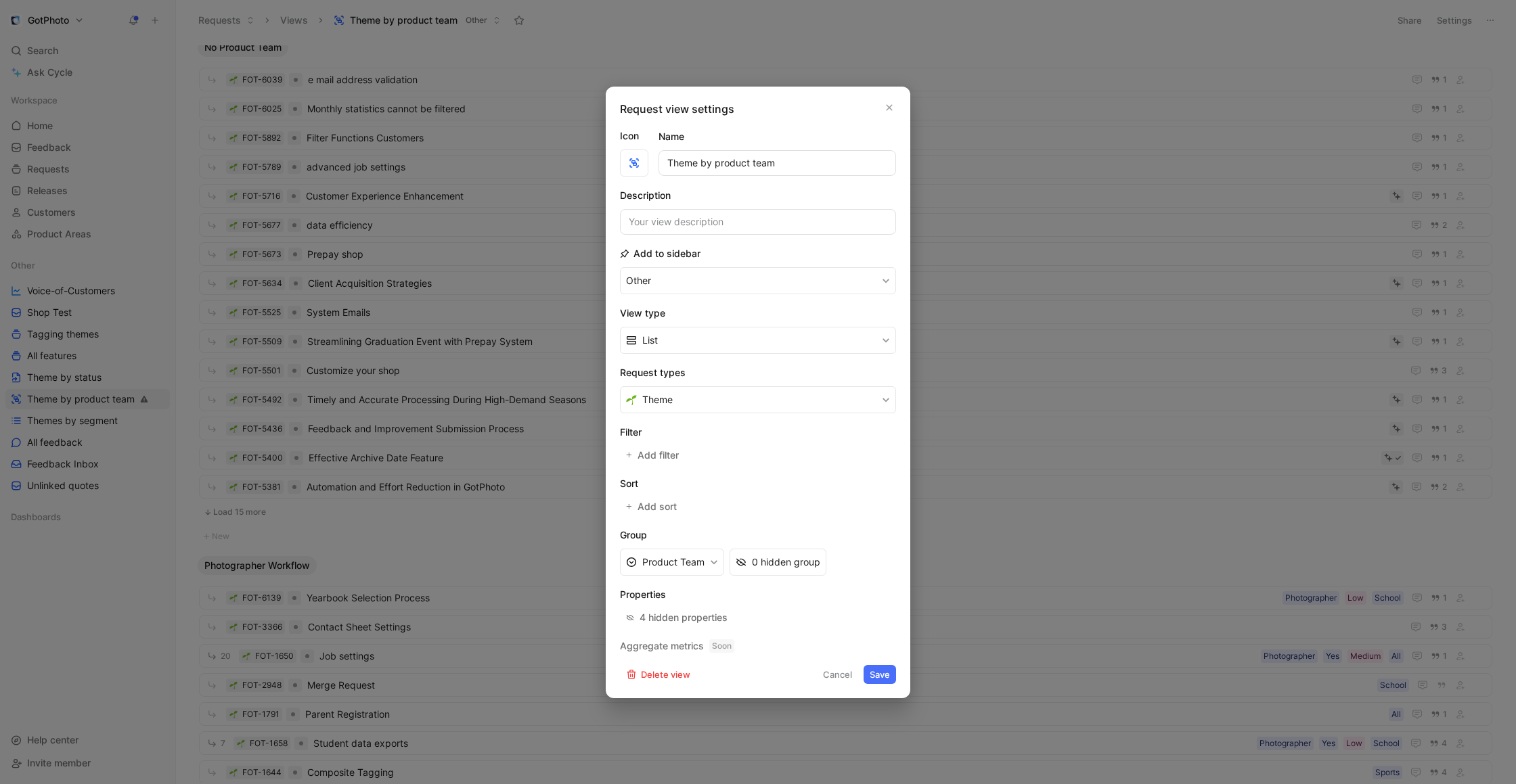 click on "Request view settings Icon Name Theme by product team Description Add to sidebar Other View type List Request types Theme Filter Add filter Sort Add sort Group Product Team 0 hidden group Properties 4 hidden properties Aggregate metrics Soon Delete view Cancel Save" at bounding box center [758, 392] 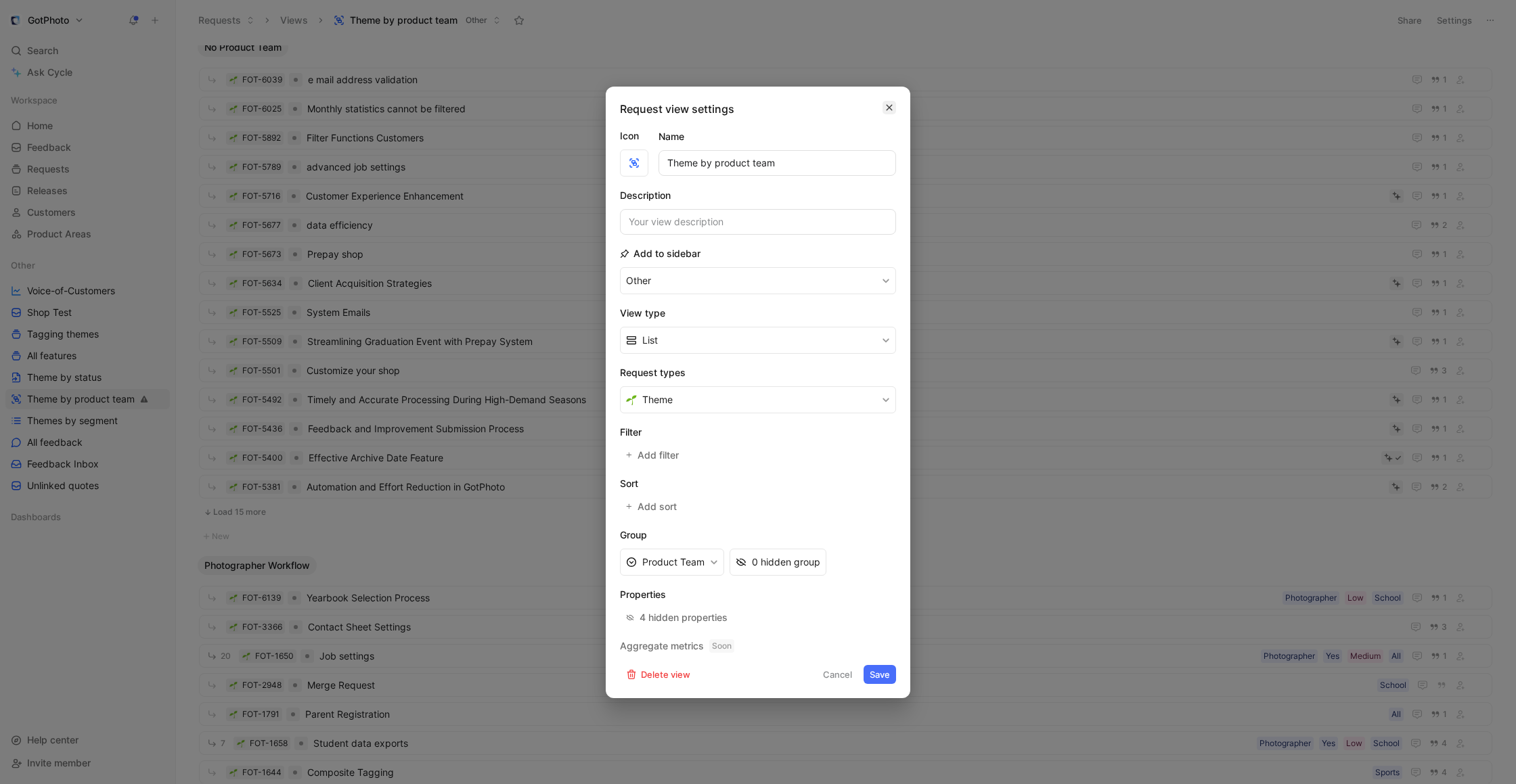 click 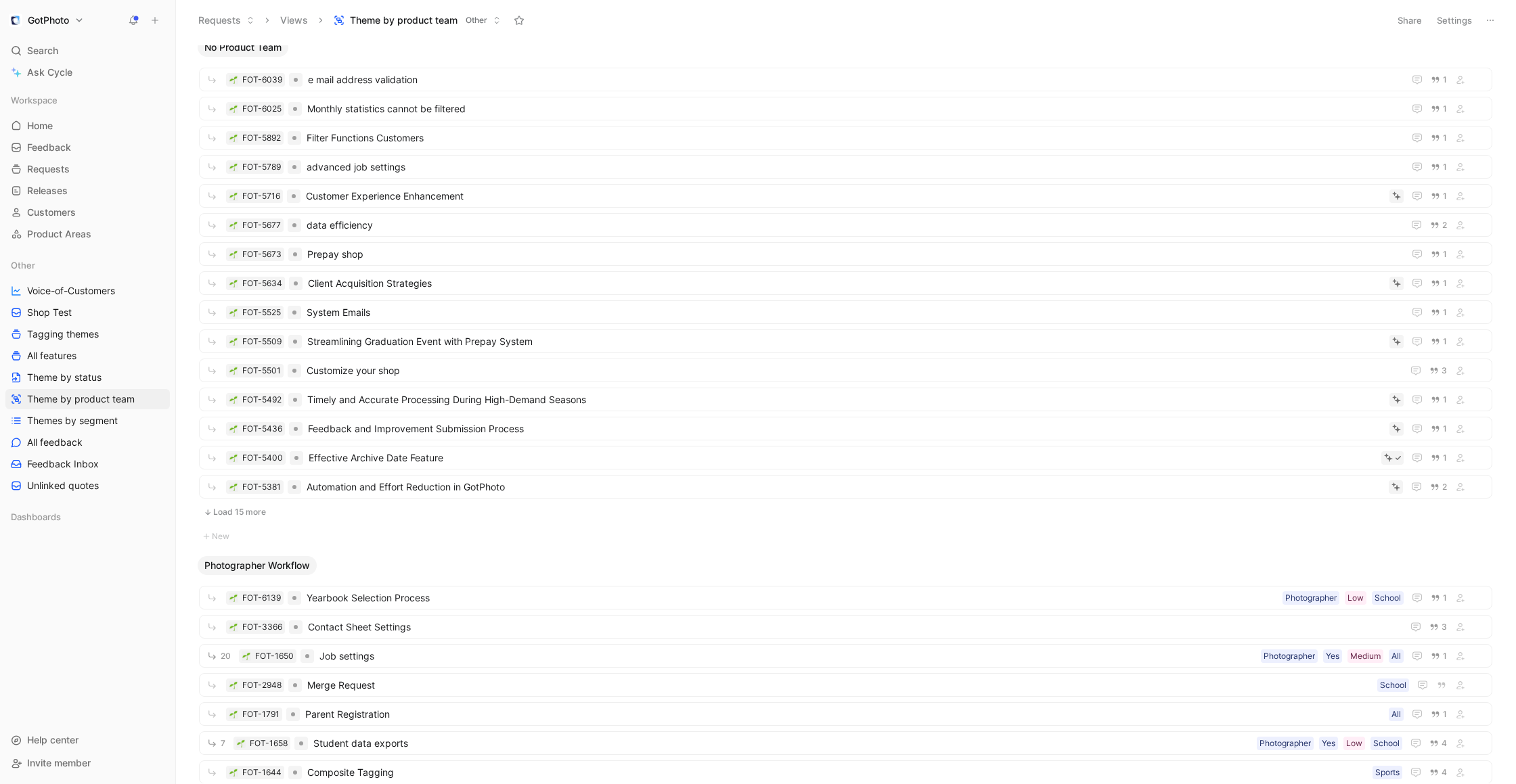 click 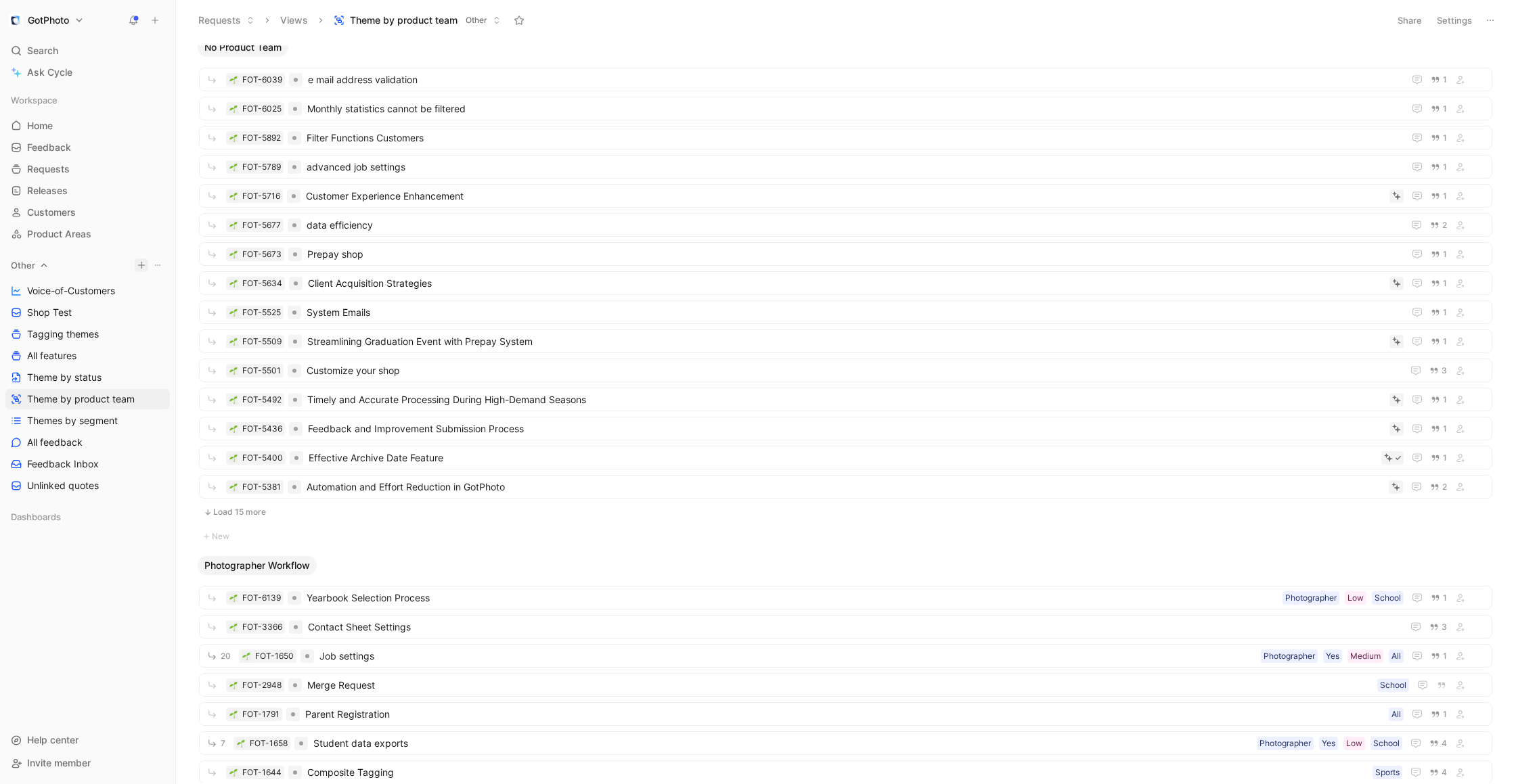 click on "GotPhoto Search ⌘ K Ask Cycle Workspace Home G then H Feedback G then F Requests G then R Releases G then L Customers Product Areas Other Voice-of-Customers Shop Test Tagging themes All features Theme by status Theme by product team Themes by segment All feedback Feedback Inbox Unlinked quotes Dashboards
To pick up a draggable item, press the space bar.
While dragging, use the arrow keys to move the item.
Press space again to drop the item in its new position, or press escape to cancel.
Draggable item Qm9hcmRMaW5rX2M2M2M0YzA4LWUyMWYtNGEyZi05ZjIxLTJiNGIwMTZlNTRmZA== was dropped over droppable area Qm9hcmRMaW5rX2M2M2M0YzA4LWUyMWYtNGEyZi05ZjIxLTJiNGIwMTZlNTRmZA== Help center Invite member Requests Views Theme by product team Other Share Settings No Product Team FOT-6039  e mail address validation 1 FOT-6025 Monthly statistics cannot be filtered 1 FOT-5892 Filter Functions Customers 1 FOT-5789 advanced job settings 1 FOT-5716 Customer Experience Enhancement 1 FOT-5677 2 FOT-5673" at bounding box center [758, 392] 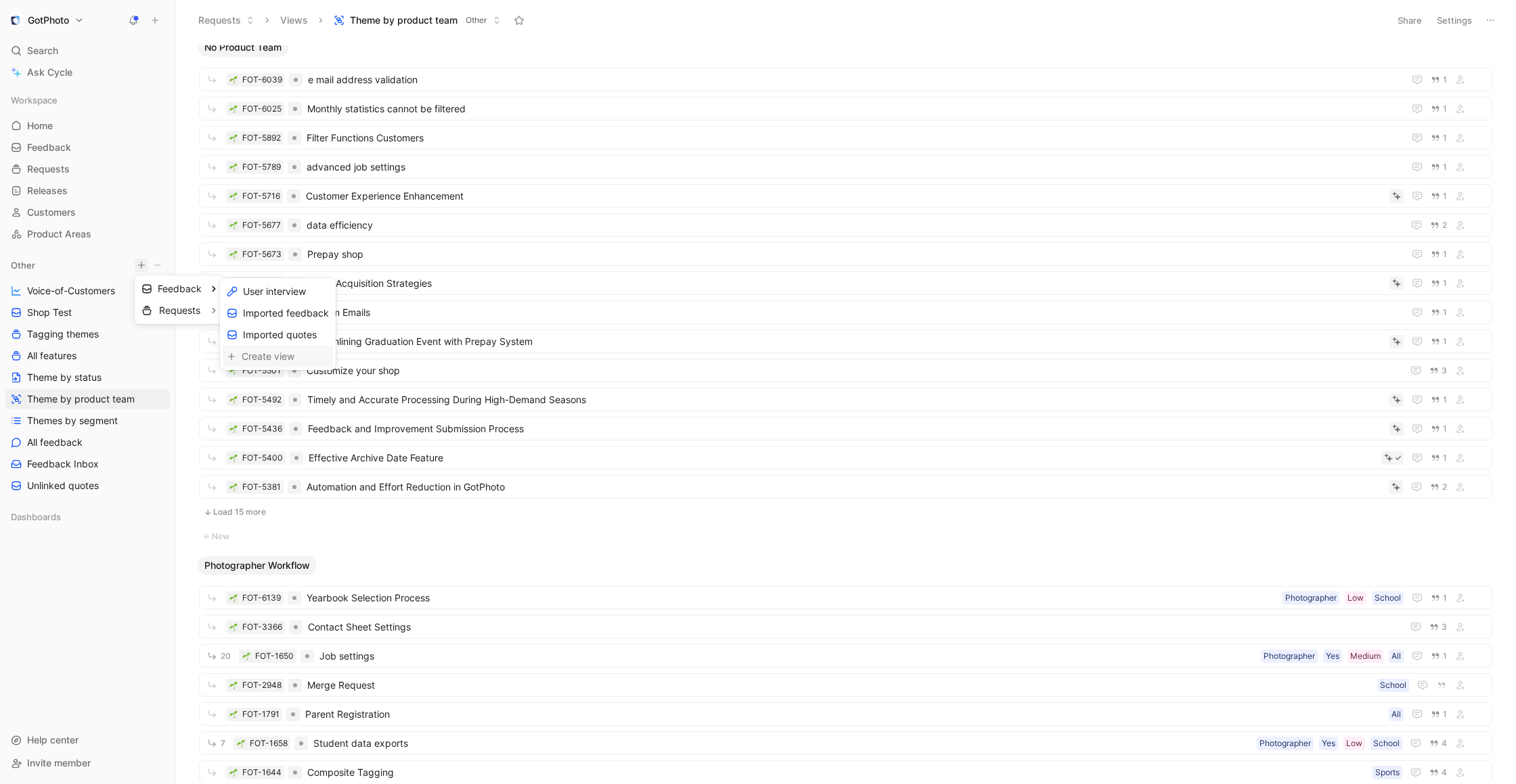 click on "Create view" at bounding box center (277, 356) 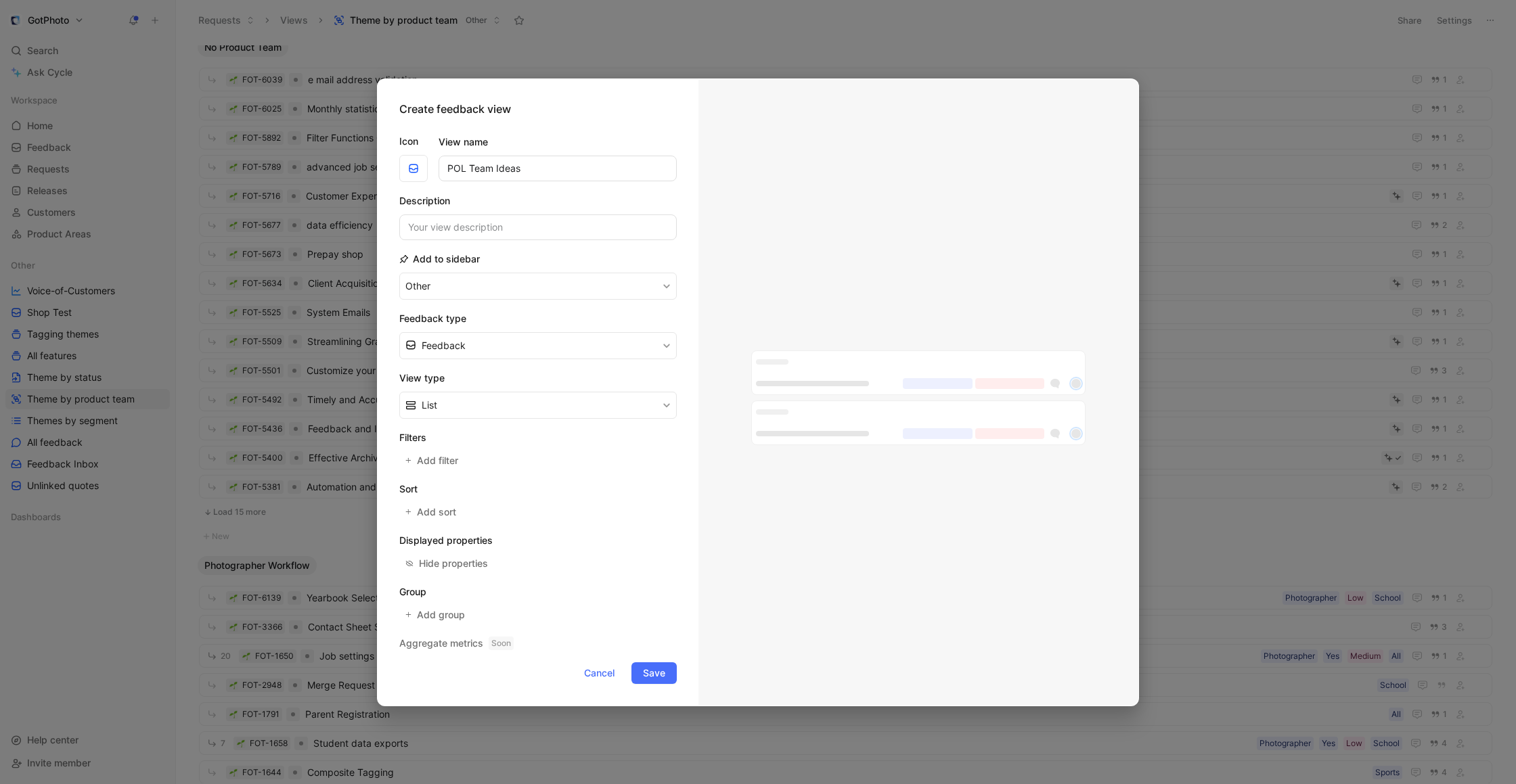type on "POL Team Ideas" 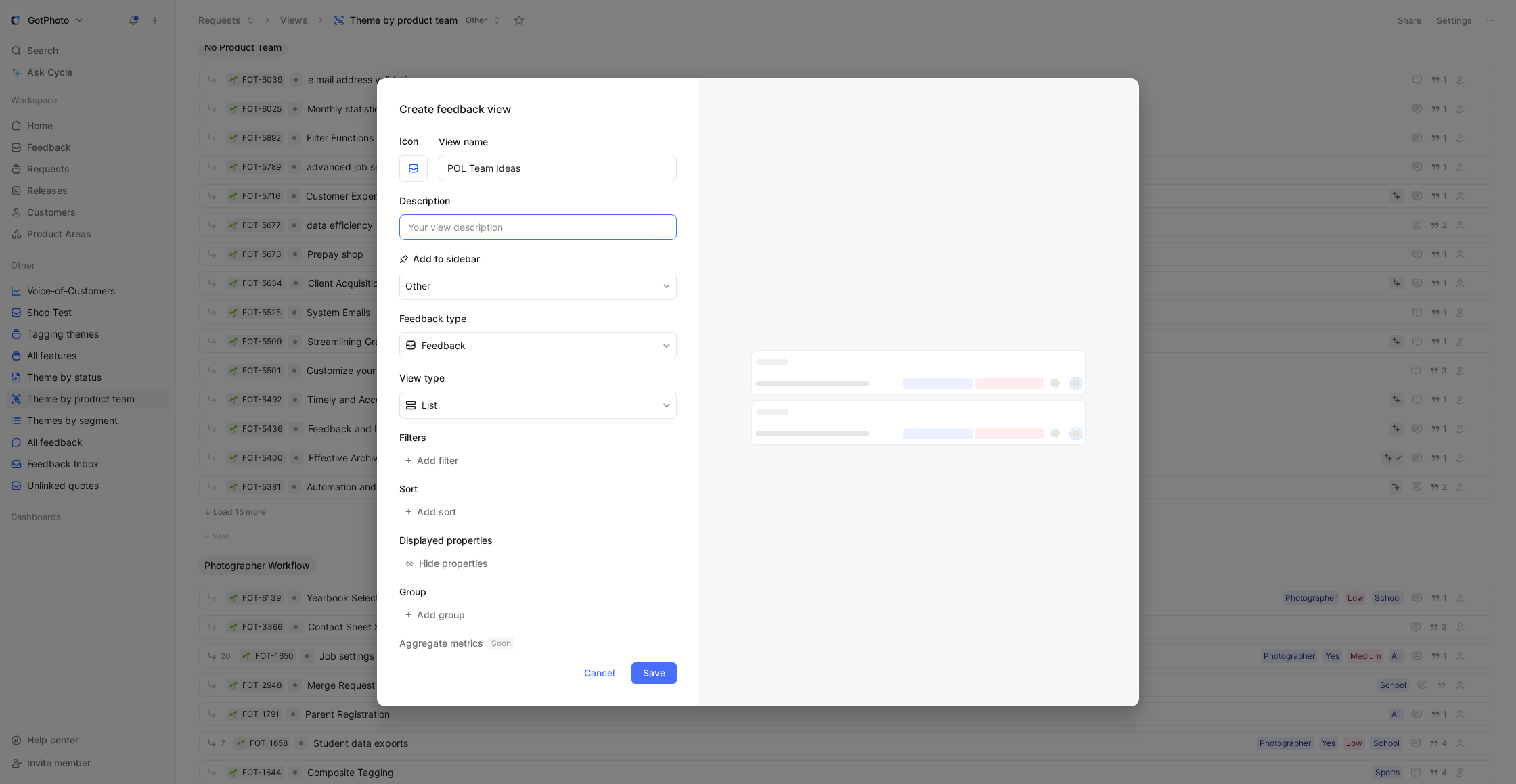 click at bounding box center (538, 227) 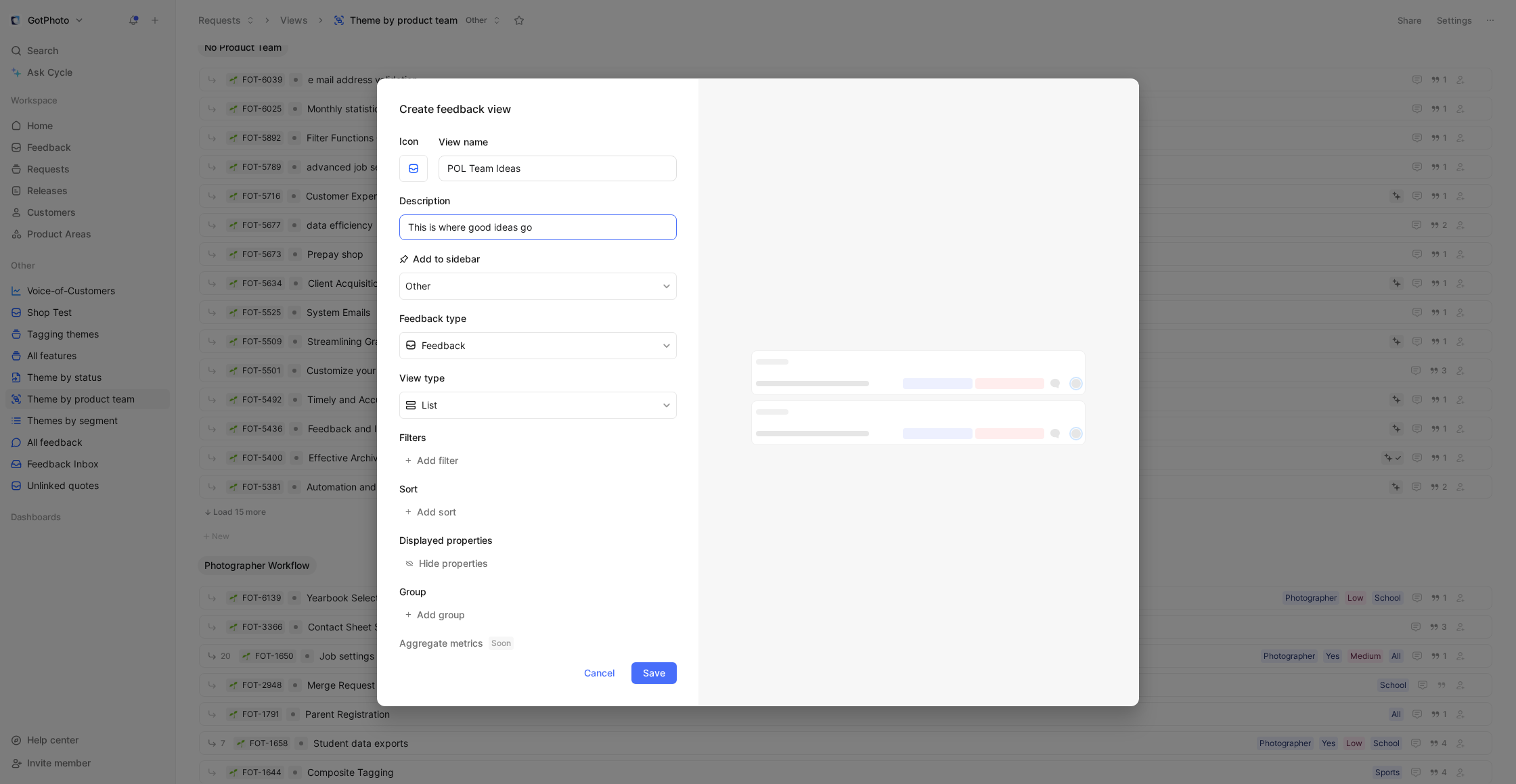 type on "This is where good ideas go" 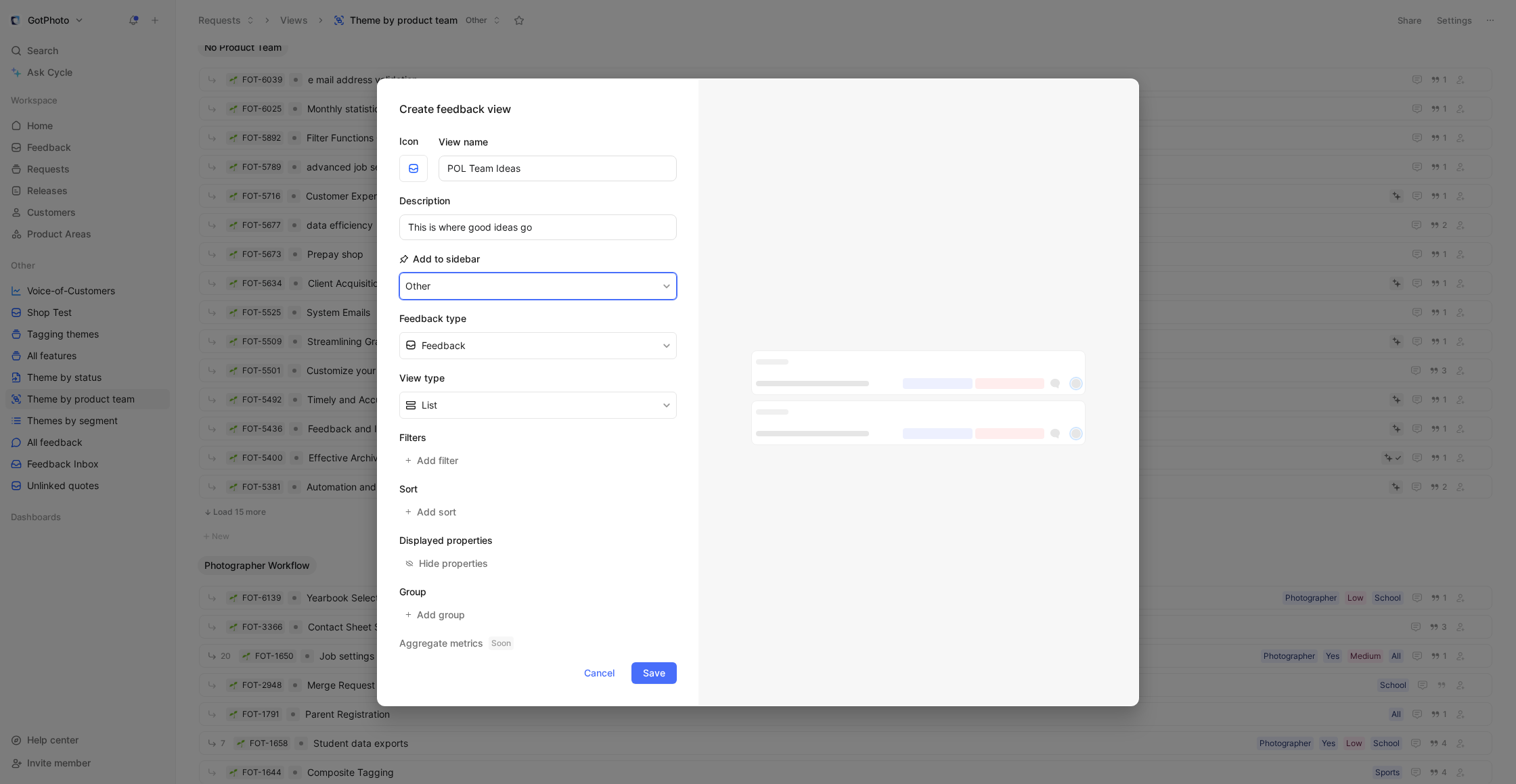 click on "Other" at bounding box center (538, 286) 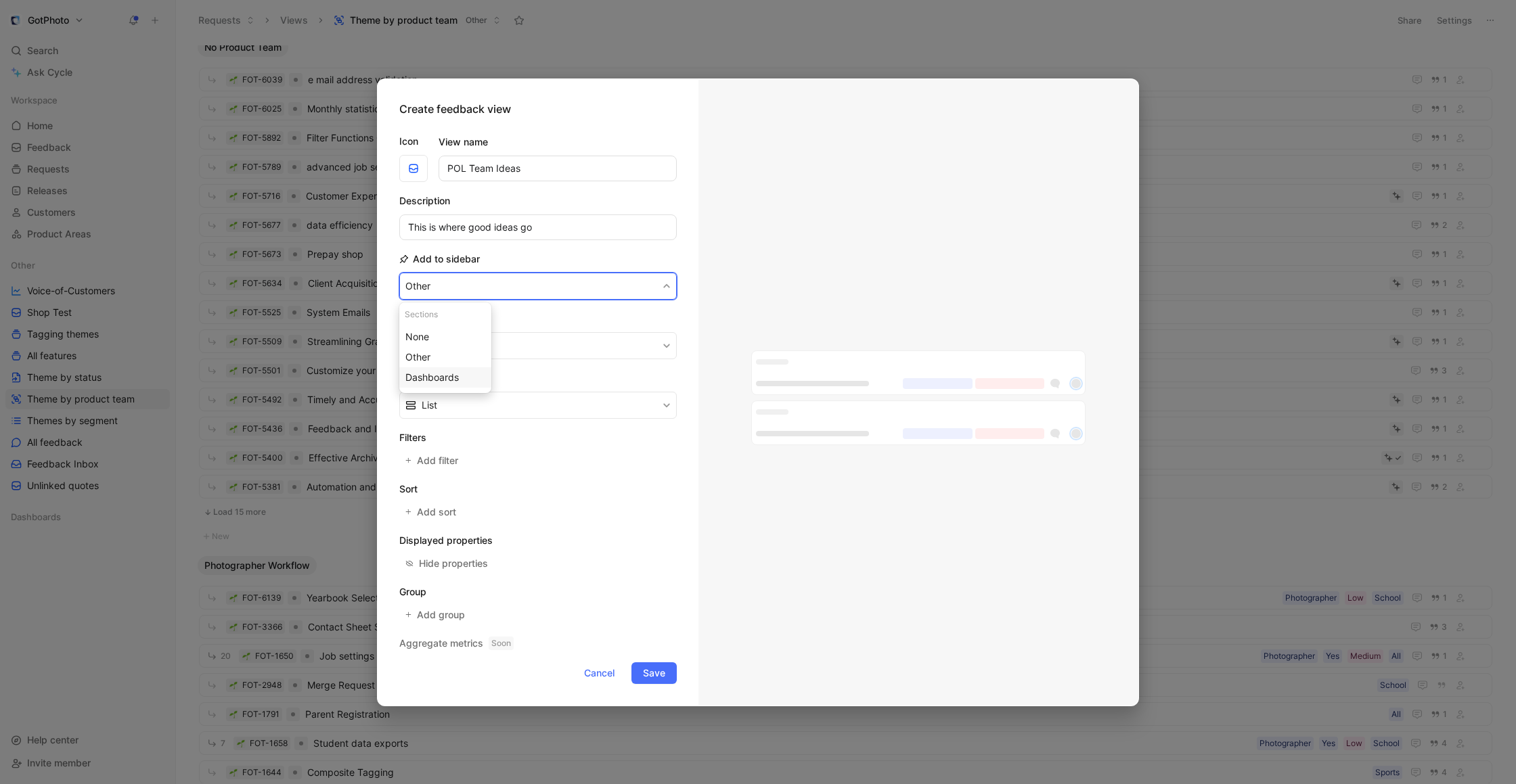 click on "Dashboards" at bounding box center [432, 377] 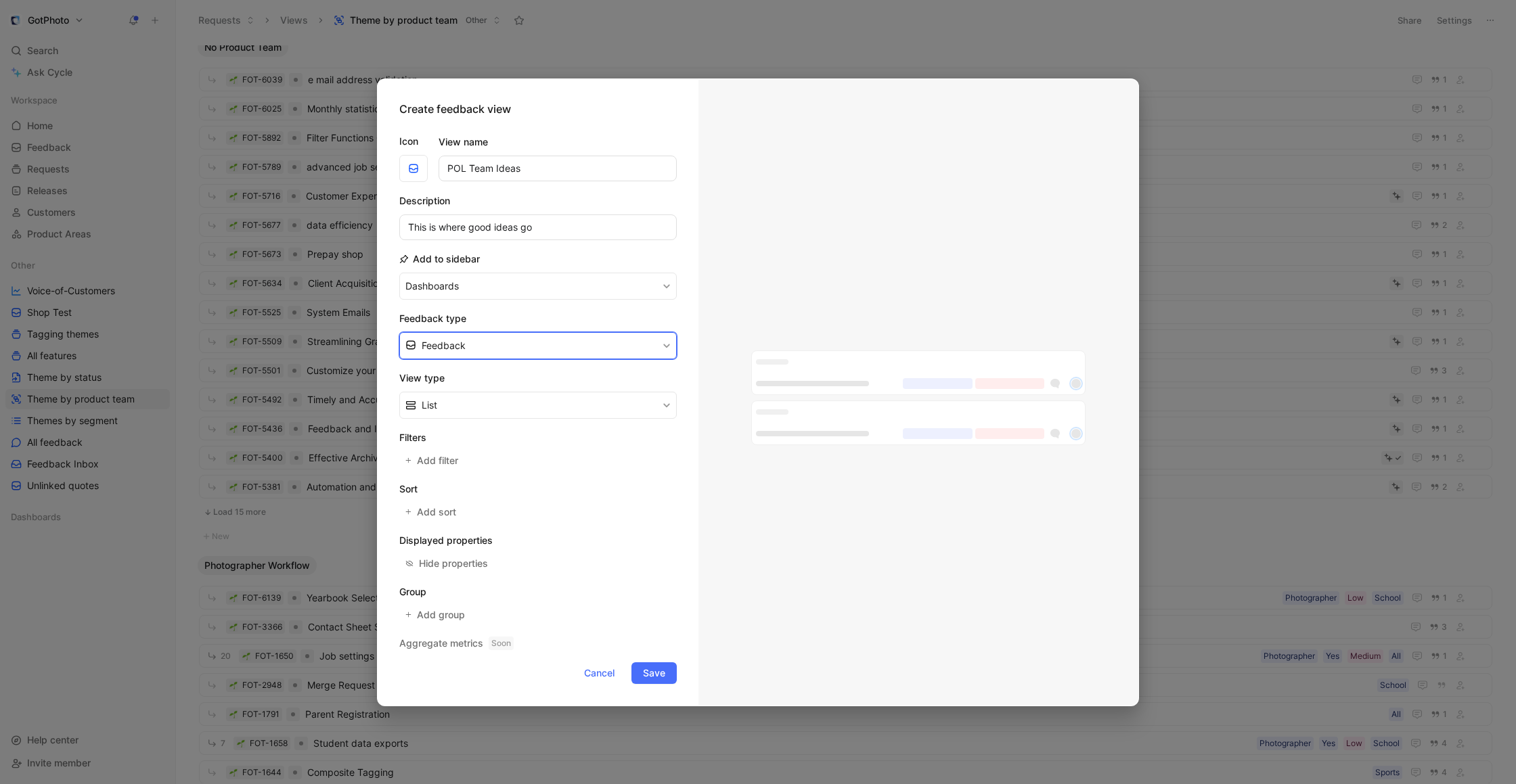 click on "Feedback" at bounding box center [538, 346] 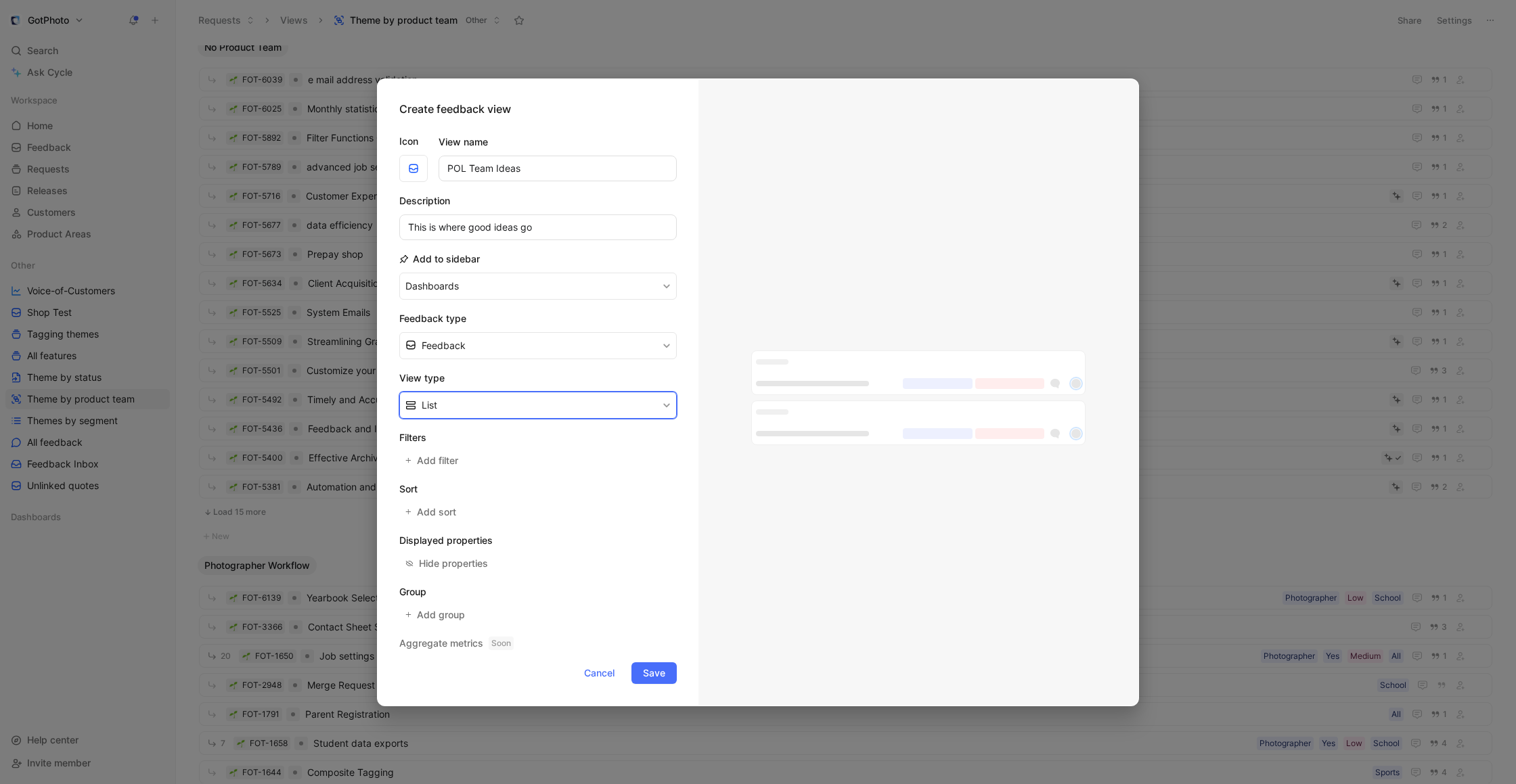 click on "List" at bounding box center [538, 405] 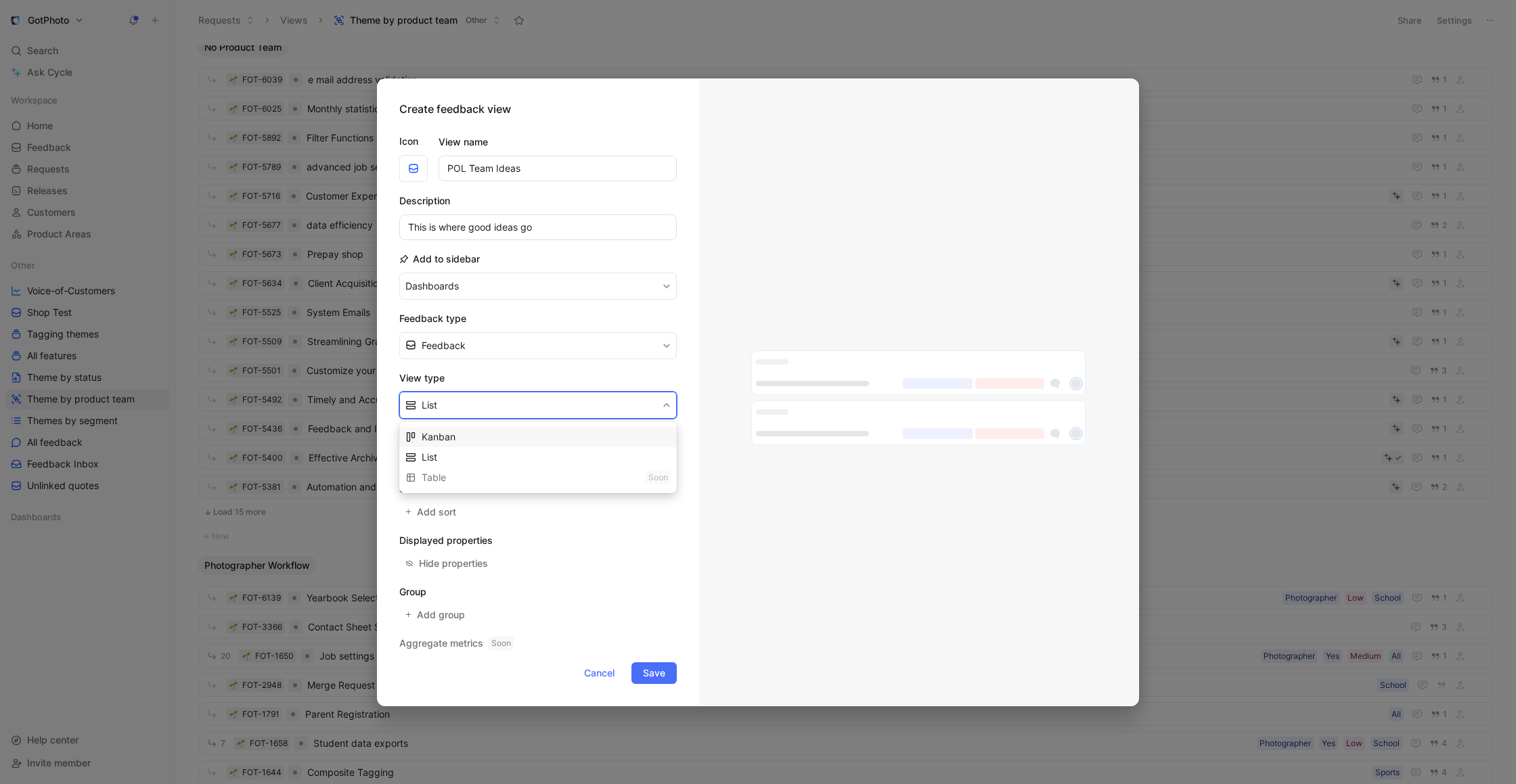 click on "Kanban" at bounding box center (546, 437) 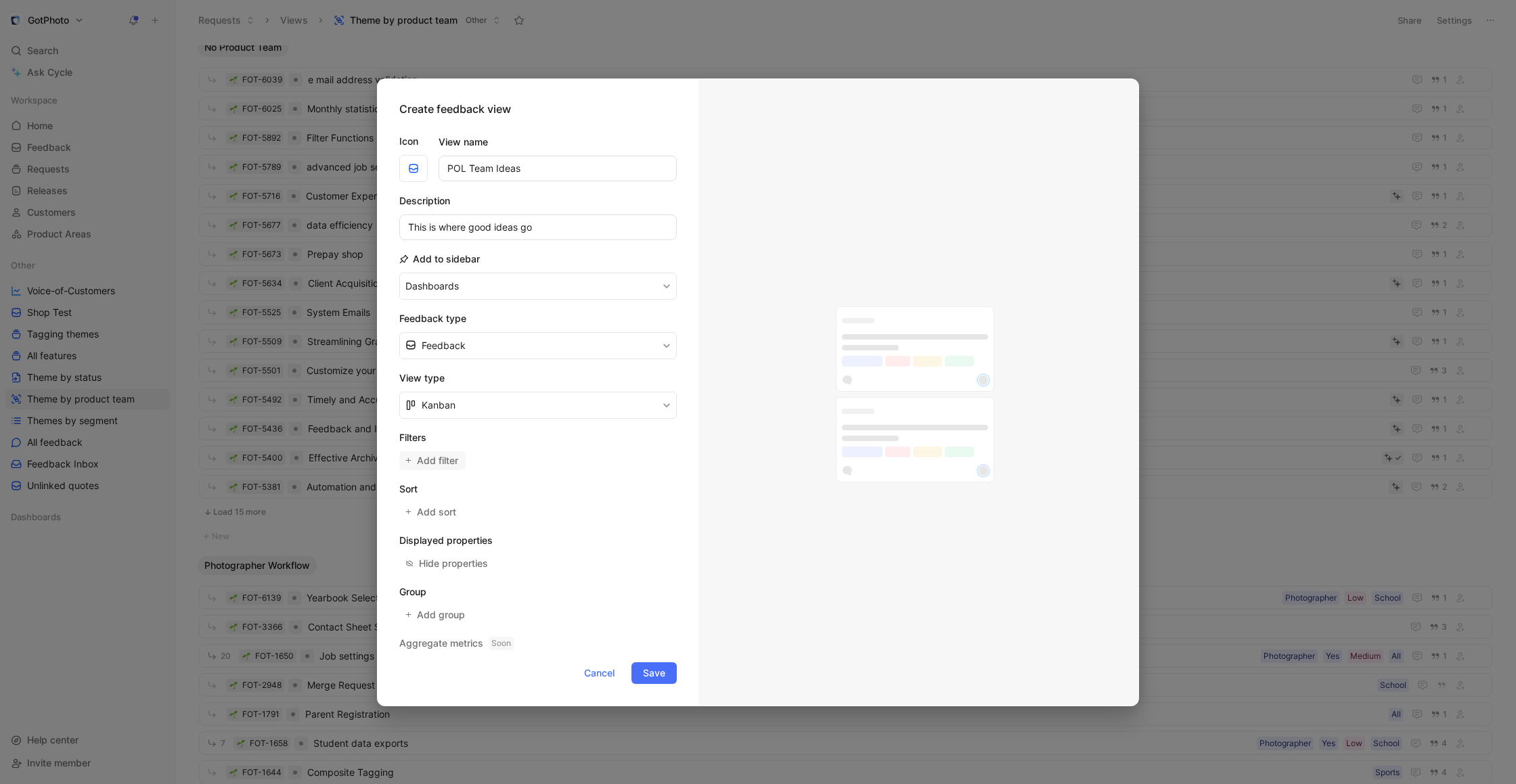 click on "Add filter" at bounding box center (432, 461) 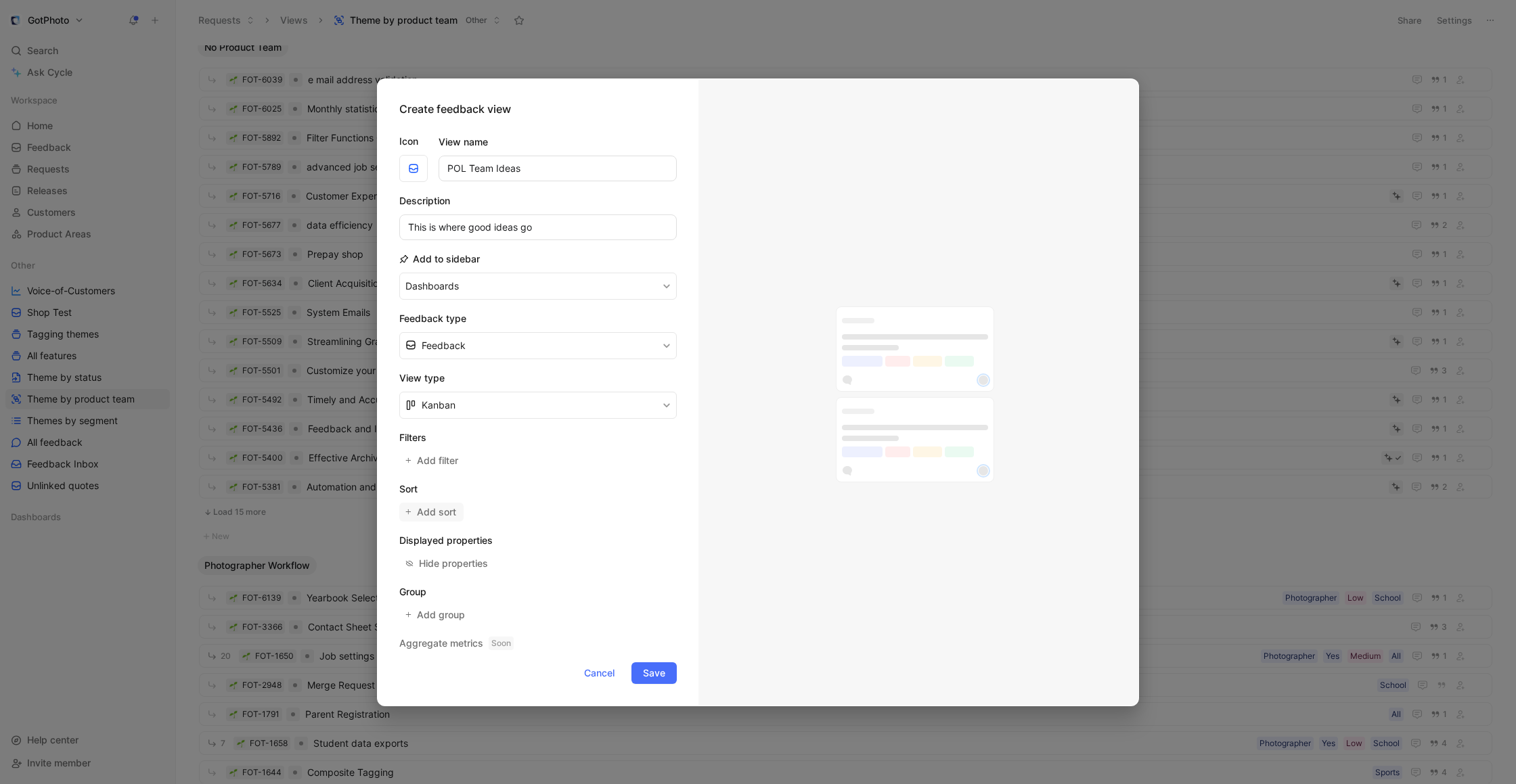 click 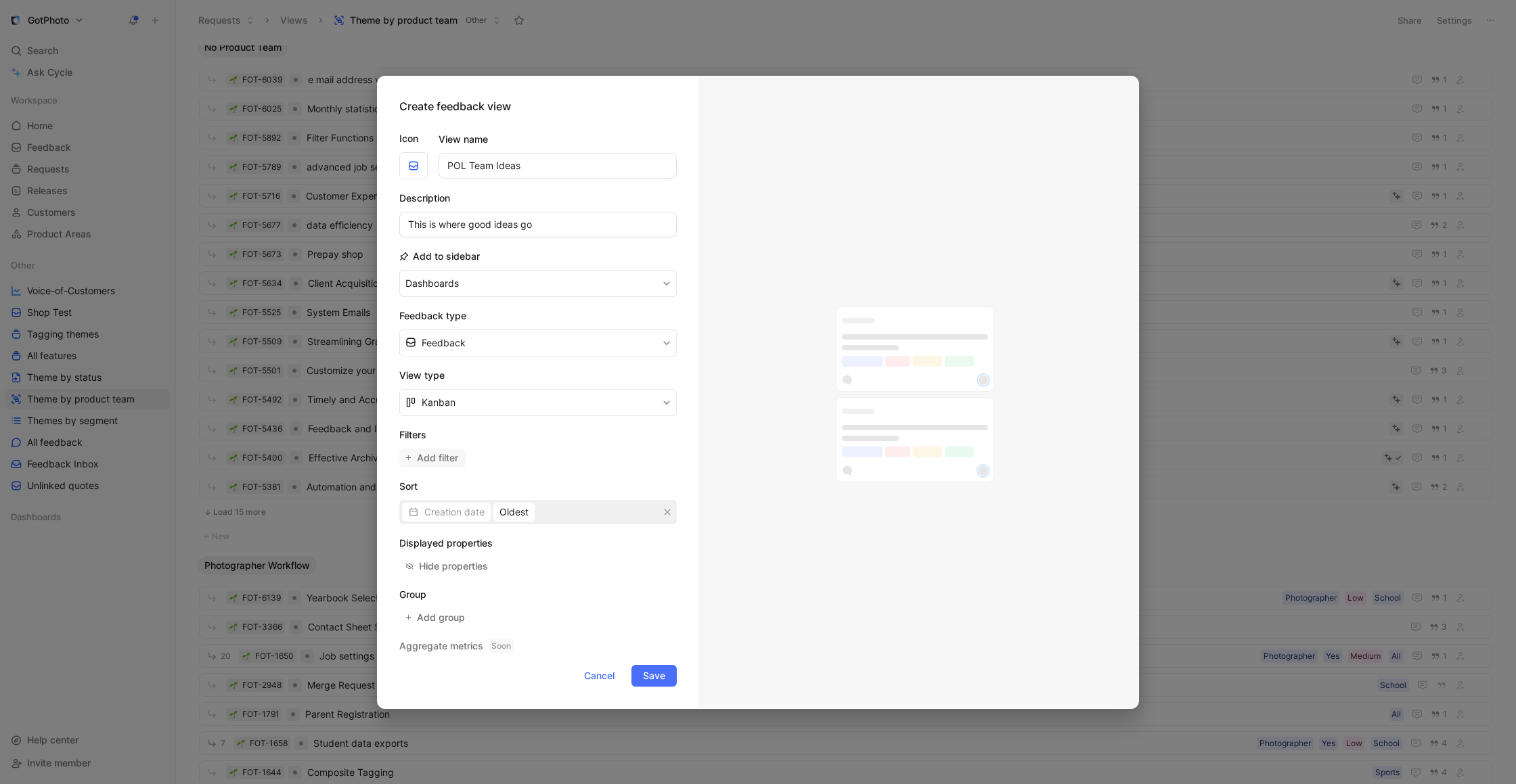 click on "Add filter" at bounding box center (438, 458) 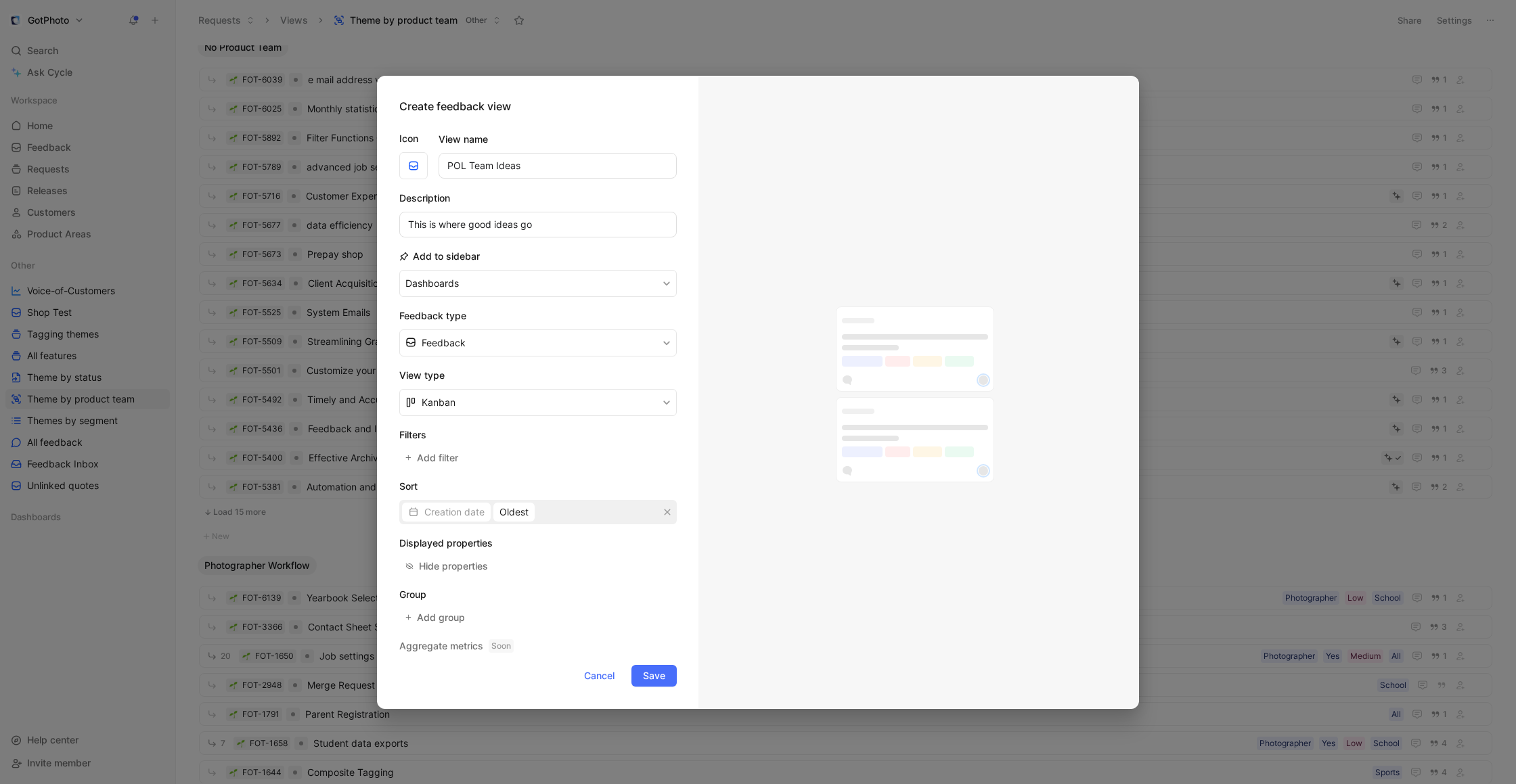 click on "Icon View name POL Team Ideas Description This is where good ideas go Add to sidebar Dashboards Feedback type Feedback View type Kanban Filters Add filter Sort Creation date Oldest Displayed properties Hide properties Group Add group Aggregate metrics Soon Cancel Save" at bounding box center [538, 403] 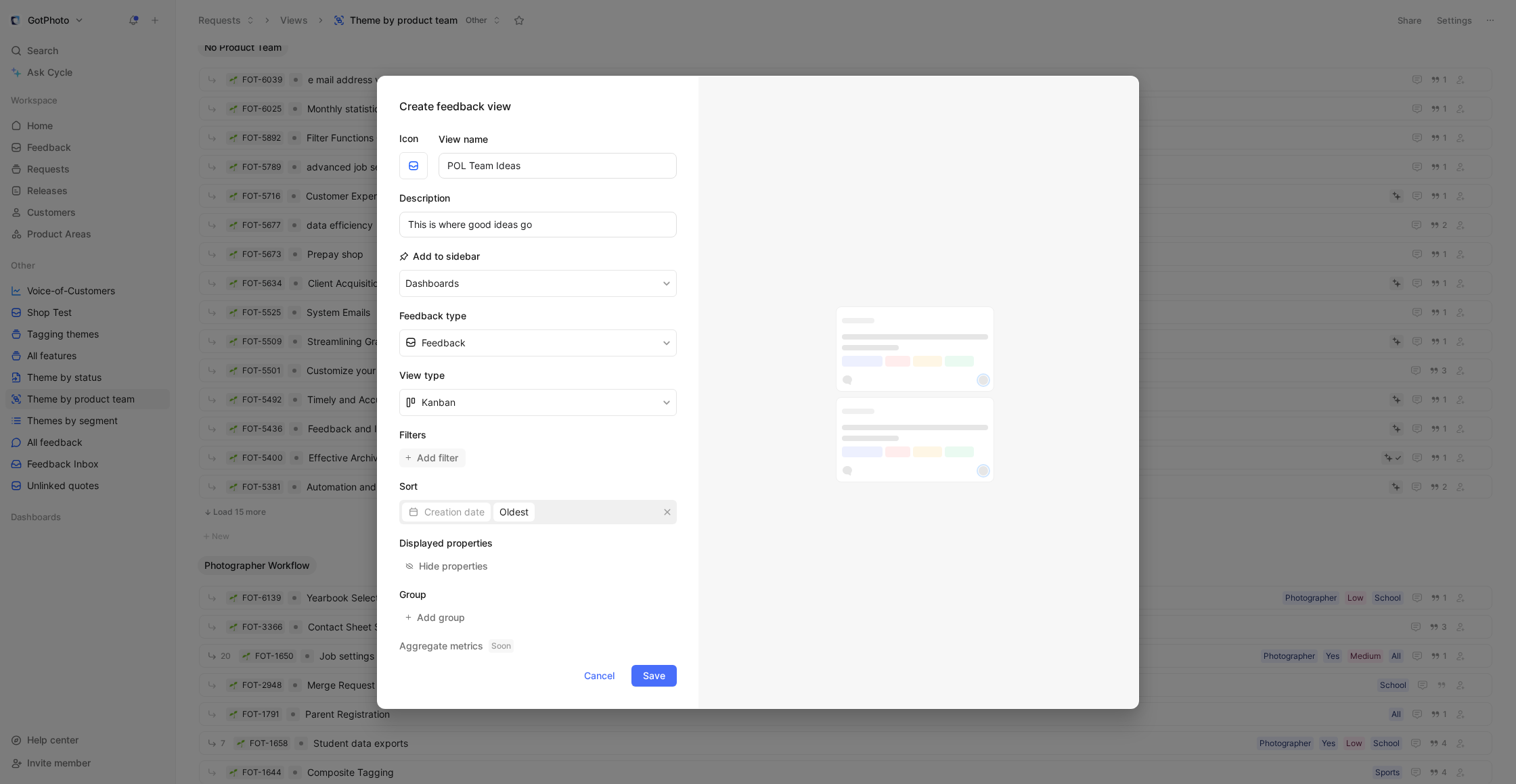 drag, startPoint x: 474, startPoint y: 438, endPoint x: 449, endPoint y: 453, distance: 29.154759 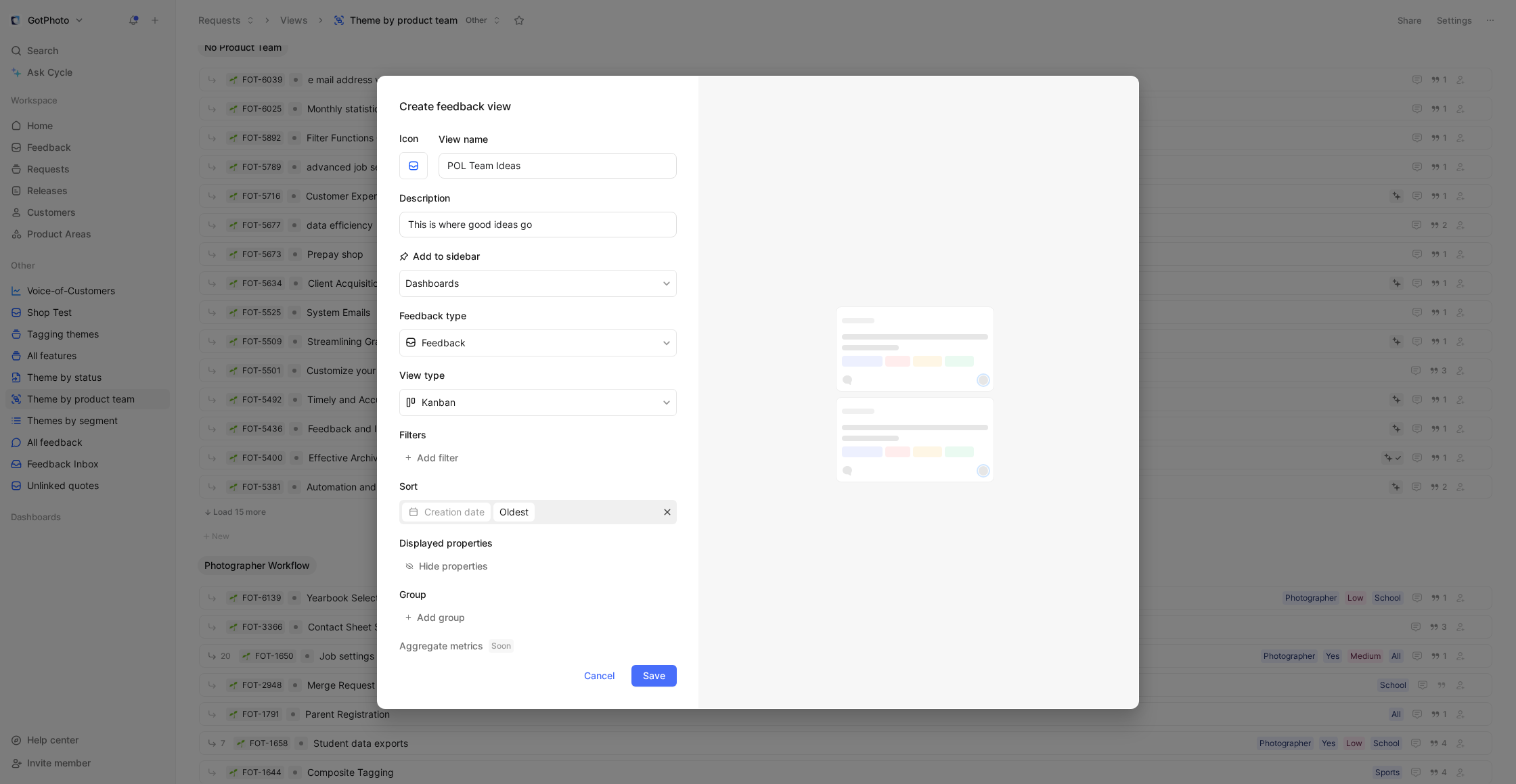 click 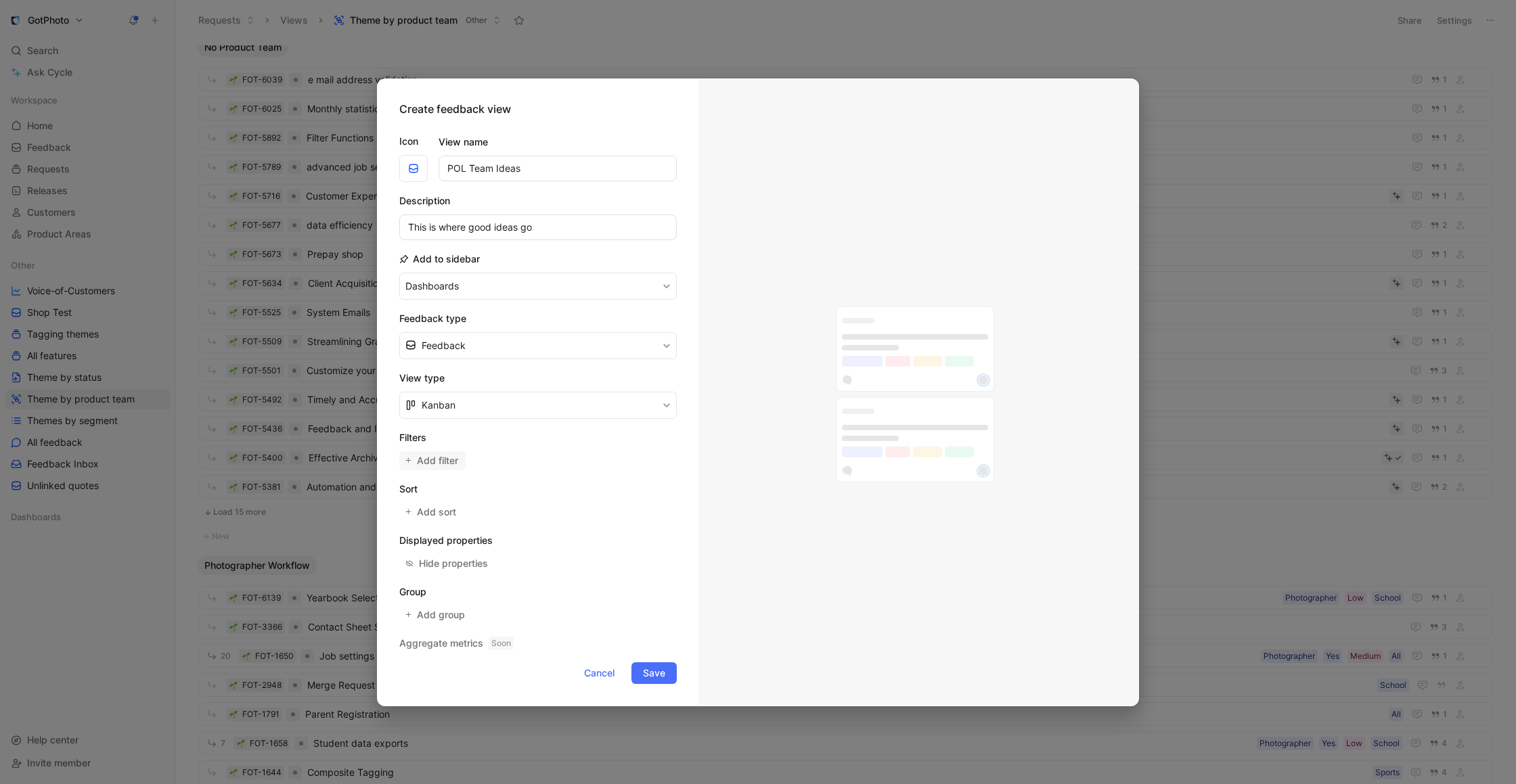 click 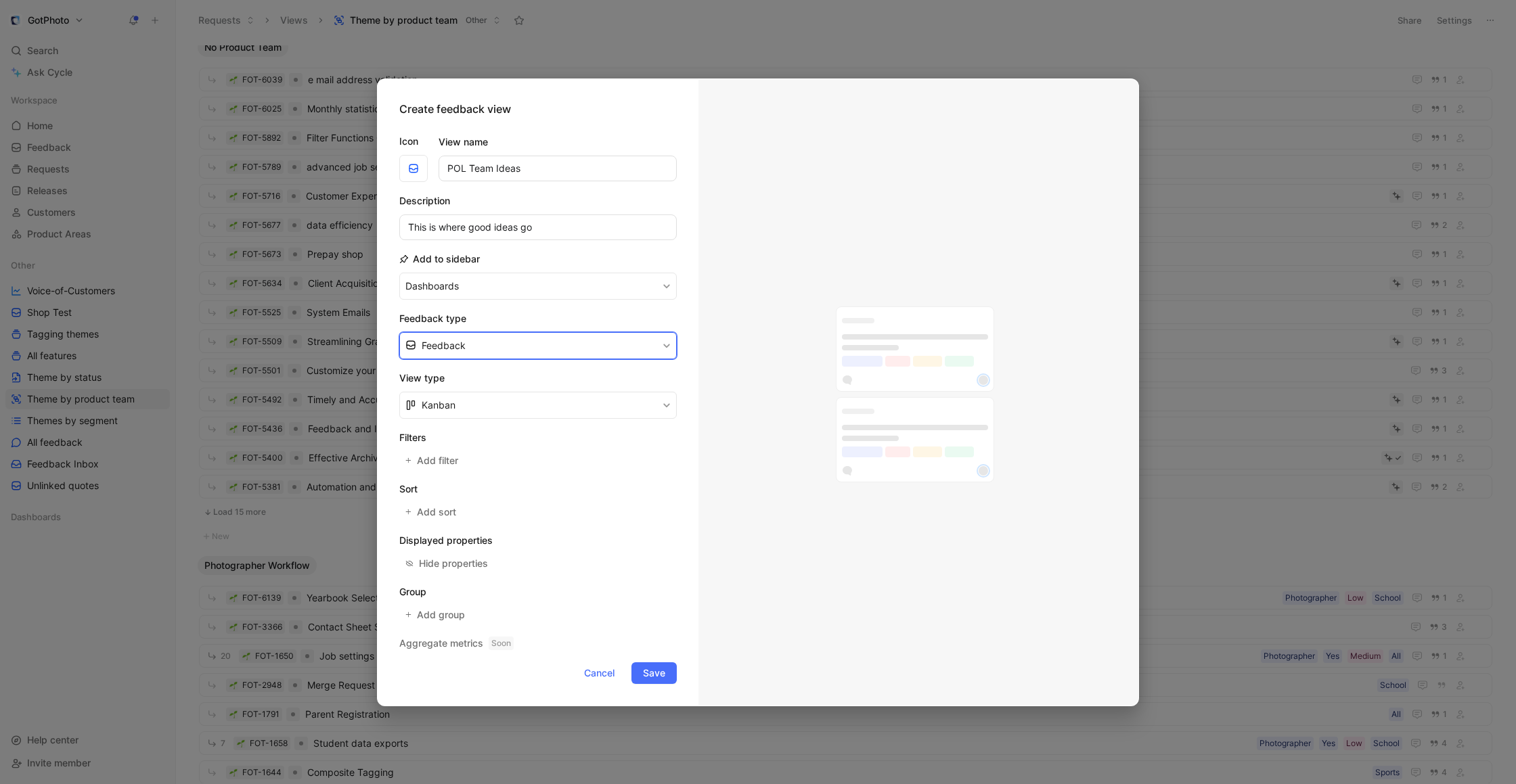 click on "Feedback" at bounding box center (538, 346) 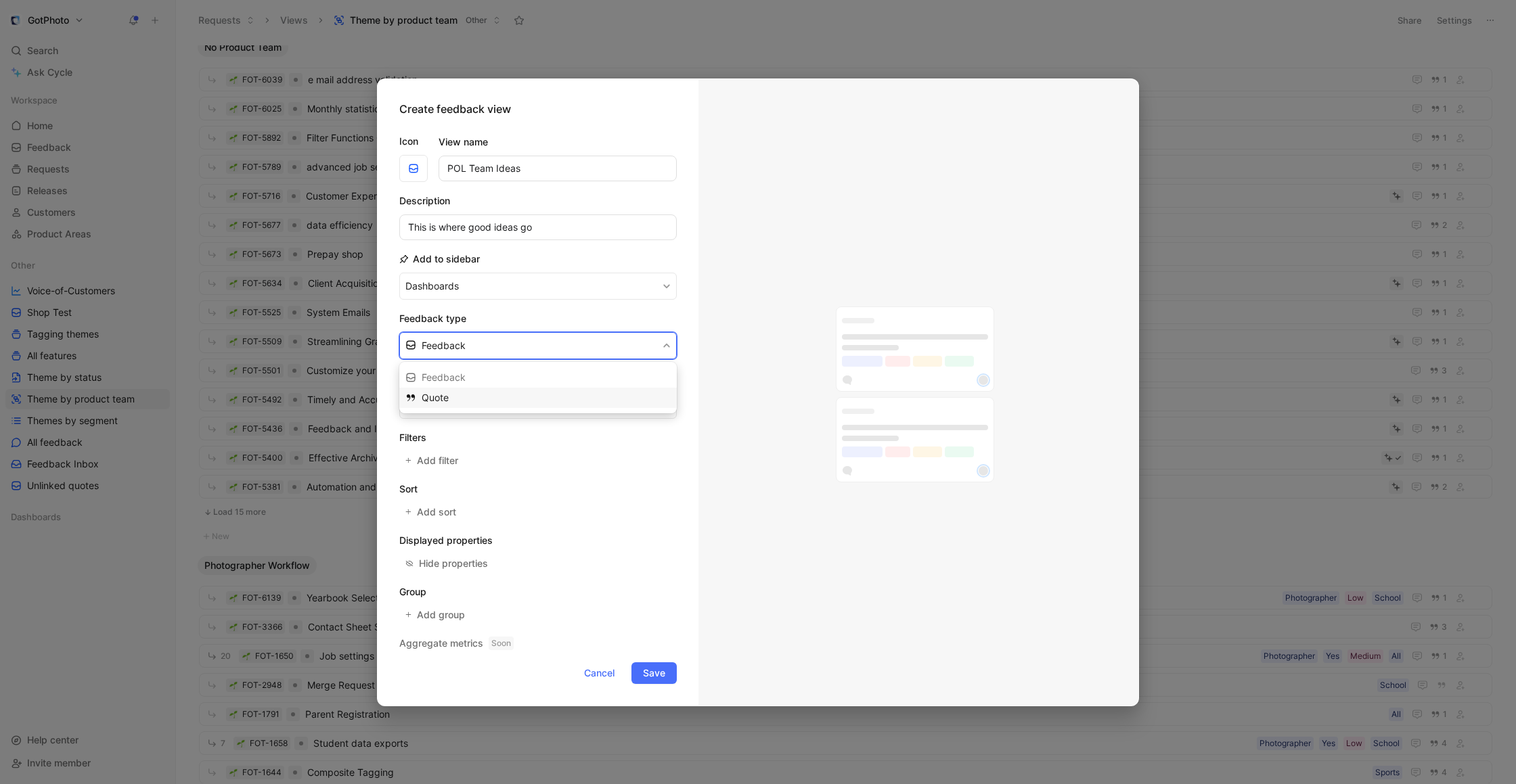 click on "Quote" at bounding box center (546, 398) 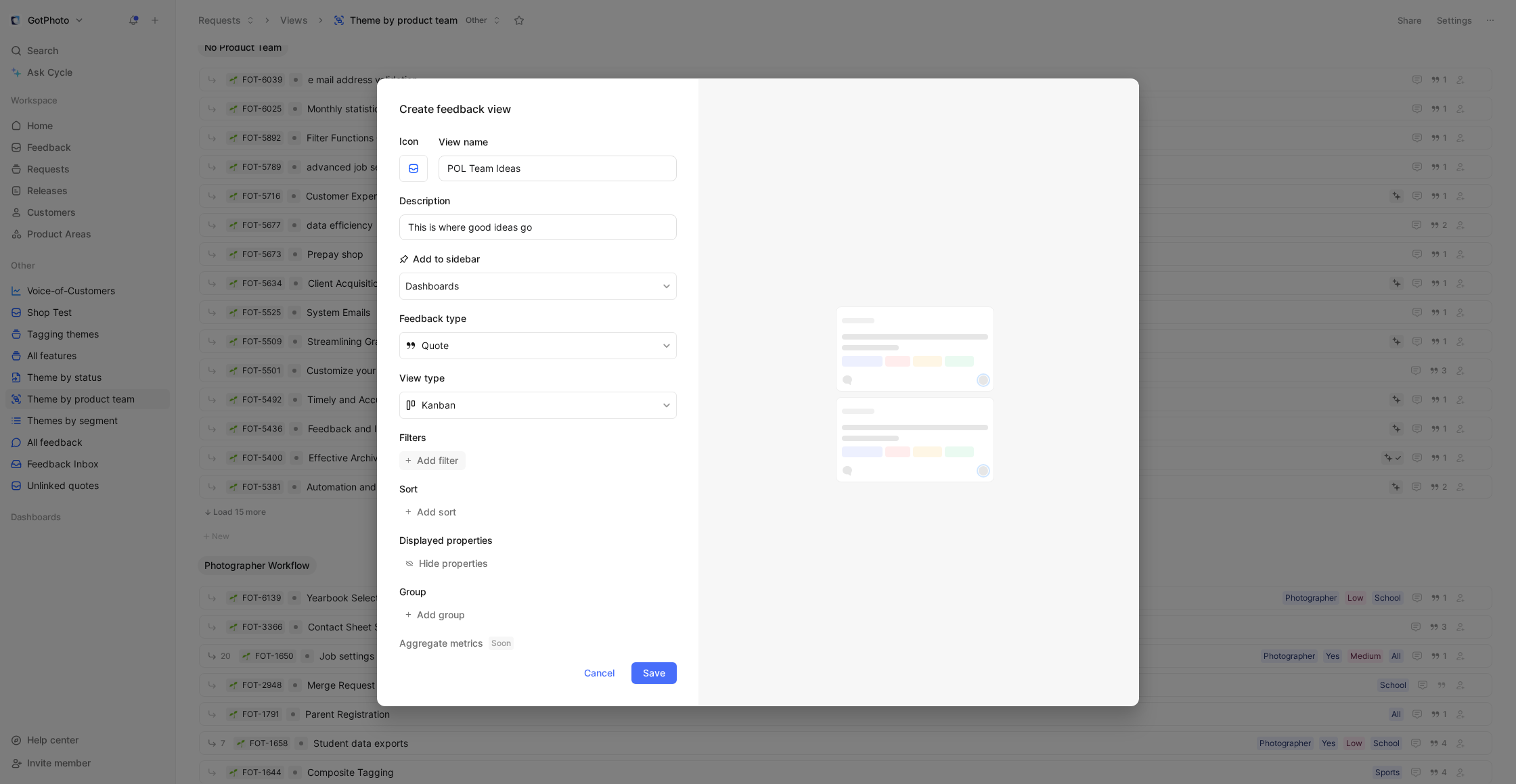 click 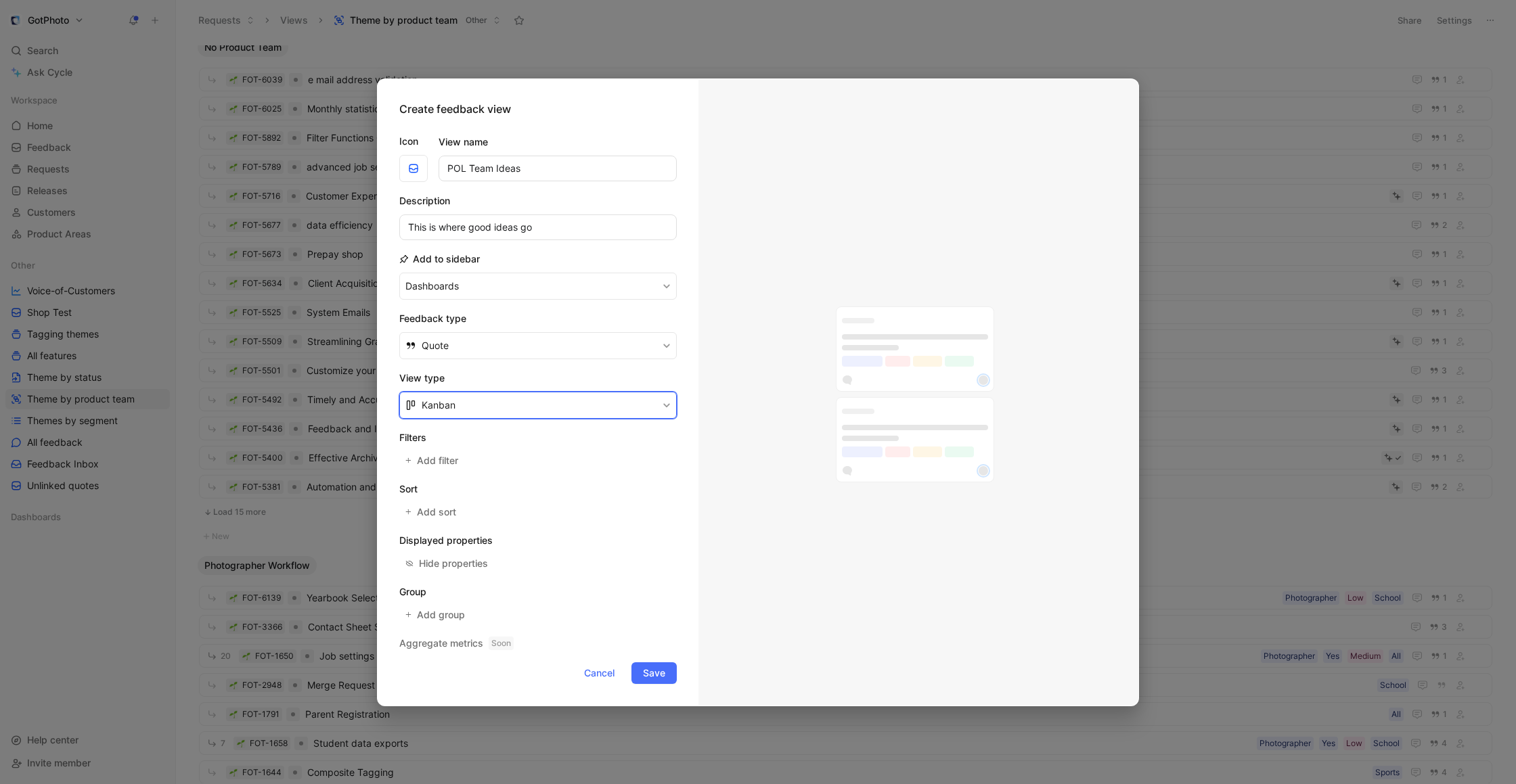 click on "Kanban" at bounding box center [538, 405] 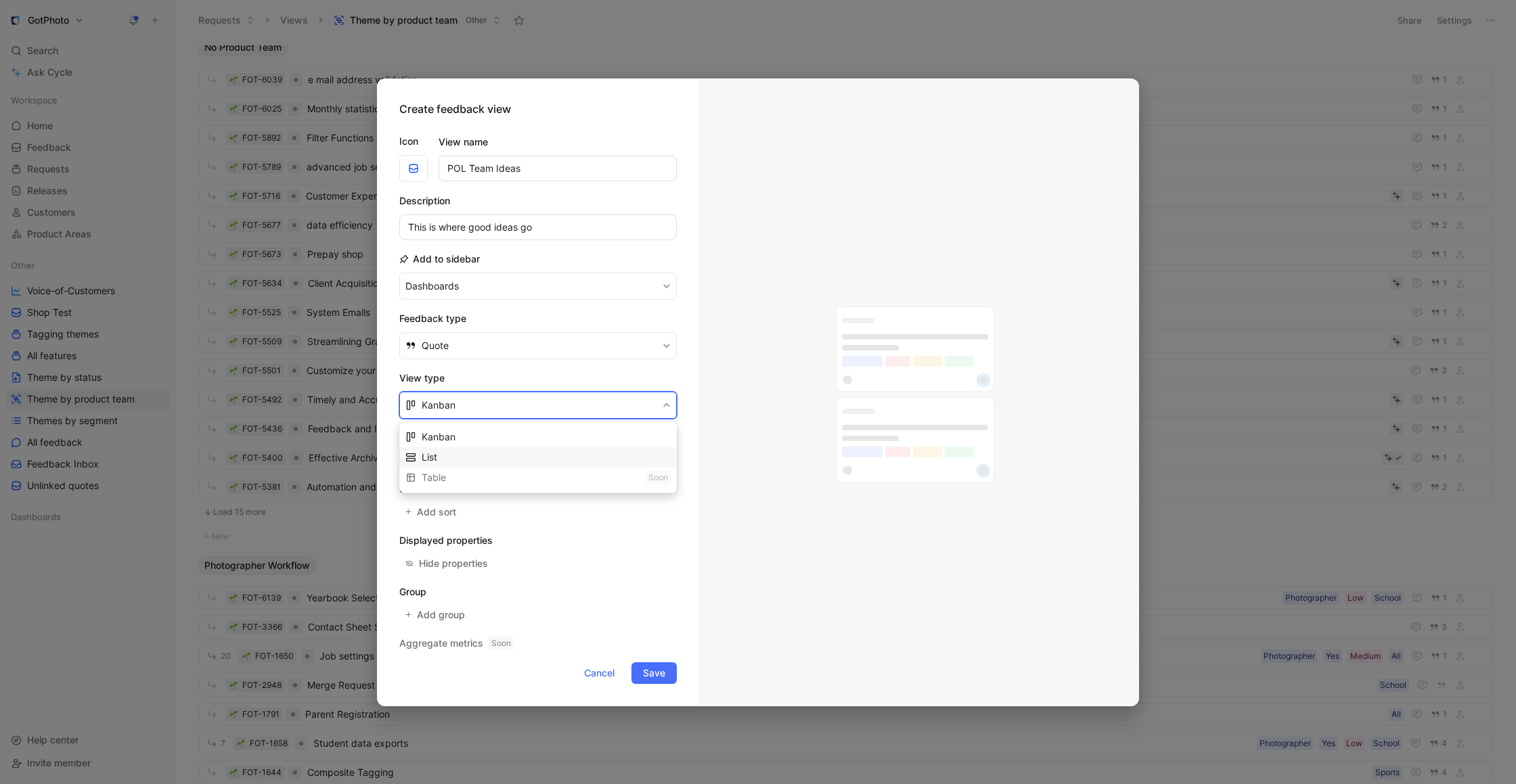 click on "List" at bounding box center (546, 457) 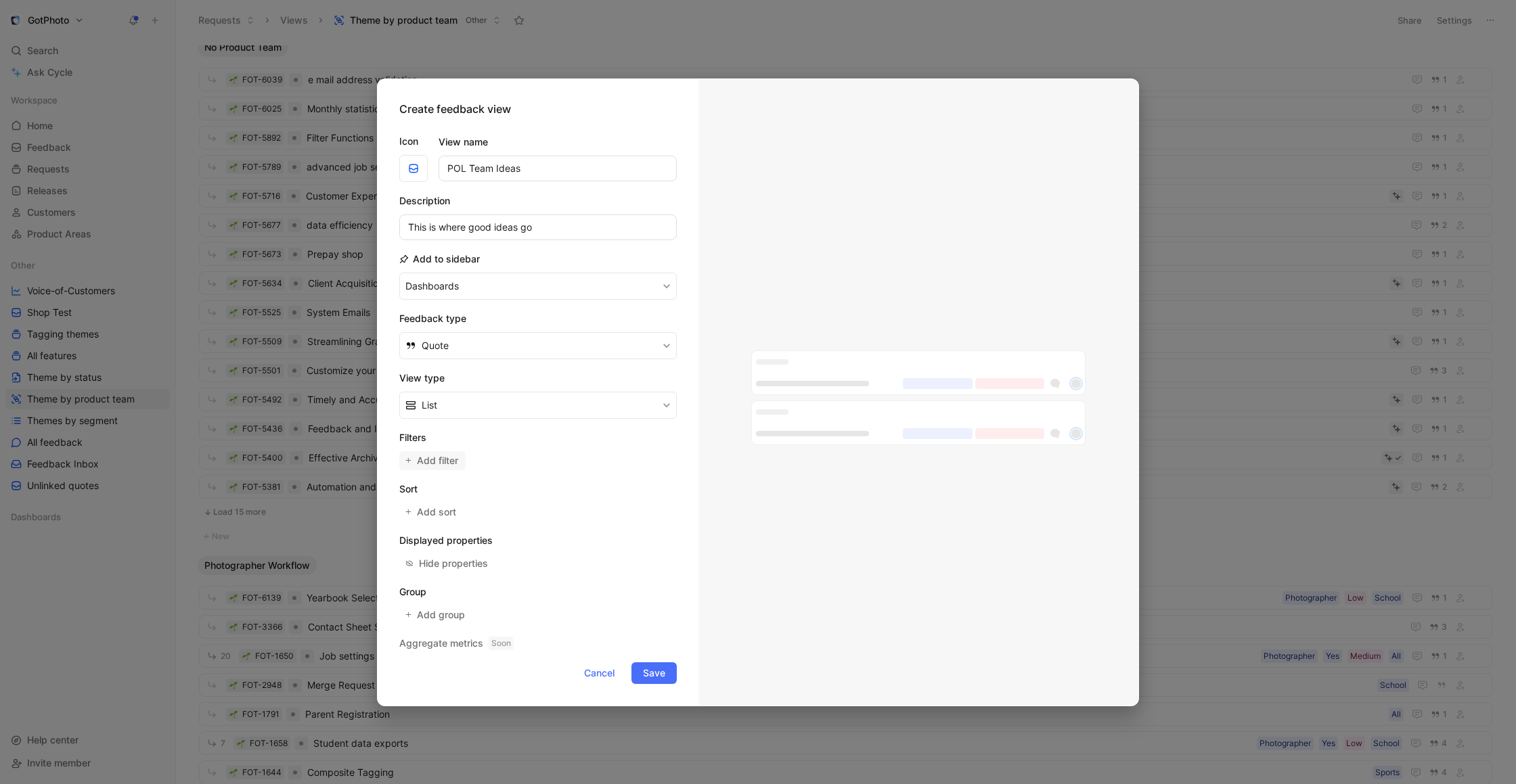click 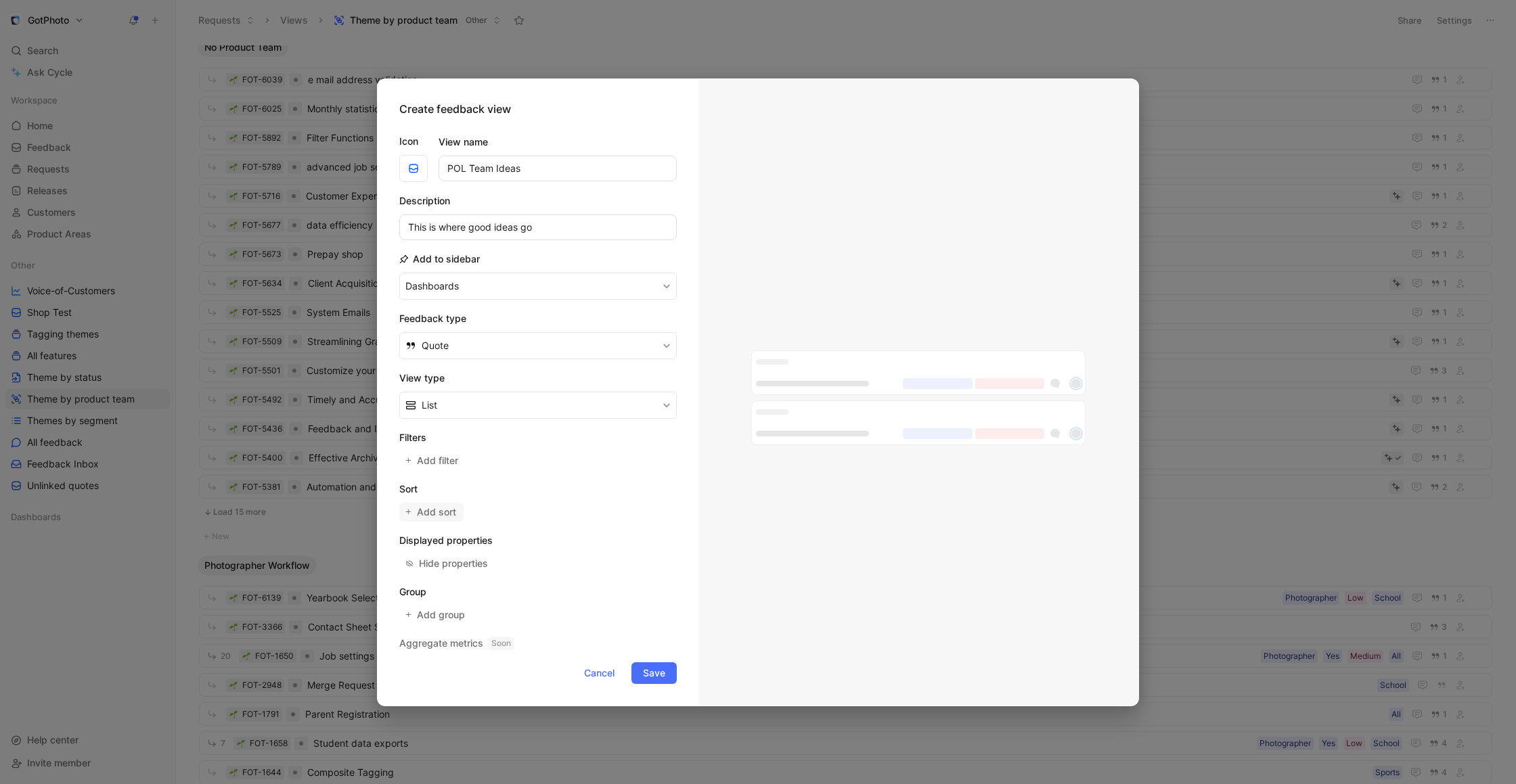 click on "Add sort" at bounding box center [437, 512] 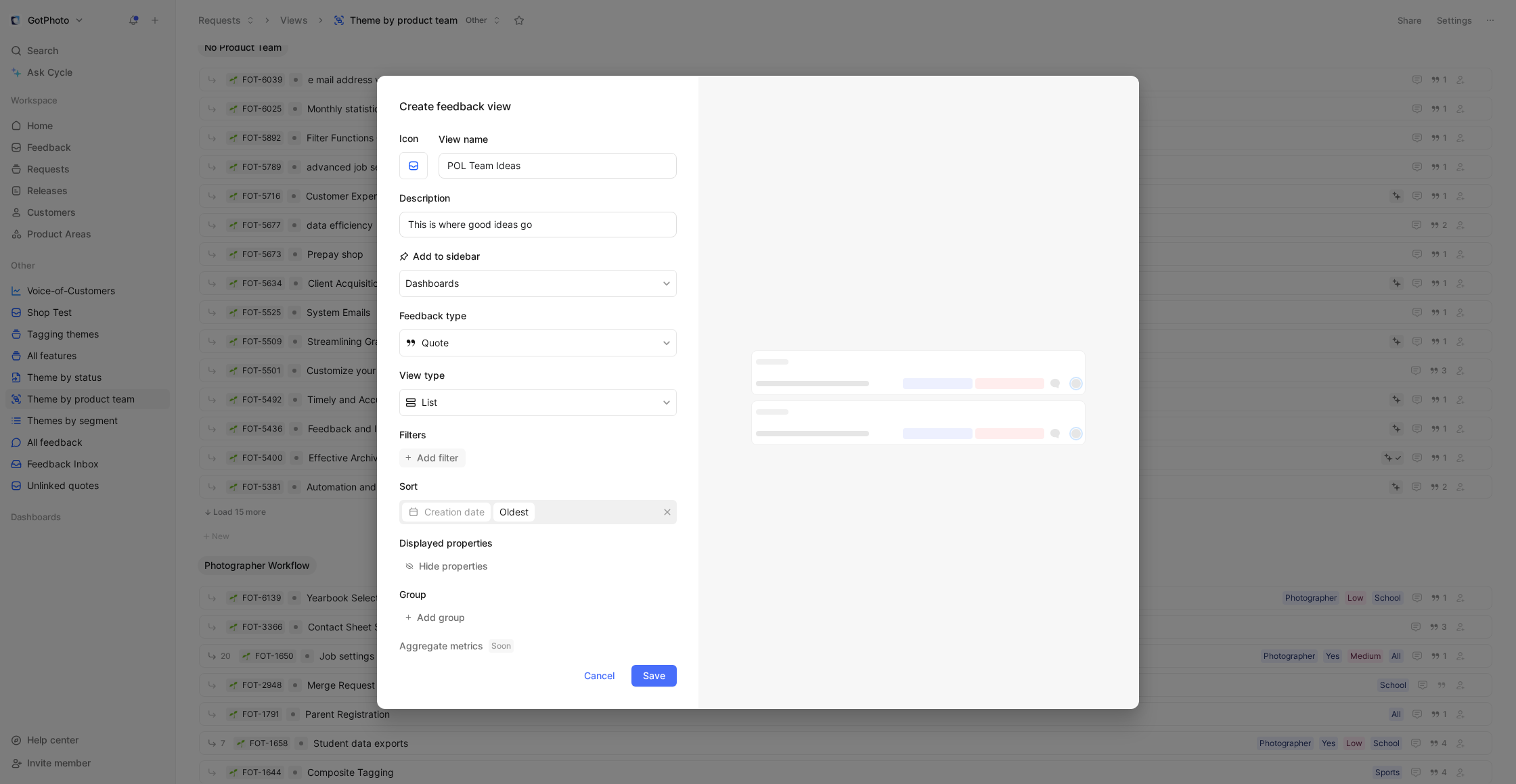 click on "Add filter" at bounding box center [438, 458] 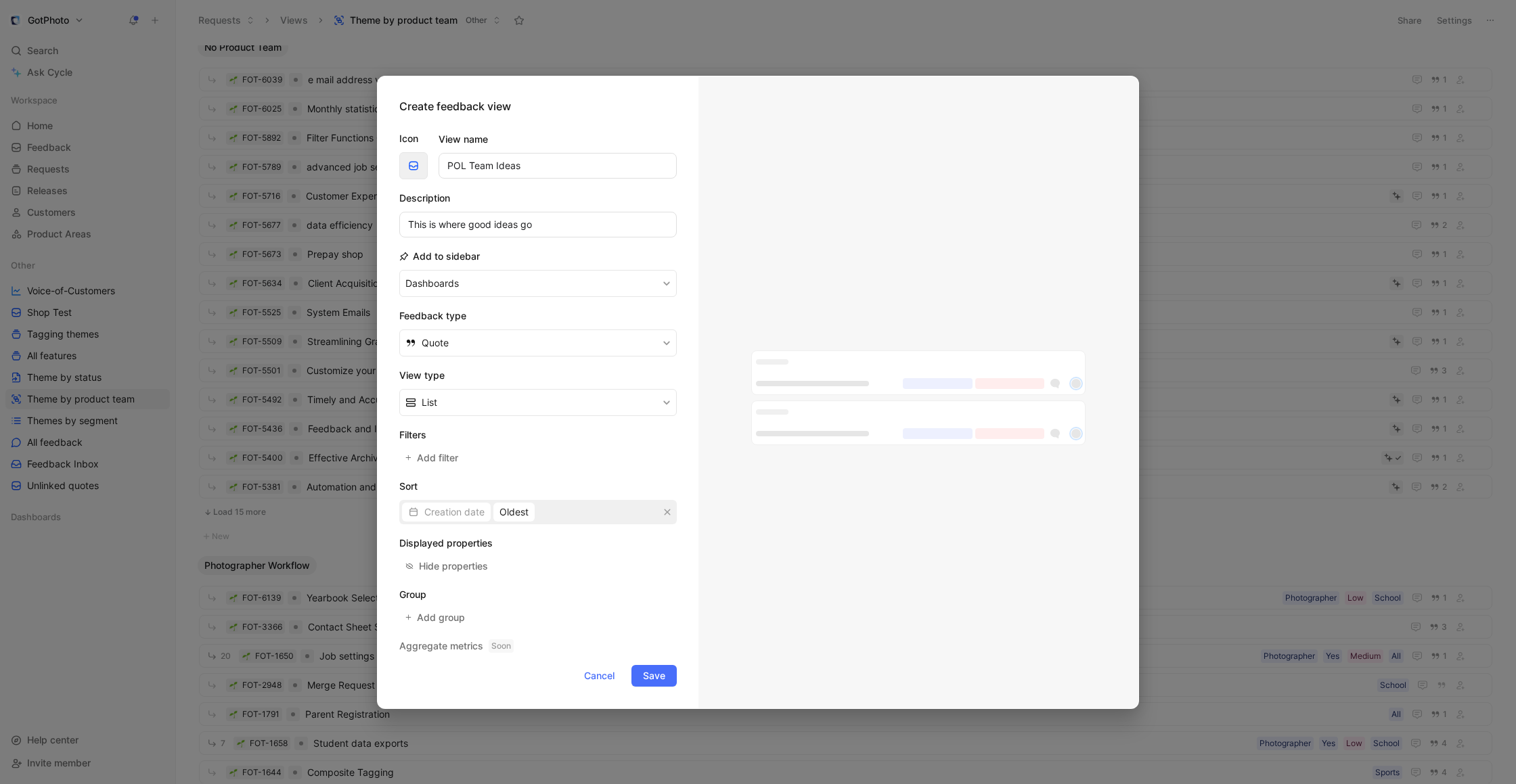 click at bounding box center [414, 166] 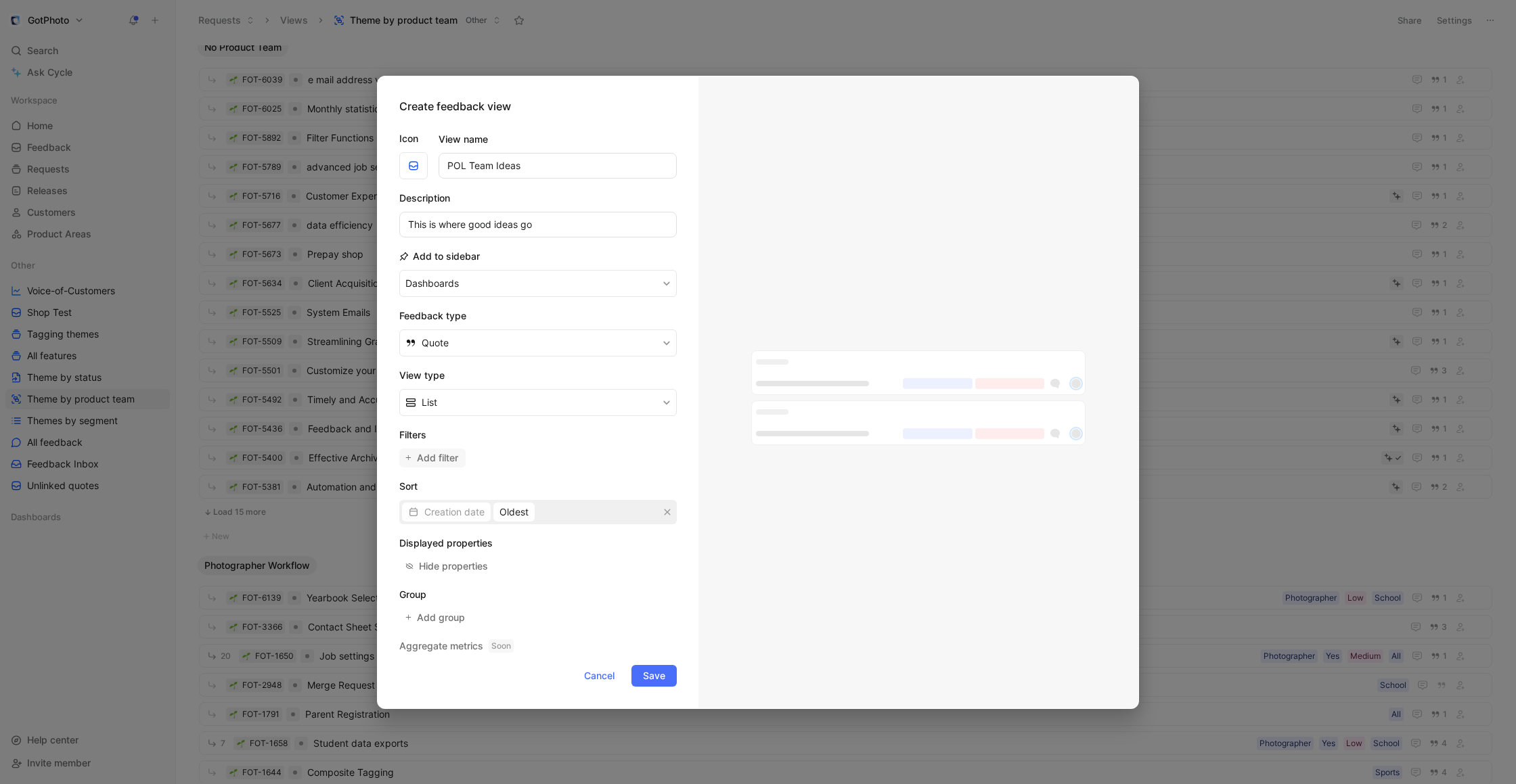 click on "Add filter" at bounding box center [438, 458] 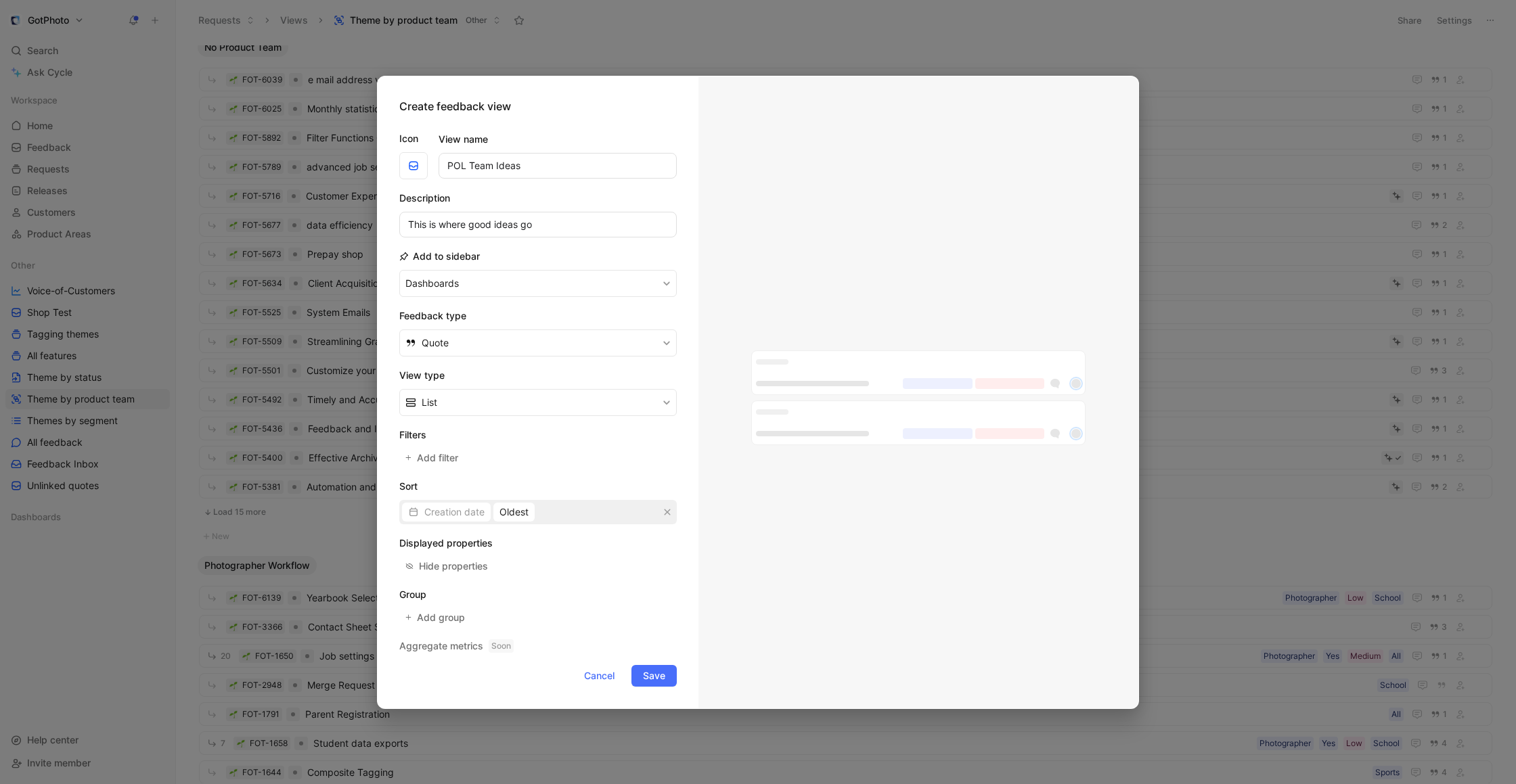 click on "Aggregate metrics Soon" at bounding box center [538, 646] 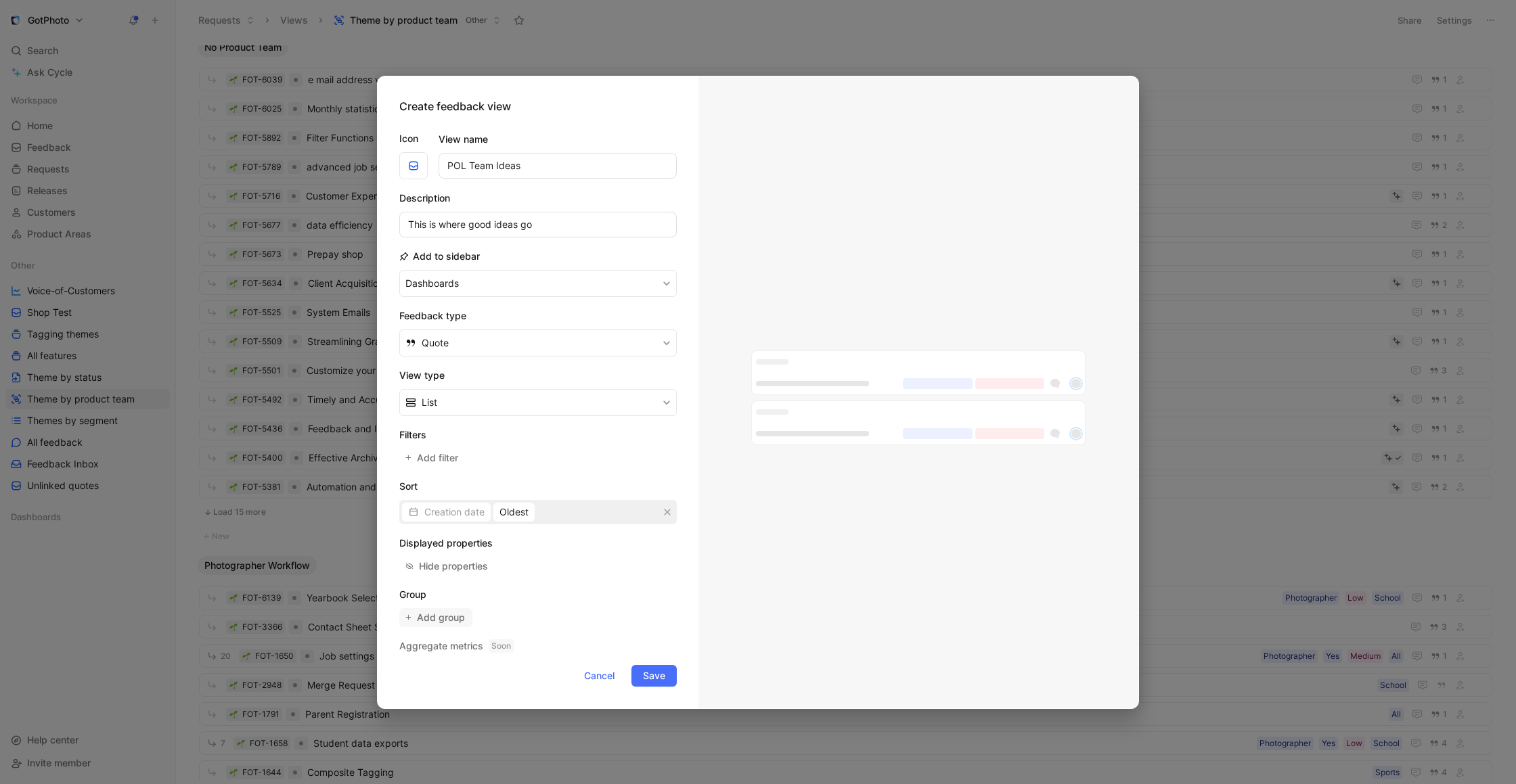 click on "Add group" at bounding box center [436, 618] 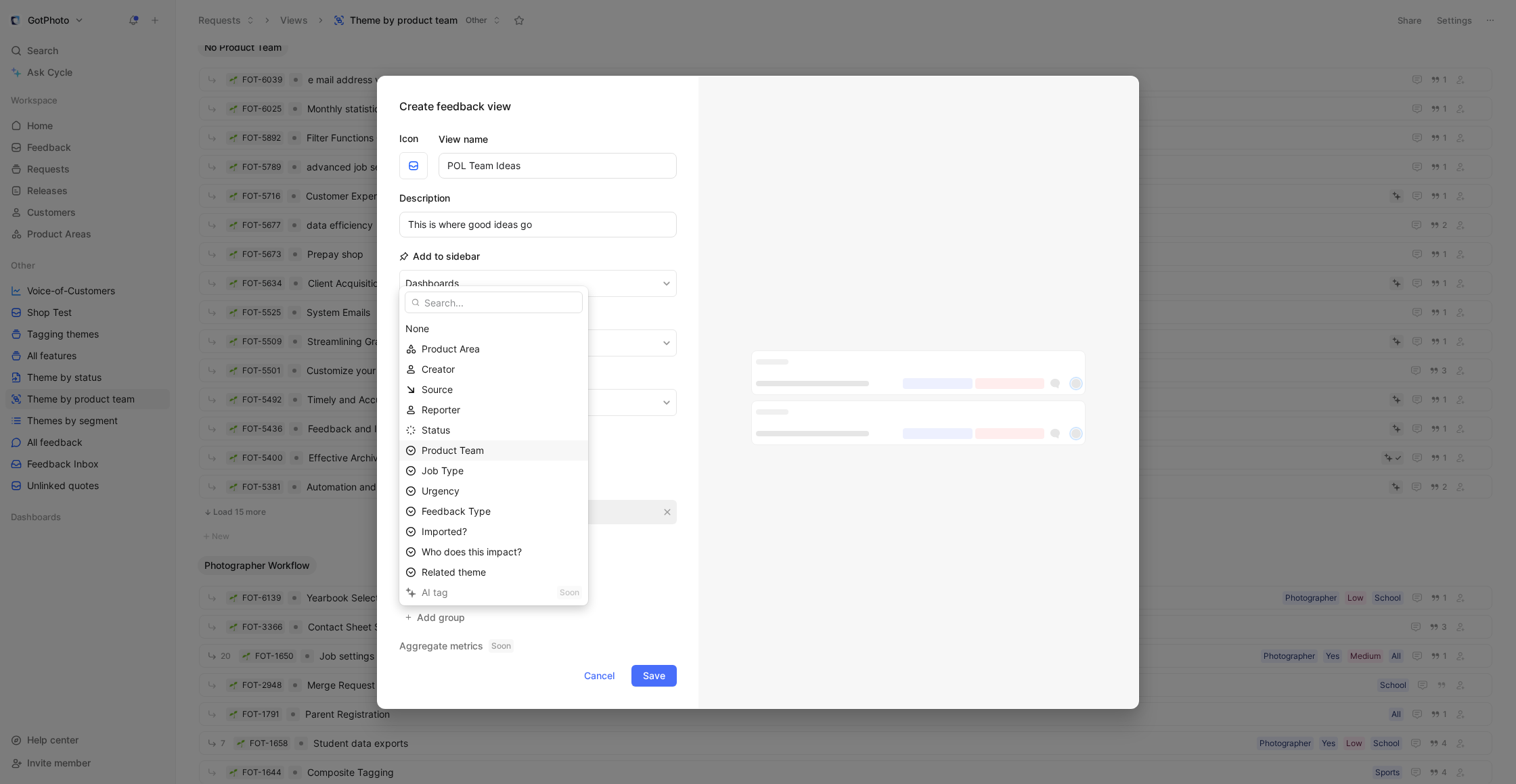 click 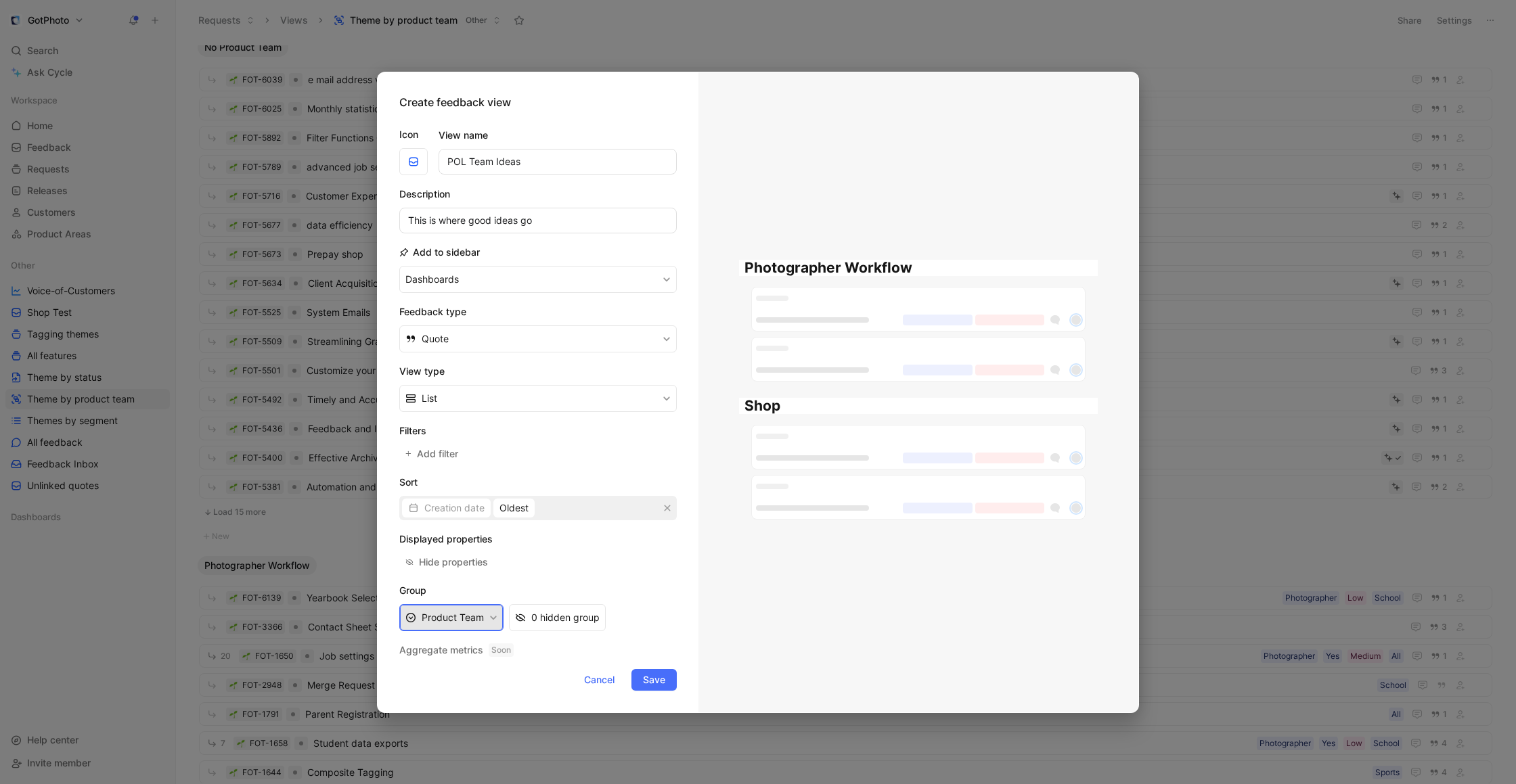 click 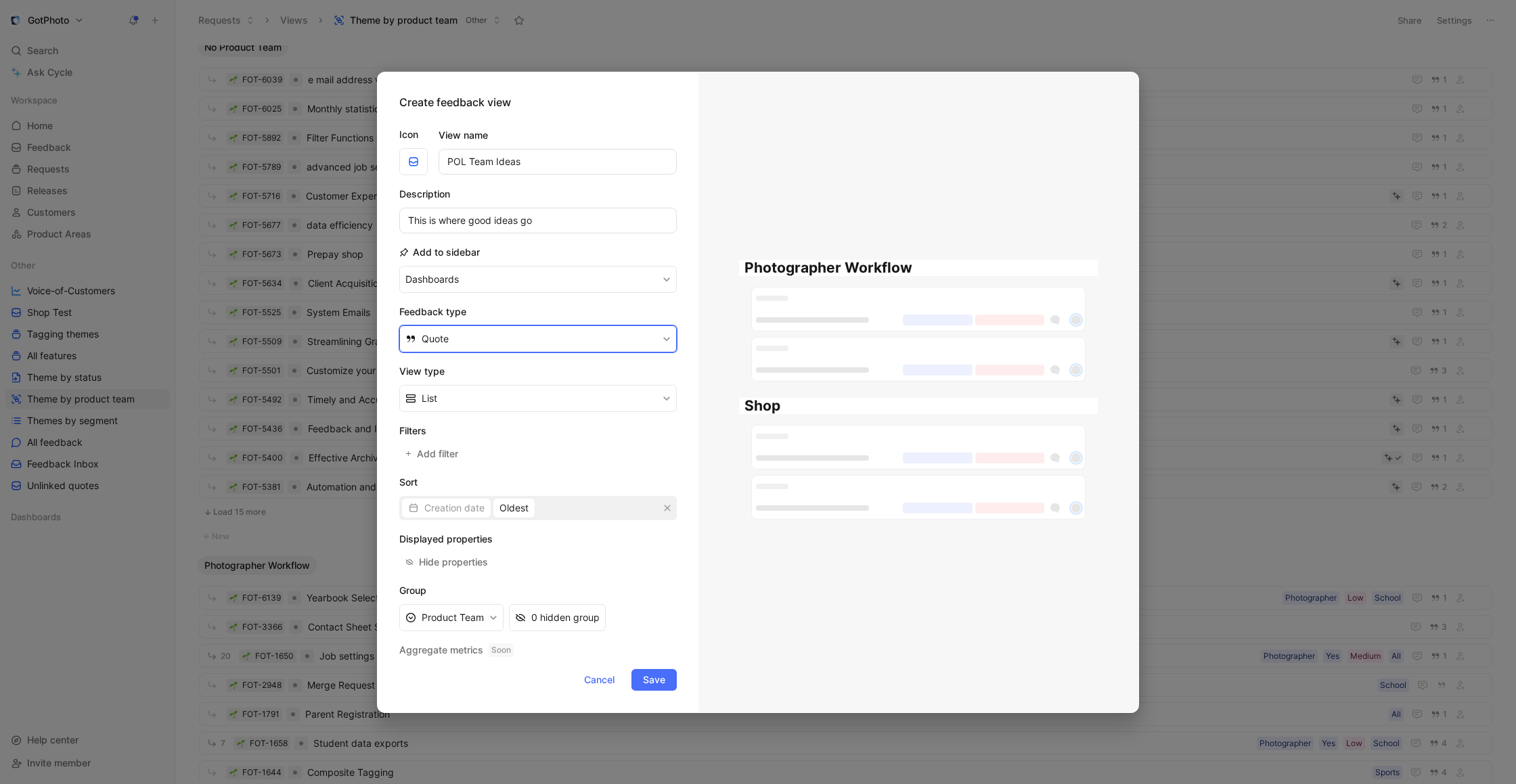 click on "Quote" at bounding box center [435, 339] 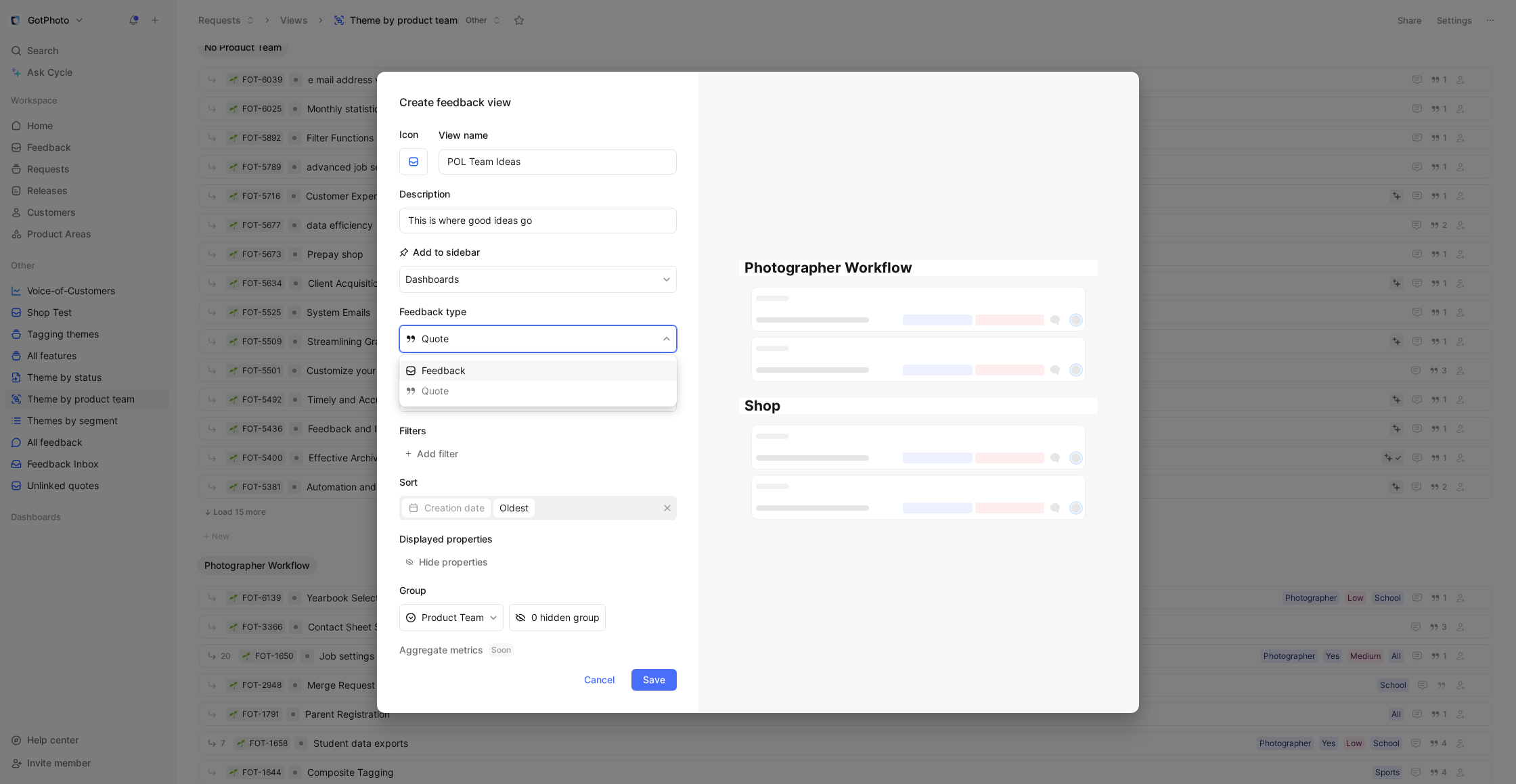click on "Feedback" at bounding box center [443, 370] 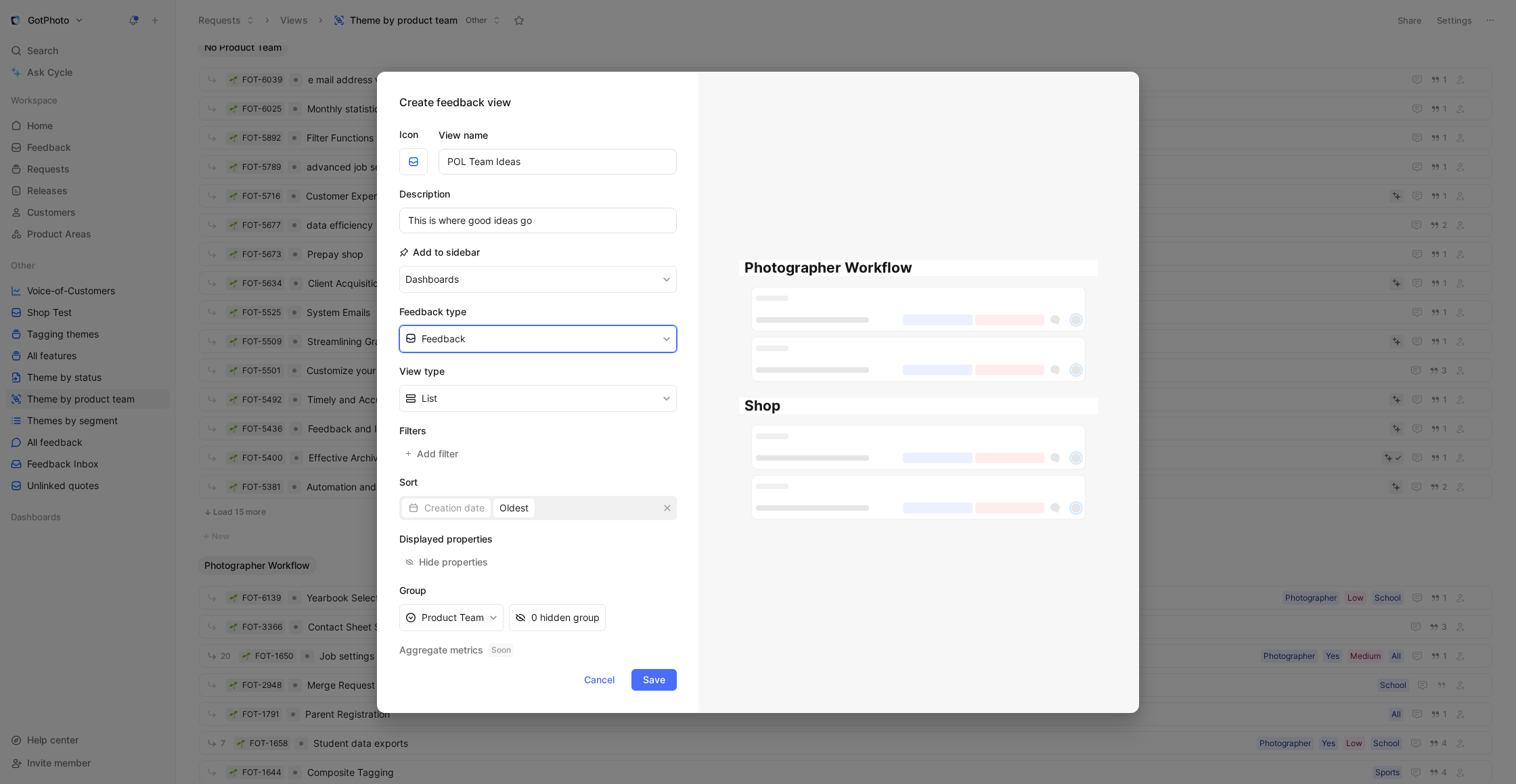 click on "Feedback" at bounding box center (443, 339) 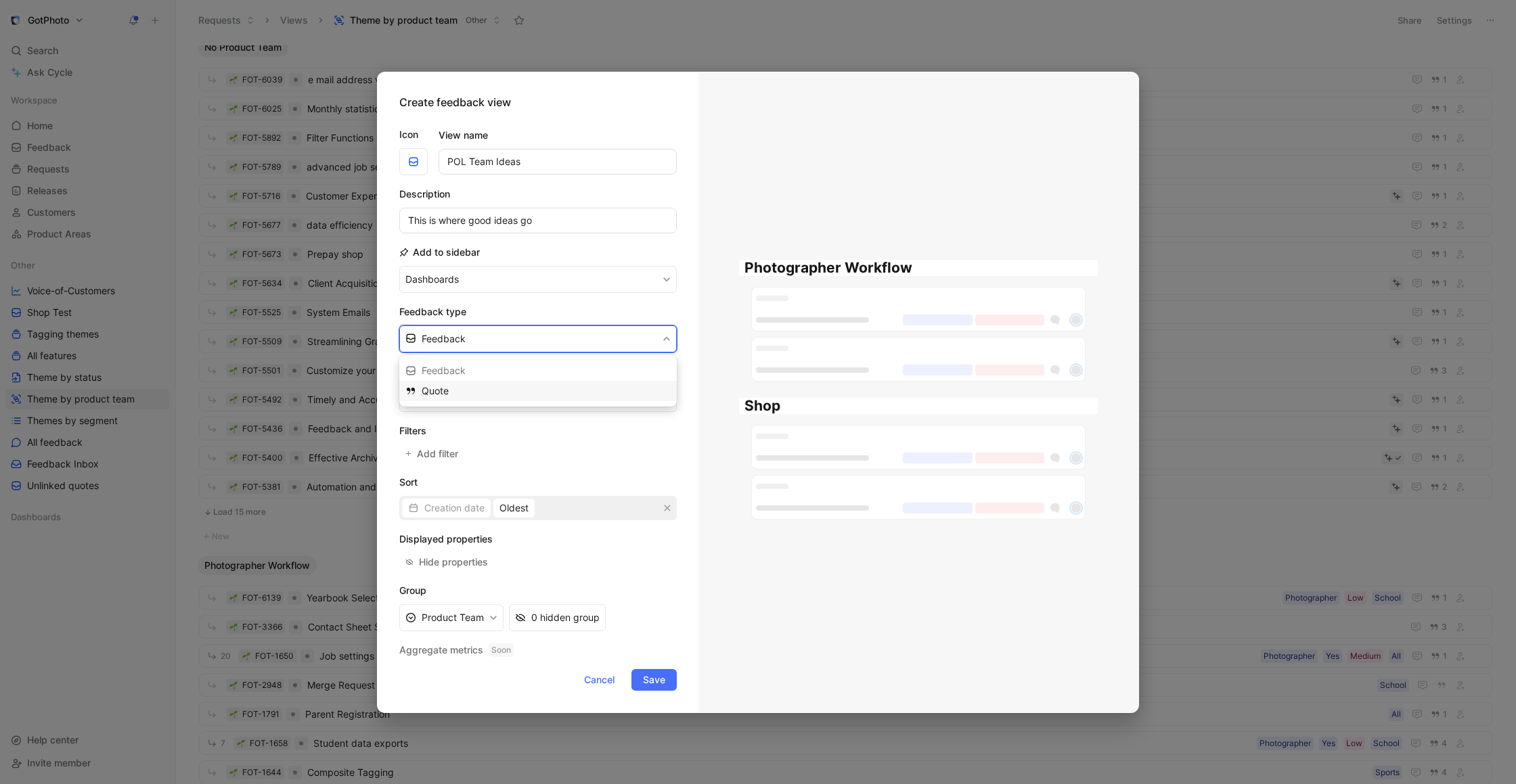click on "Quote" at bounding box center (546, 391) 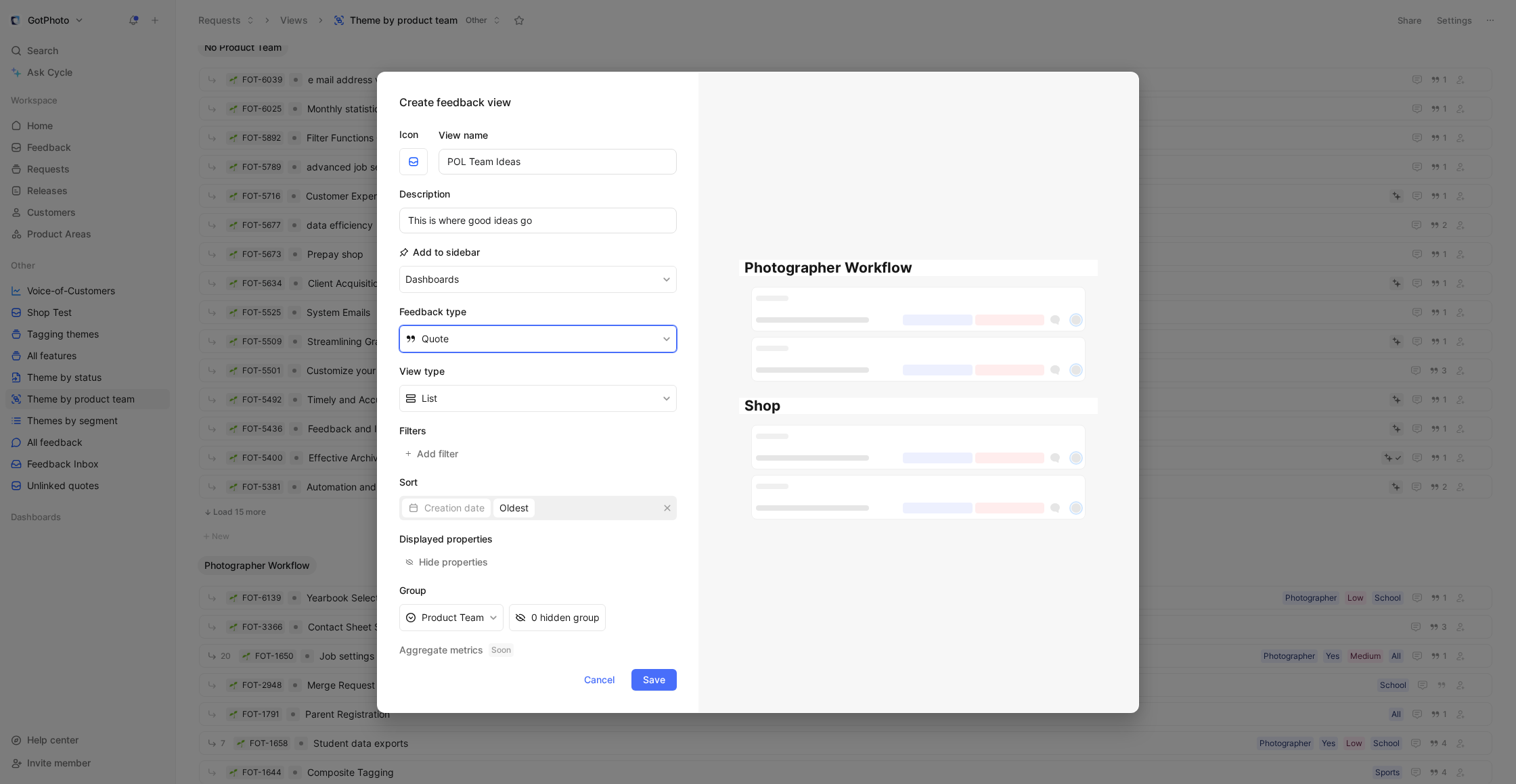 click on "Quote" at bounding box center [435, 339] 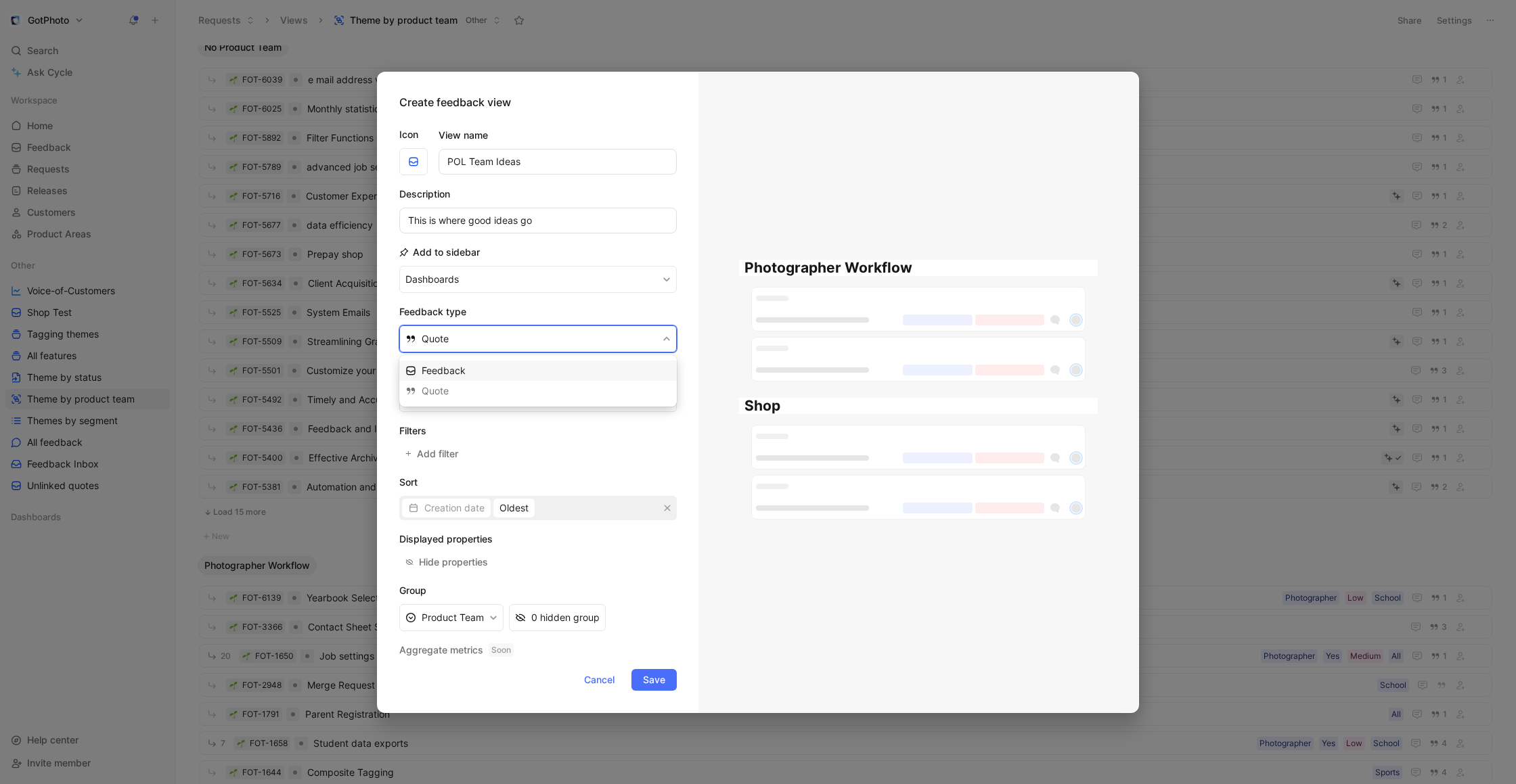 click on "Feedback" at bounding box center [443, 370] 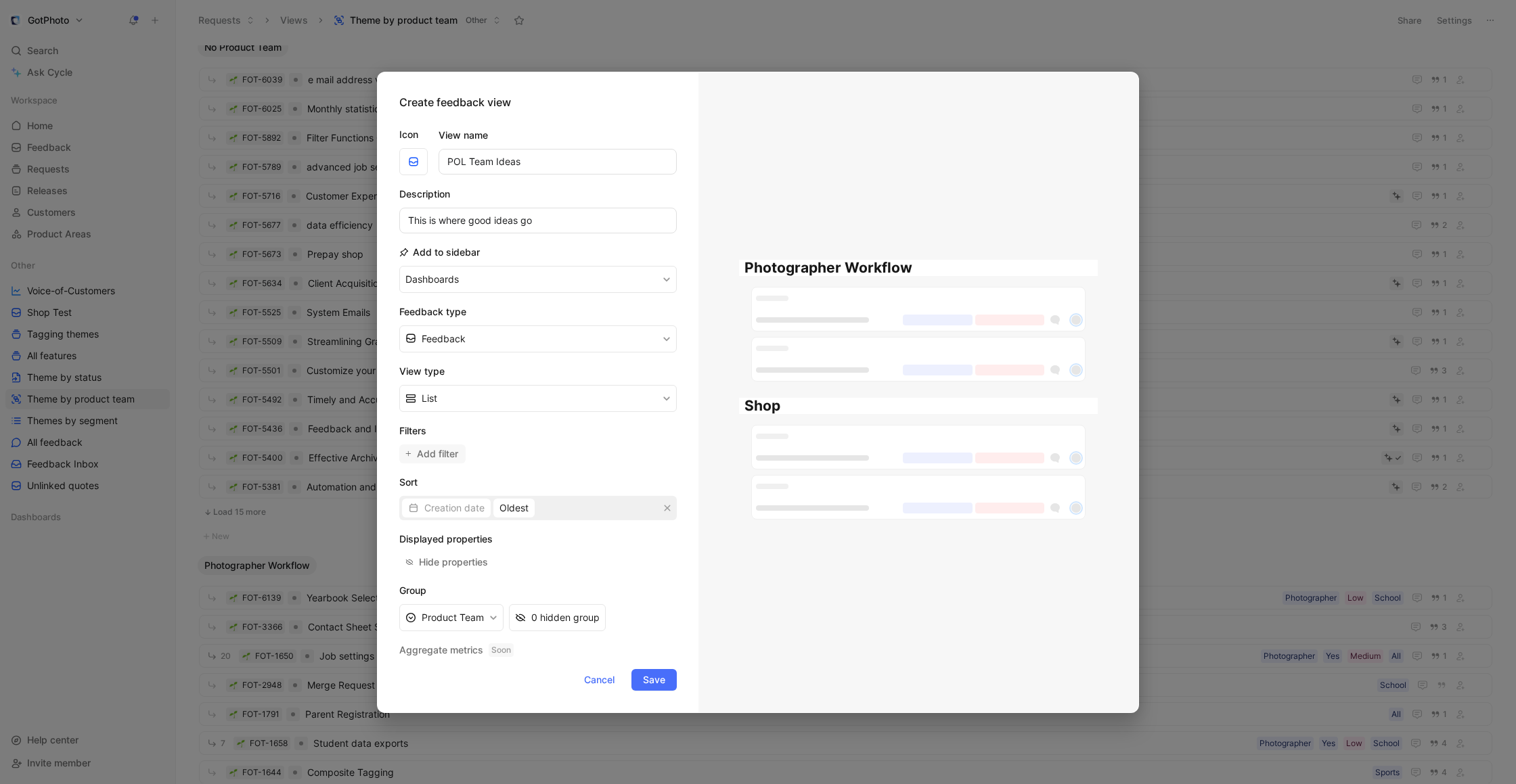 click on "Add filter" at bounding box center (438, 454) 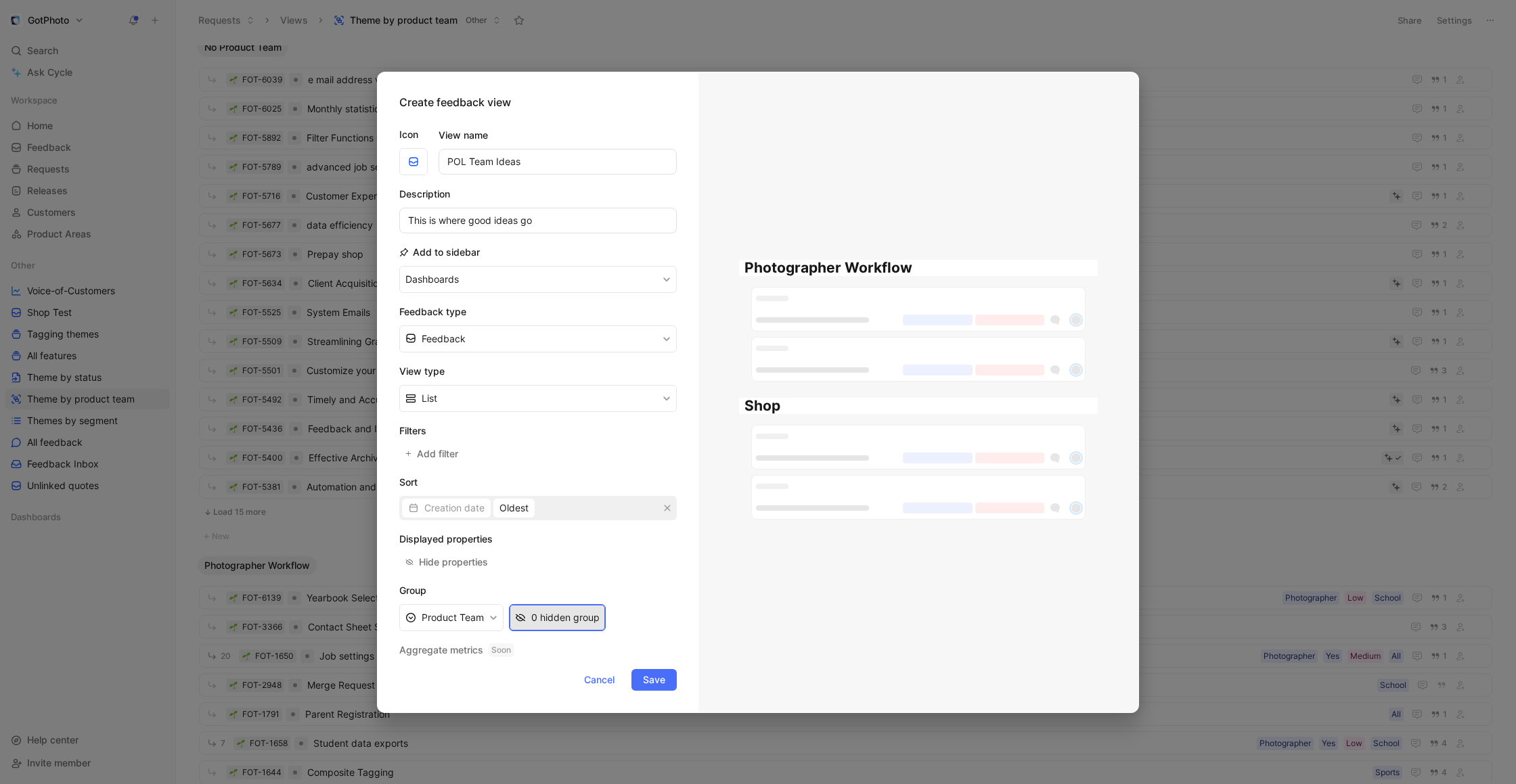 click on "0 hidden group" at bounding box center [565, 618] 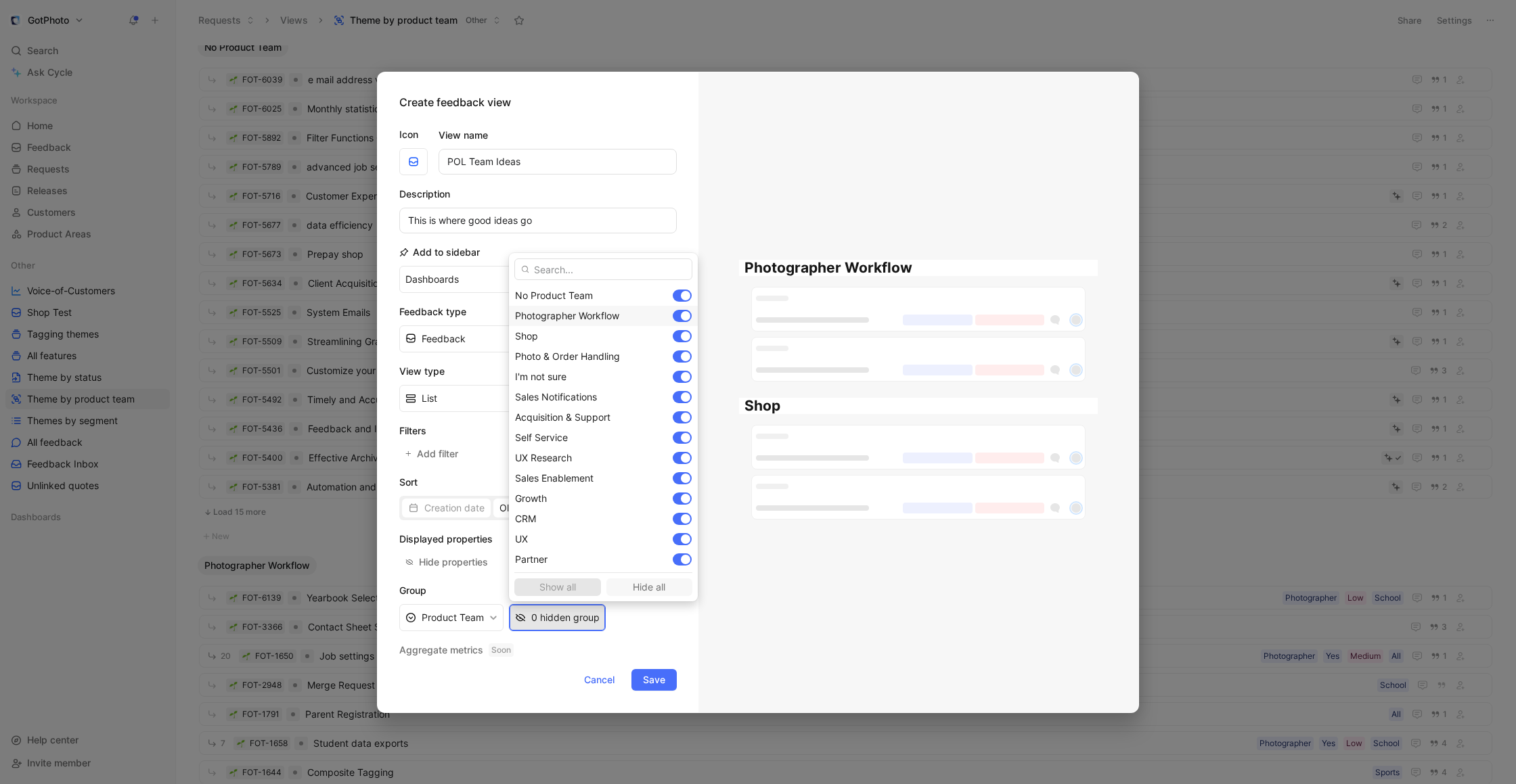 drag, startPoint x: 646, startPoint y: 296, endPoint x: 648, endPoint y: 308, distance: 12.165525 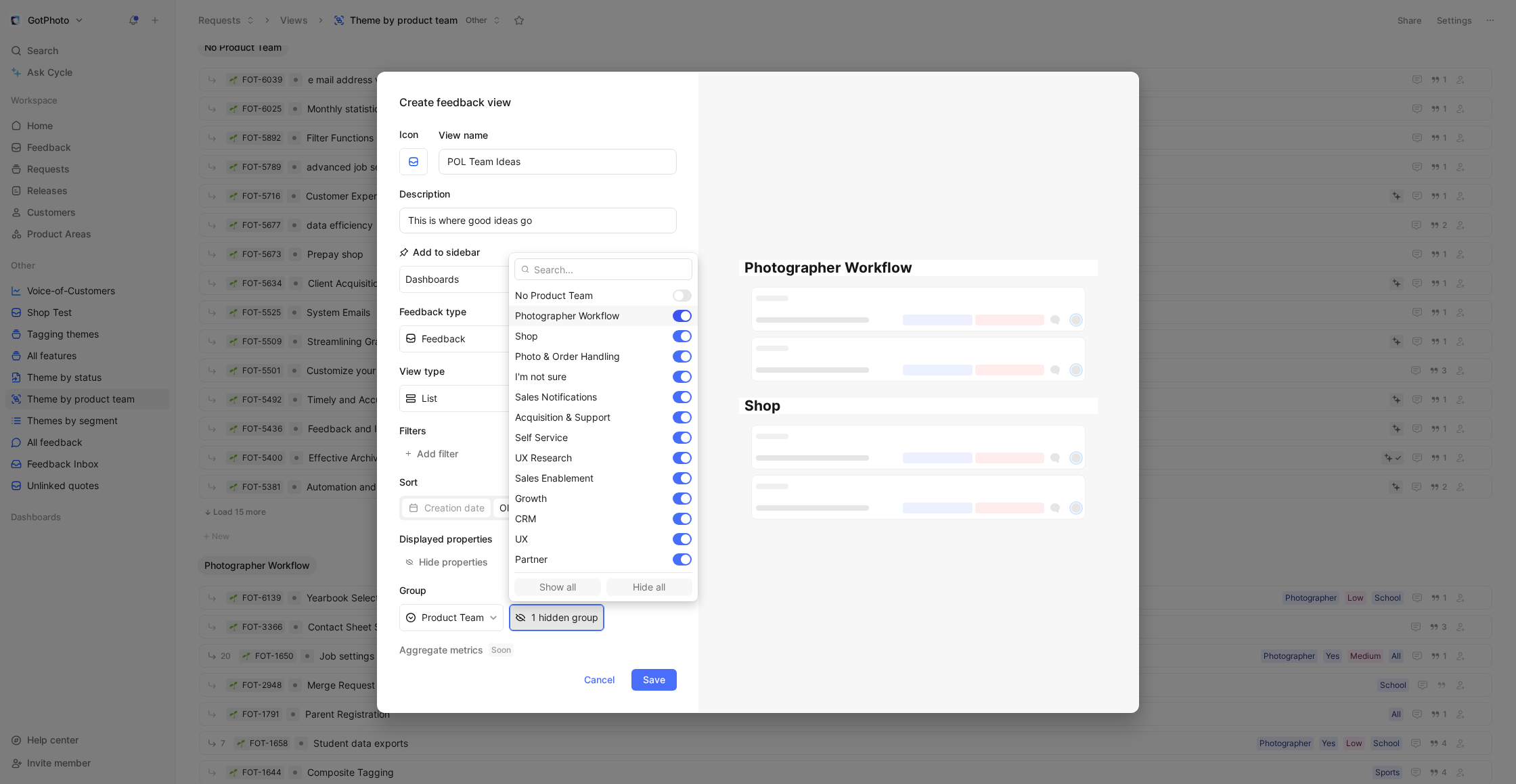 drag, startPoint x: 648, startPoint y: 313, endPoint x: 647, endPoint y: 321, distance: 8.0622577 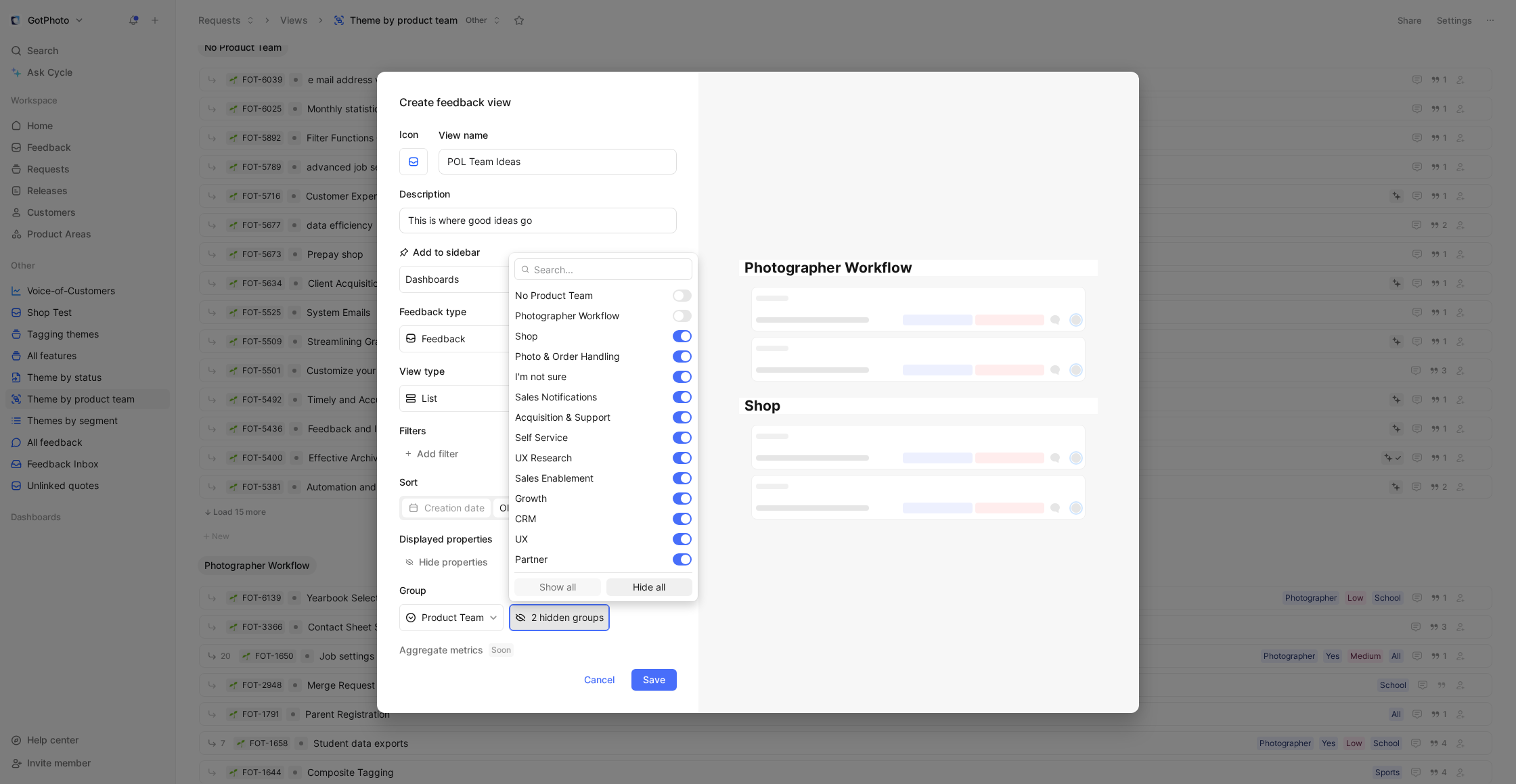 click on "Hide all" at bounding box center (650, 587) 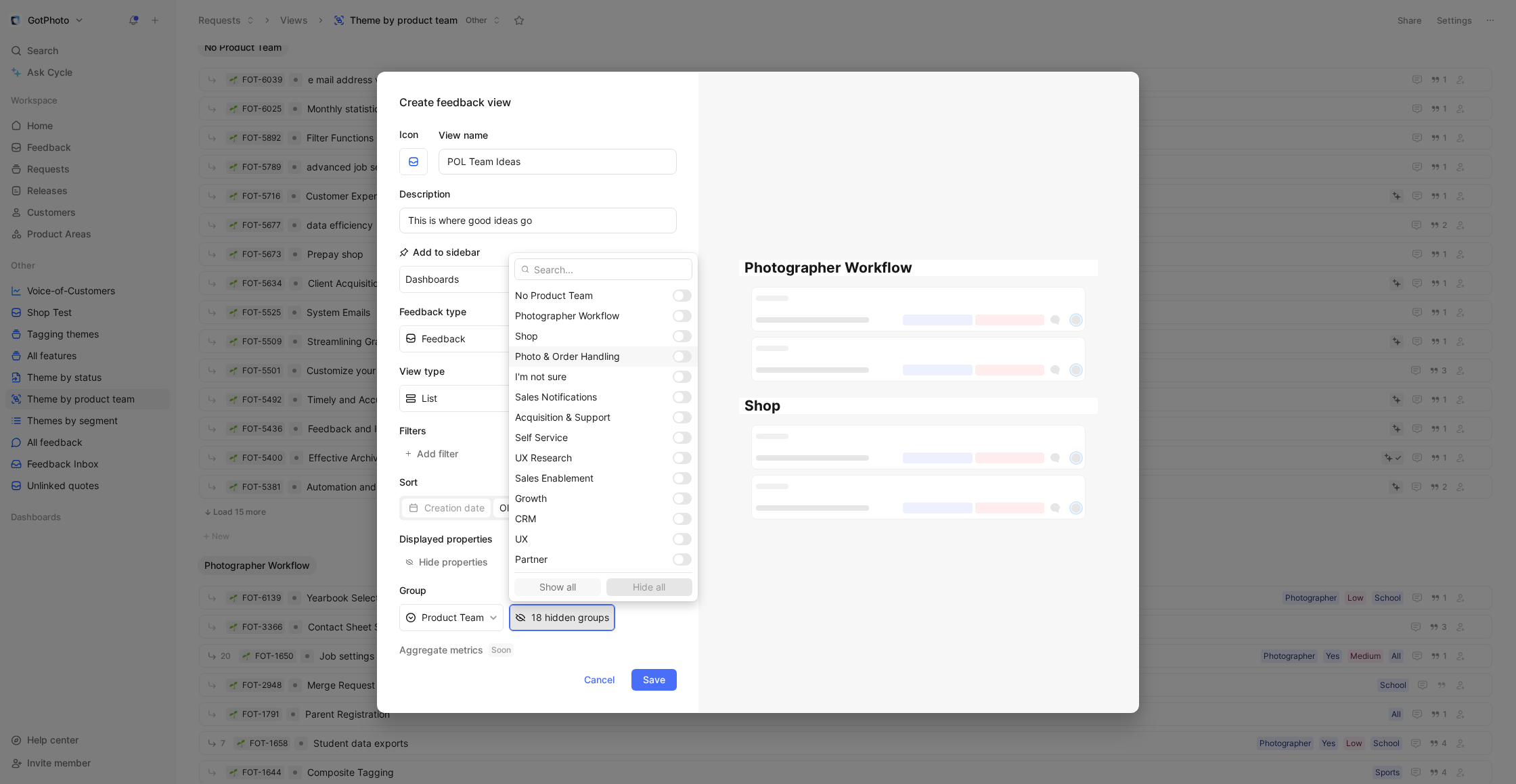 drag, startPoint x: 656, startPoint y: 356, endPoint x: 643, endPoint y: 409, distance: 54.571055 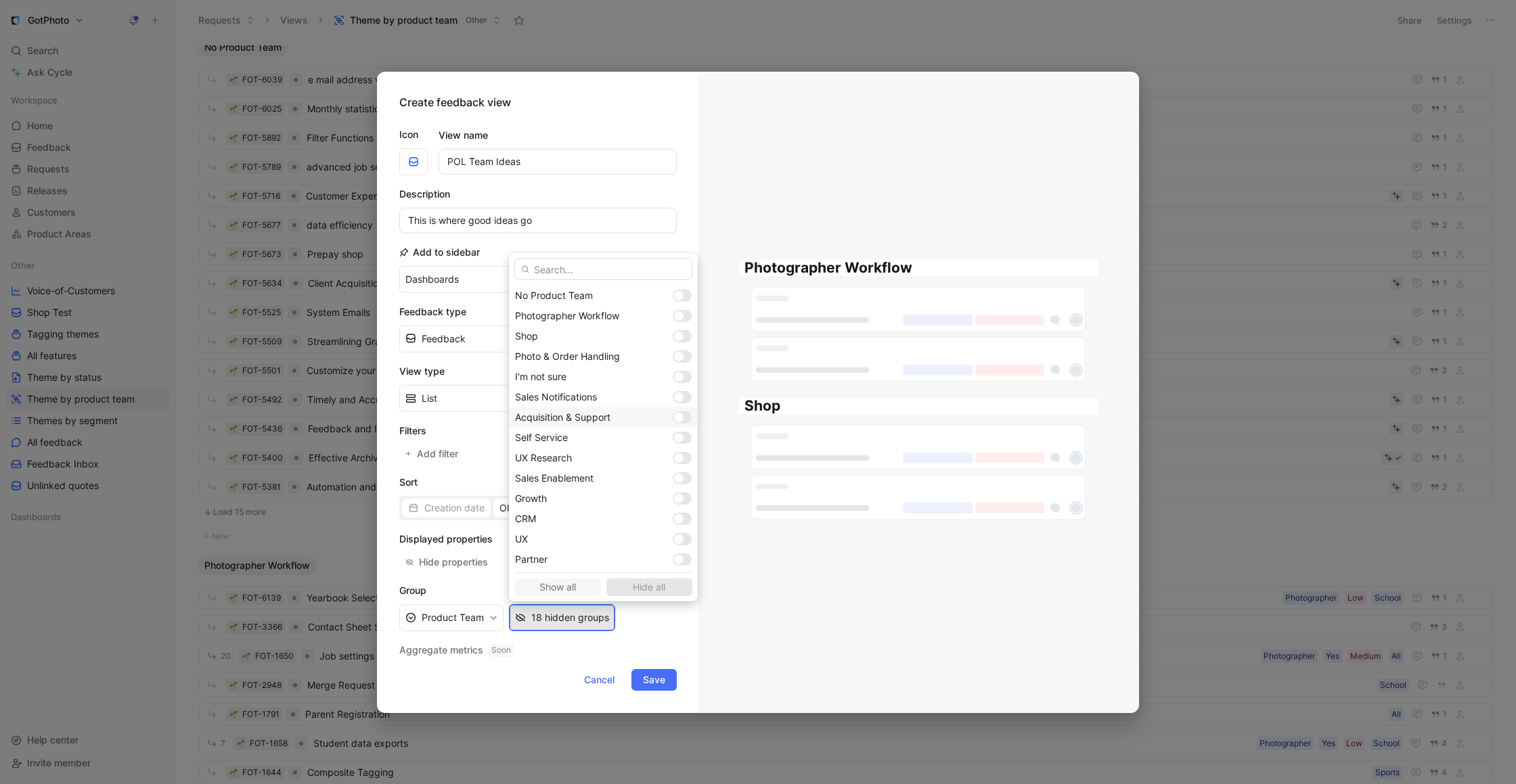 click at bounding box center (682, 356) 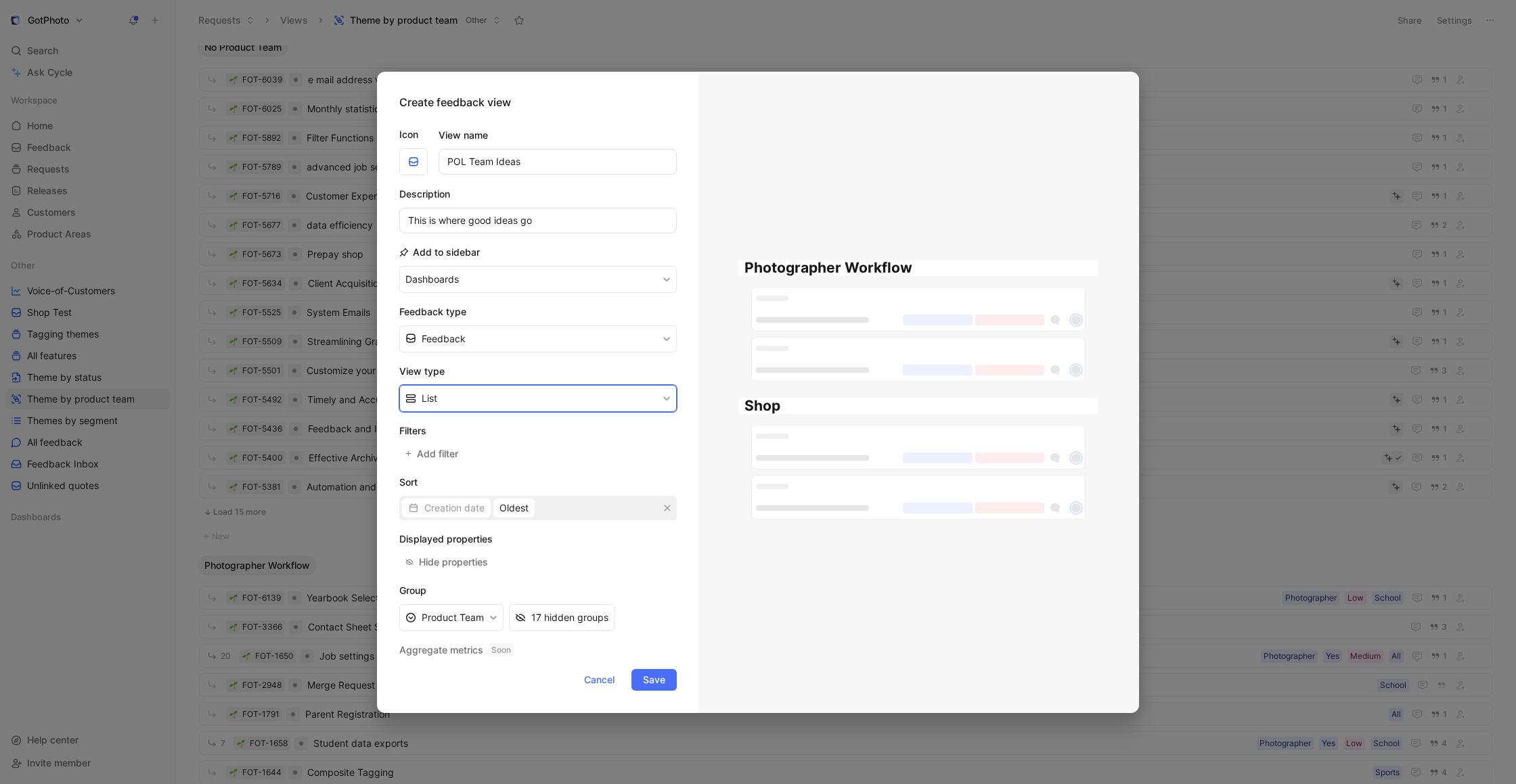 click on "List" at bounding box center [538, 398] 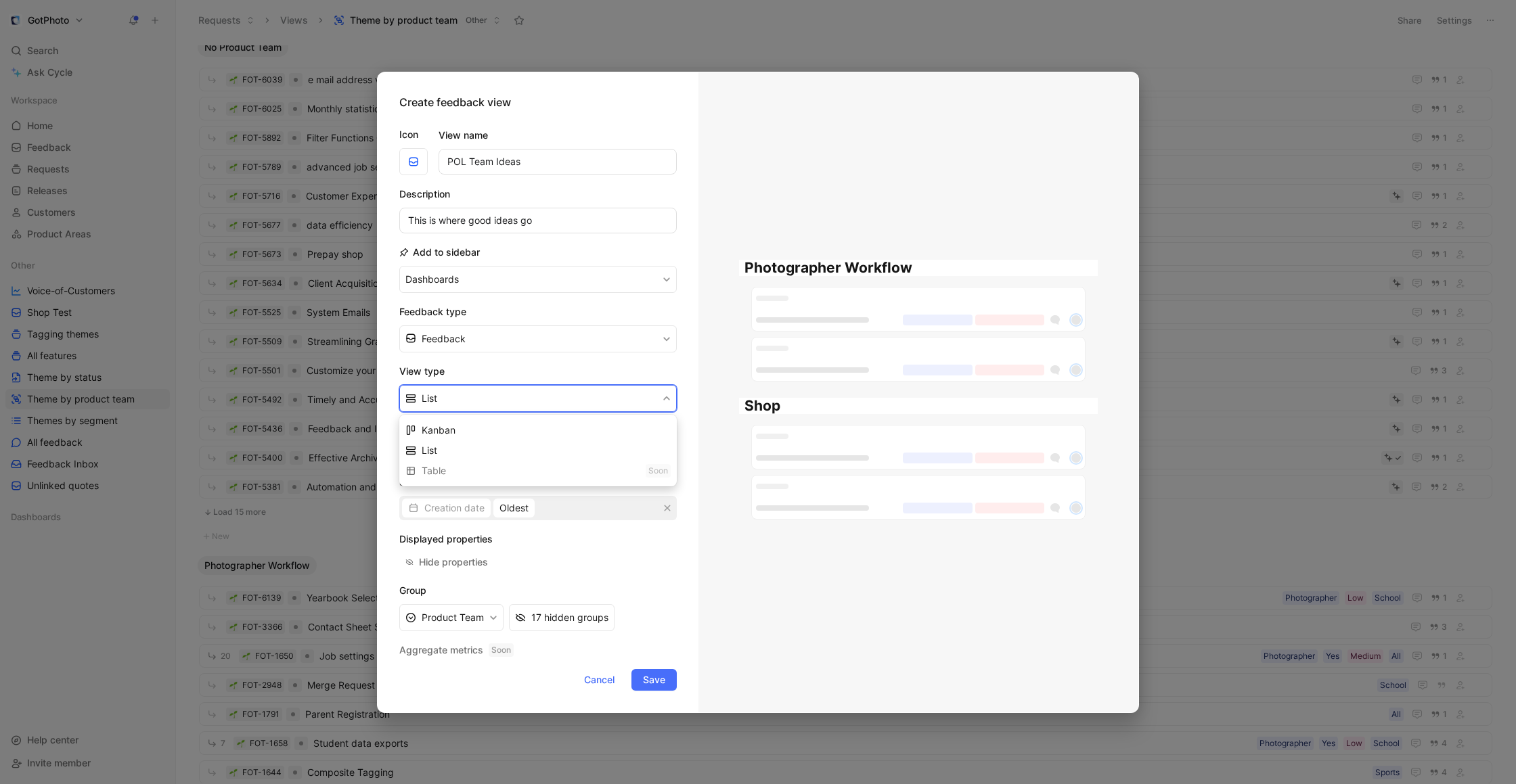 click on "Kanban" at bounding box center (546, 430) 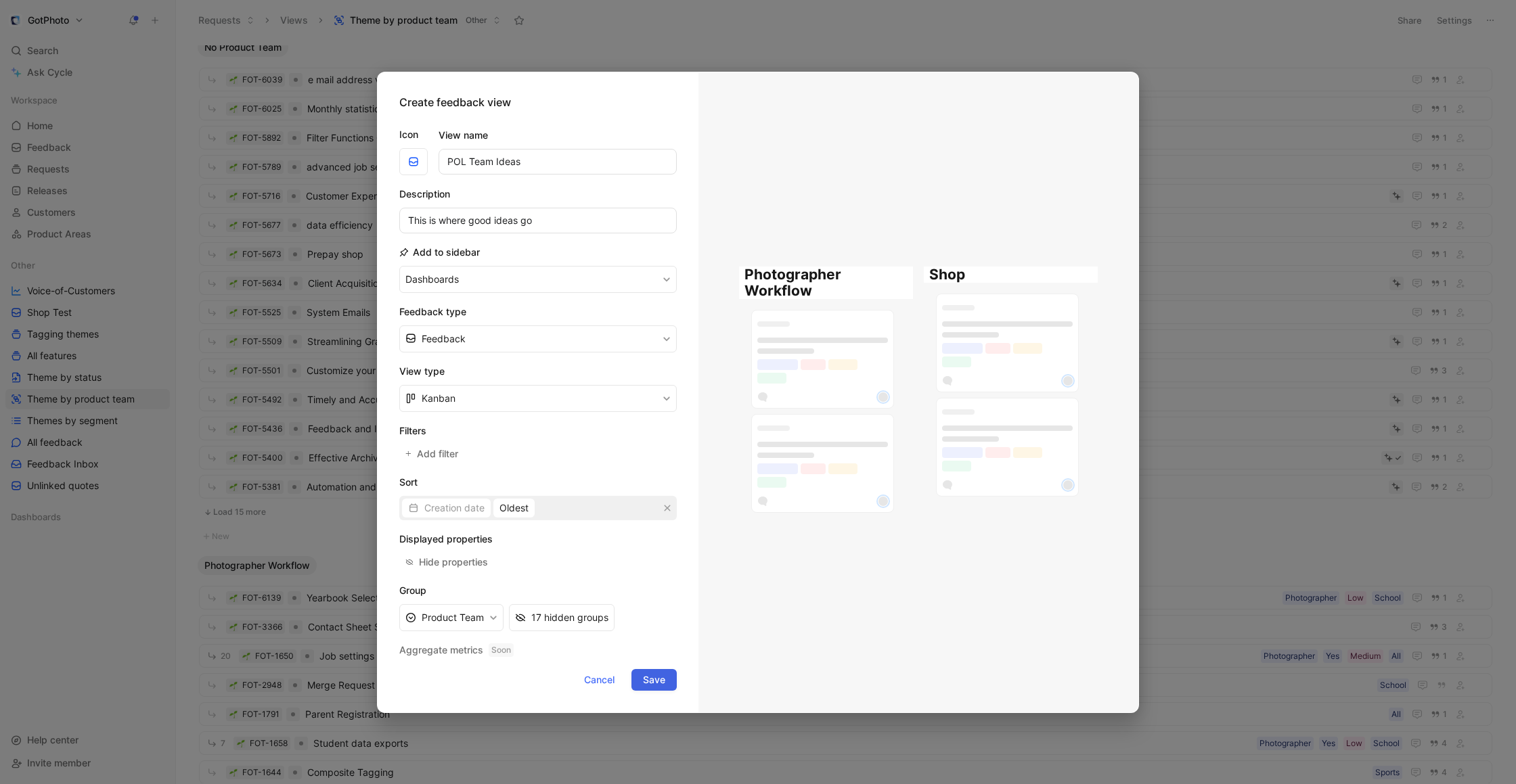click on "Save" at bounding box center [654, 680] 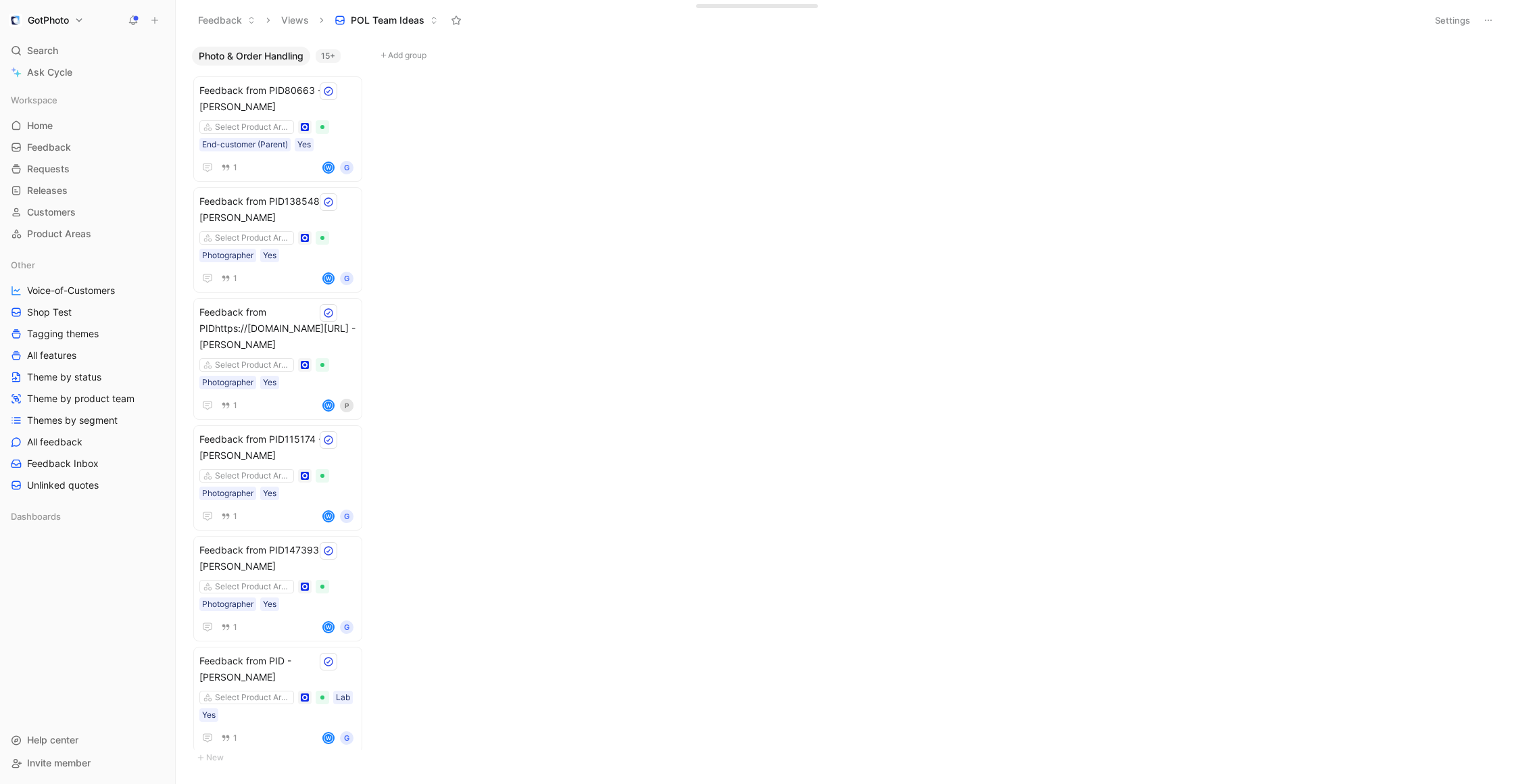 click 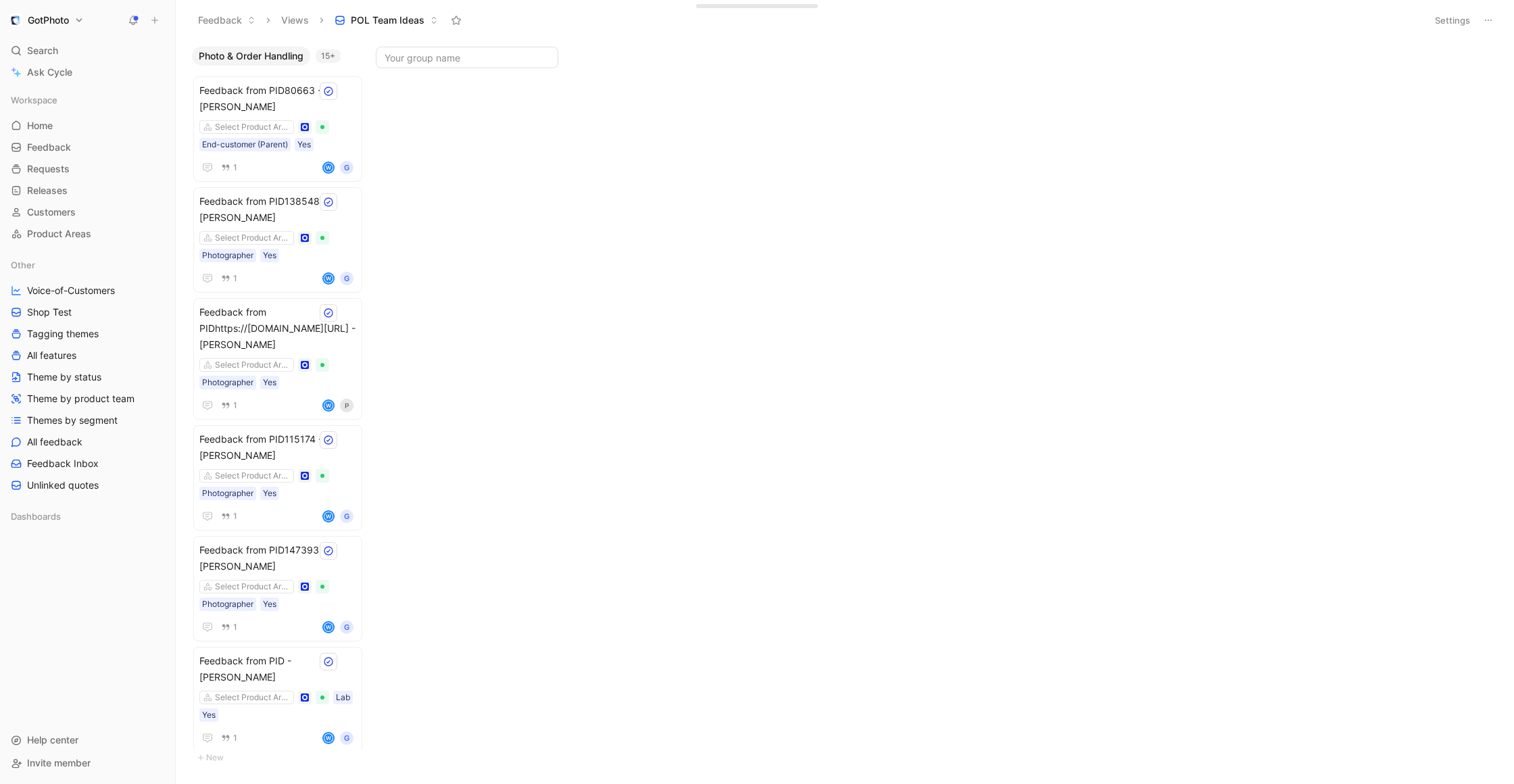 click at bounding box center (467, 57) 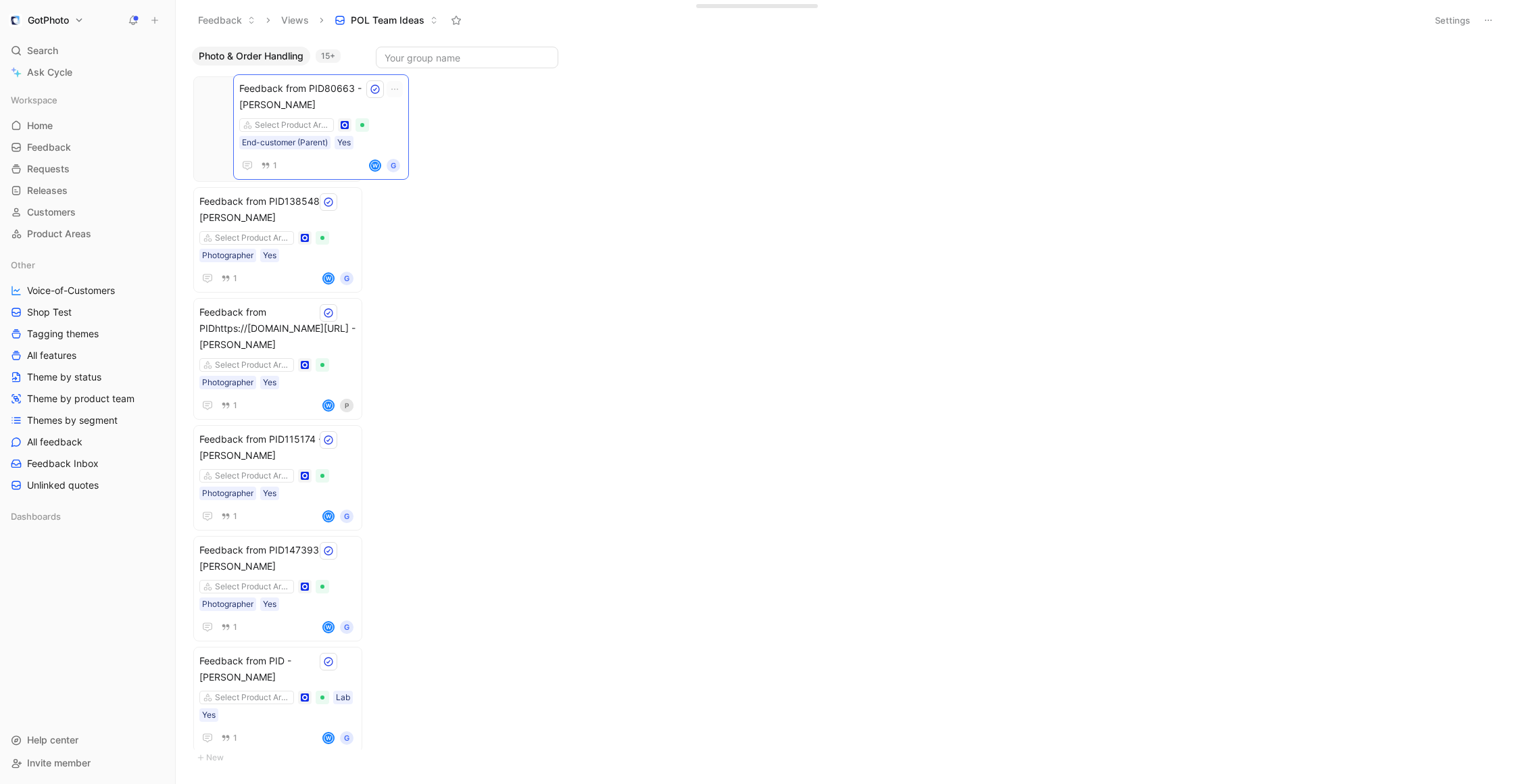drag, startPoint x: 292, startPoint y: 90, endPoint x: 323, endPoint y: 87, distance: 31.144823 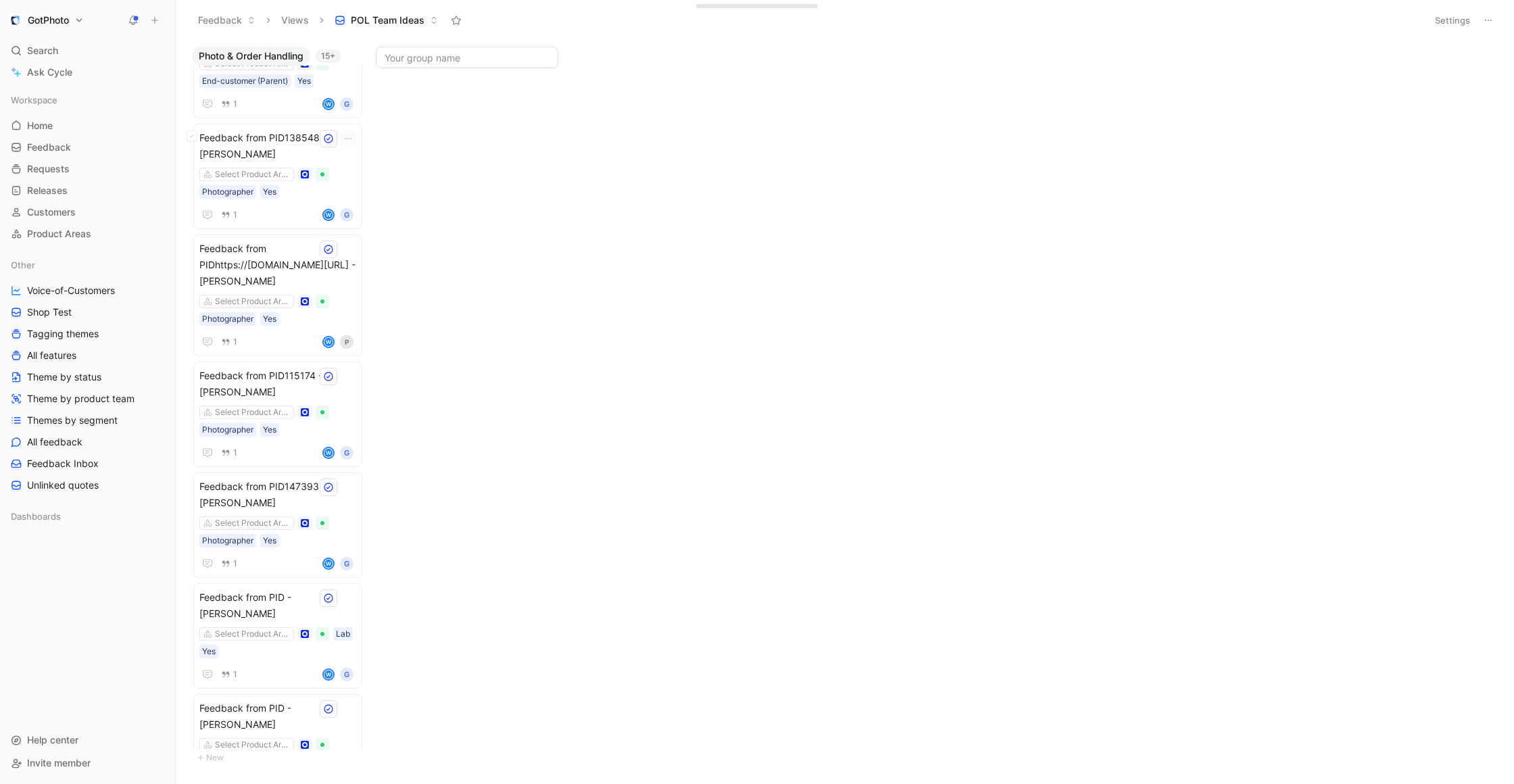 scroll, scrollTop: 0, scrollLeft: 0, axis: both 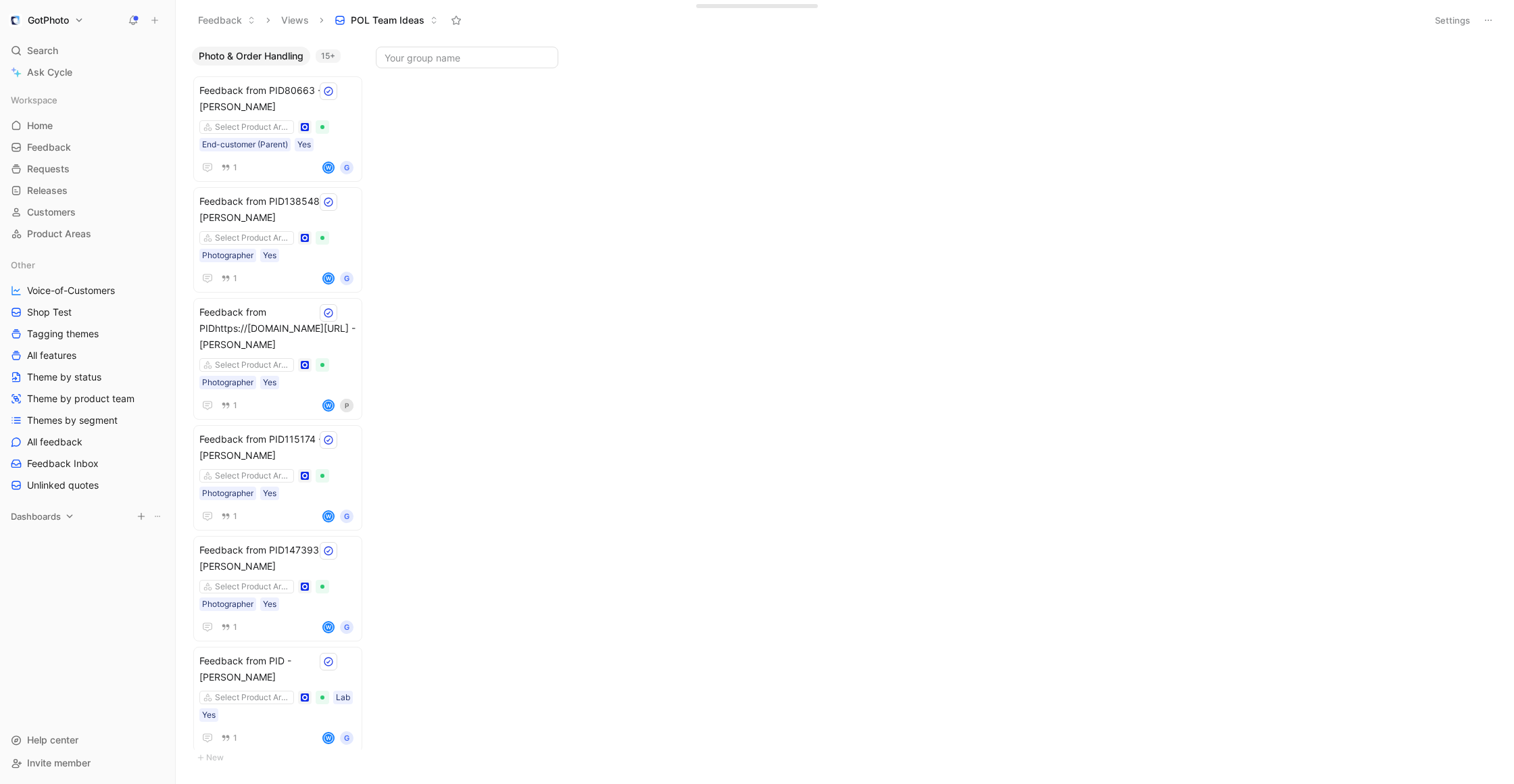 click 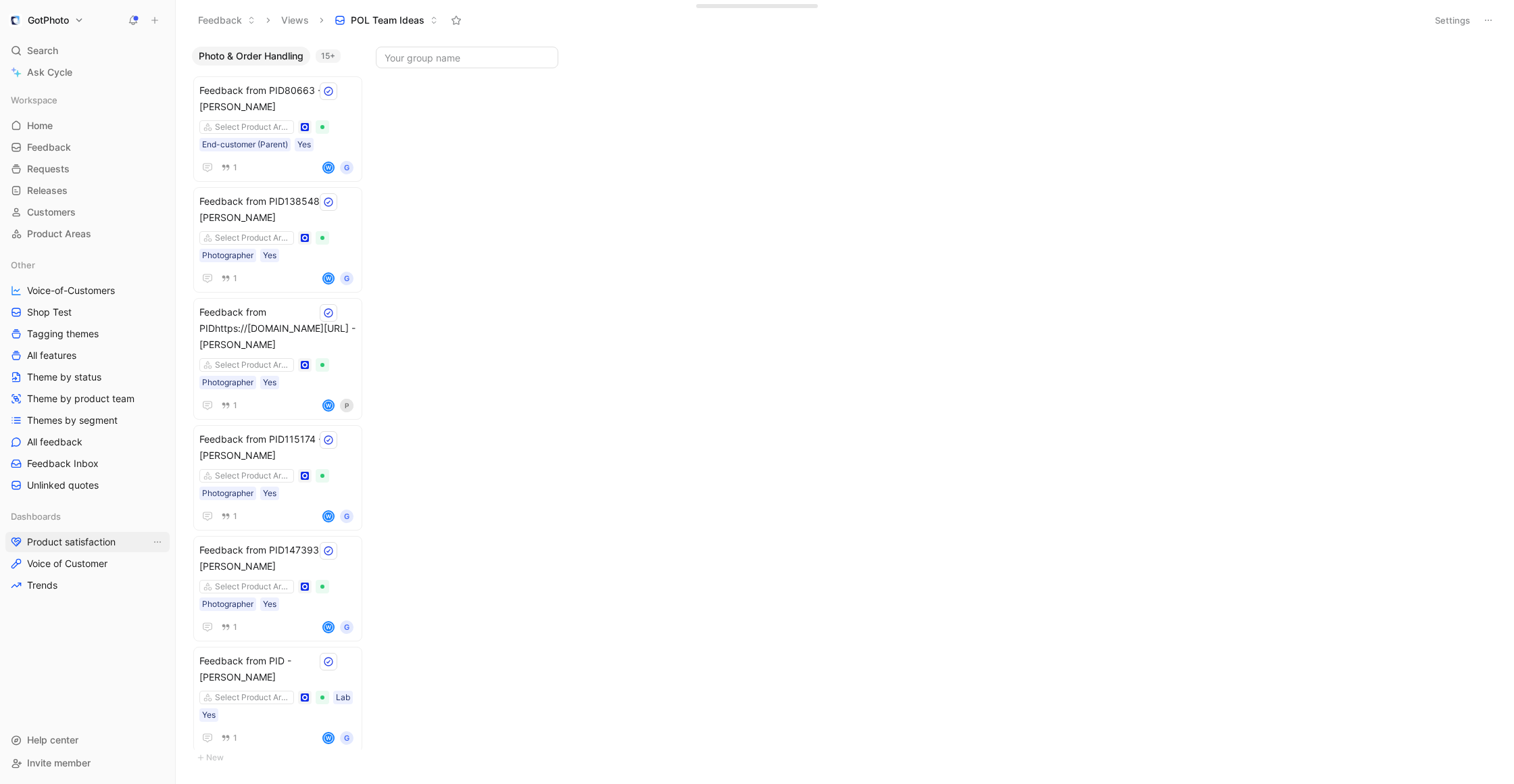 click on "Product satisfaction" at bounding box center (71, 542) 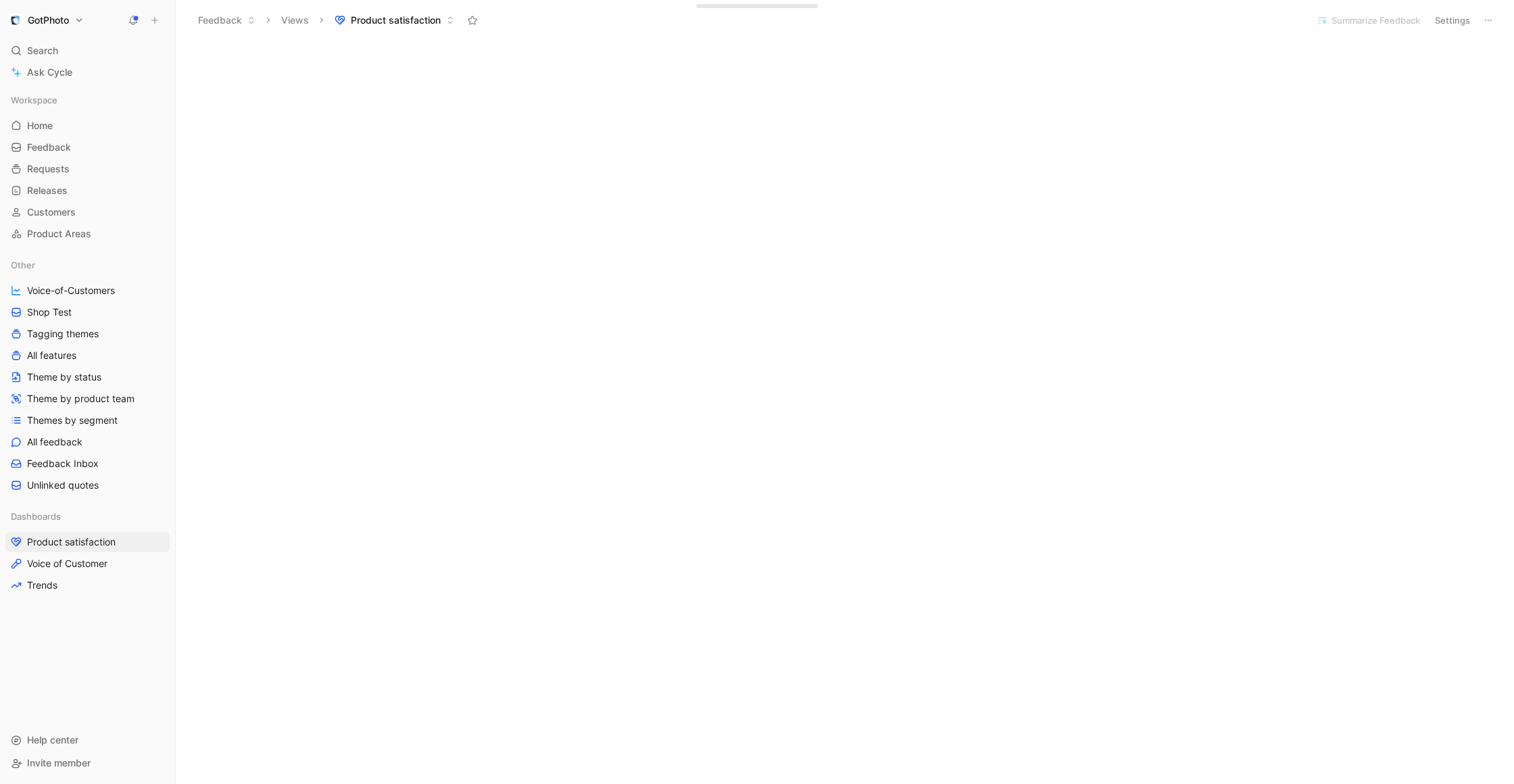 scroll, scrollTop: 0, scrollLeft: 0, axis: both 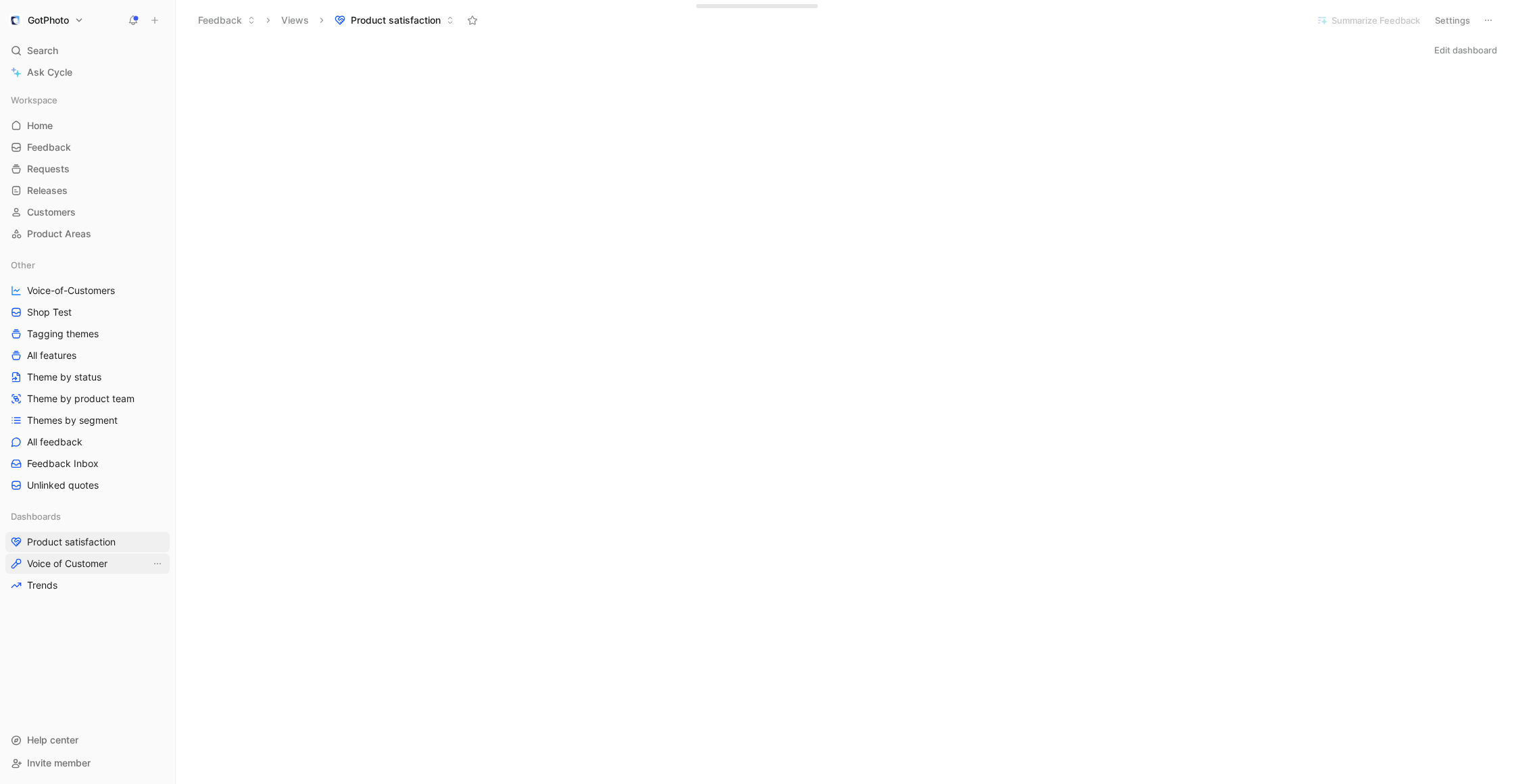 click on "Voice of Customer" at bounding box center (67, 564) 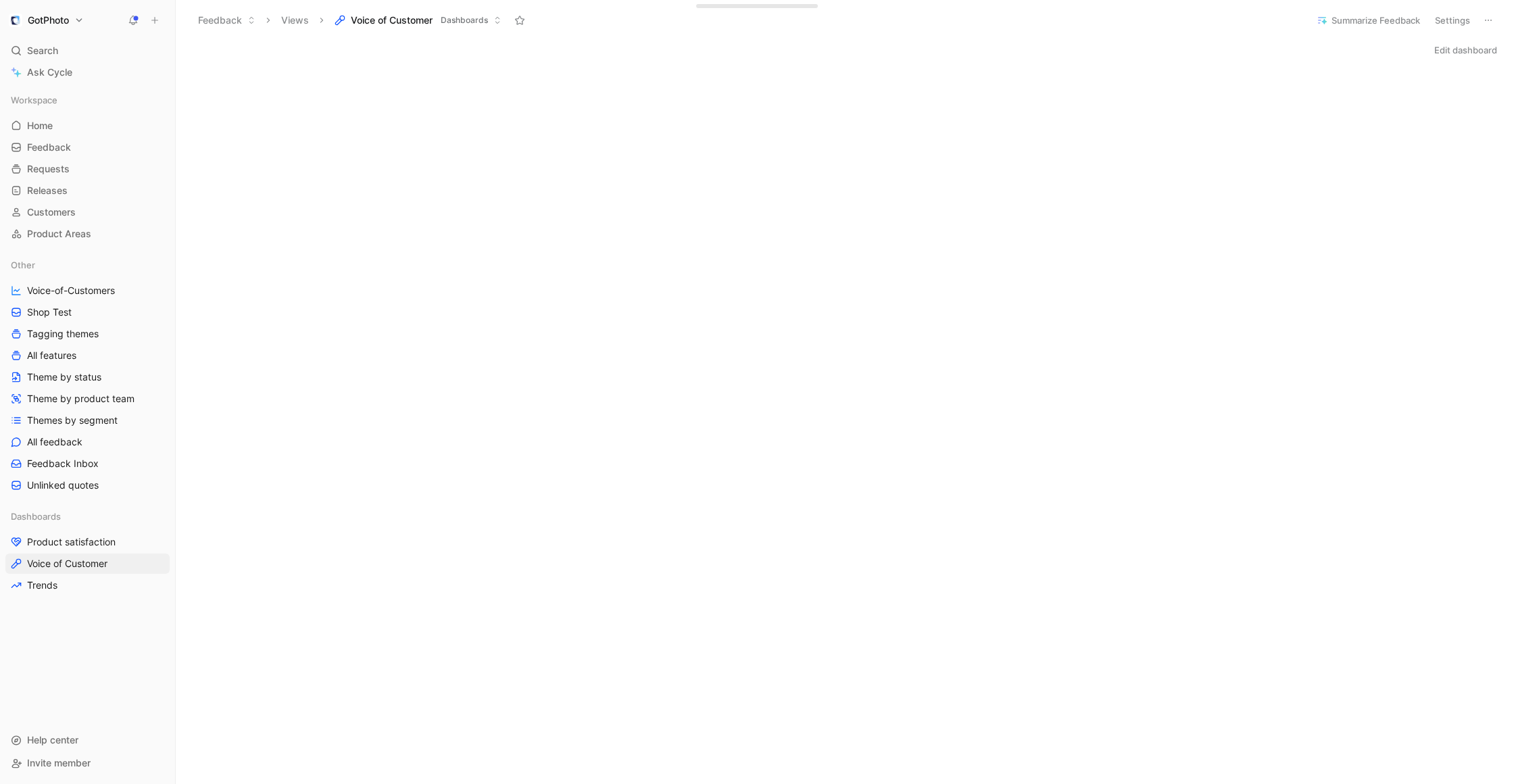 scroll, scrollTop: 1, scrollLeft: 0, axis: vertical 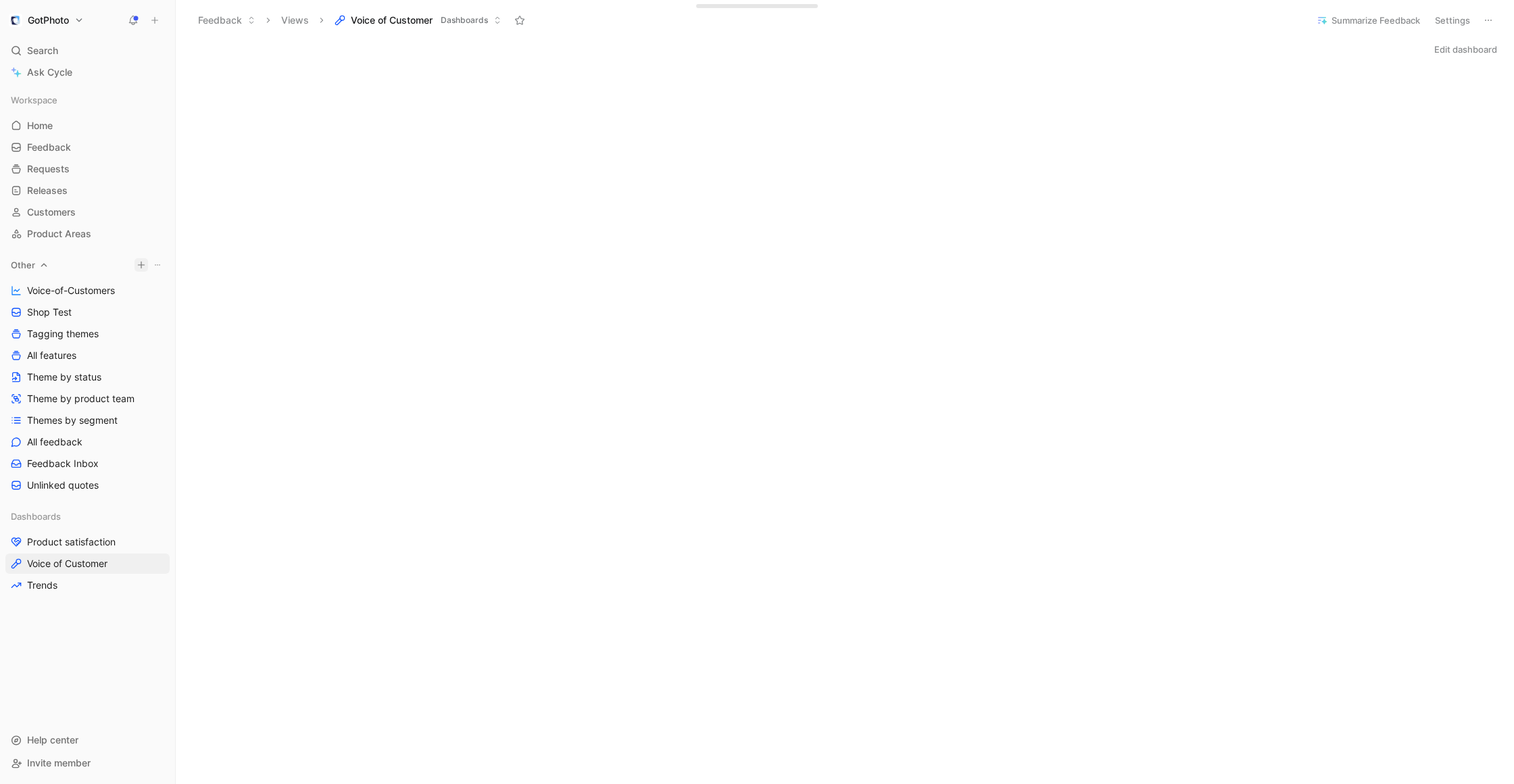 click on "GotPhoto Search ⌘ K Ask Cycle Workspace Home G then H Feedback G then F Requests G then R Releases G then L Customers Product Areas Other Voice-of-Customers Shop Test Tagging themes All features Theme by status Theme by product team Themes by segment All feedback Feedback Inbox Unlinked quotes Dashboards Product satisfaction Voice of Customer Trends
To pick up a draggable item, press the space bar.
While dragging, use the arrow keys to move the item.
Press space again to drop the item in its new position, or press escape to cancel.
Draggable item Qm9hcmRMaW5rX2M2M2M0YzA4LWUyMWYtNGEyZi05ZjIxLTJiNGIwMTZlNTRmZA== was dropped over droppable area Qm9hcmRMaW5rX2M2M2M0YzA4LWUyMWYtNGEyZi05ZjIxLTJiNGIwMTZlNTRmZA== Help center Invite member Feedback Views Voice of Customer Dashboards Summarize Feedback Settings Edit dashboard Drop anything here to capture feedback Docs, images, videos, audio files, links & more Add view" at bounding box center (757, 392) 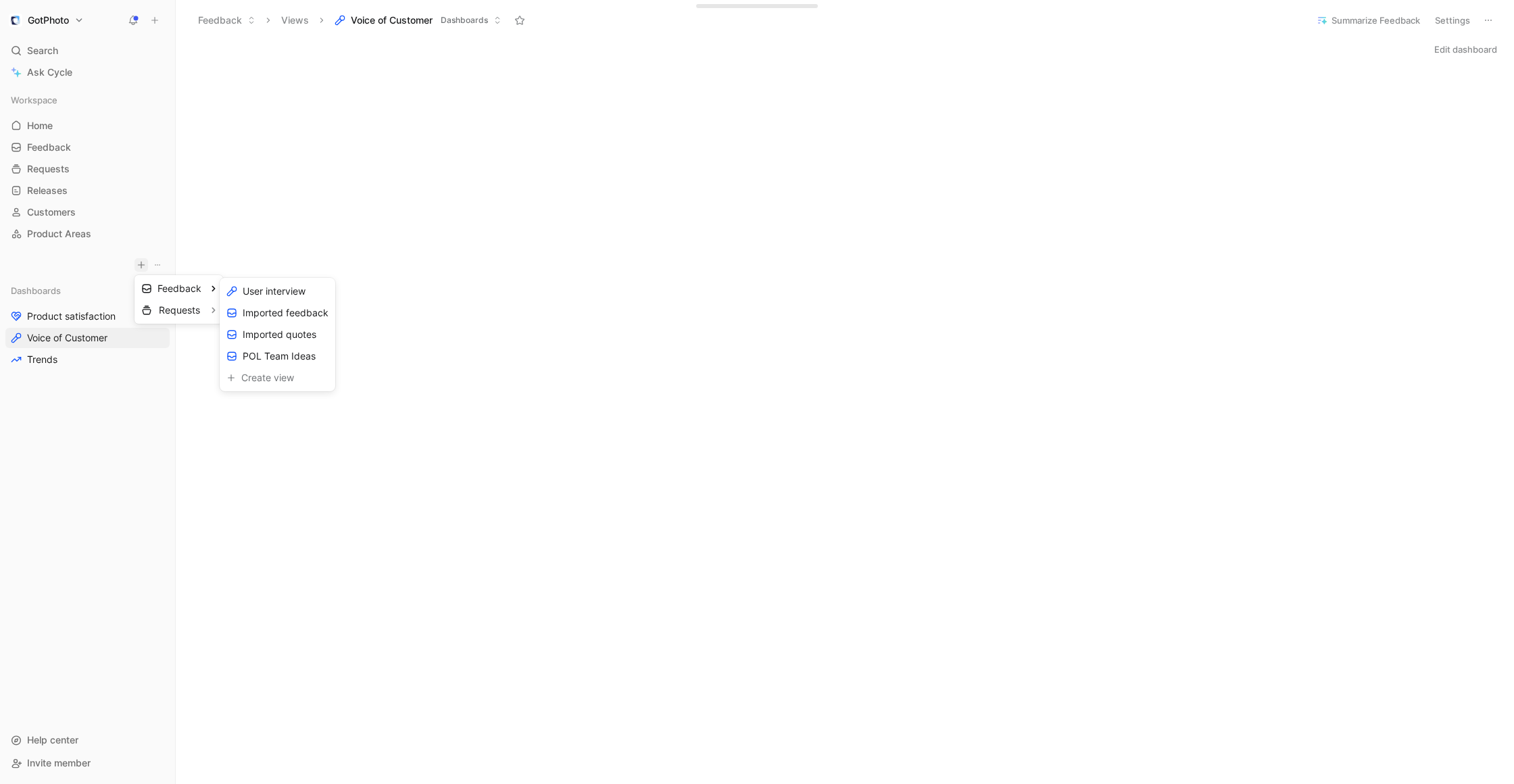 drag, startPoint x: 257, startPoint y: 355, endPoint x: 245, endPoint y: 358, distance: 12.369317 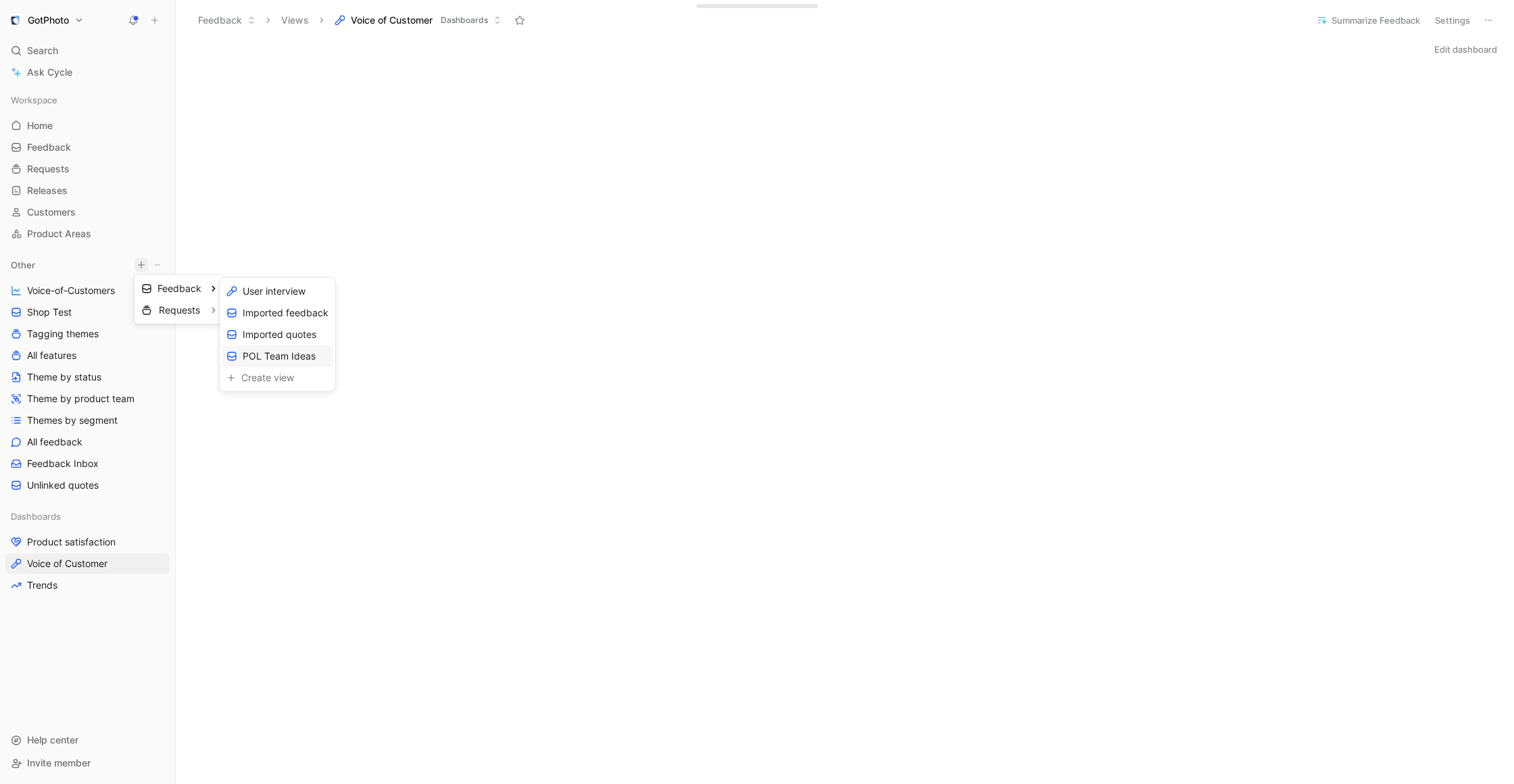 click on "POL Team Ideas" at bounding box center [277, 356] 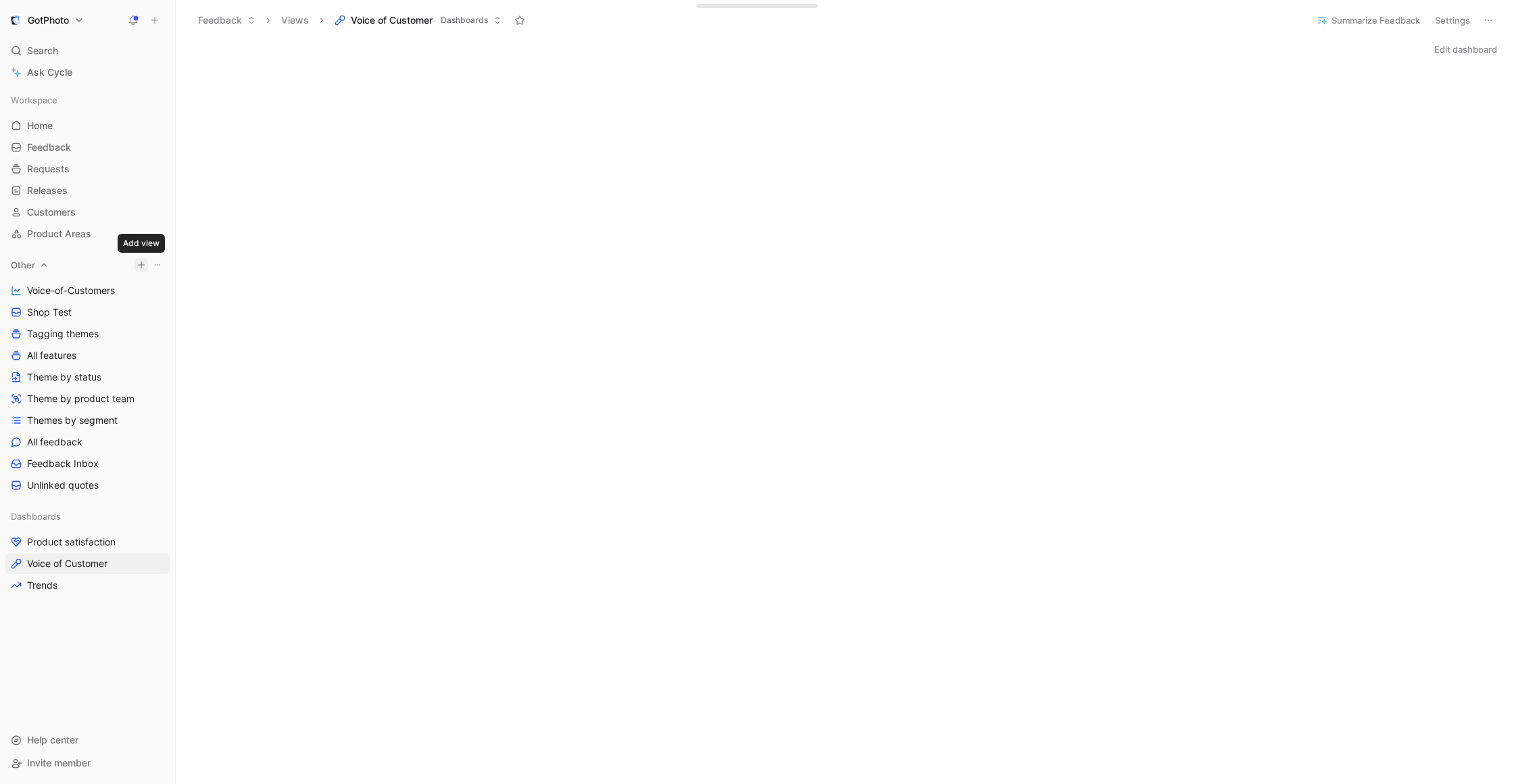 click on "GotPhoto Search ⌘ K Ask Cycle Workspace Home G then H Feedback G then F Requests G then R Releases G then L Customers Product Areas Other Voice-of-Customers Shop Test Tagging themes All features Theme by status Theme by product team Themes by segment All feedback Feedback Inbox Unlinked quotes Dashboards Product satisfaction Voice of Customer Trends
To pick up a draggable item, press the space bar.
While dragging, use the arrow keys to move the item.
Press space again to drop the item in its new position, or press escape to cancel.
Draggable item Qm9hcmRTZWN0aW9uX2U5YWE0MTE3LWYxMjYtNDUyOS1hZmY2LWJlNjkxZmJkYzRiNA== was dropped over droppable area Qm9hcmRTZWN0aW9uX2U5YWE0MTE3LWYxMjYtNDUyOS1hZmY2LWJlNjkxZmJkYzRiNA== Help center Invite member Feedback Views Voice of Customer Dashboards Summarize Feedback Settings Edit dashboard Drop anything here to capture feedback Docs, images, videos, audio files, links & more Add view Feedback Requests" at bounding box center (757, 392) 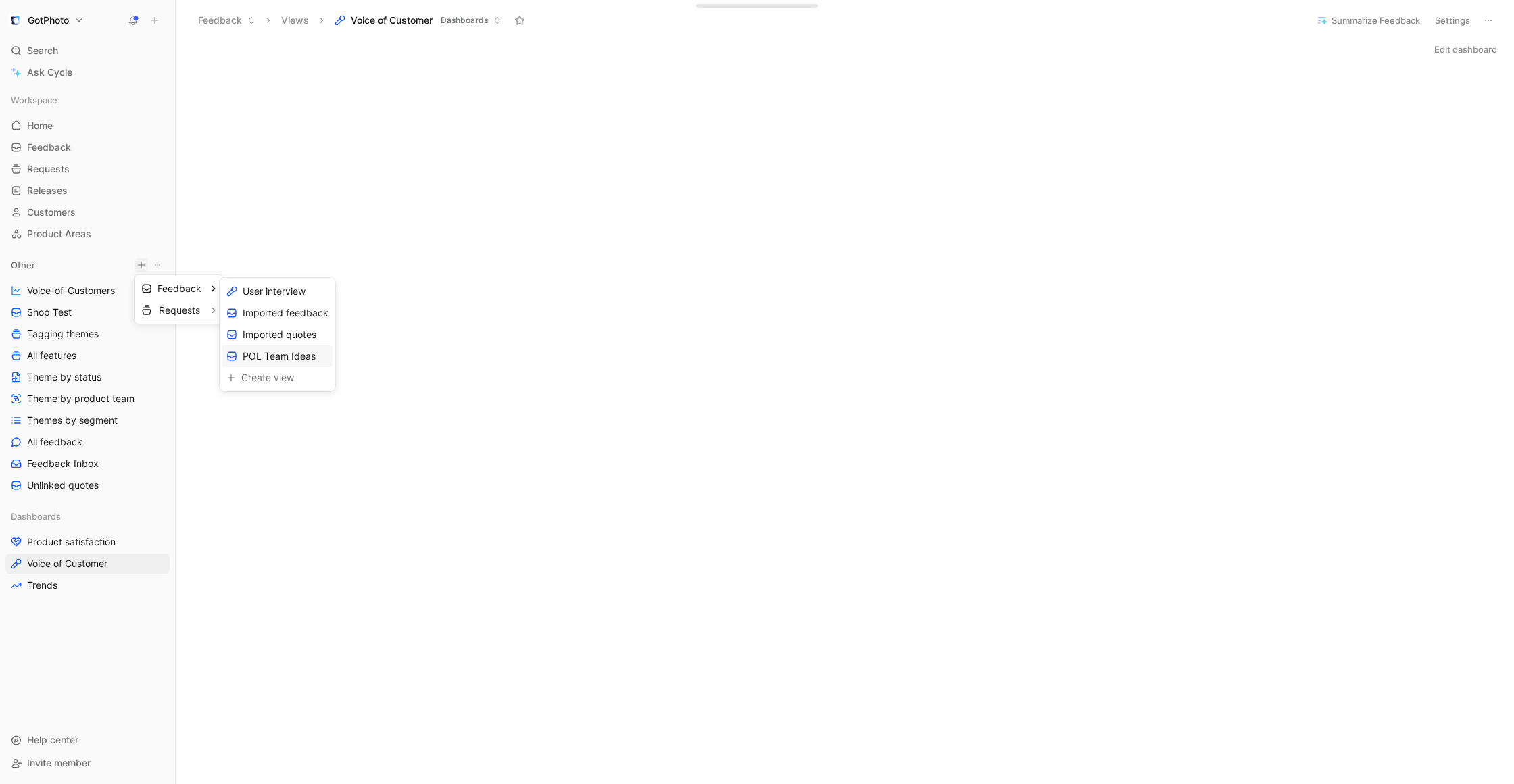 click on "POL Team Ideas" at bounding box center [277, 356] 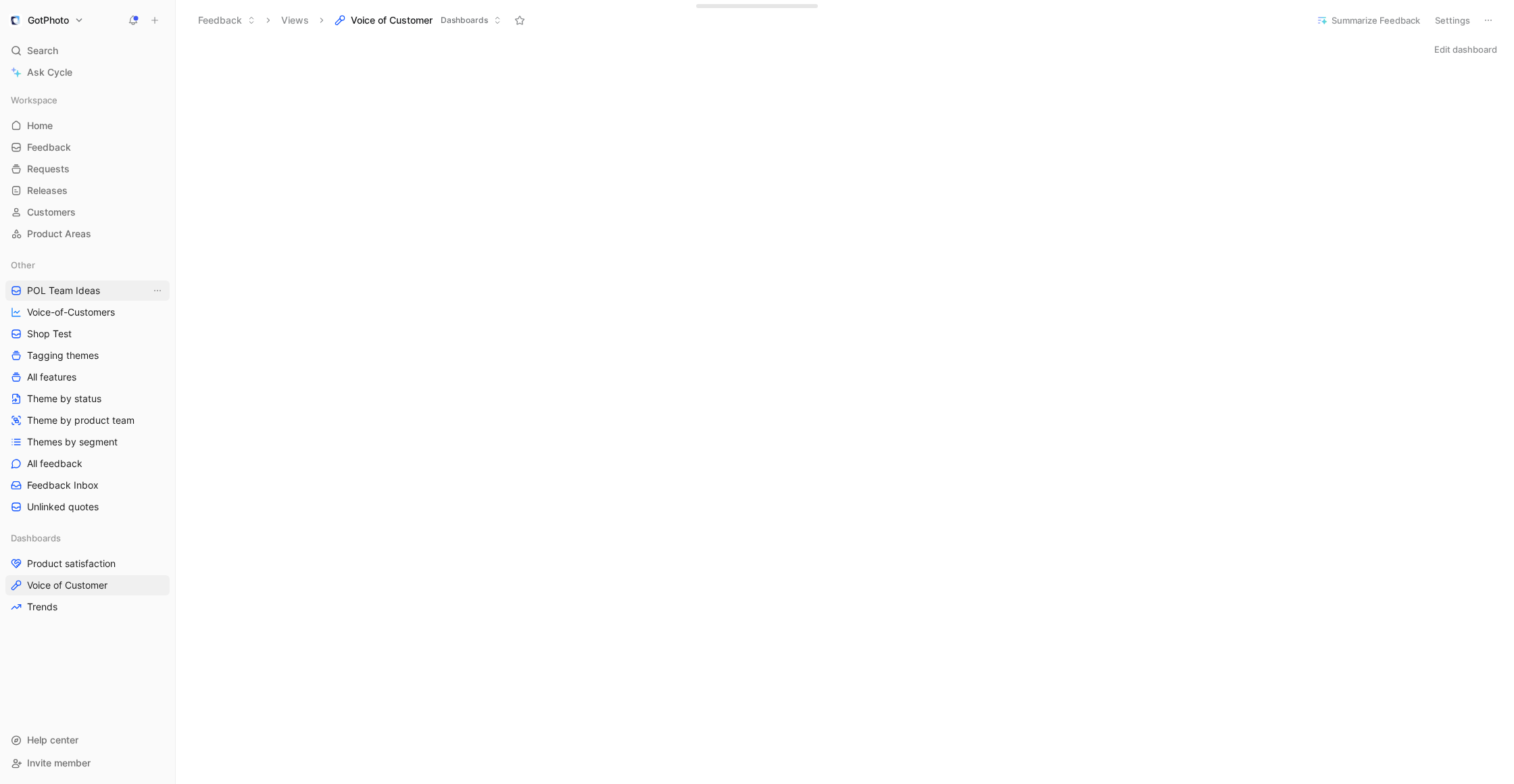 click on "POL Team Ideas" at bounding box center [64, 291] 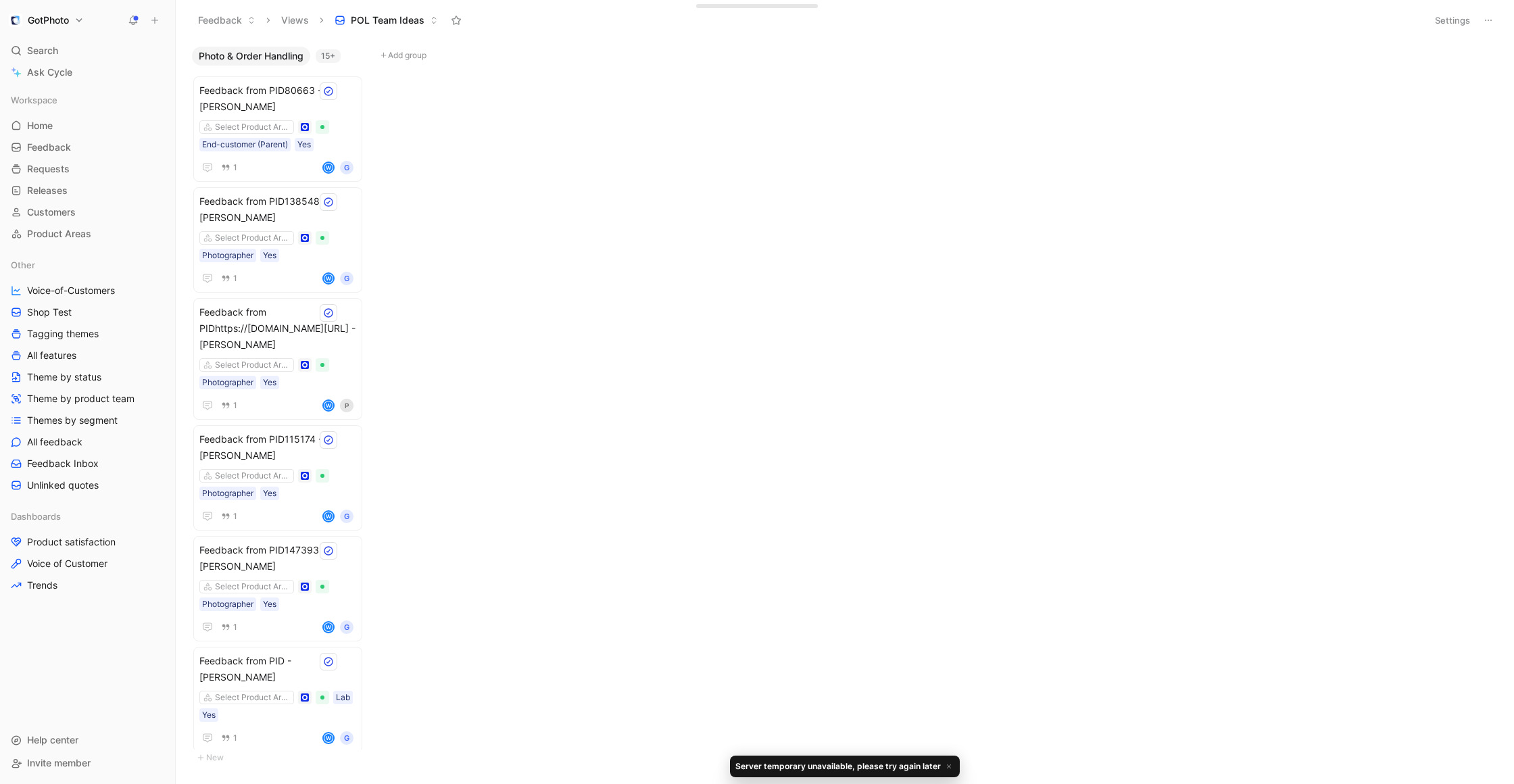click 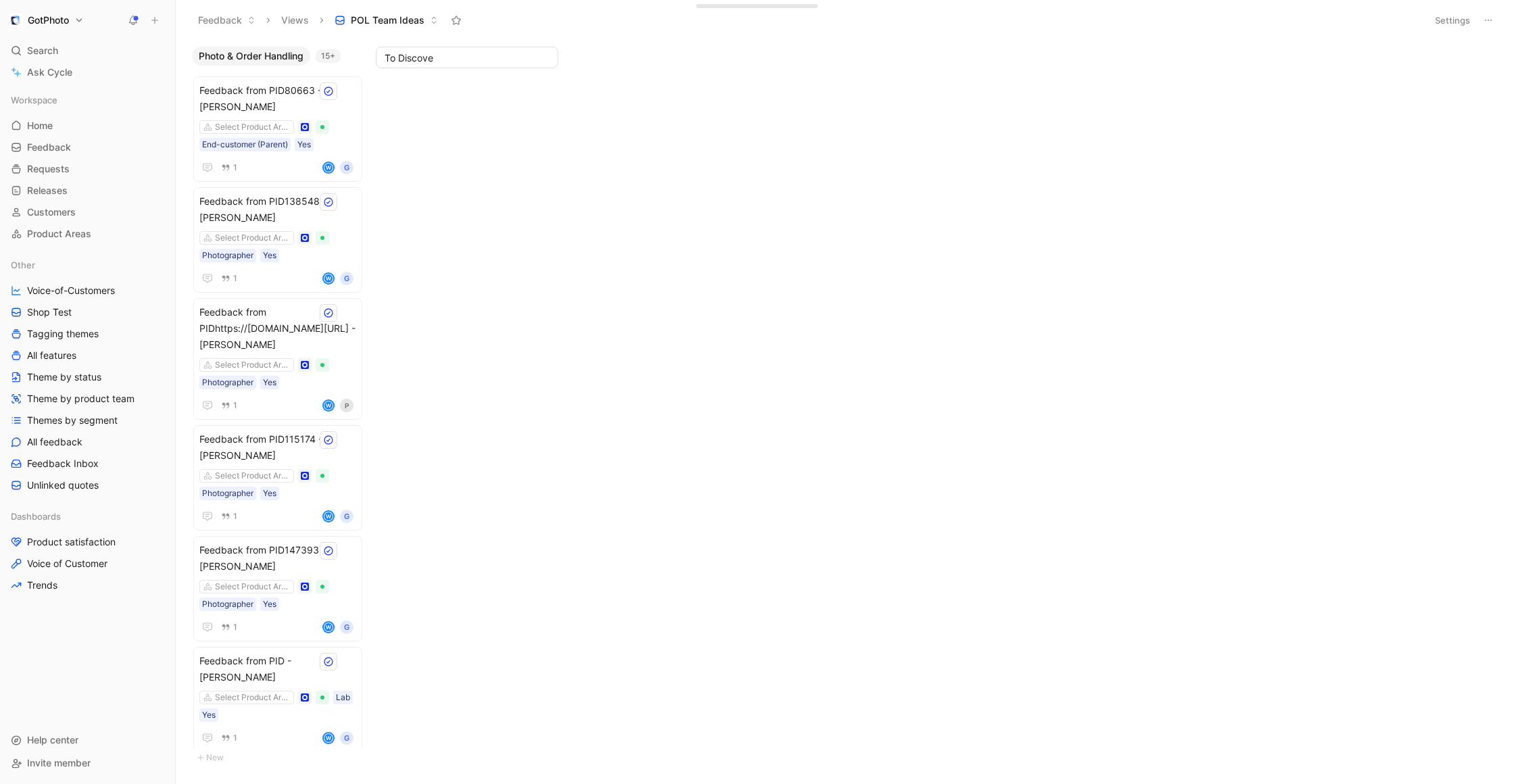 type on "To Discover" 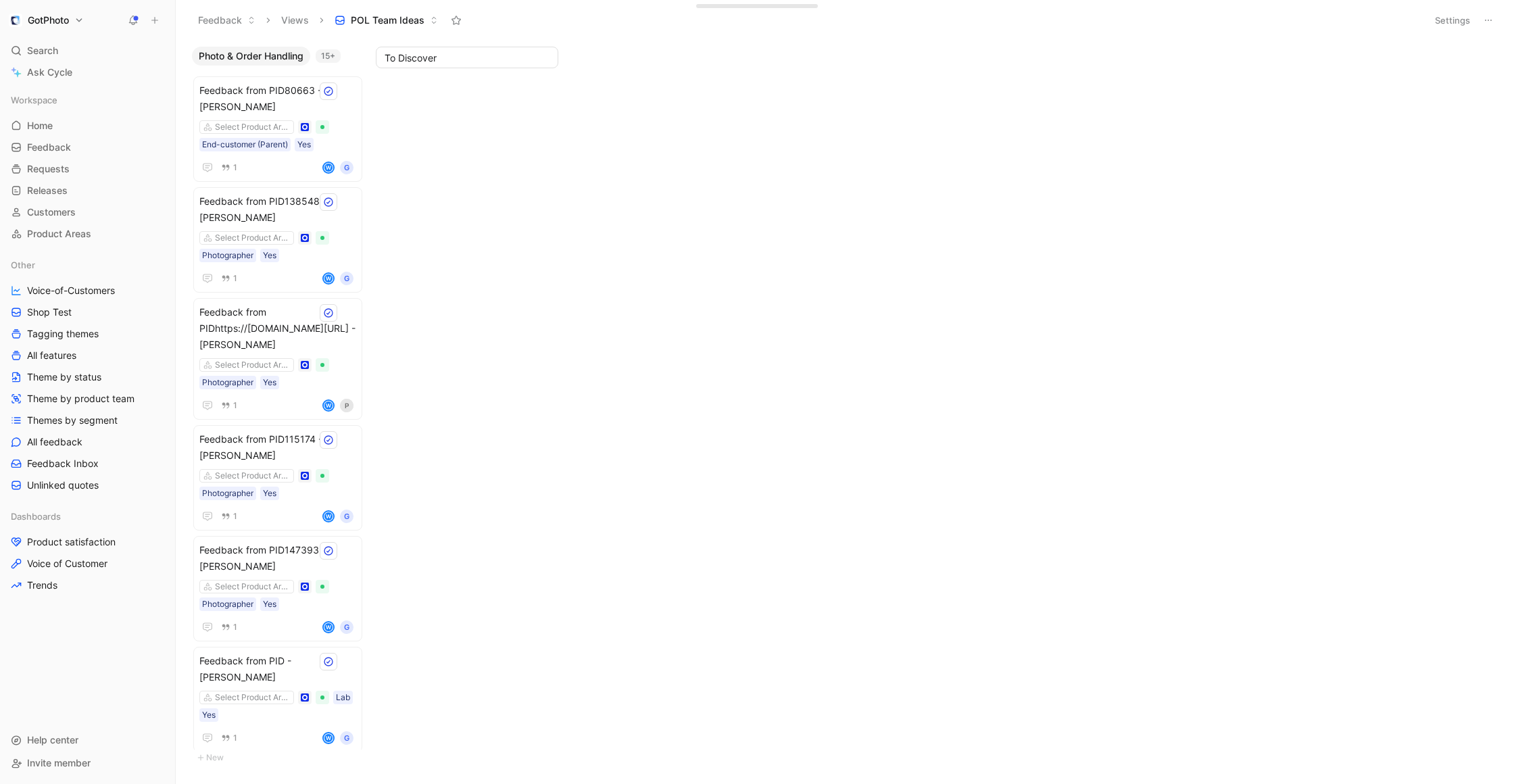 click on "GotPhoto Search ⌘ K Ask Cycle Workspace Home G then H Feedback G then F Requests G then R Releases G then L Customers Product Areas Other Voice-of-Customers Shop Test Tagging themes All features Theme by status Theme by product team Themes by segment All feedback Feedback Inbox Unlinked quotes Dashboards Product satisfaction Voice of Customer Trends
To pick up a draggable item, press the space bar.
While dragging, use the arrow keys to move the item.
Press space again to drop the item in its new position, or press escape to cancel.
Draggable item Qm9hcmRTZWN0aW9uX2U5YWE0MTE3LWYxMjYtNDUyOS1hZmY2LWJlNjkxZmJkYzRiNA== was dropped over droppable area Qm9hcmRTZWN0aW9uX2U5YWE0MTE3LWYxMjYtNDUyOS1hZmY2LWJlNjkxZmJkYzRiNA== Help center Invite member Feedback Views POL Team Ideas Settings Photo & Order Handling 15+ Feedback from PID80663 - Yvonne Knaths Select Product Areas End-customer (Parent) Yes 1 W G Feedback from PID138548 - Peter Haight Select Product Areas Photographer Yes 1 W G Yes" at bounding box center (757, 392) 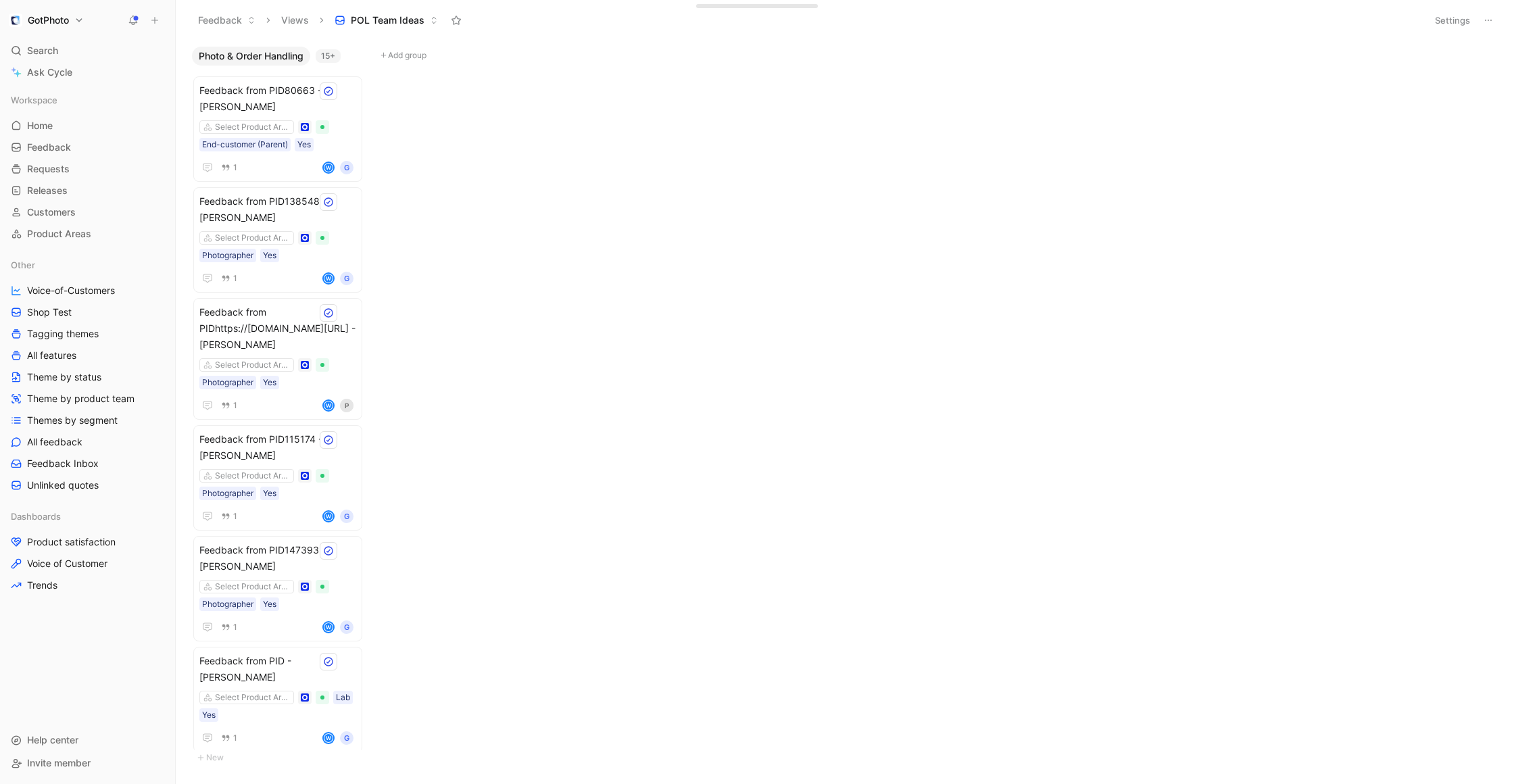 click 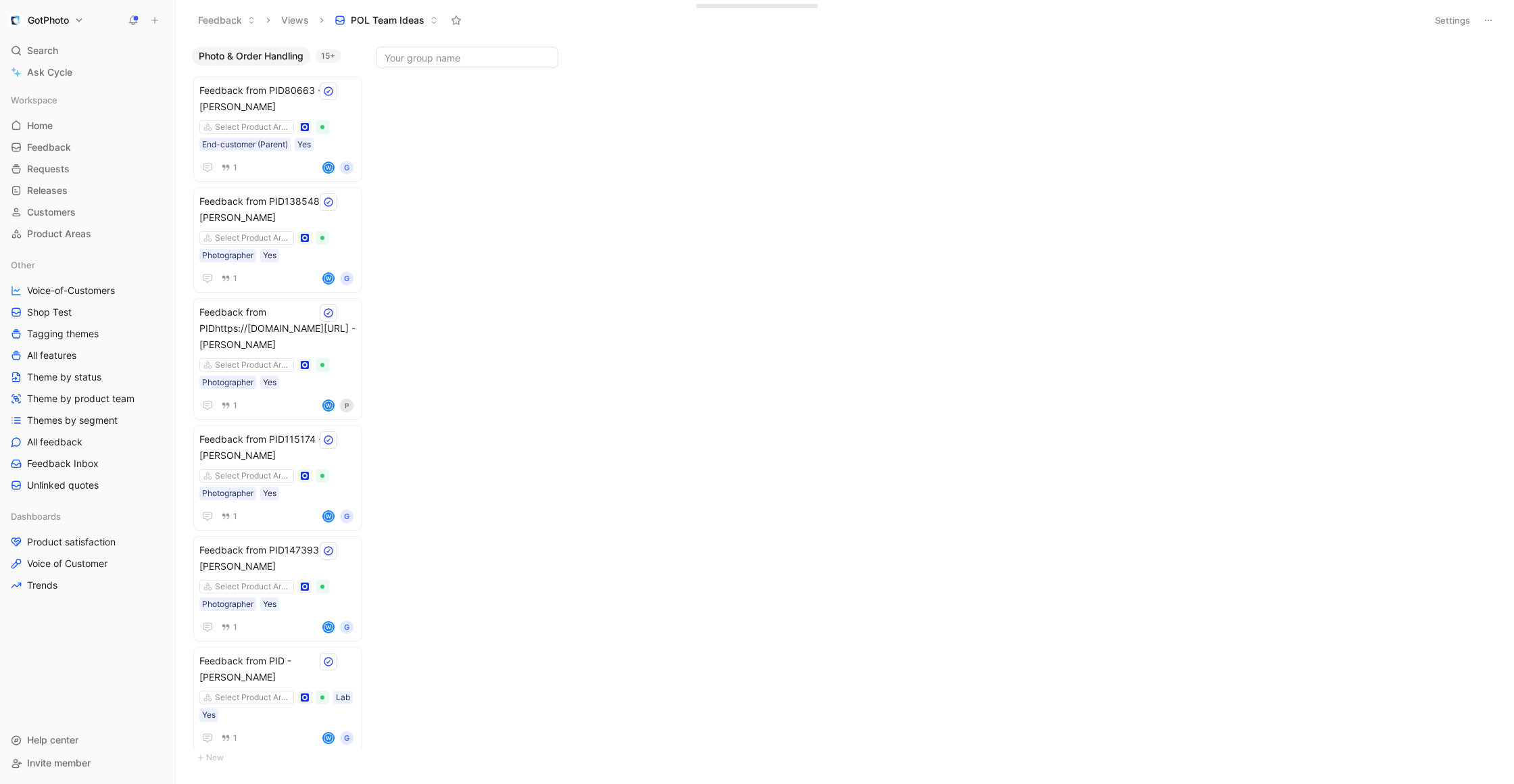 click on "GotPhoto Search ⌘ K Ask Cycle Workspace Home G then H Feedback G then F Requests G then R Releases G then L Customers Product Areas Other Voice-of-Customers Shop Test Tagging themes All features Theme by status Theme by product team Themes by segment All feedback Feedback Inbox Unlinked quotes Dashboards Product satisfaction Voice of Customer Trends
To pick up a draggable item, press the space bar.
While dragging, use the arrow keys to move the item.
Press space again to drop the item in its new position, or press escape to cancel.
Draggable item Qm9hcmRTZWN0aW9uX2U5YWE0MTE3LWYxMjYtNDUyOS1hZmY2LWJlNjkxZmJkYzRiNA== was dropped over droppable area Qm9hcmRTZWN0aW9uX2U5YWE0MTE3LWYxMjYtNDUyOS1hZmY2LWJlNjkxZmJkYzRiNA== Help center Invite member Feedback Views POL Team Ideas Settings Photo & Order Handling 15+ Feedback from PID80663 - Yvonne Knaths Select Product Areas End-customer (Parent) Yes 1 W G Feedback from PID138548 - Peter Haight Select Product Areas Photographer Yes 1 W G Yes" at bounding box center (757, 392) 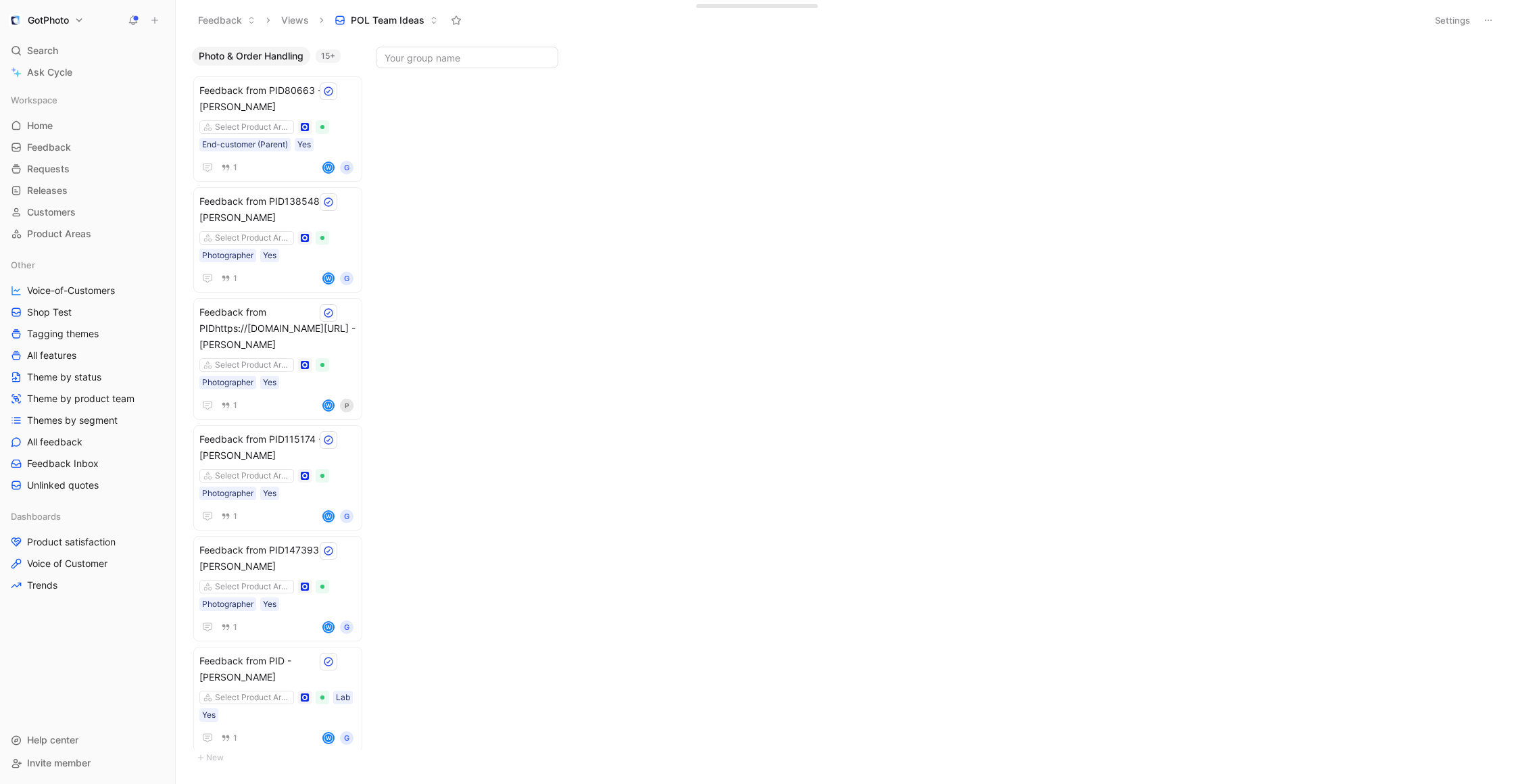 click on "Photo & Order Handling" at bounding box center (251, 56) 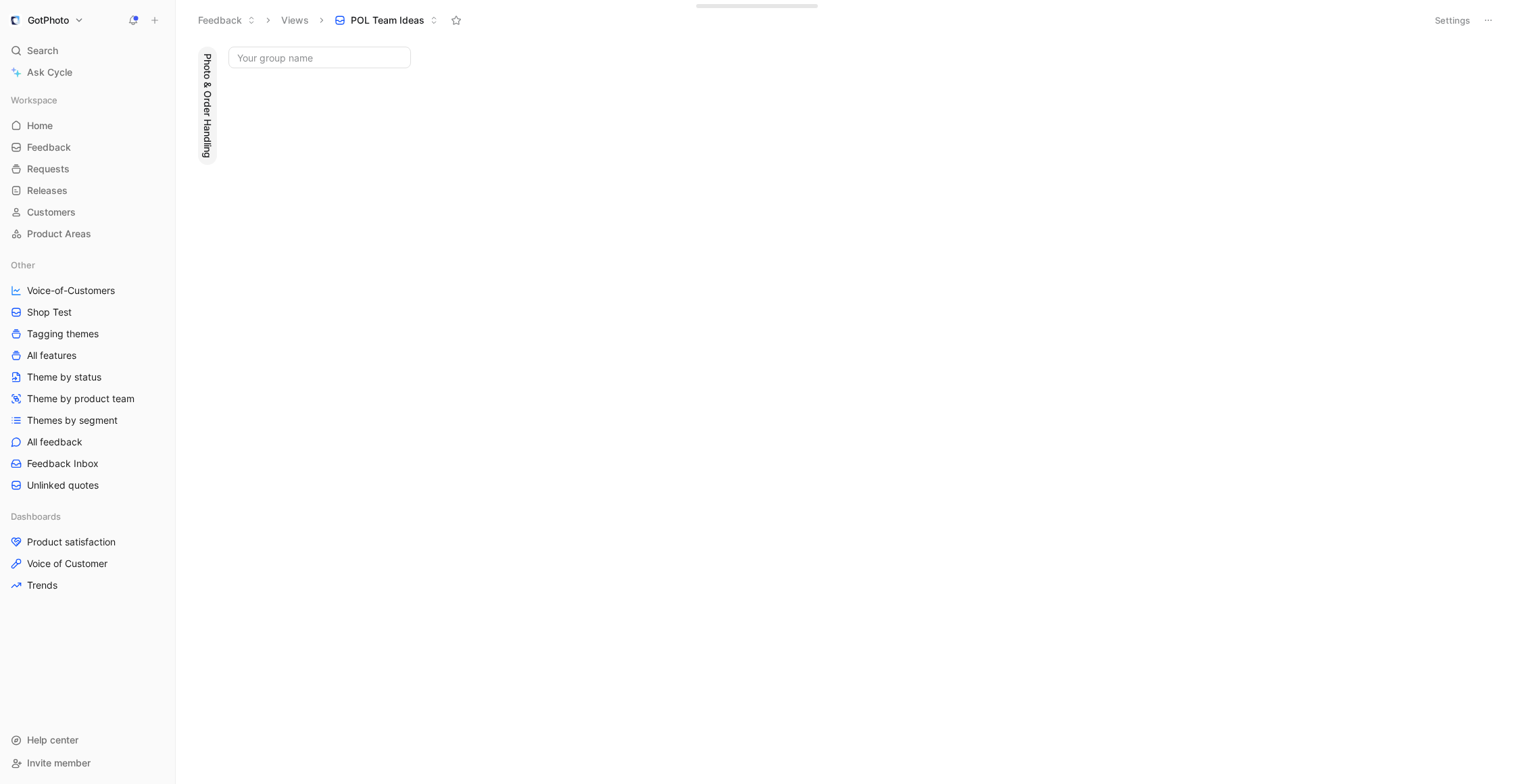 click on "Photo & Order Handling" at bounding box center [207, 105] 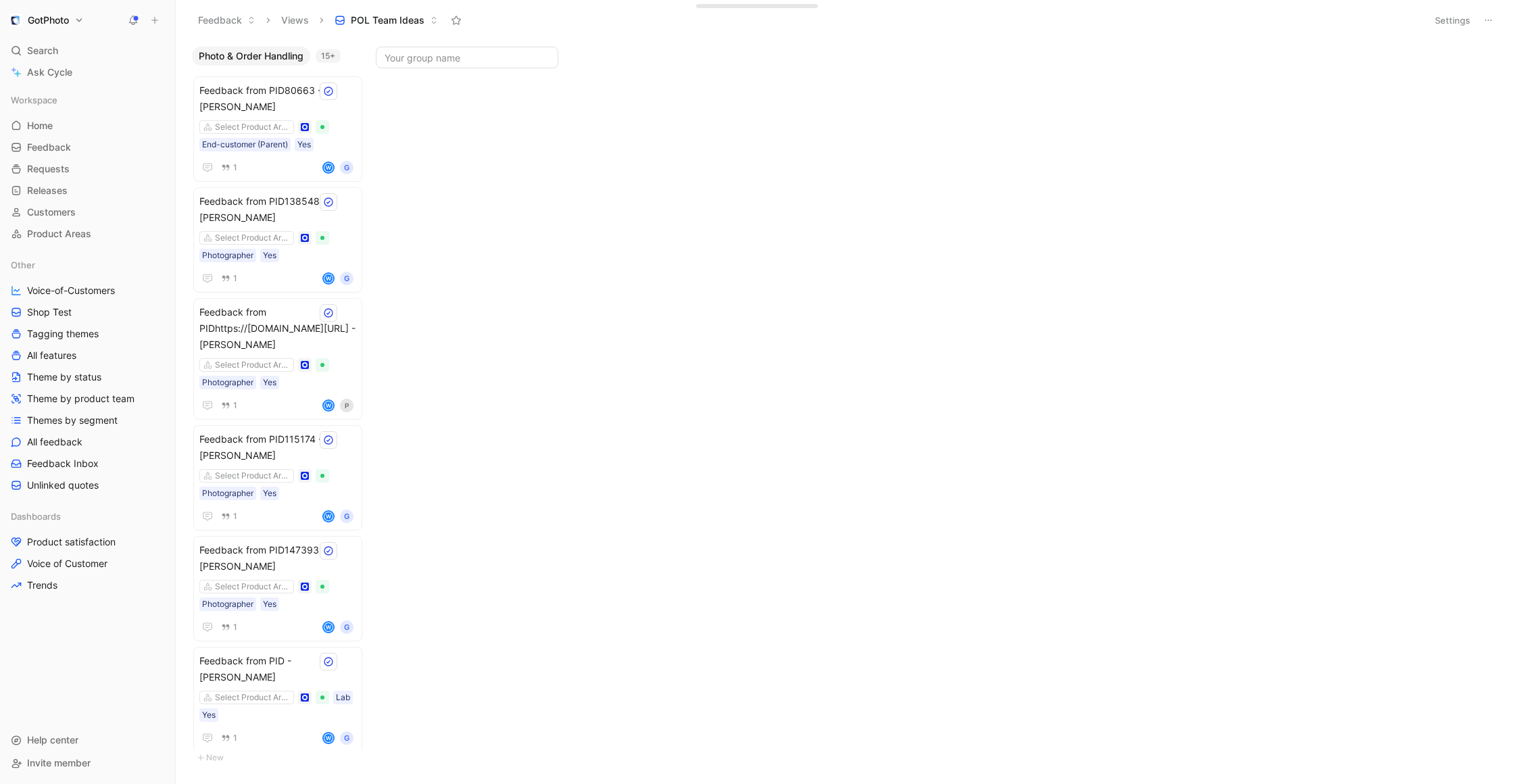 click at bounding box center [467, 57] 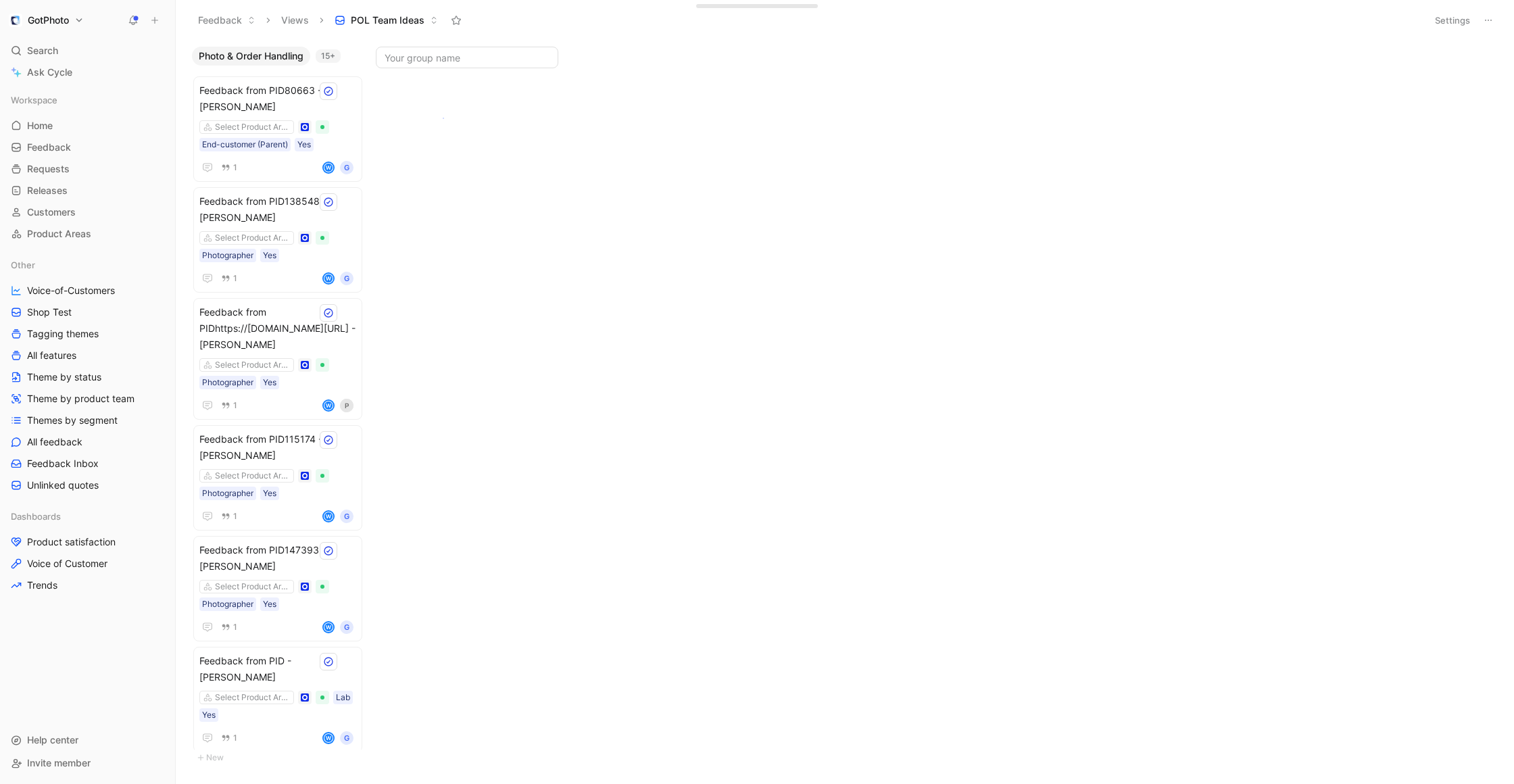 drag, startPoint x: 443, startPoint y: 118, endPoint x: 441, endPoint y: 107, distance: 11.18034 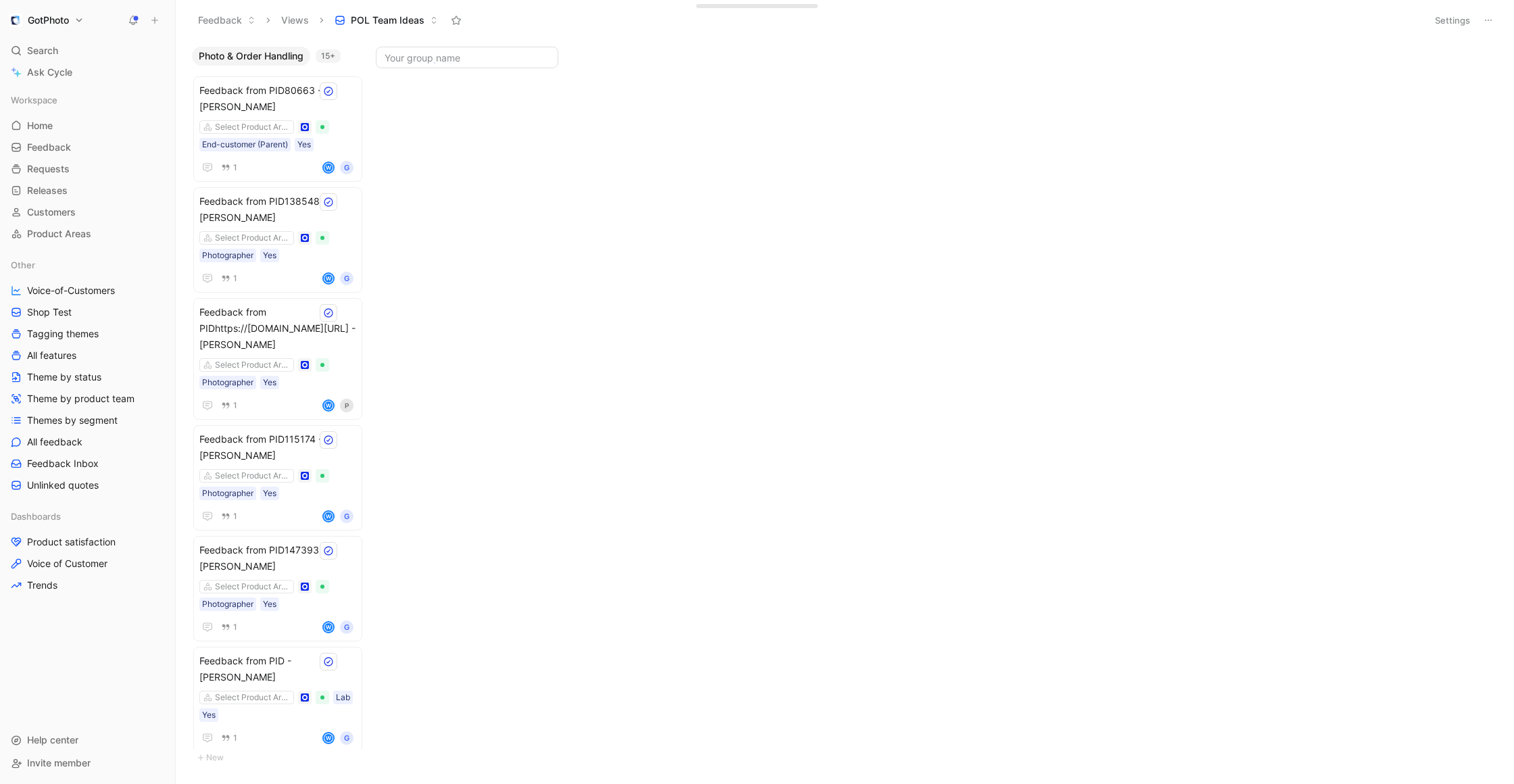 click on "GotPhoto Search ⌘ K Ask Cycle Workspace Home G then H Feedback G then F Requests G then R Releases G then L Customers Product Areas Other Voice-of-Customers Shop Test Tagging themes All features Theme by status Theme by product team Themes by segment All feedback Feedback Inbox Unlinked quotes Dashboards Product satisfaction Voice of Customer Trends
To pick up a draggable item, press the space bar.
While dragging, use the arrow keys to move the item.
Press space again to drop the item in its new position, or press escape to cancel.
Draggable item Qm9hcmRTZWN0aW9uX2U5YWE0MTE3LWYxMjYtNDUyOS1hZmY2LWJlNjkxZmJkYzRiNA== was dropped over droppable area Qm9hcmRTZWN0aW9uX2U5YWE0MTE3LWYxMjYtNDUyOS1hZmY2LWJlNjkxZmJkYzRiNA== Help center Invite member Feedback Views POL Team Ideas Settings Photo & Order Handling 15+ Feedback from PID80663 - Yvonne Knaths Select Product Areas End-customer (Parent) Yes 1 W G Feedback from PID138548 - Peter Haight Select Product Areas Photographer Yes 1 W G Yes" at bounding box center (757, 392) 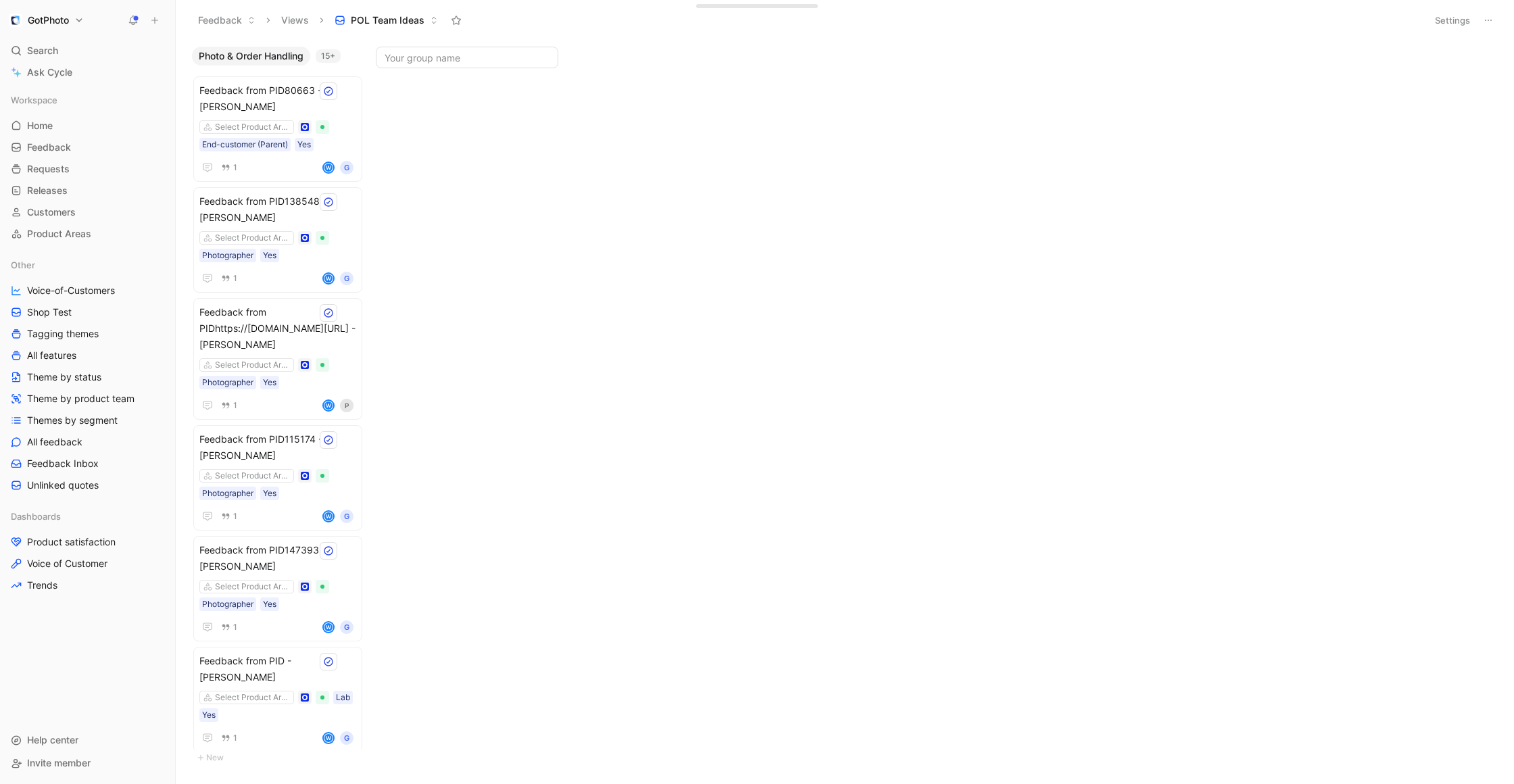 click on "GotPhoto Search ⌘ K Ask Cycle Workspace Home G then H Feedback G then F Requests G then R Releases G then L Customers Product Areas Other Voice-of-Customers Shop Test Tagging themes All features Theme by status Theme by product team Themes by segment All feedback Feedback Inbox Unlinked quotes Dashboards Product satisfaction Voice of Customer Trends
To pick up a draggable item, press the space bar.
While dragging, use the arrow keys to move the item.
Press space again to drop the item in its new position, or press escape to cancel.
Draggable item Qm9hcmRTZWN0aW9uX2U5YWE0MTE3LWYxMjYtNDUyOS1hZmY2LWJlNjkxZmJkYzRiNA== was dropped over droppable area Qm9hcmRTZWN0aW9uX2U5YWE0MTE3LWYxMjYtNDUyOS1hZmY2LWJlNjkxZmJkYzRiNA== Help center Invite member Feedback Views POL Team Ideas Settings Photo & Order Handling 15+ Feedback from PID80663 - Yvonne Knaths Select Product Areas End-customer (Parent) Yes 1 W G Feedback from PID138548 - Peter Haight Select Product Areas Photographer Yes 1 W G Yes" at bounding box center (757, 392) 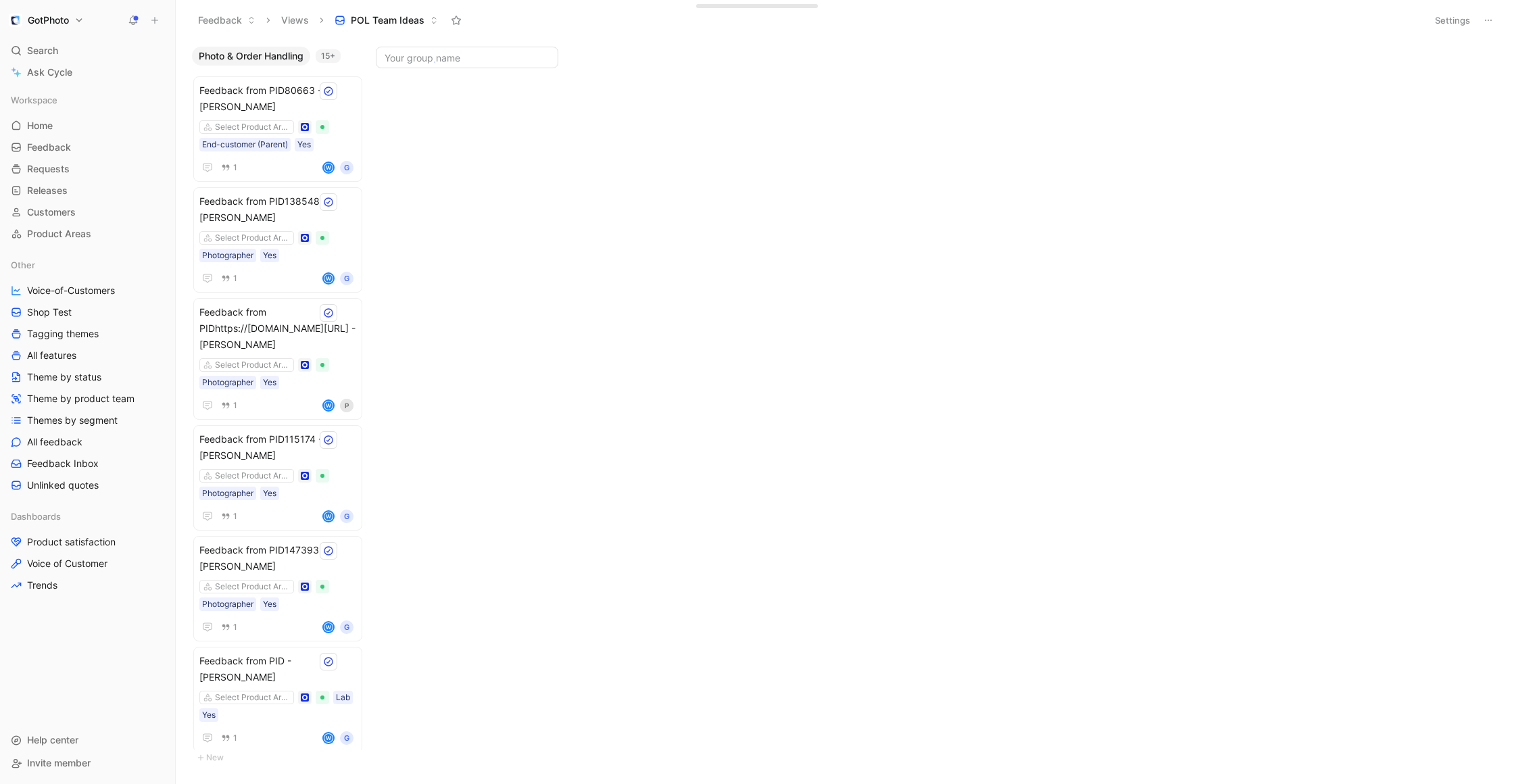 click on "GotPhoto Search ⌘ K Ask Cycle Workspace Home G then H Feedback G then F Requests G then R Releases G then L Customers Product Areas Other Voice-of-Customers Shop Test Tagging themes All features Theme by status Theme by product team Themes by segment All feedback Feedback Inbox Unlinked quotes Dashboards Product satisfaction Voice of Customer Trends
To pick up a draggable item, press the space bar.
While dragging, use the arrow keys to move the item.
Press space again to drop the item in its new position, or press escape to cancel.
Draggable item Qm9hcmRTZWN0aW9uX2U5YWE0MTE3LWYxMjYtNDUyOS1hZmY2LWJlNjkxZmJkYzRiNA== was dropped over droppable area Qm9hcmRTZWN0aW9uX2U5YWE0MTE3LWYxMjYtNDUyOS1hZmY2LWJlNjkxZmJkYzRiNA== Help center Invite member Feedback Views POL Team Ideas Settings Photo & Order Handling 15+ Feedback from PID80663 - Yvonne Knaths Select Product Areas End-customer (Parent) Yes 1 W G Feedback from PID138548 - Peter Haight Select Product Areas Photographer Yes 1 W G Yes" at bounding box center [757, 392] 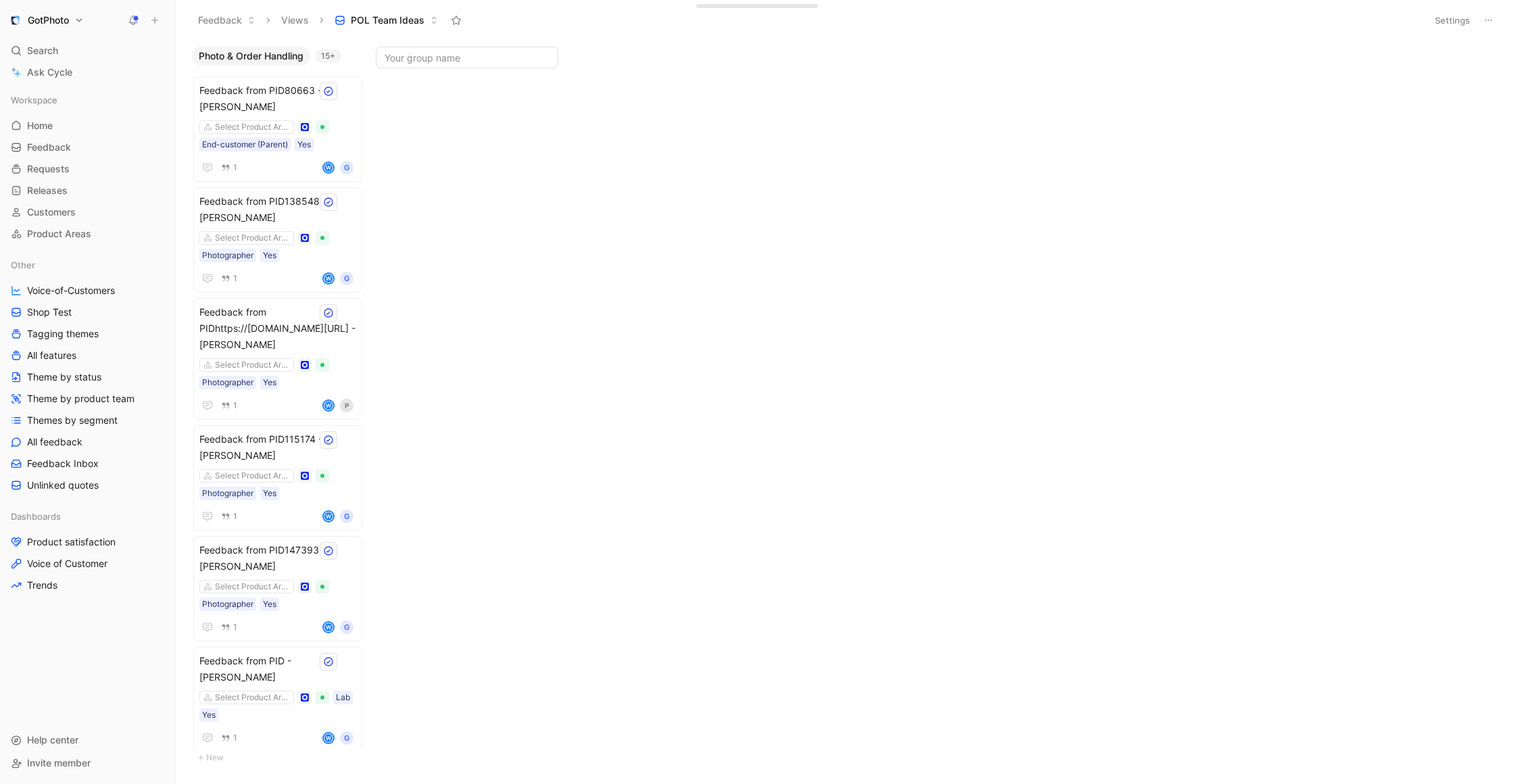 click on "GotPhoto Search ⌘ K Ask Cycle Workspace Home G then H Feedback G then F Requests G then R Releases G then L Customers Product Areas Other Voice-of-Customers Shop Test Tagging themes All features Theme by status Theme by product team Themes by segment All feedback Feedback Inbox Unlinked quotes Dashboards Product satisfaction Voice of Customer Trends
To pick up a draggable item, press the space bar.
While dragging, use the arrow keys to move the item.
Press space again to drop the item in its new position, or press escape to cancel.
Draggable item Qm9hcmRTZWN0aW9uX2U5YWE0MTE3LWYxMjYtNDUyOS1hZmY2LWJlNjkxZmJkYzRiNA== was dropped over droppable area Qm9hcmRTZWN0aW9uX2U5YWE0MTE3LWYxMjYtNDUyOS1hZmY2LWJlNjkxZmJkYzRiNA== Help center Invite member Feedback Views POL Team Ideas Settings Photo & Order Handling 15+ Feedback from PID80663 - Yvonne Knaths Select Product Areas End-customer (Parent) Yes 1 W G Feedback from PID138548 - Peter Haight Select Product Areas Photographer Yes 1 W G Yes" at bounding box center [757, 392] 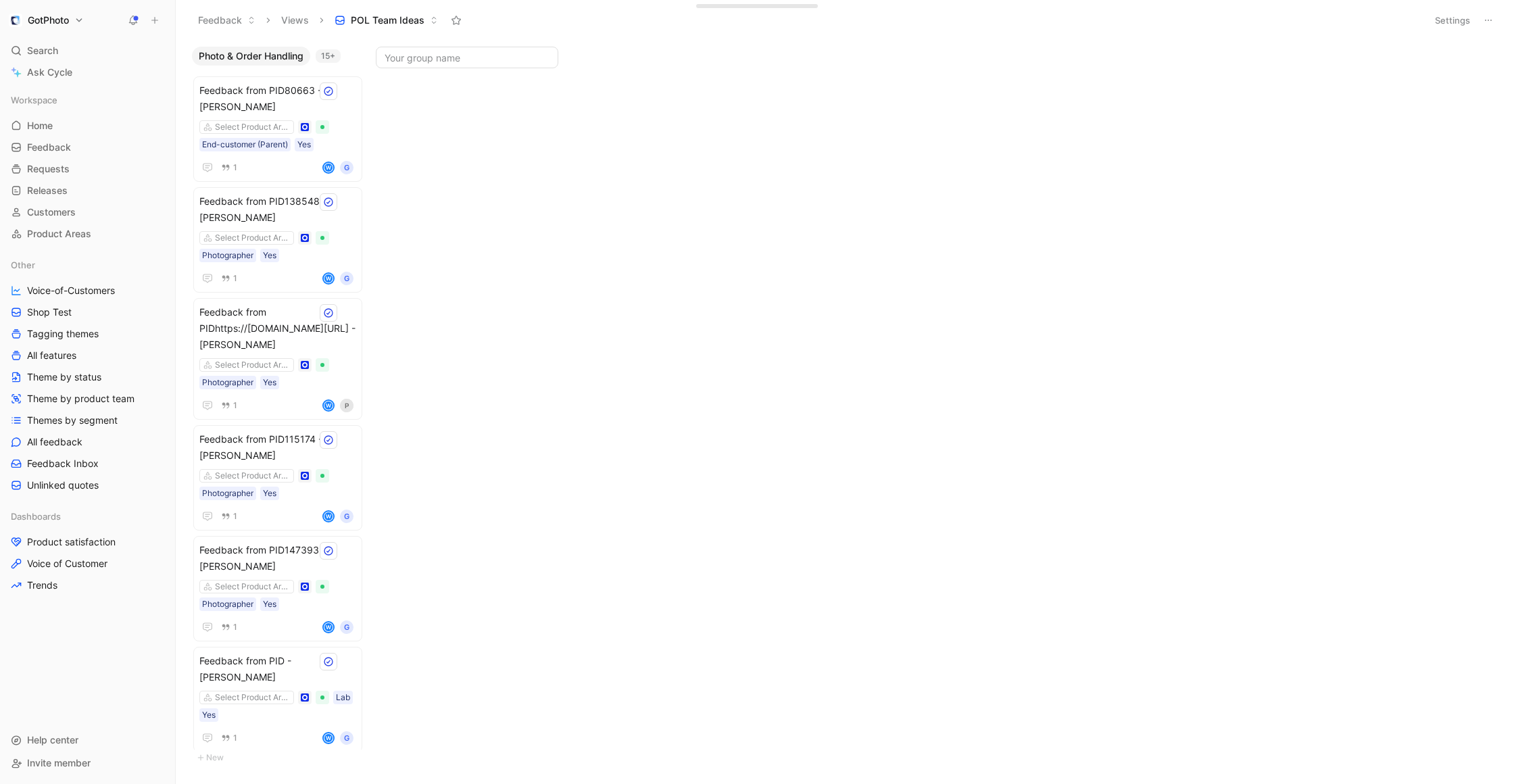 click at bounding box center (467, 54) 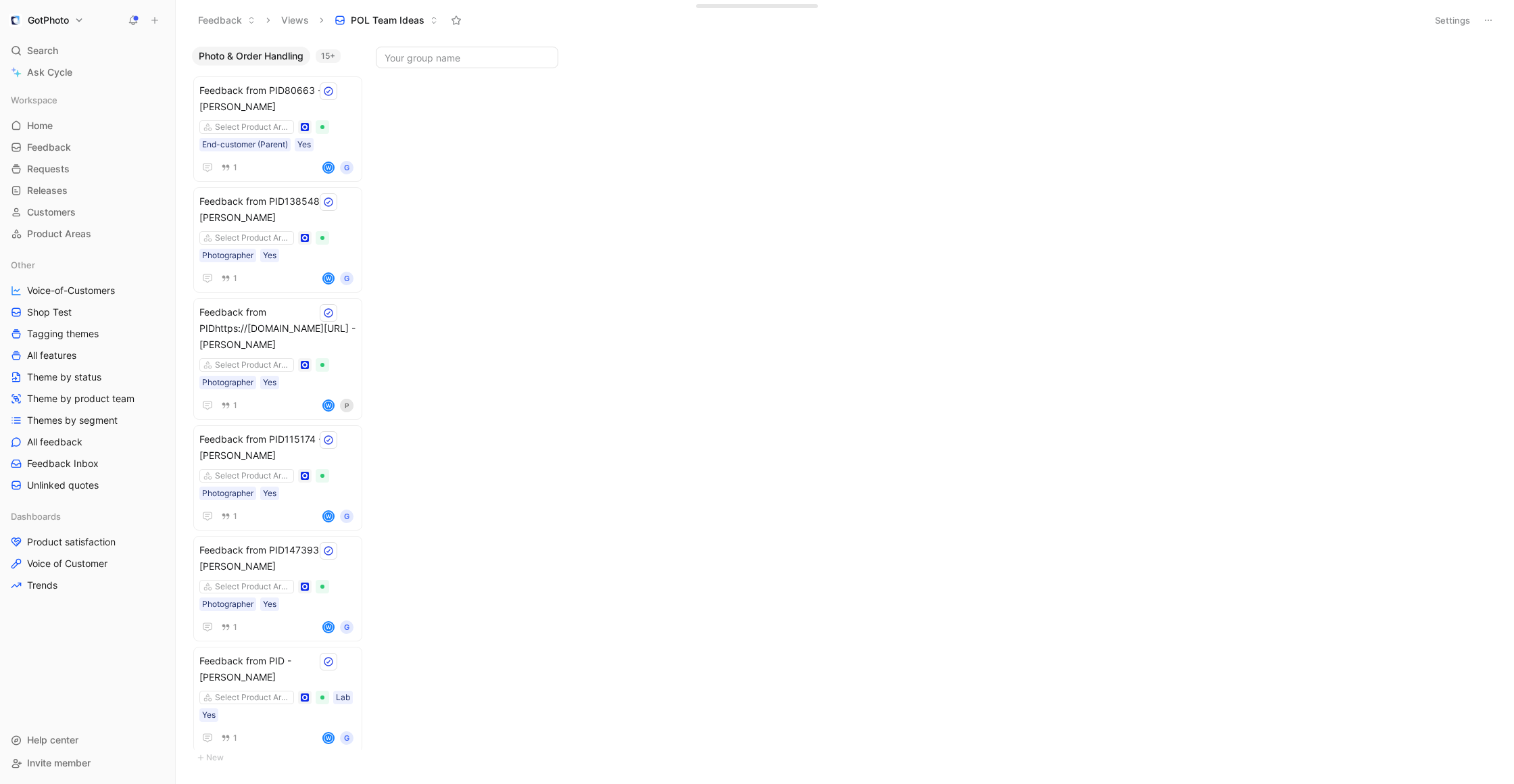 click on "Photo & Order Handling" at bounding box center [251, 56] 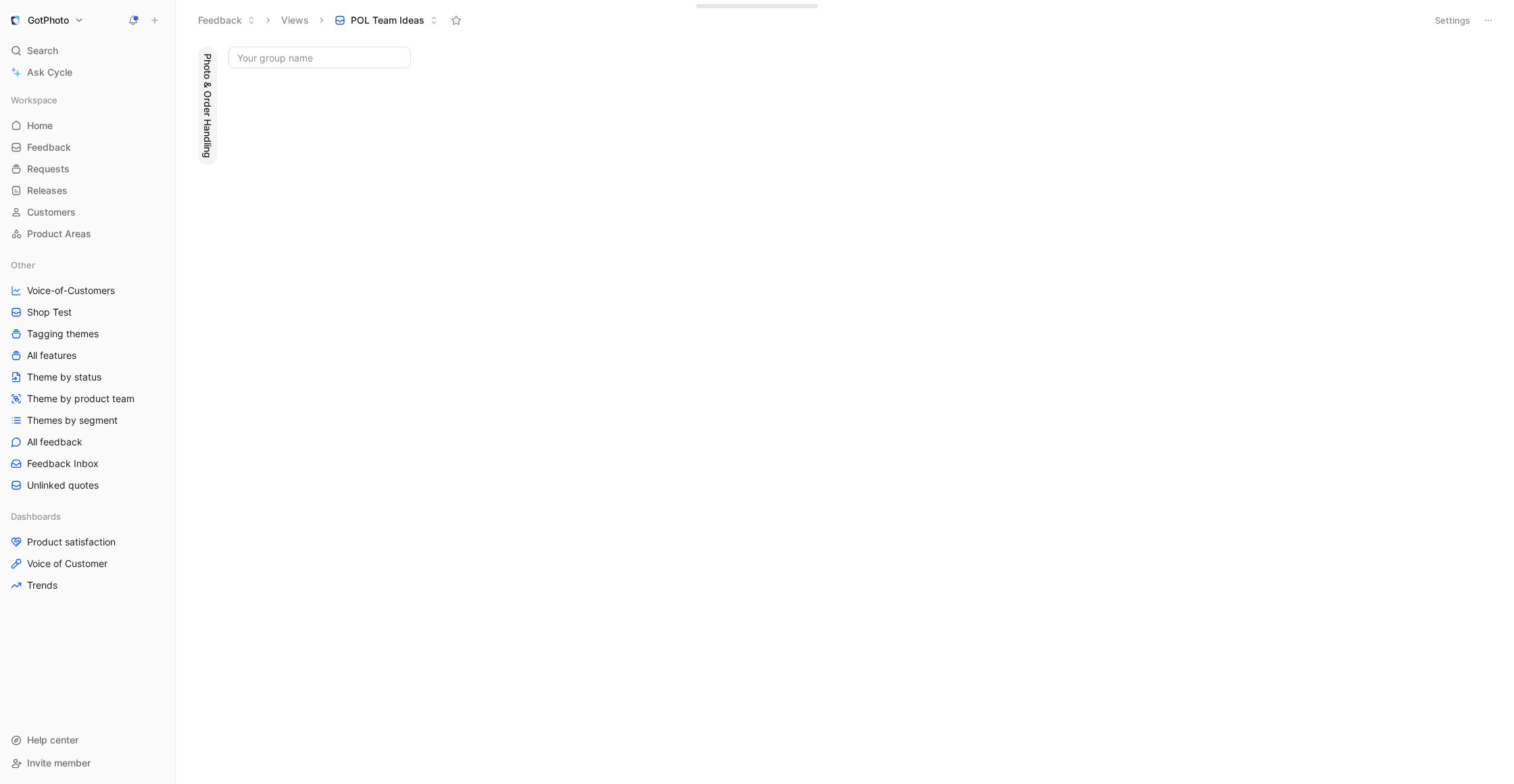 click on "Photo & Order Handling" at bounding box center [207, 105] 